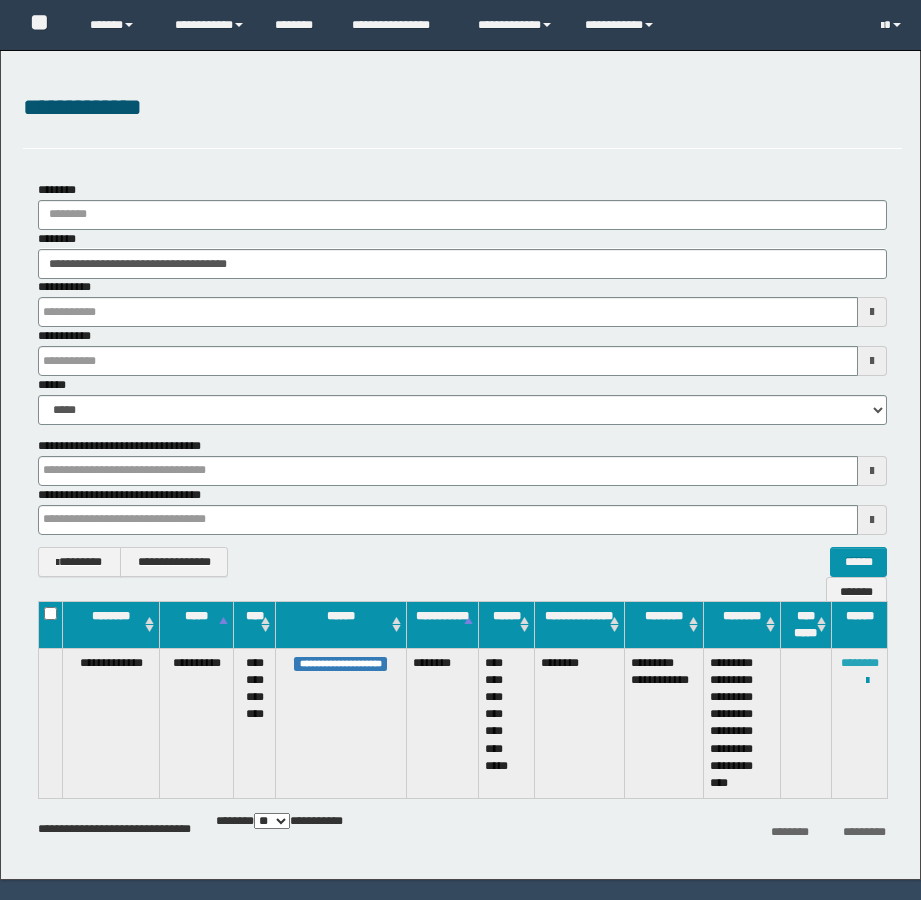 scroll, scrollTop: 0, scrollLeft: 0, axis: both 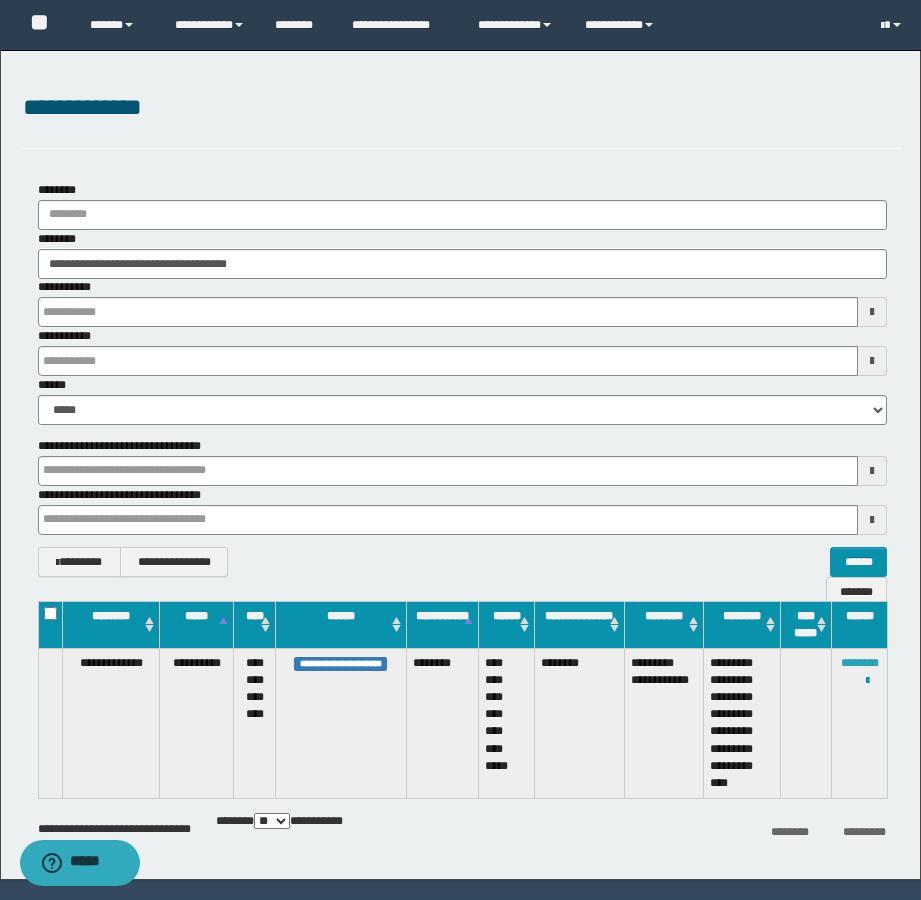 click on "********" at bounding box center (860, 663) 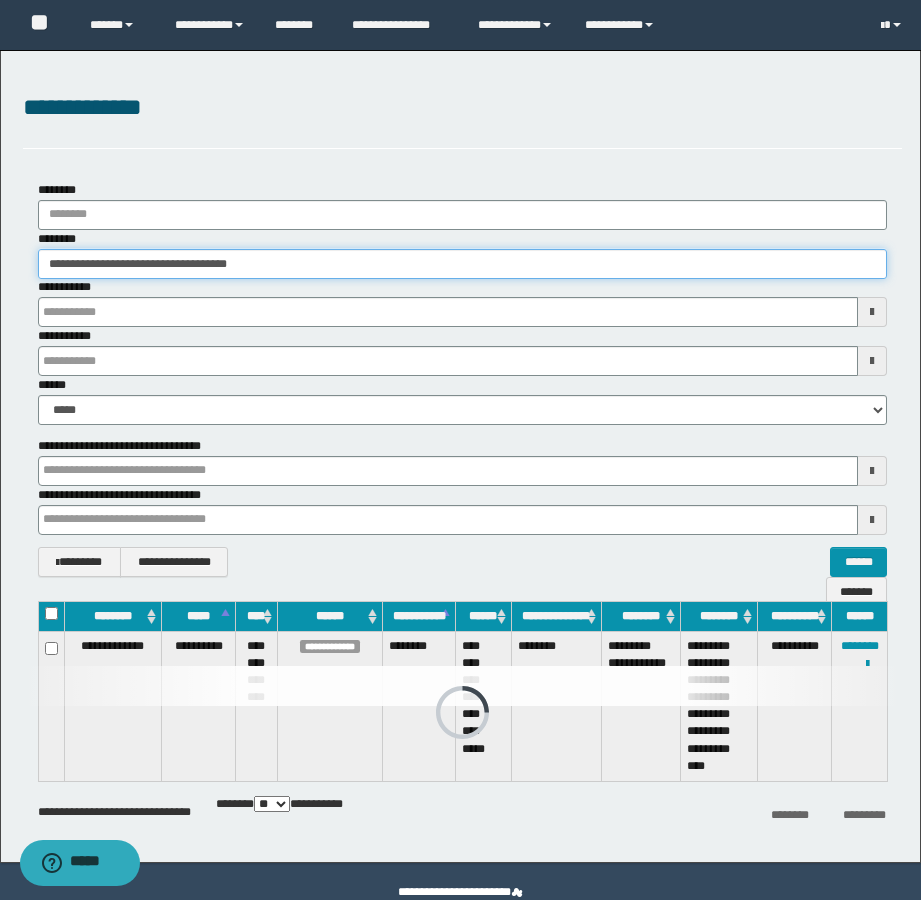 click on "**********" at bounding box center [462, 264] 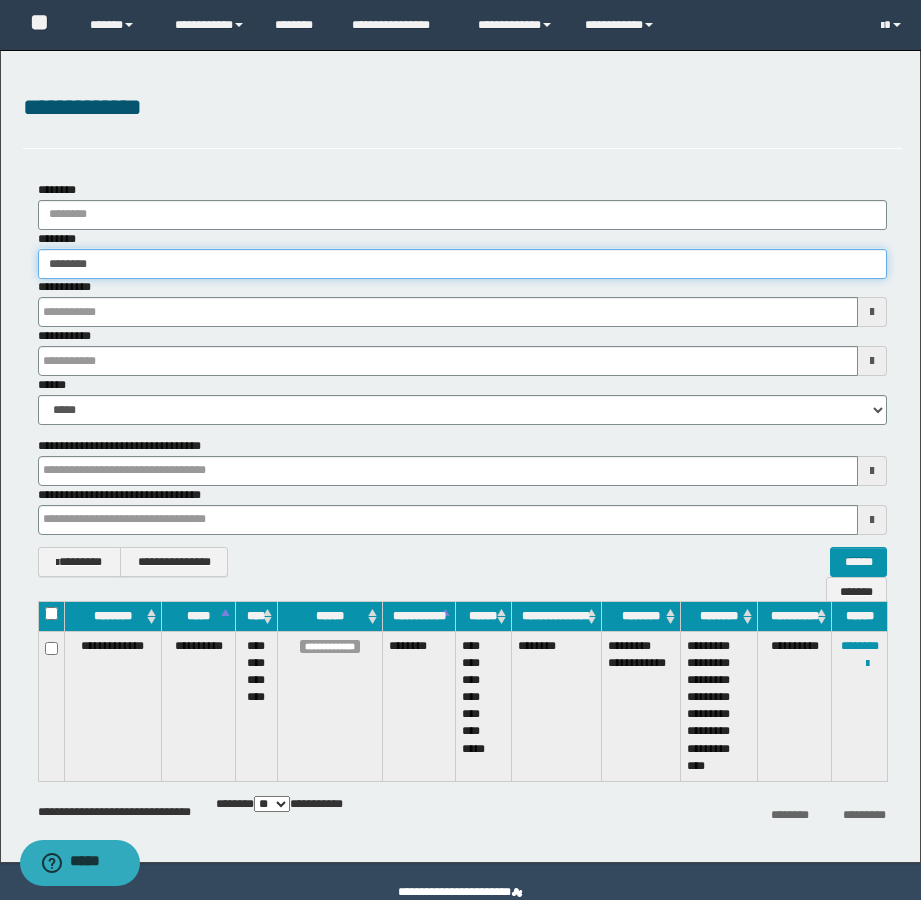 type on "********" 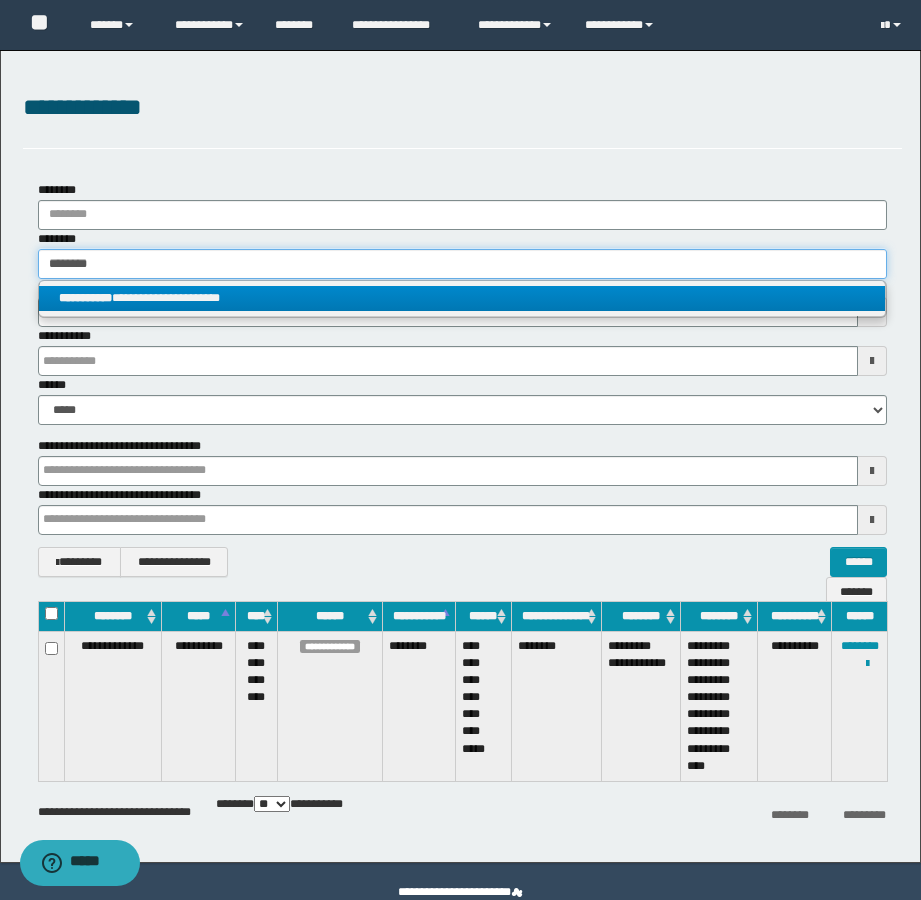 type on "********" 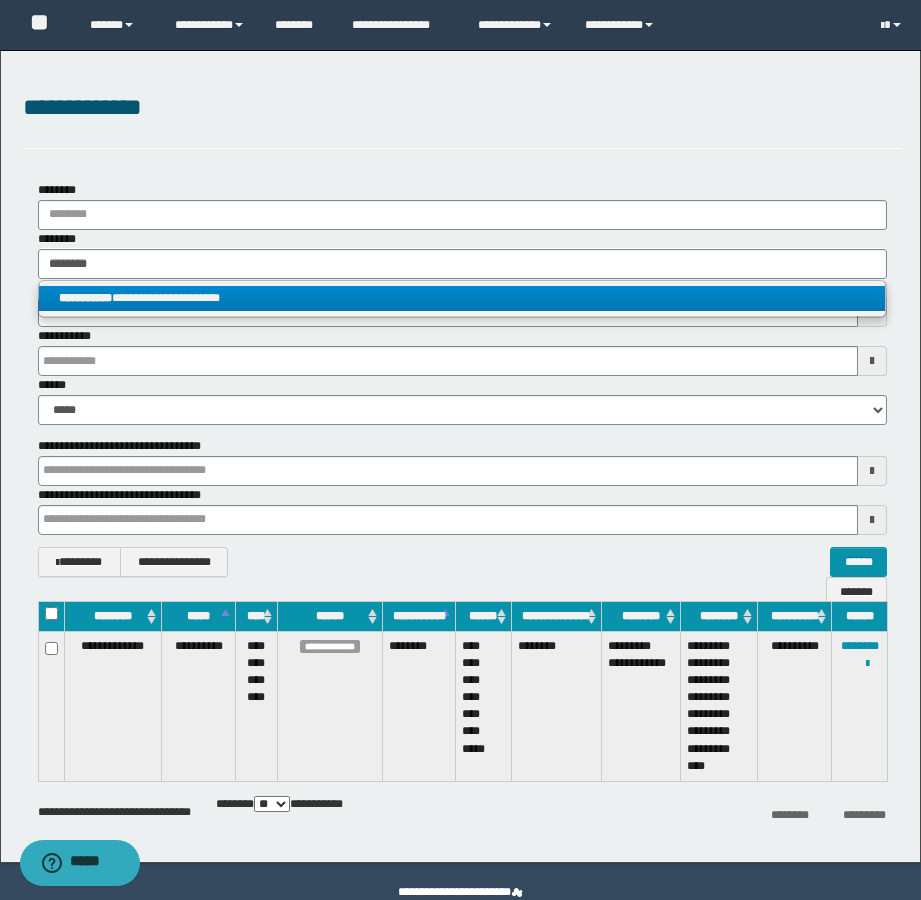 click on "**********" at bounding box center (462, 298) 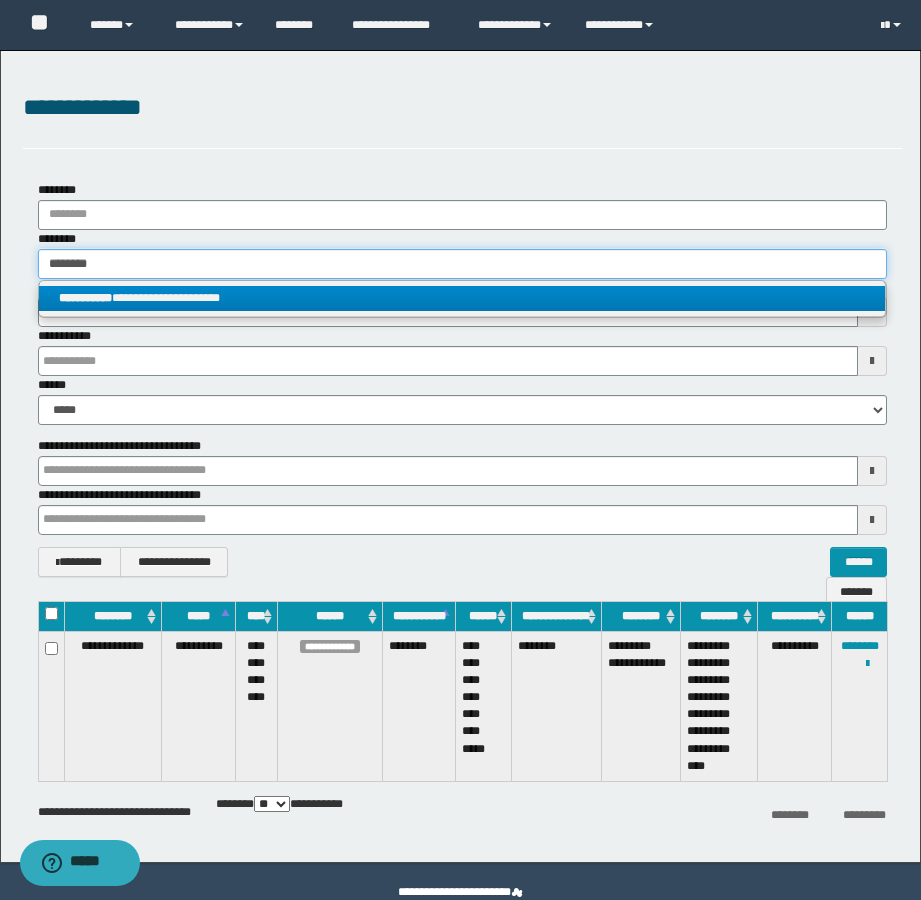 type 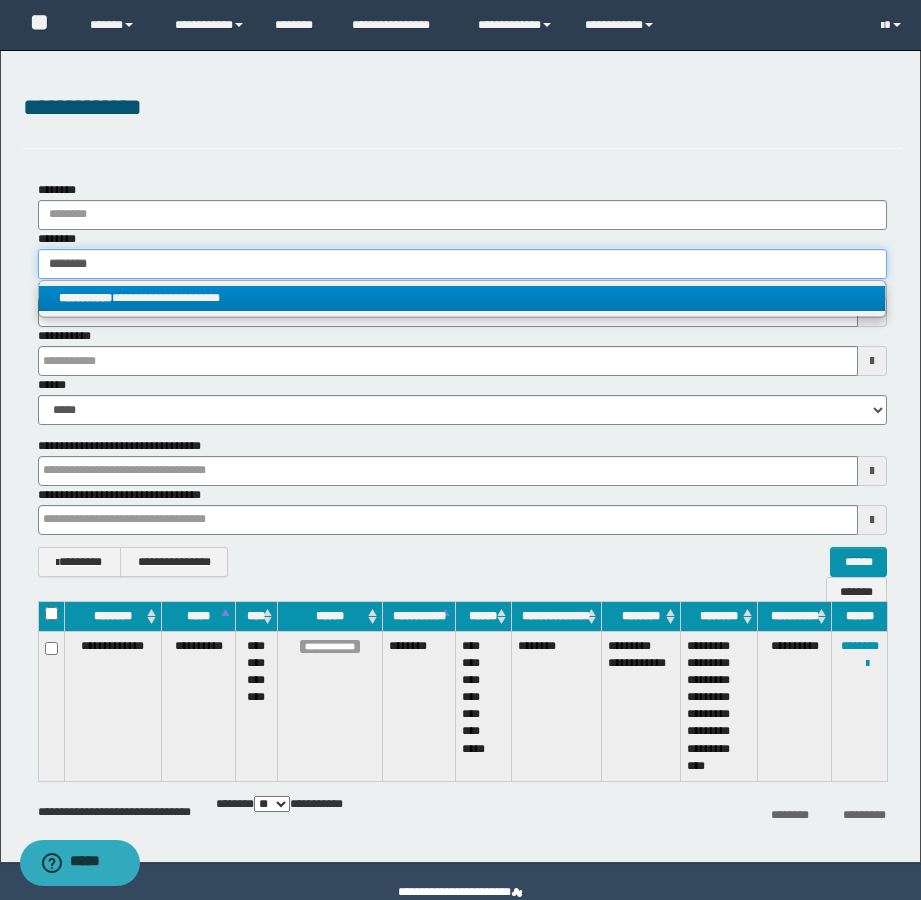type on "**********" 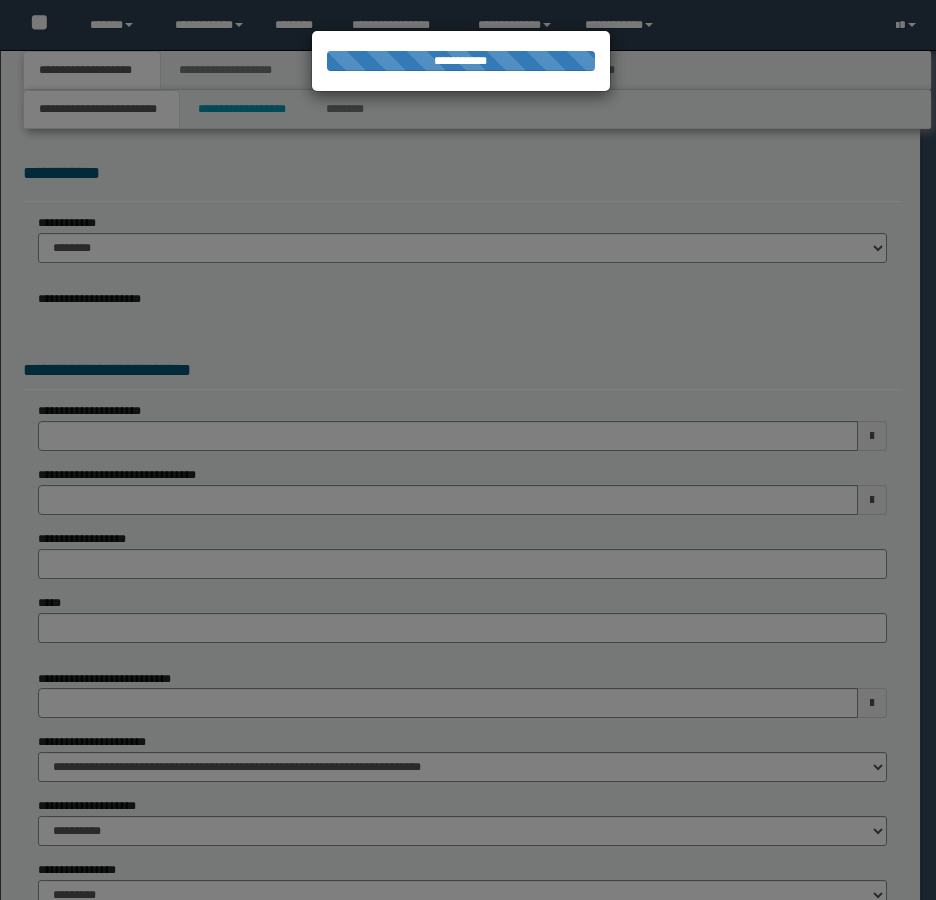 scroll, scrollTop: 0, scrollLeft: 0, axis: both 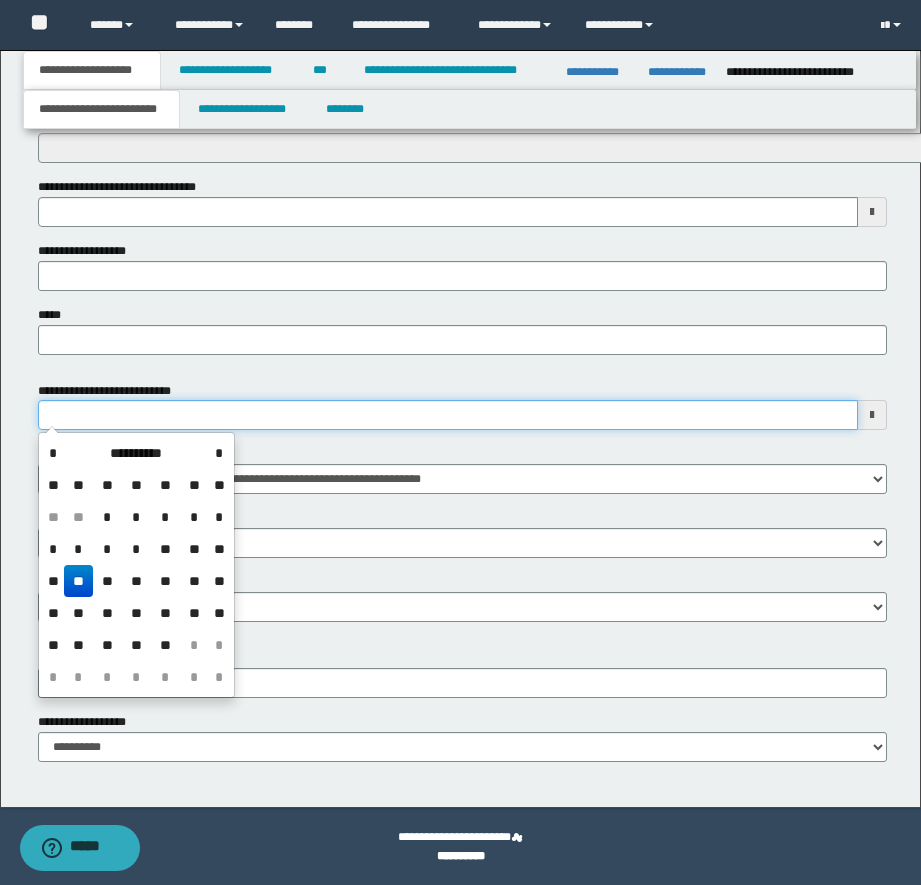 click on "**********" at bounding box center [448, 415] 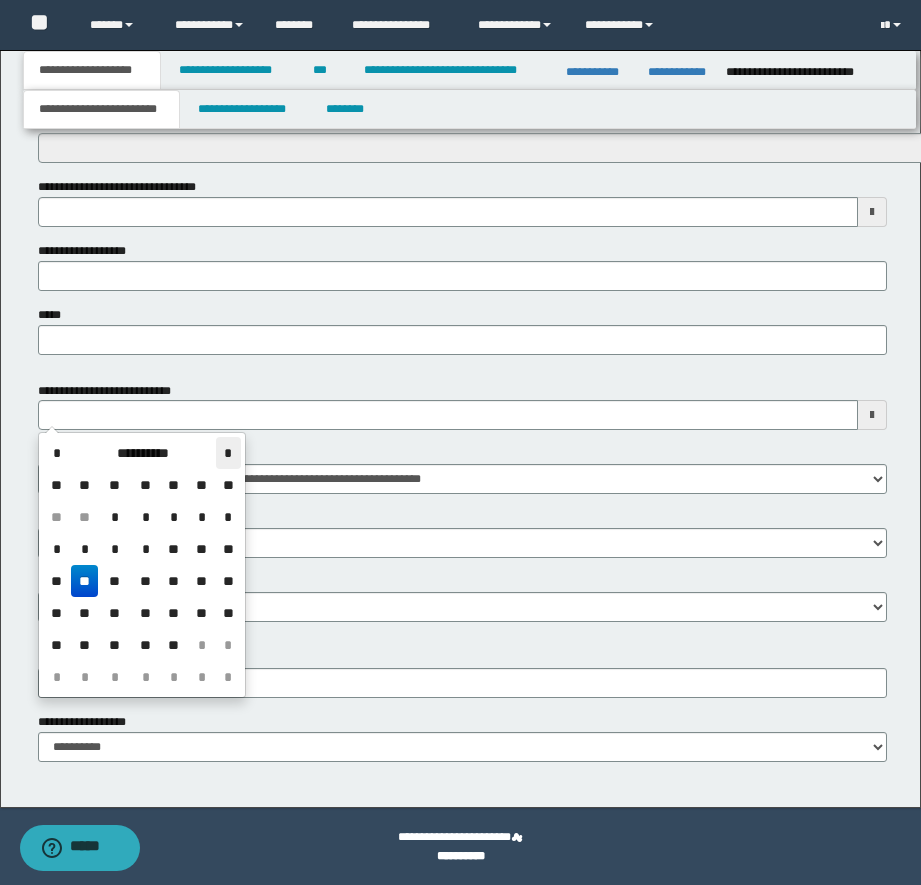 click on "*" at bounding box center (228, 453) 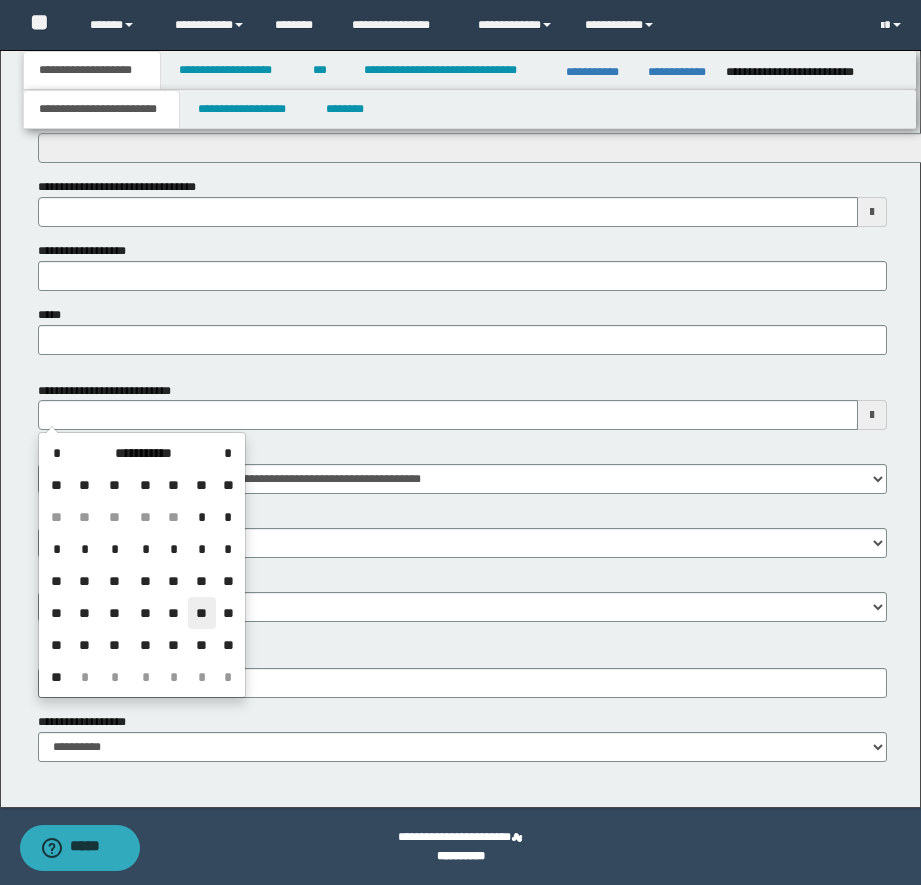 click on "**" at bounding box center (202, 613) 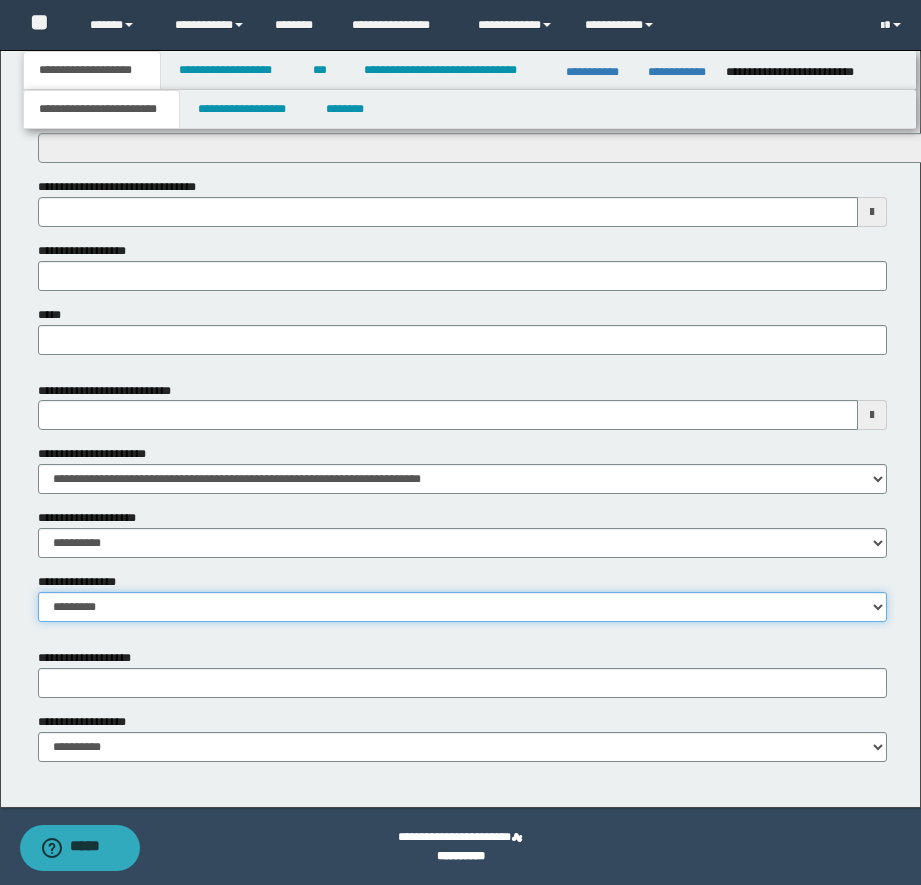 click on "**********" at bounding box center (462, 607) 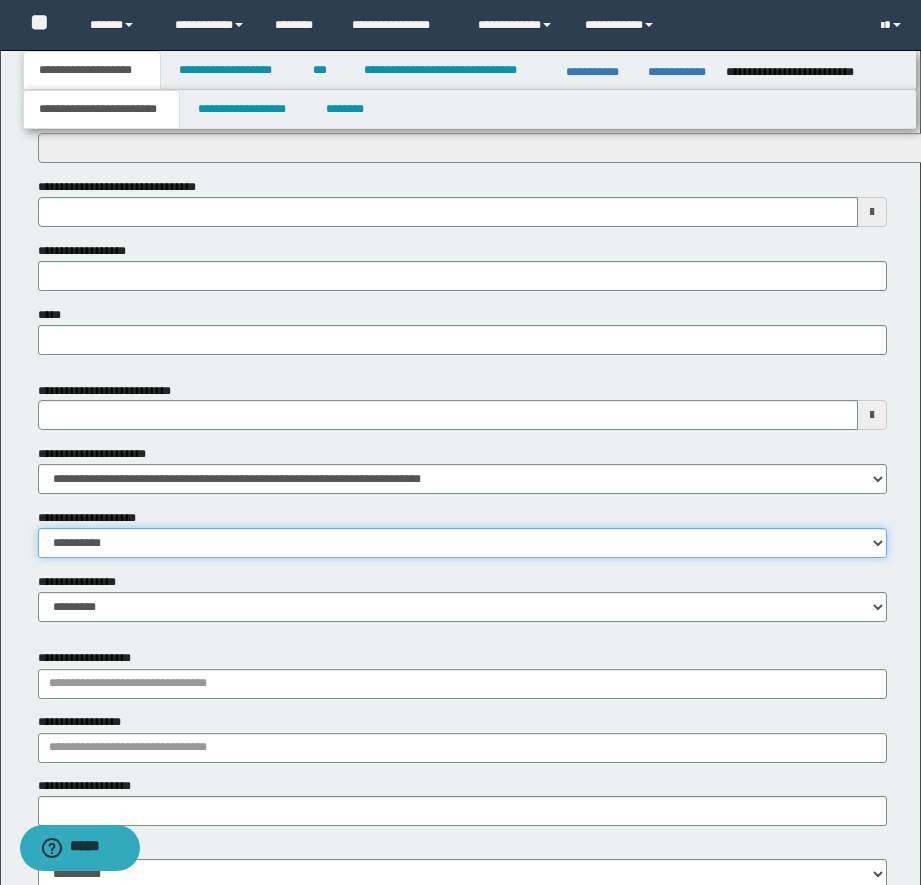 click on "**********" at bounding box center [462, 543] 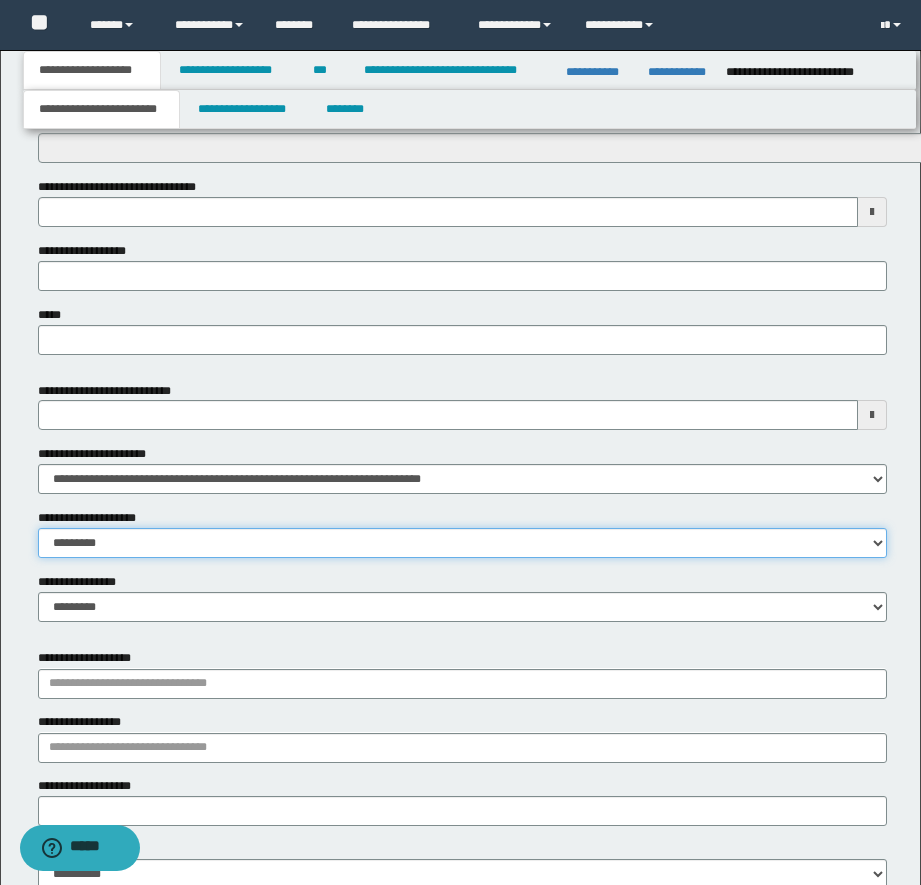 click on "**********" at bounding box center [462, 543] 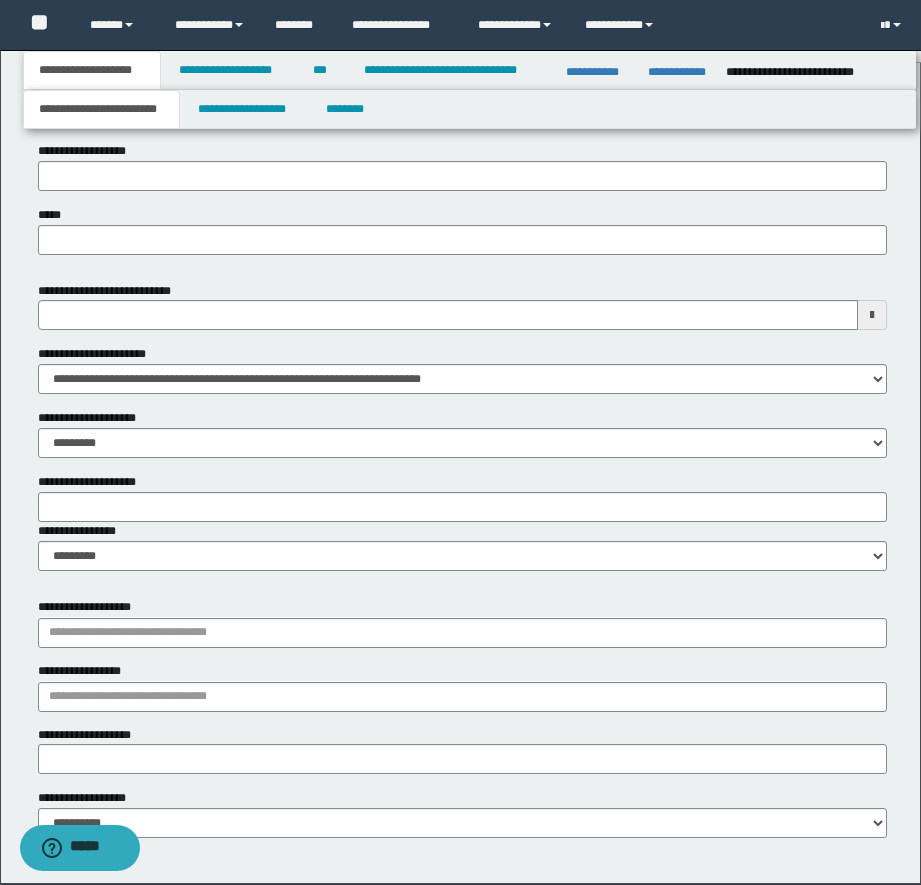 click on "**********" at bounding box center (462, 76) 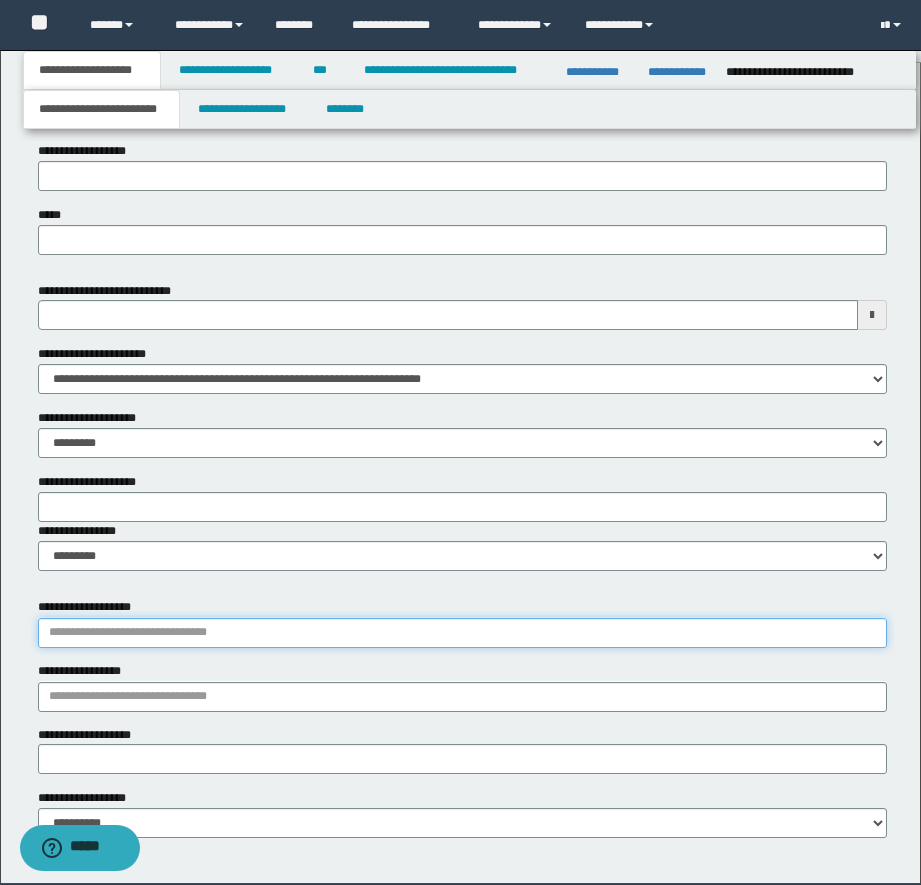 click on "**********" at bounding box center (462, 633) 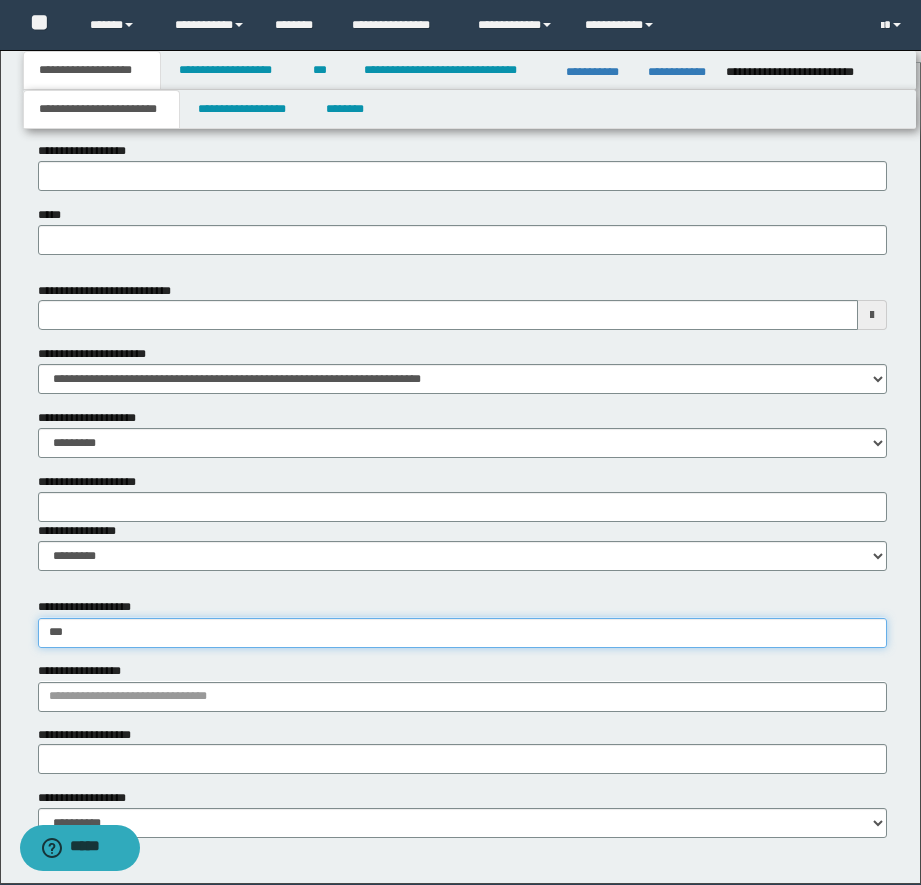 type on "****" 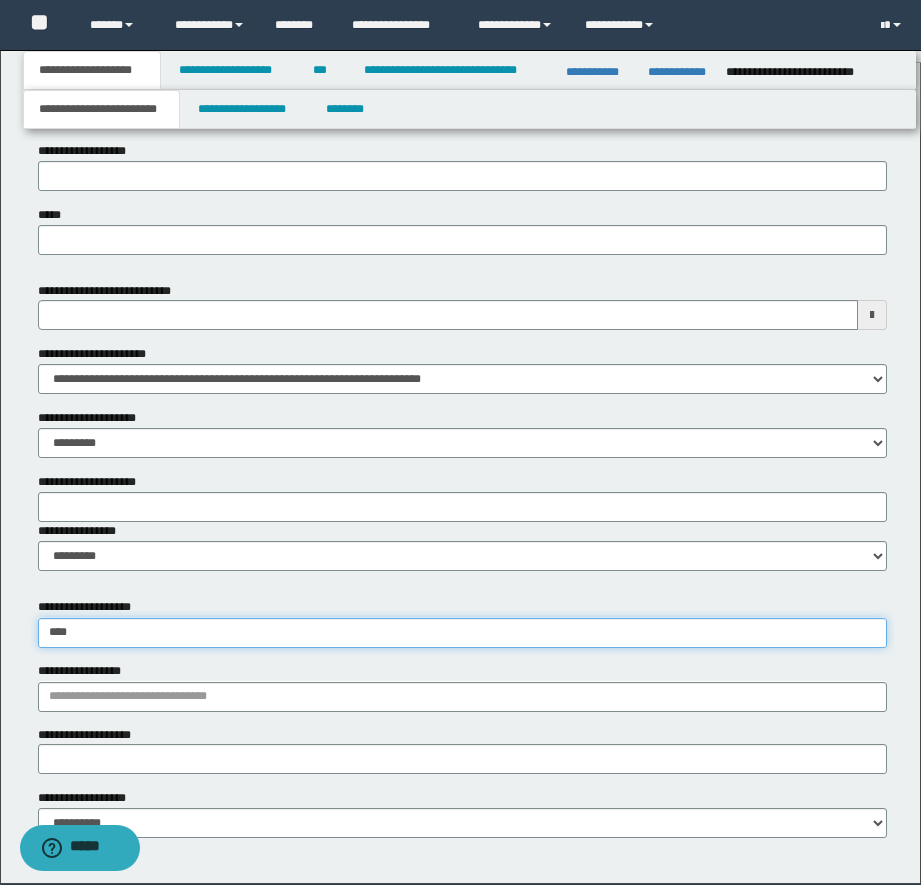 type on "**********" 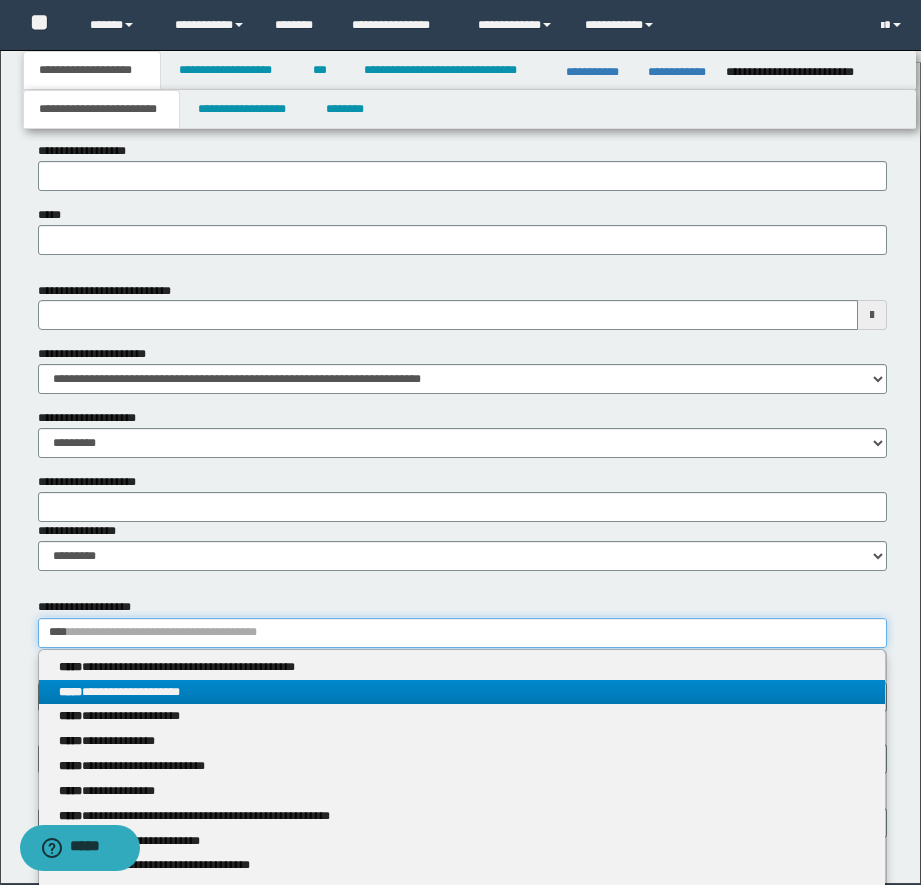 type on "****" 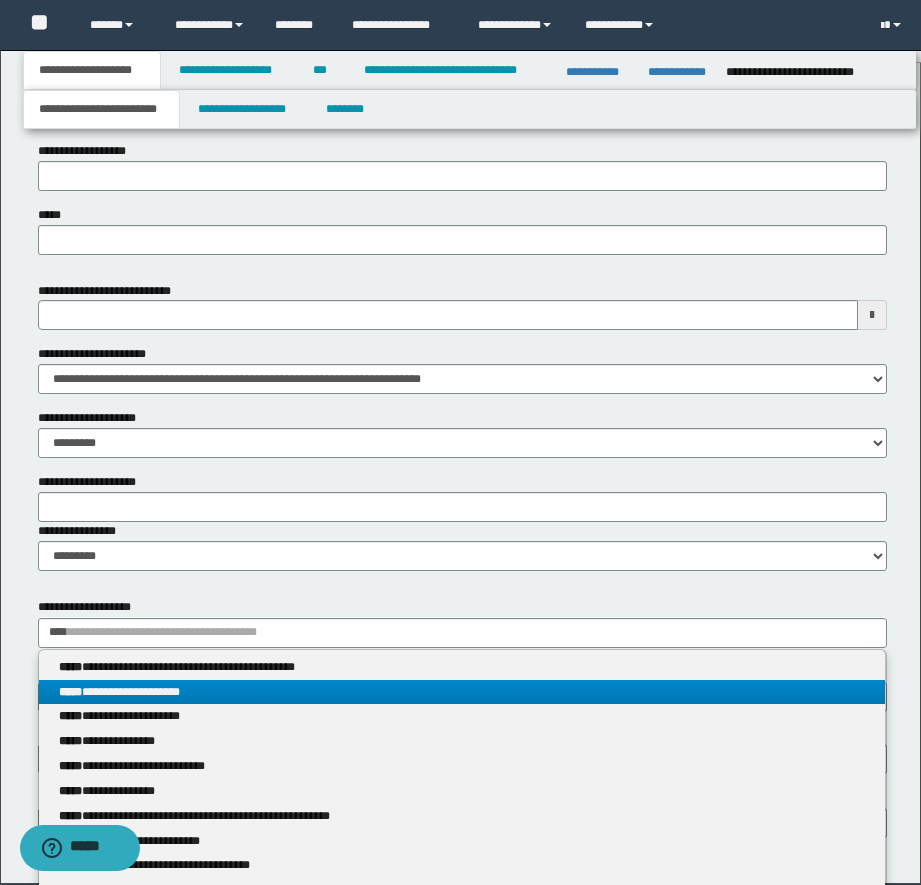 click on "**********" at bounding box center [462, 692] 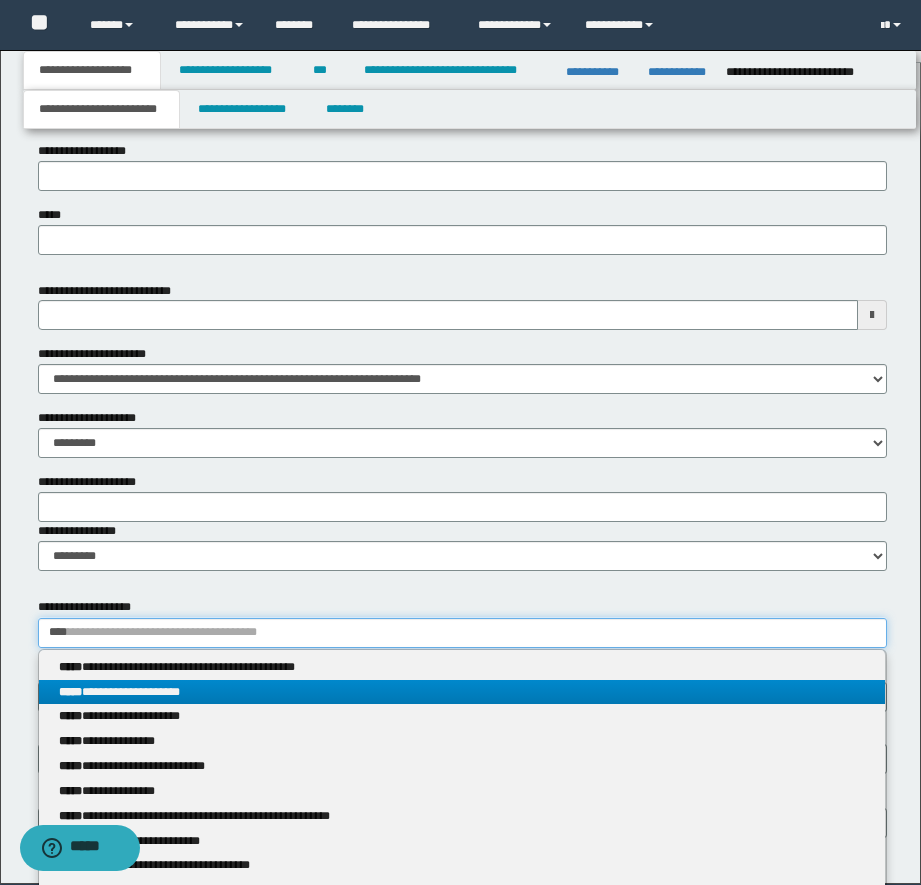 type 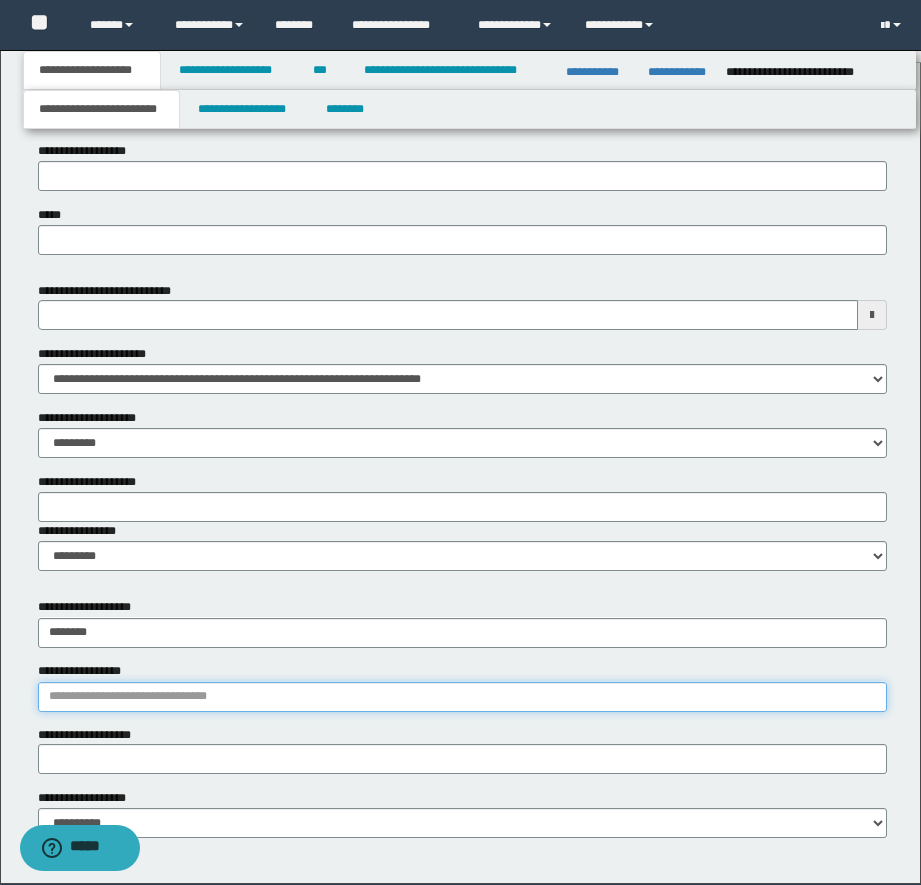 click on "**********" at bounding box center (462, 697) 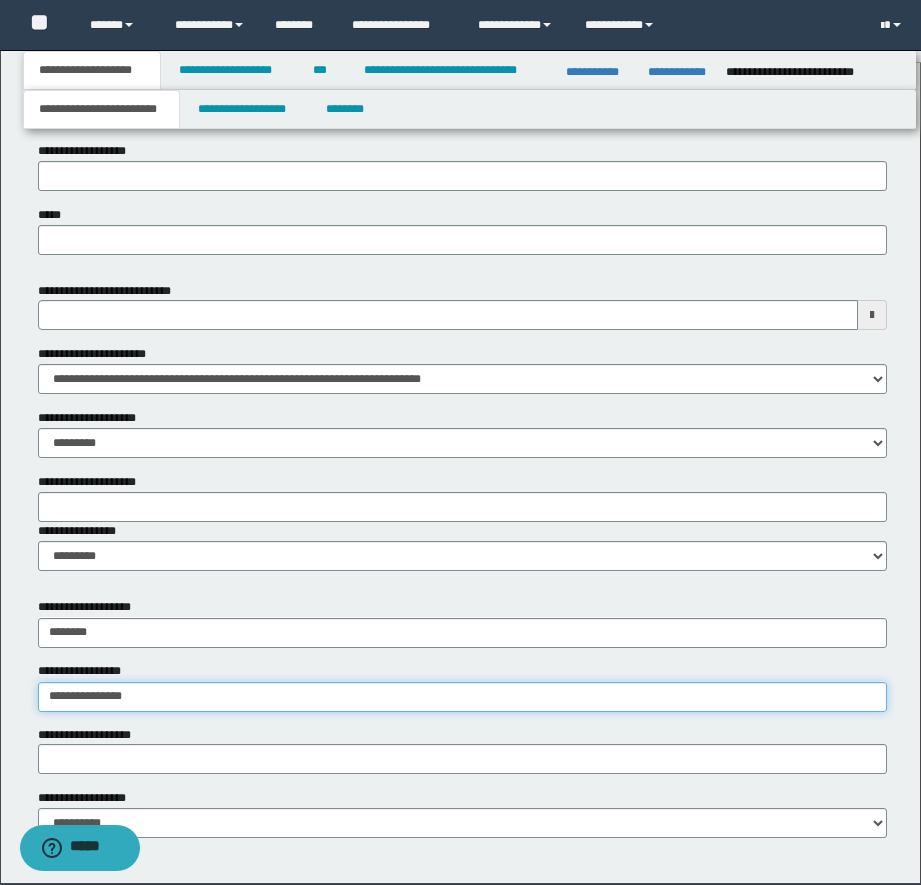 type on "**********" 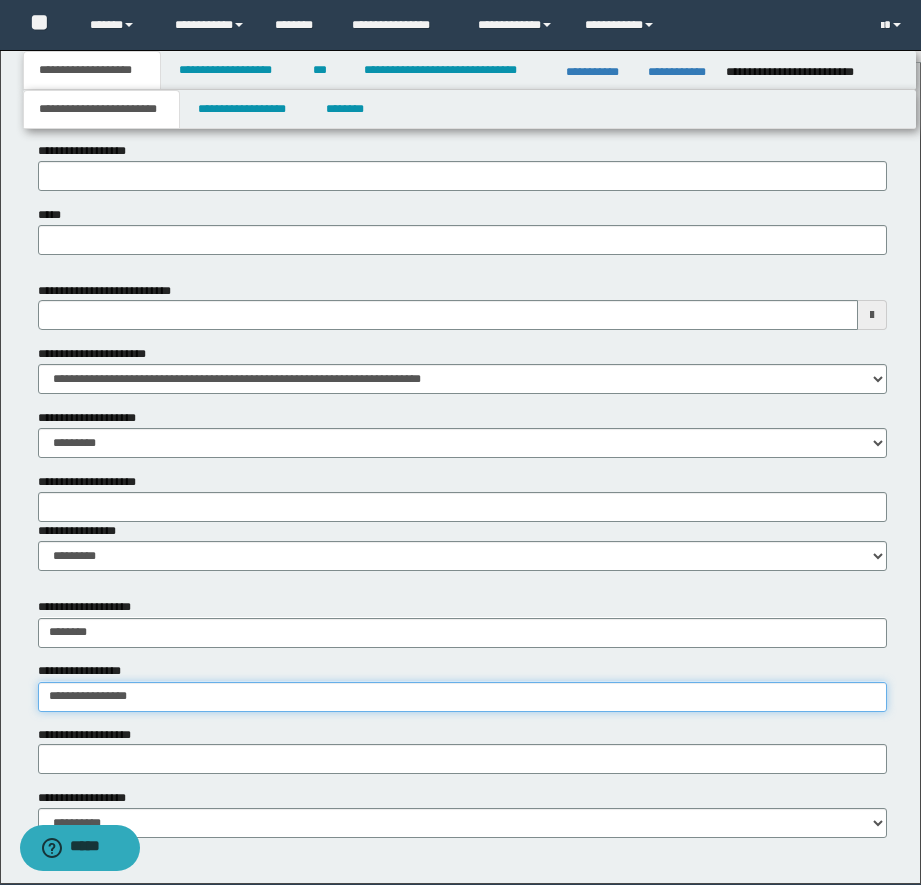 type on "**********" 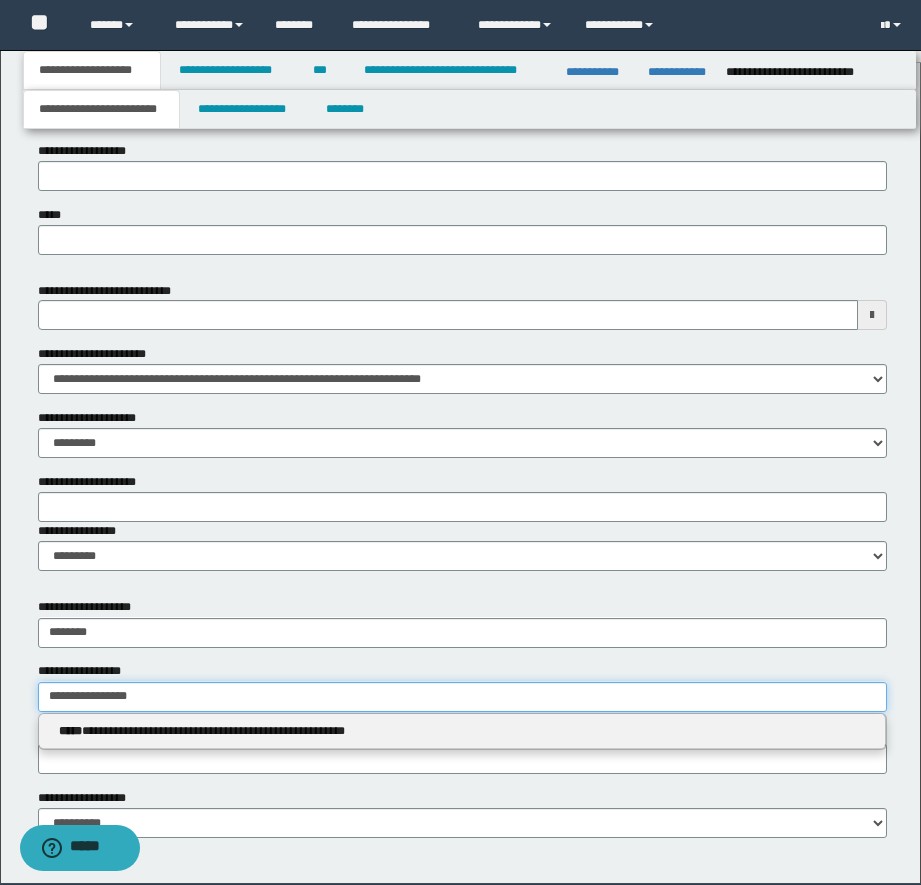 type on "**********" 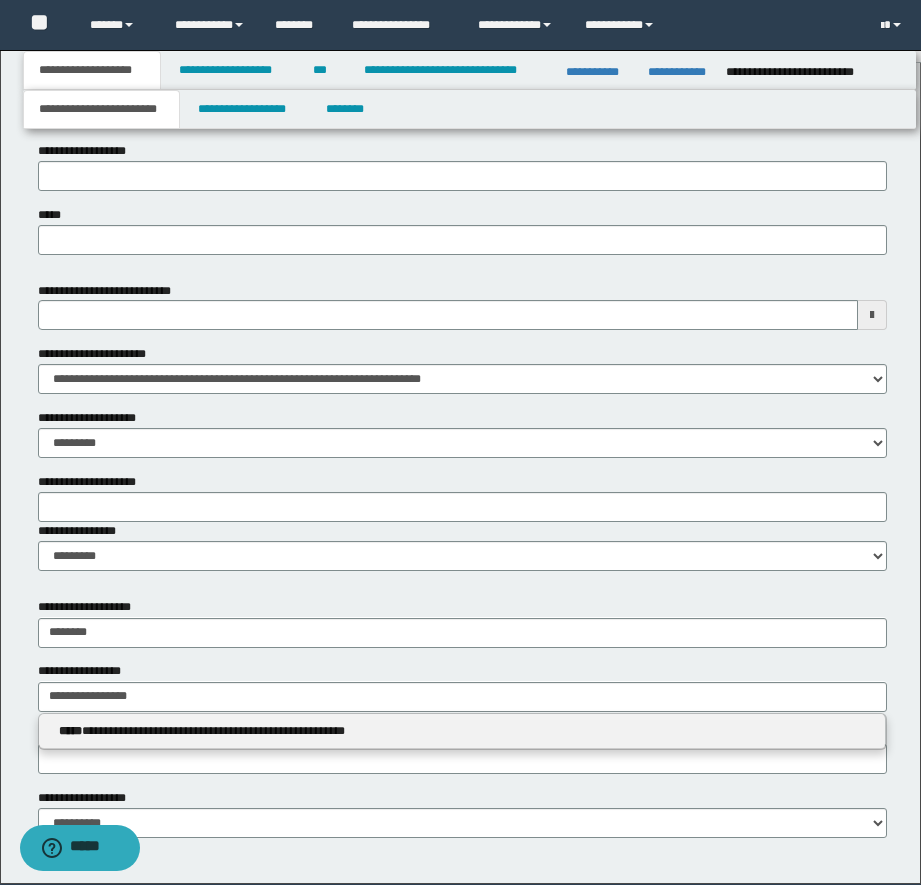 click on "**********" at bounding box center (462, 731) 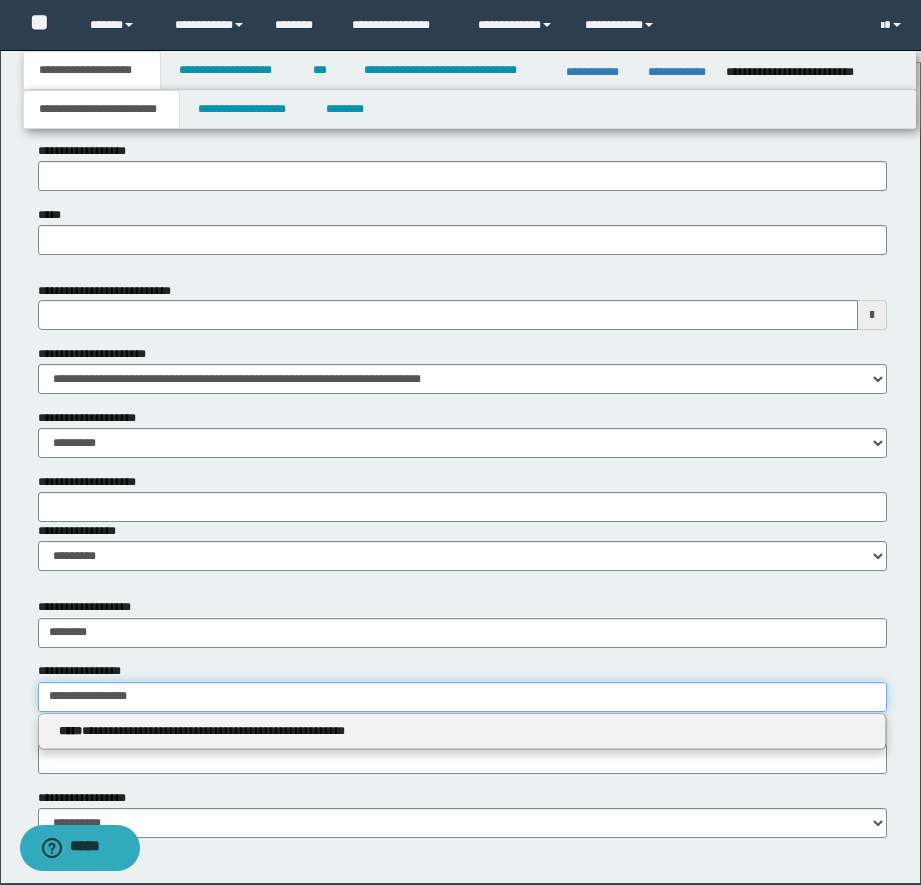 type 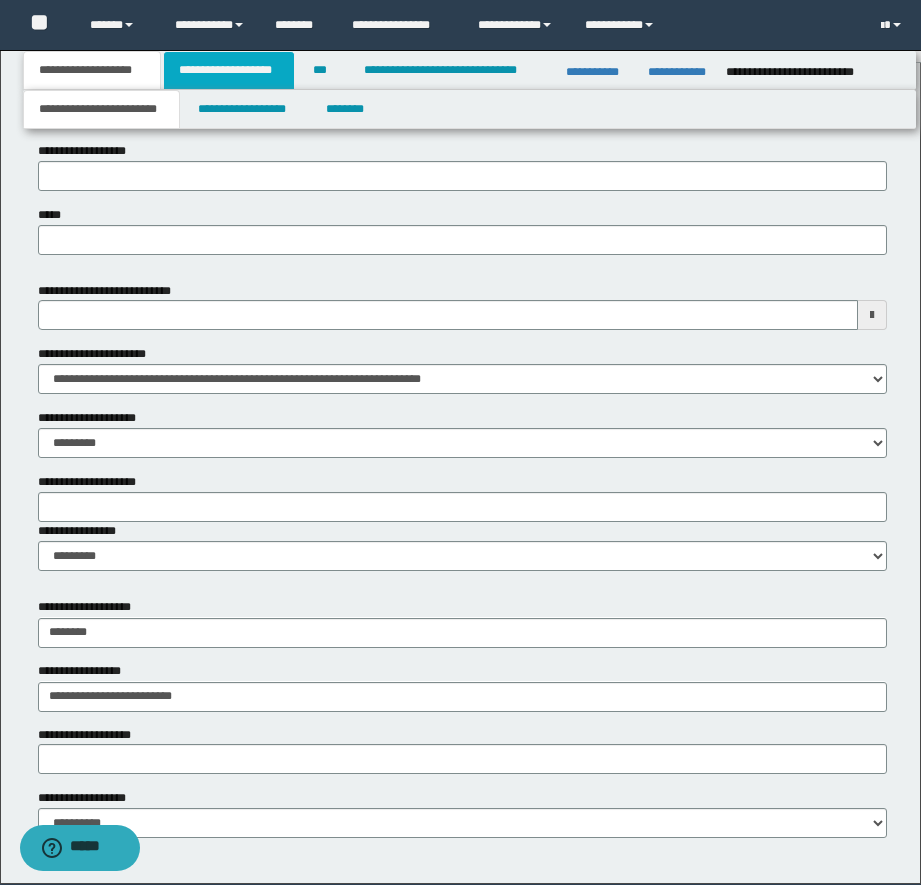 click on "**********" at bounding box center (229, 70) 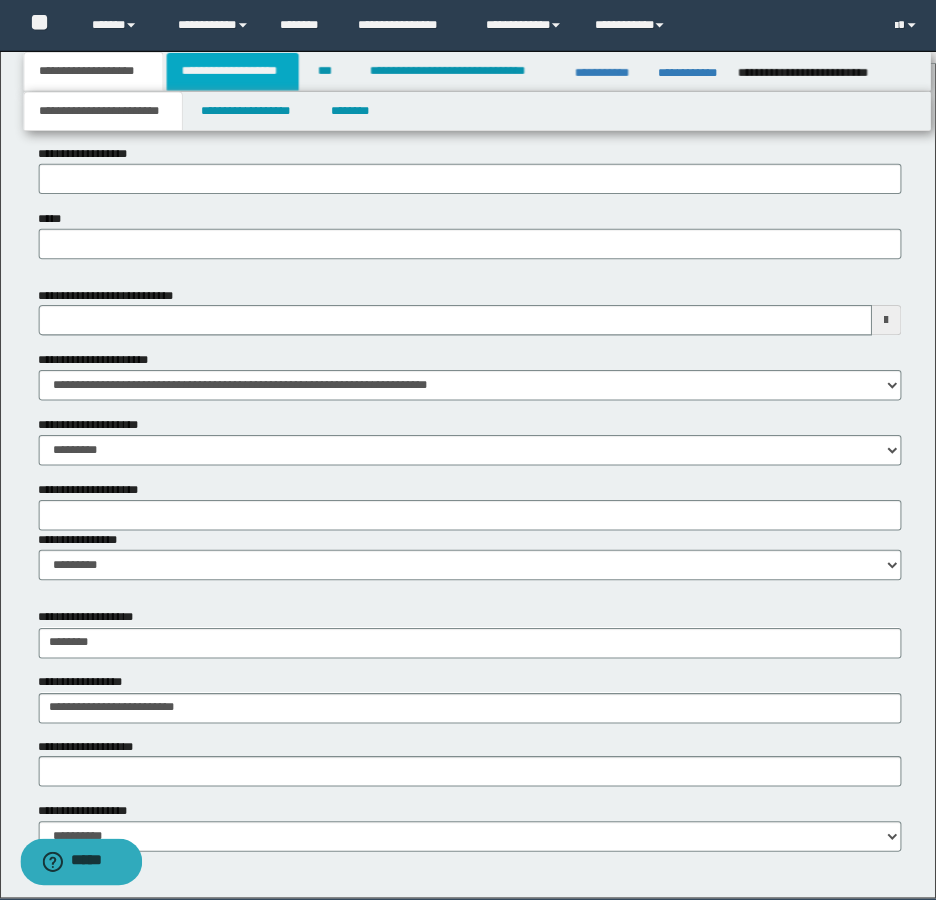 scroll, scrollTop: 0, scrollLeft: 0, axis: both 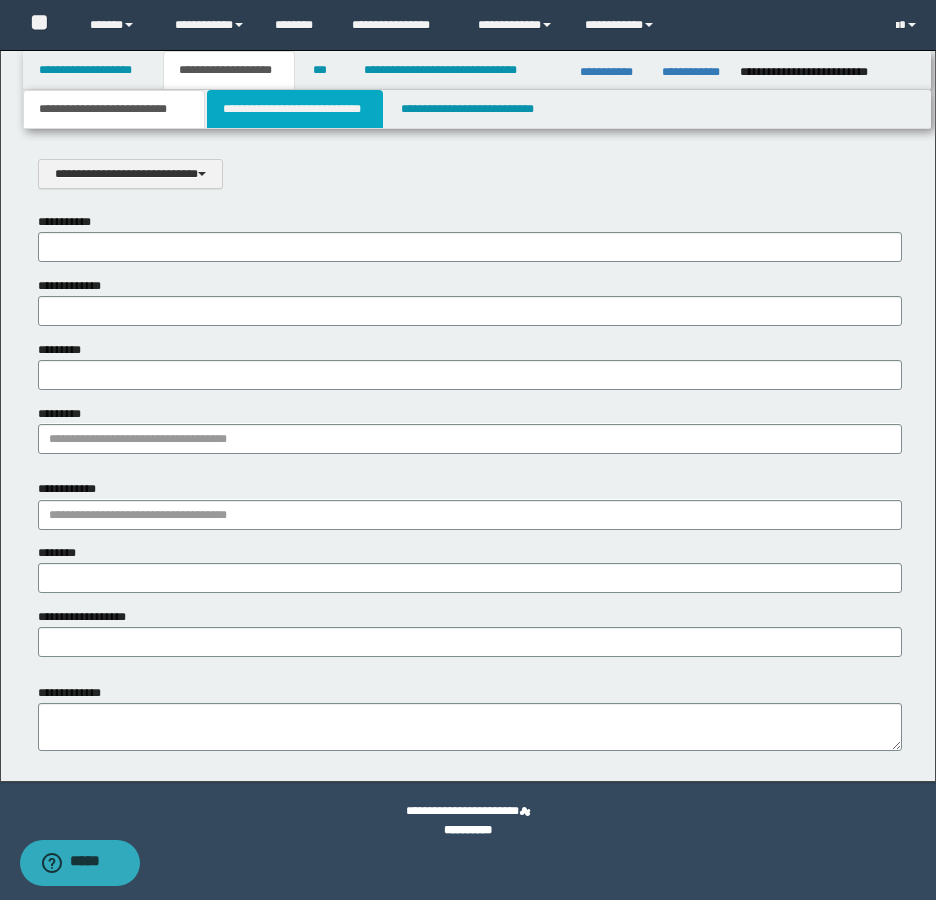 click on "**********" at bounding box center (295, 109) 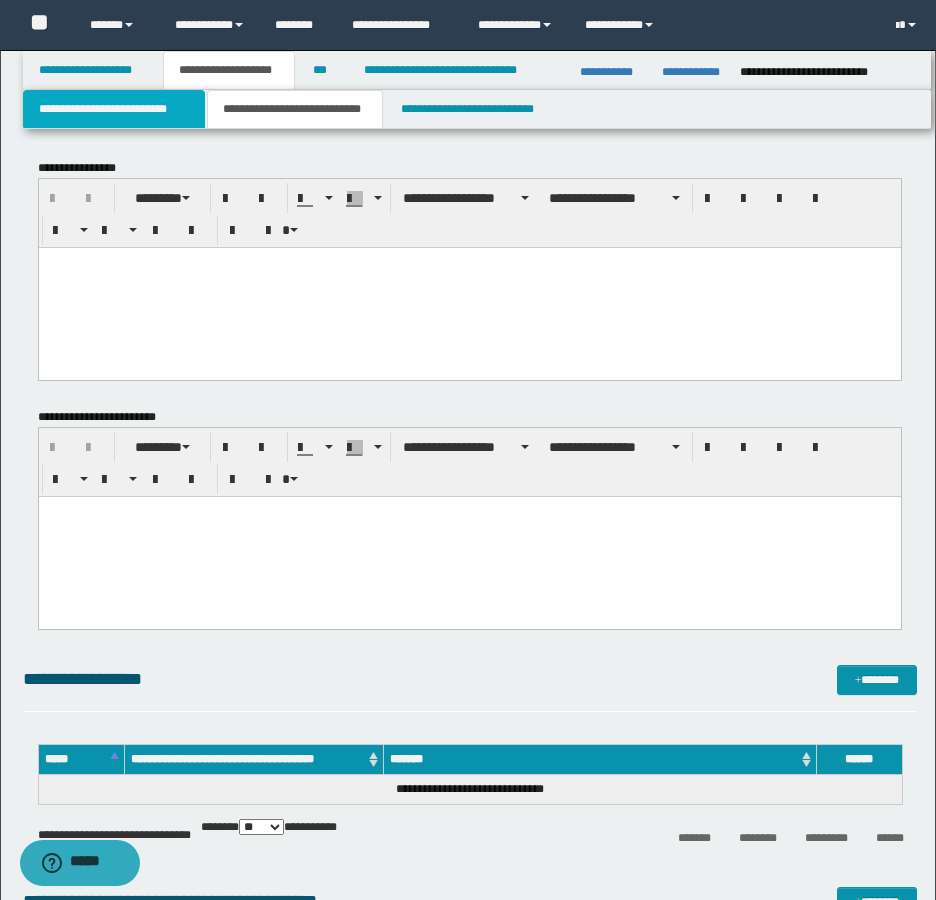 click on "**********" at bounding box center (114, 109) 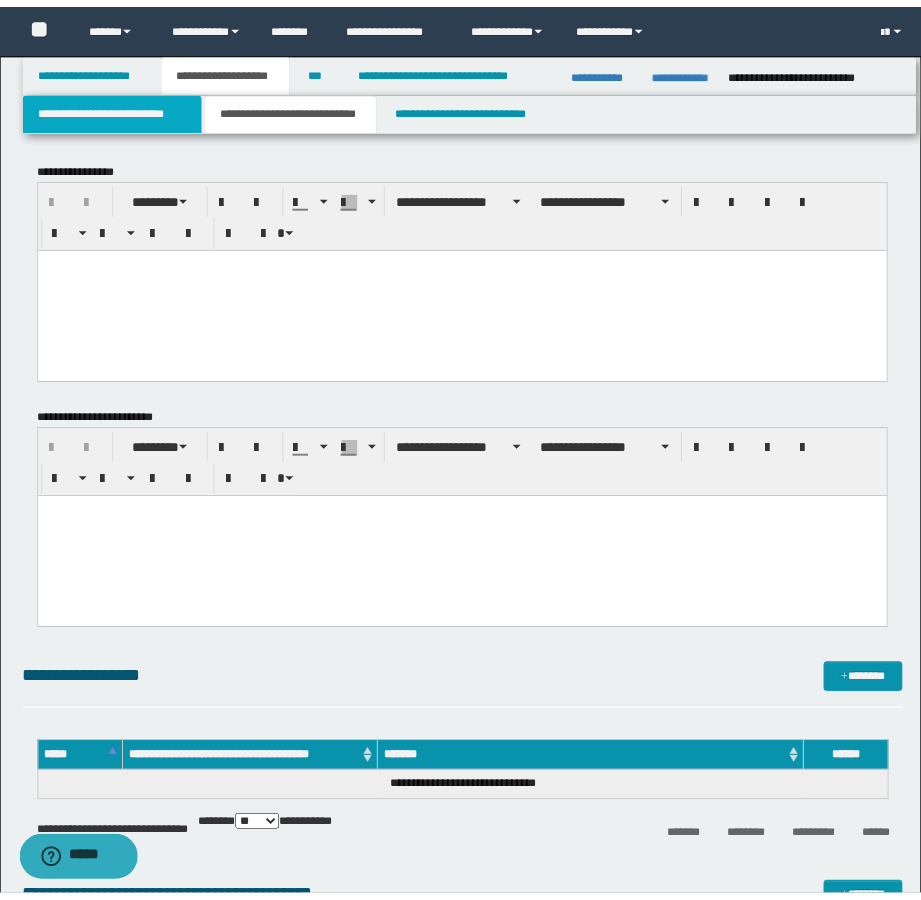 scroll, scrollTop: 0, scrollLeft: 0, axis: both 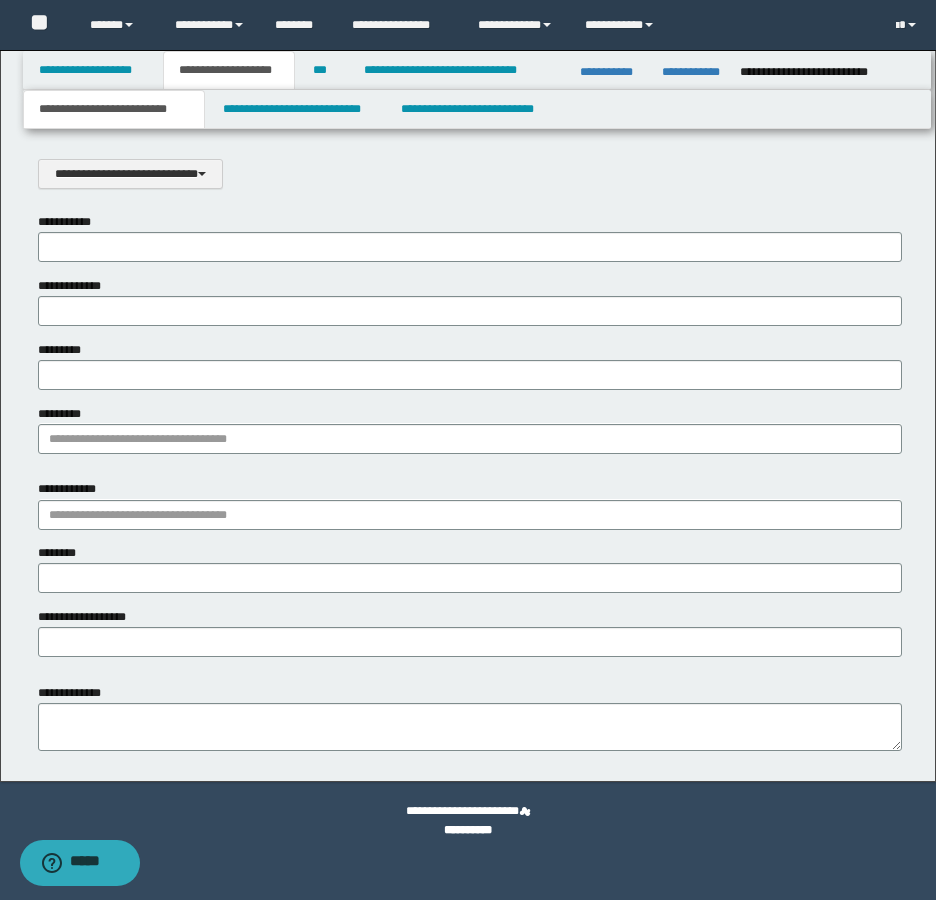 click on "**********" at bounding box center (114, 109) 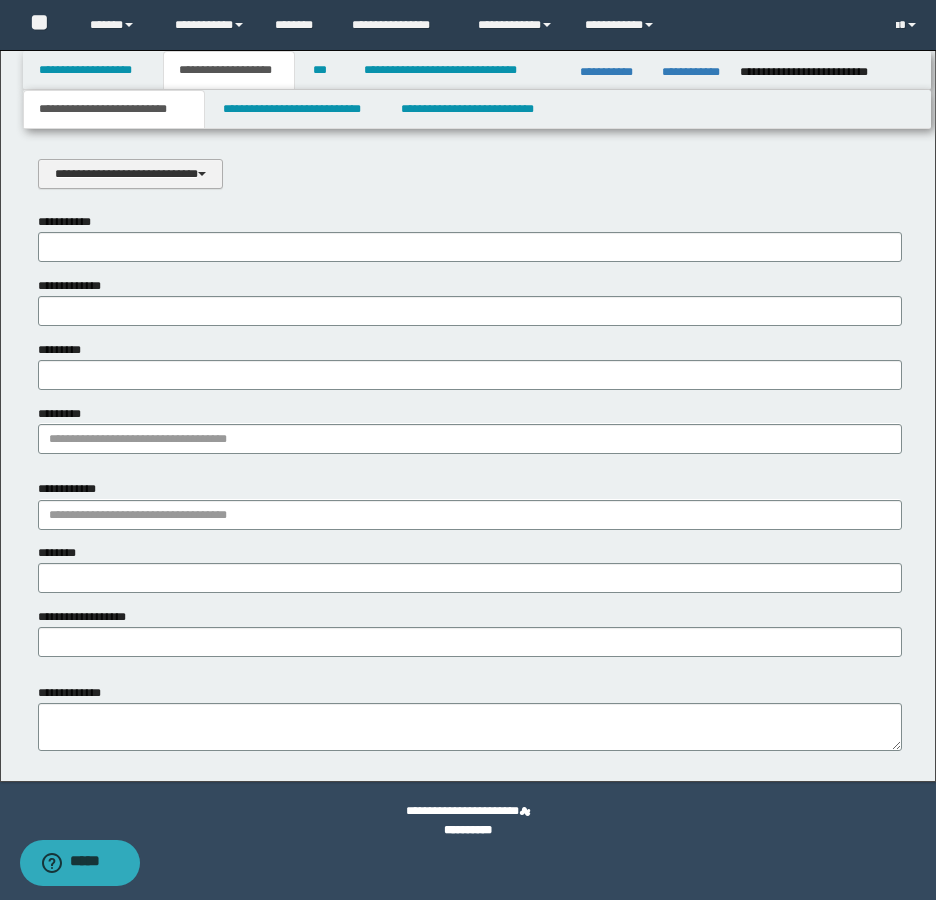 click on "**********" at bounding box center (130, 174) 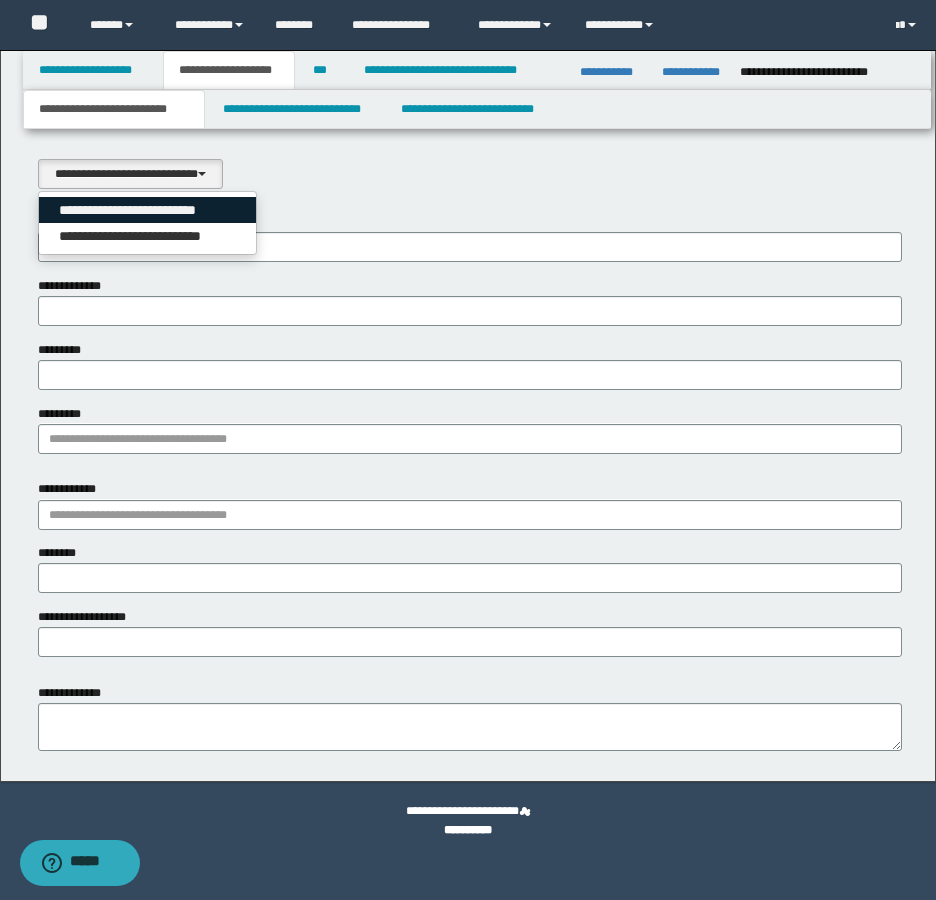click on "**********" at bounding box center (148, 210) 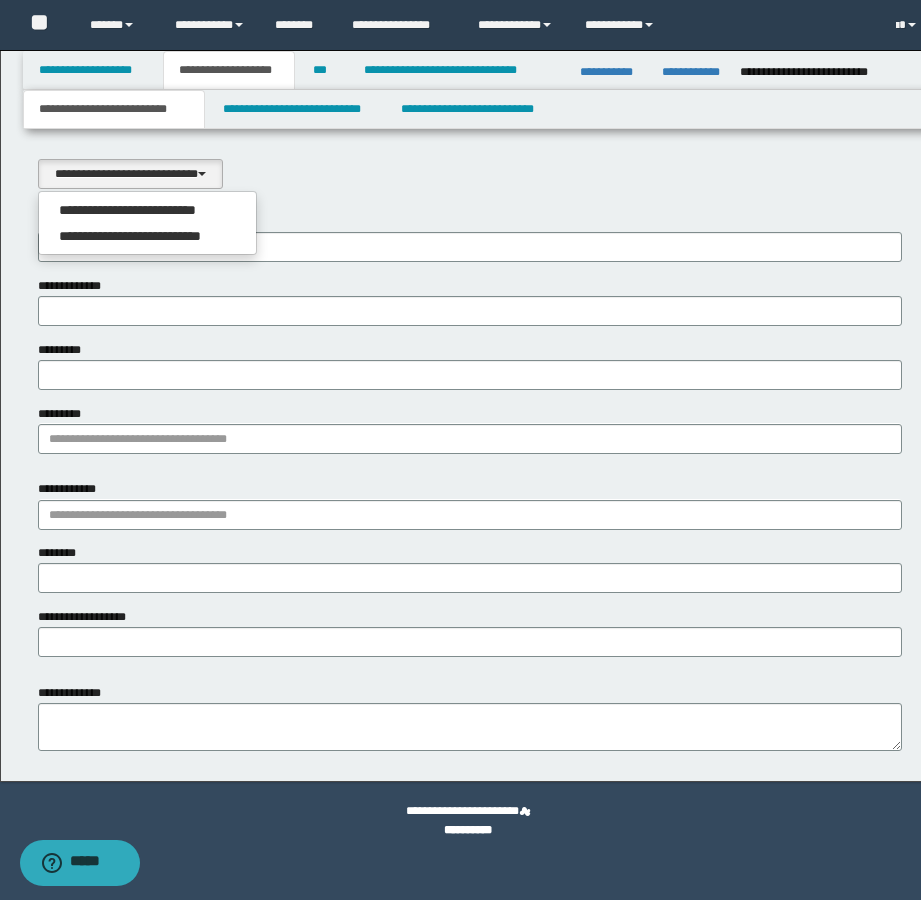 select on "*" 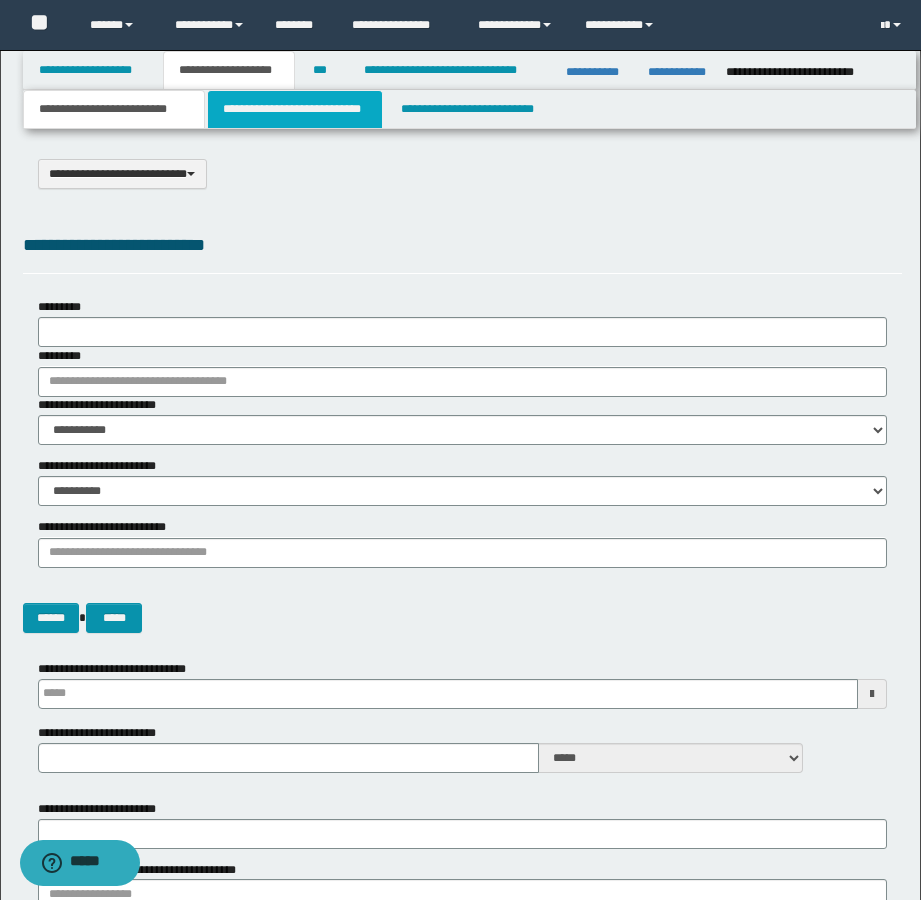 click on "**********" at bounding box center (295, 109) 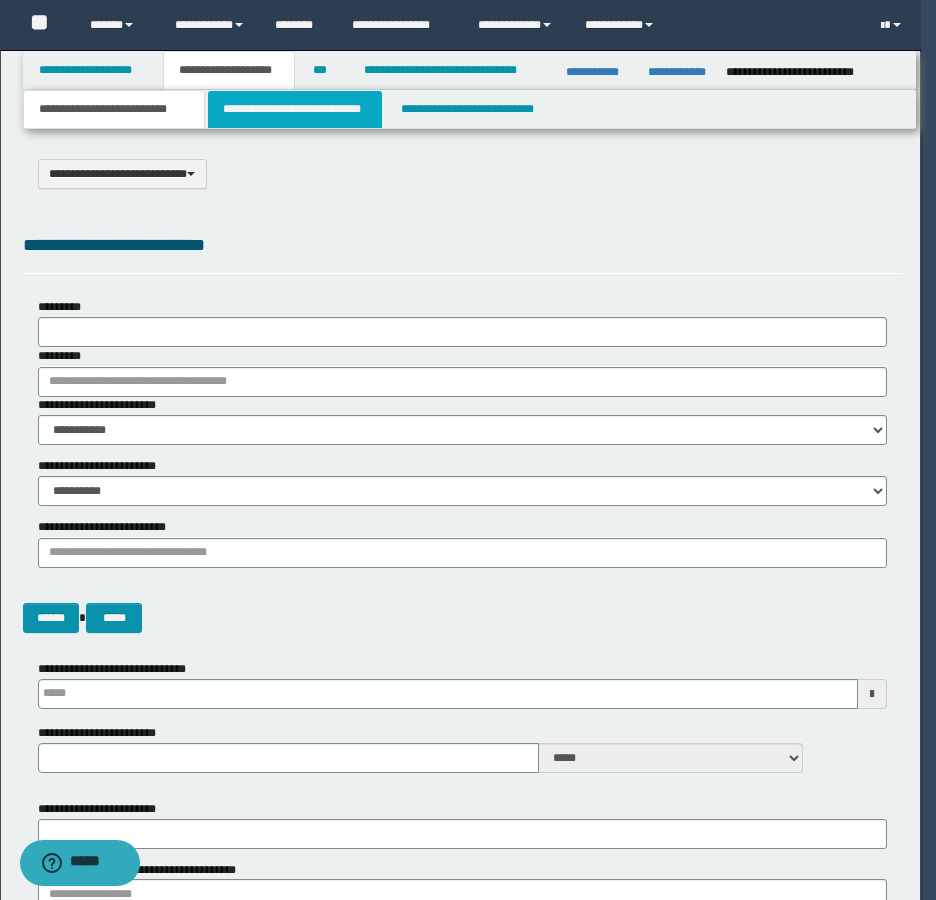 type 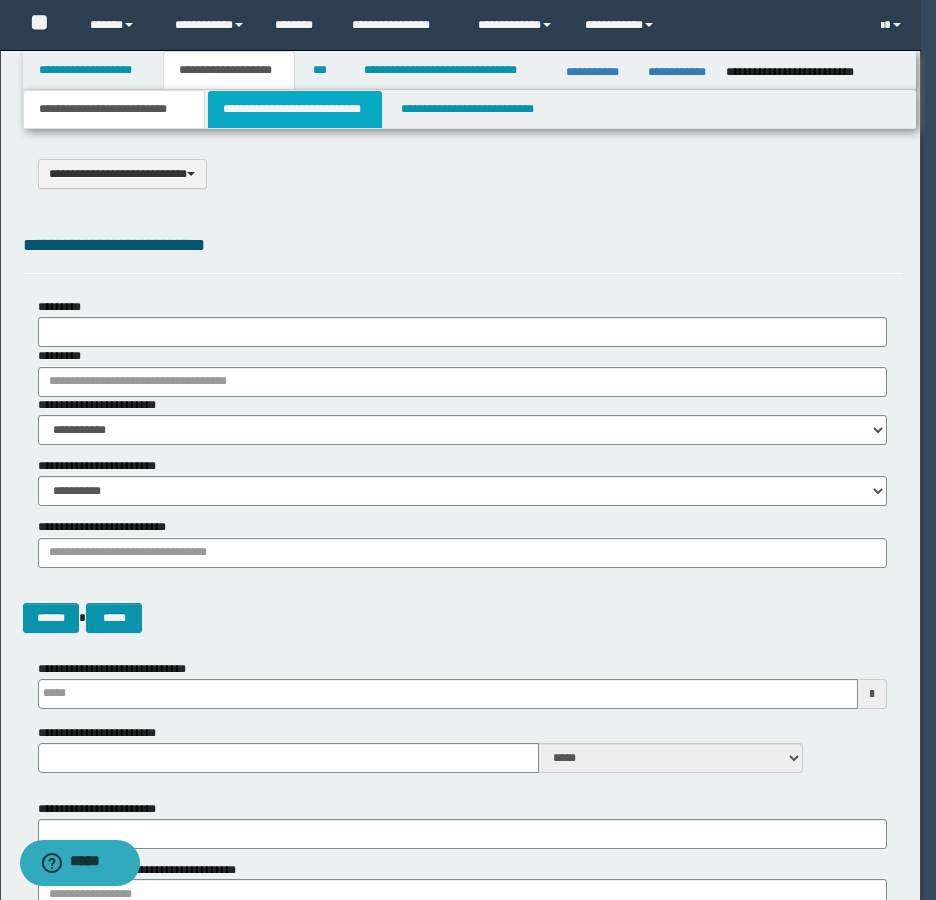 type 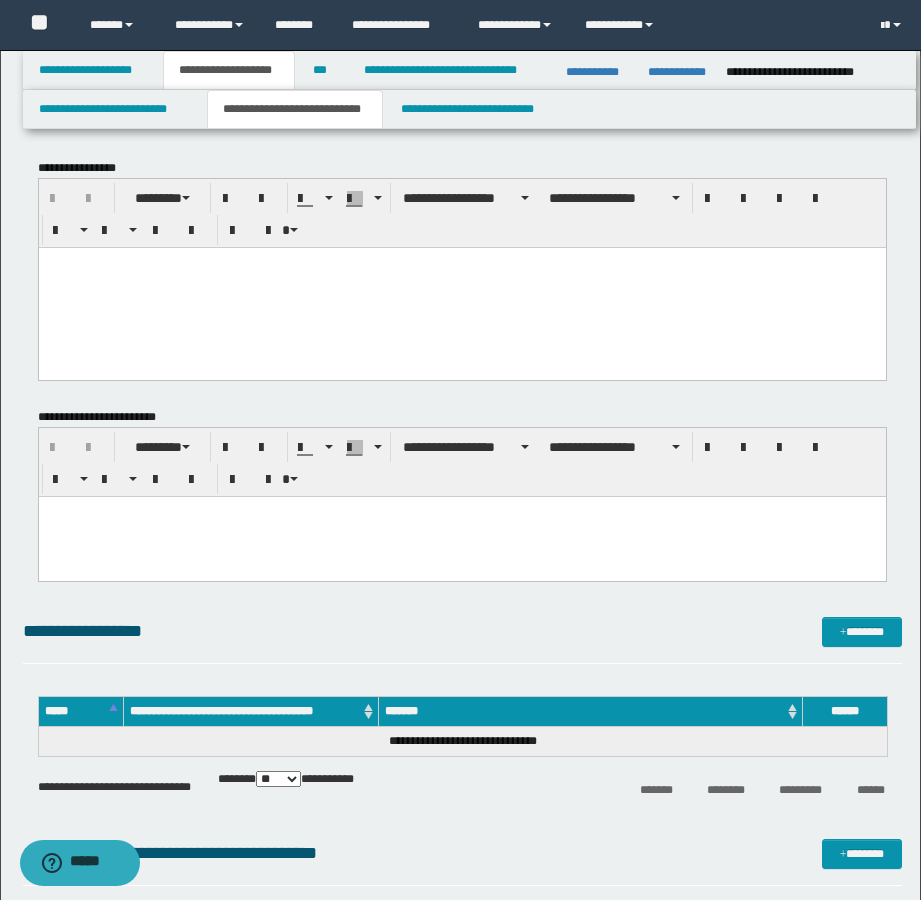 drag, startPoint x: 229, startPoint y: 293, endPoint x: 469, endPoint y: 322, distance: 241.74573 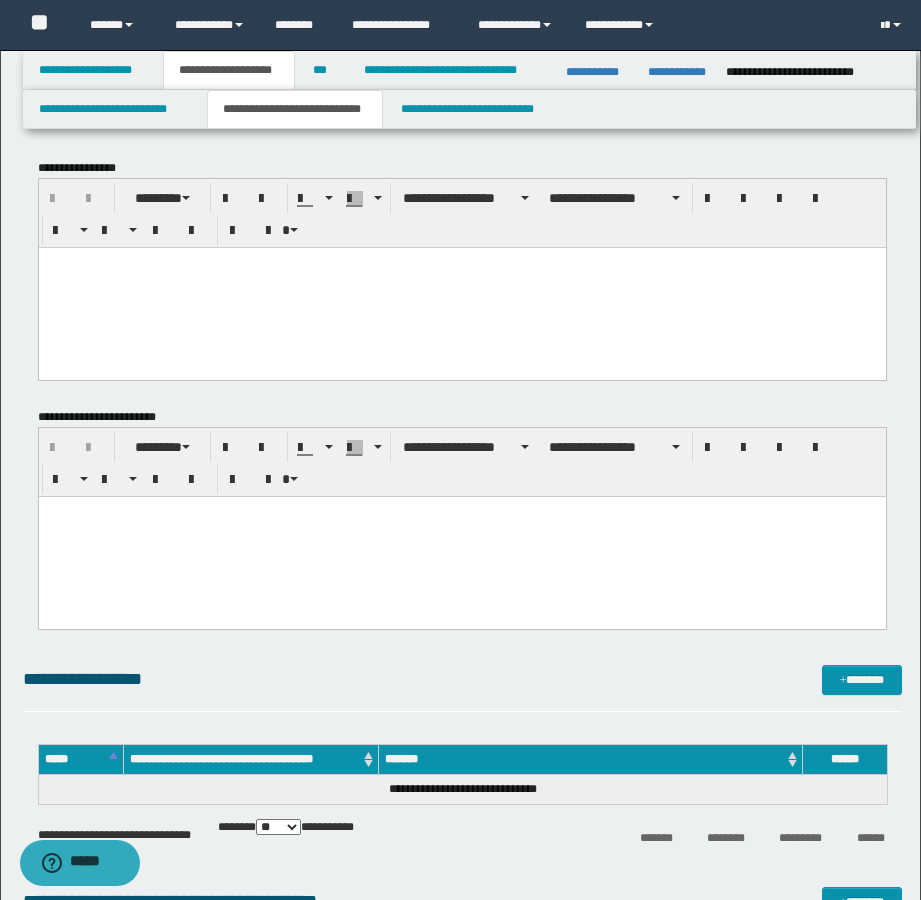 click at bounding box center [461, 287] 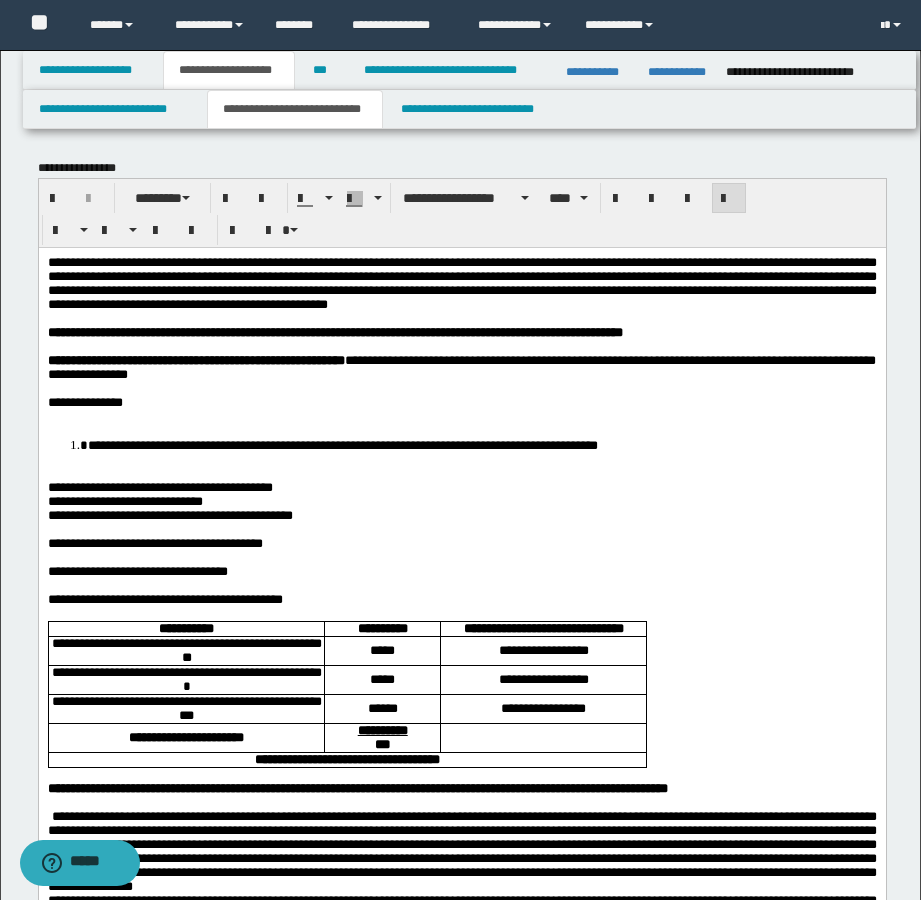 click on "**********" at bounding box center [461, 402] 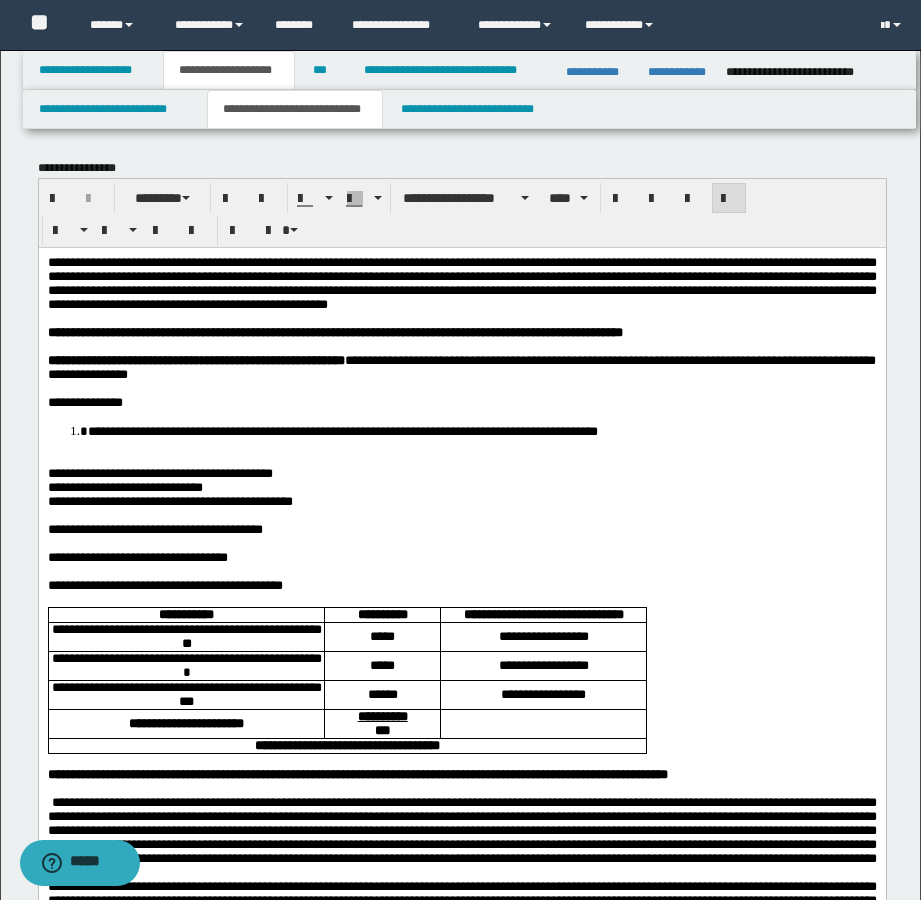 click on "**********" at bounding box center [342, 430] 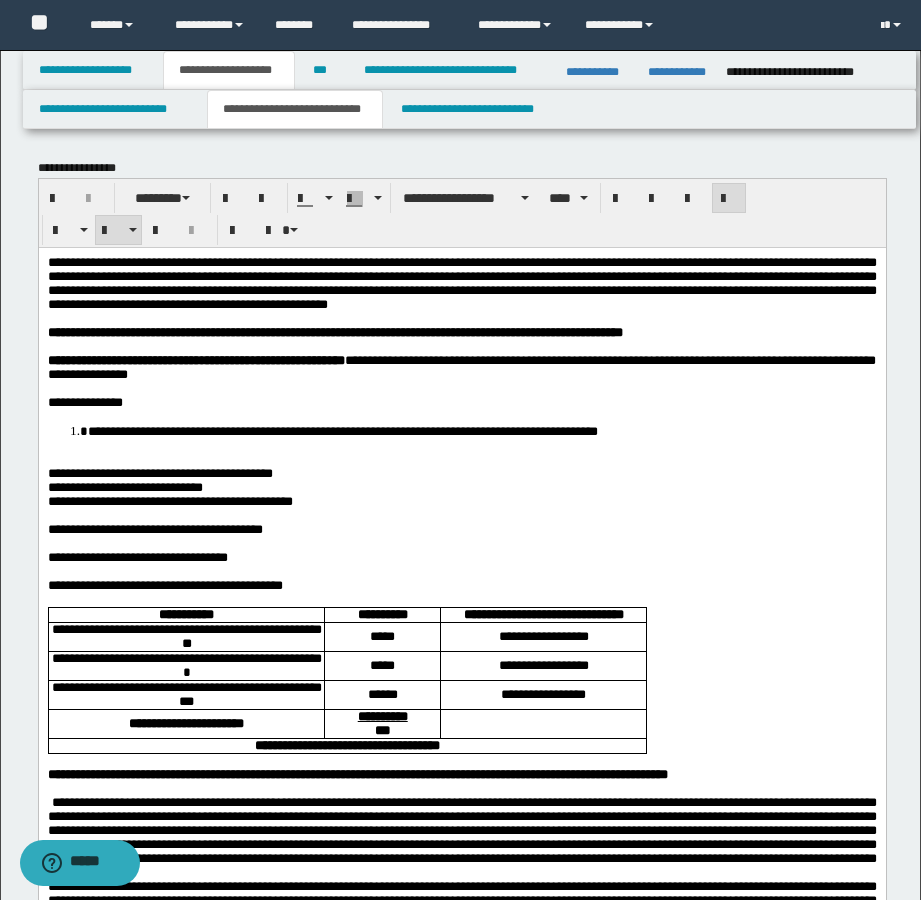 click on "**********" at bounding box center (461, 1362) 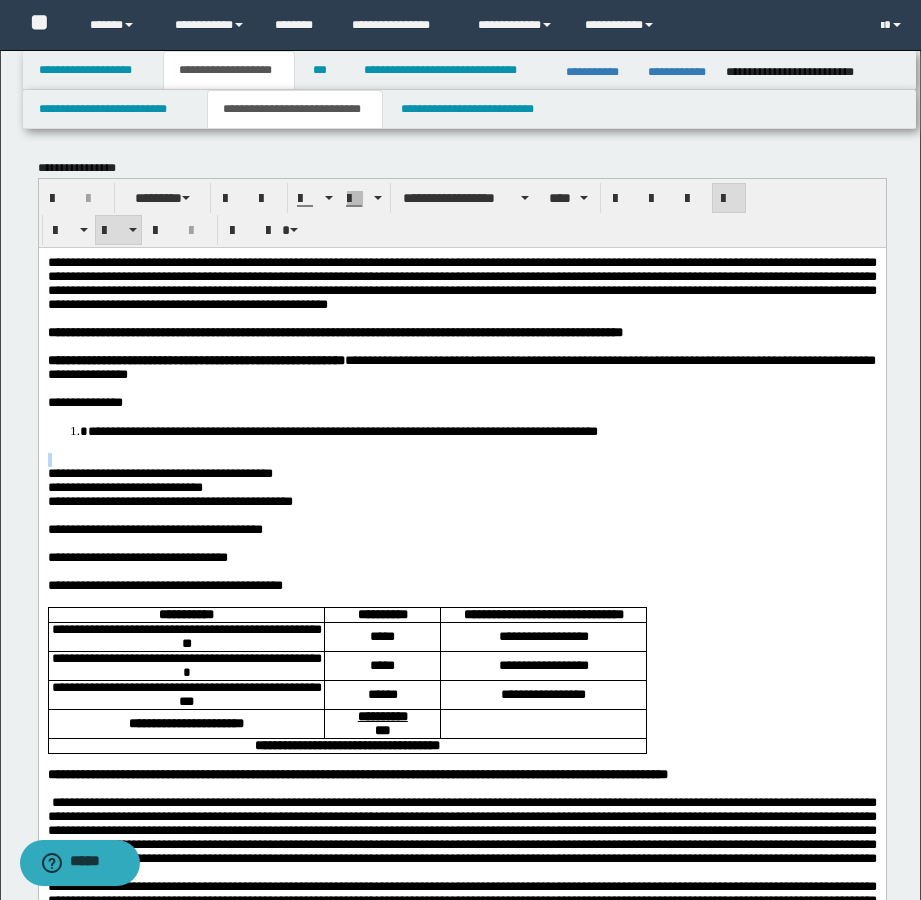 click on "**********" at bounding box center (461, 1362) 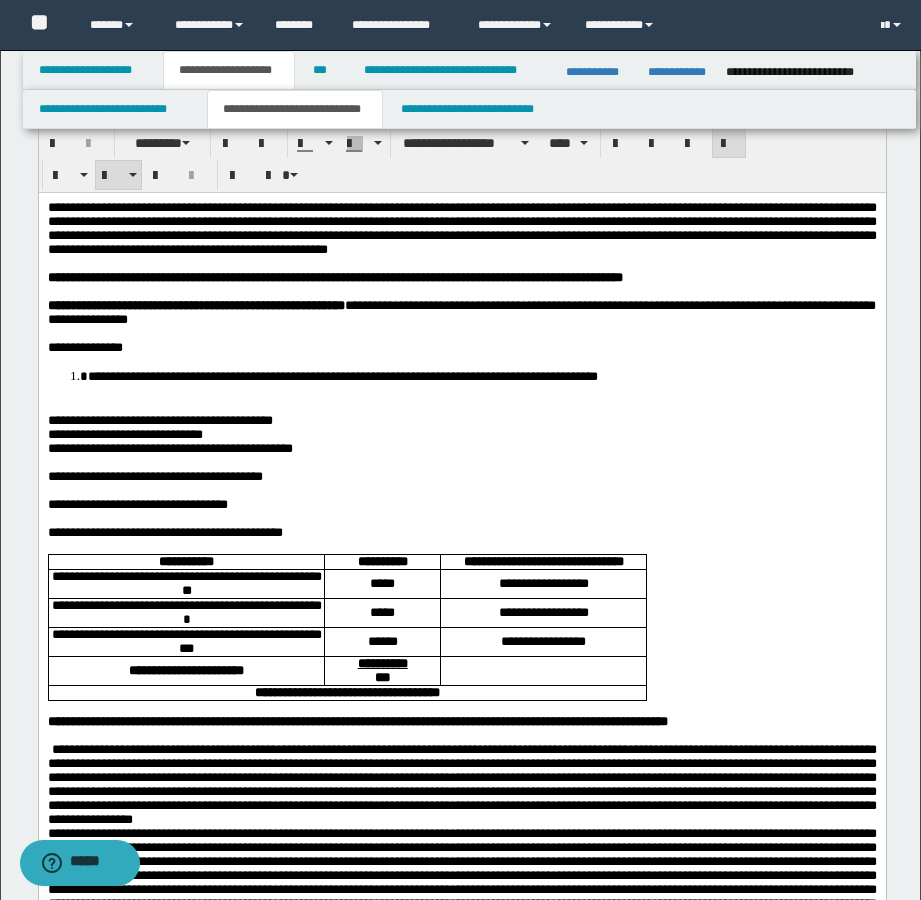 scroll, scrollTop: 100, scrollLeft: 0, axis: vertical 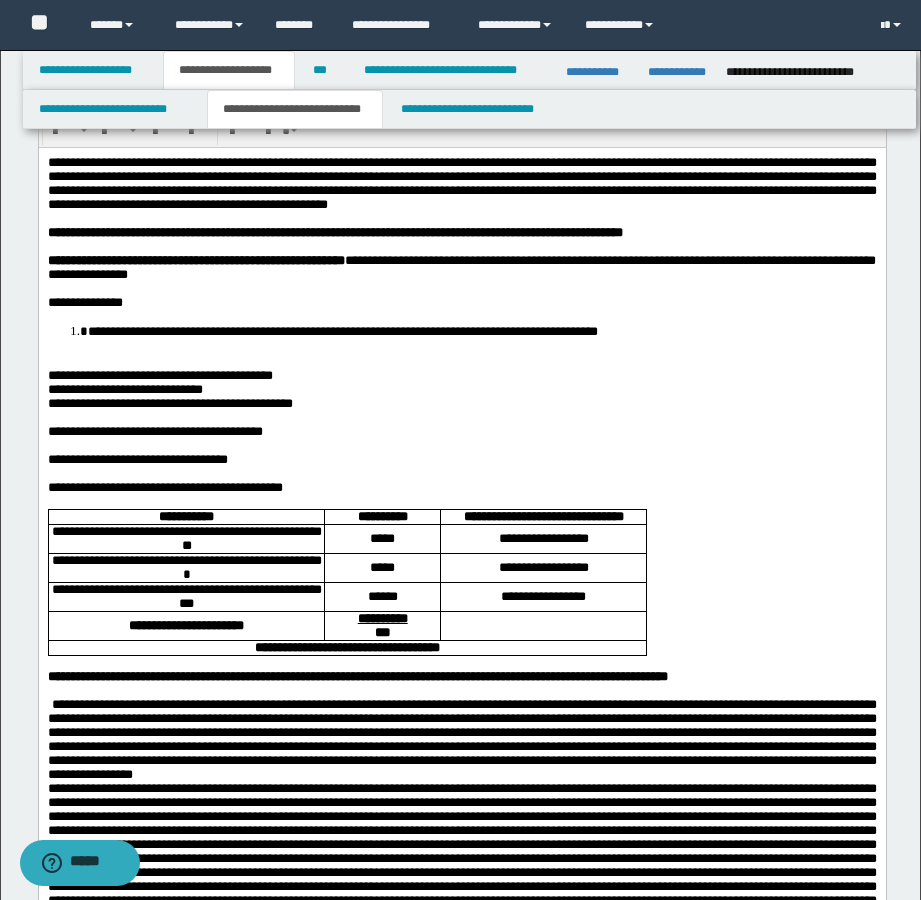 click on "**********" at bounding box center (124, 388) 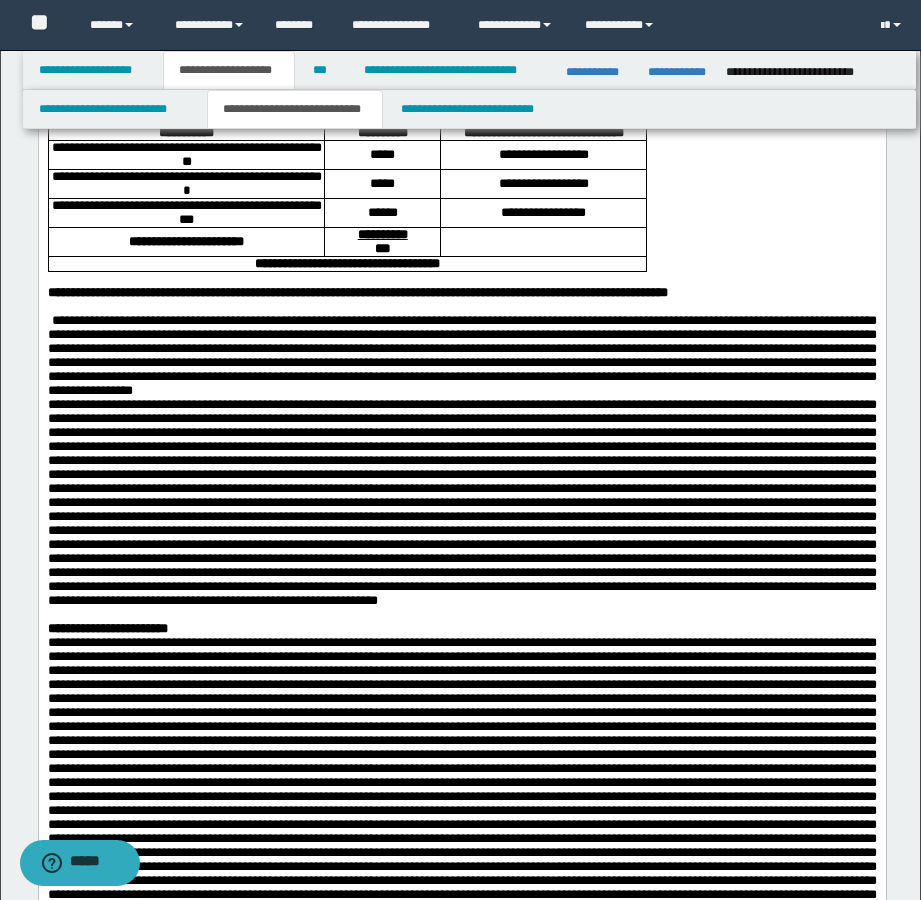 scroll, scrollTop: 500, scrollLeft: 0, axis: vertical 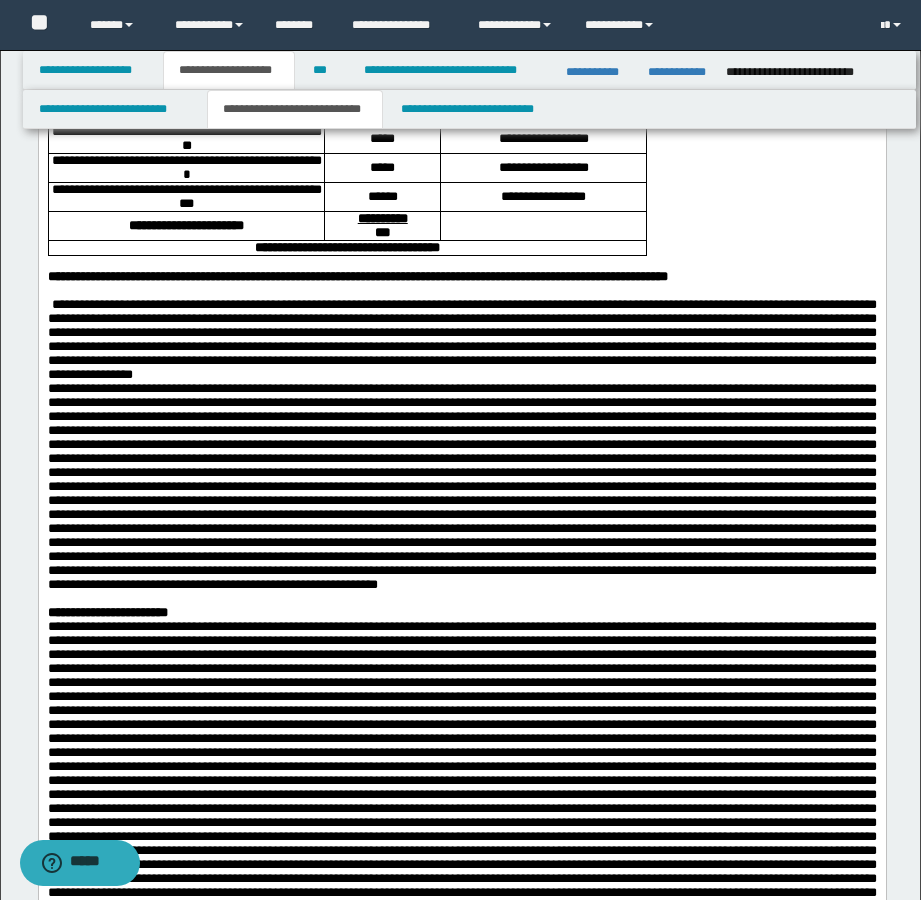 click on "**********" at bounding box center [461, 340] 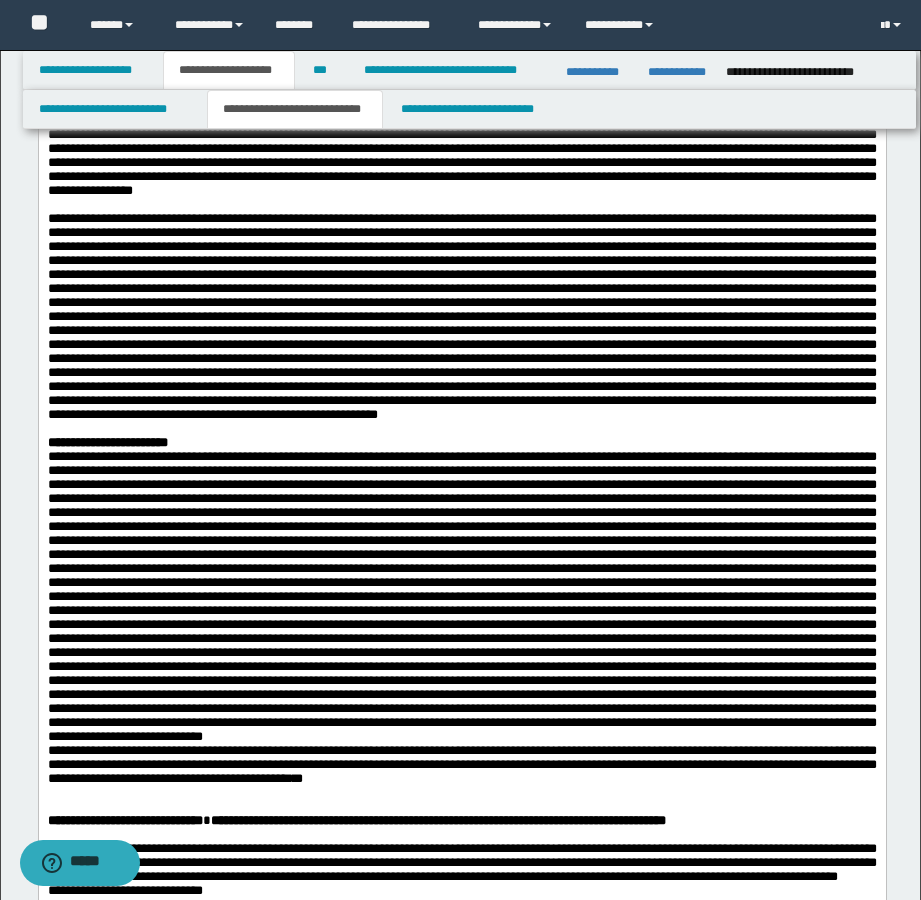 scroll, scrollTop: 800, scrollLeft: 0, axis: vertical 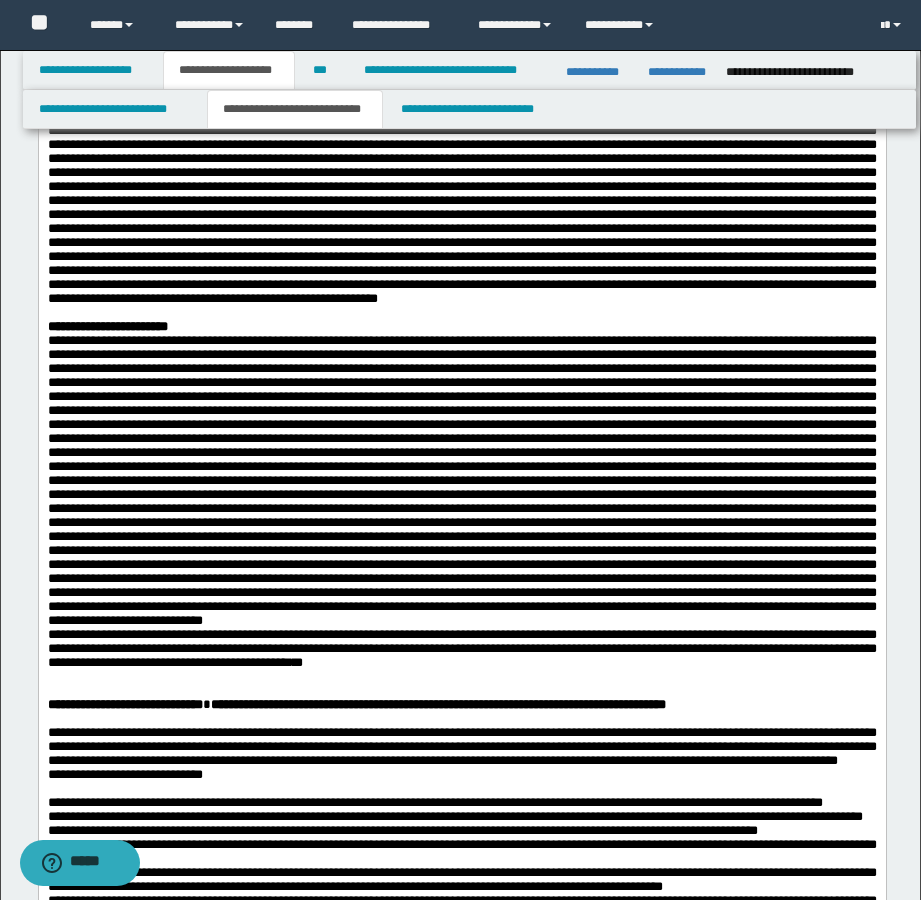 click on "**********" at bounding box center [461, 327] 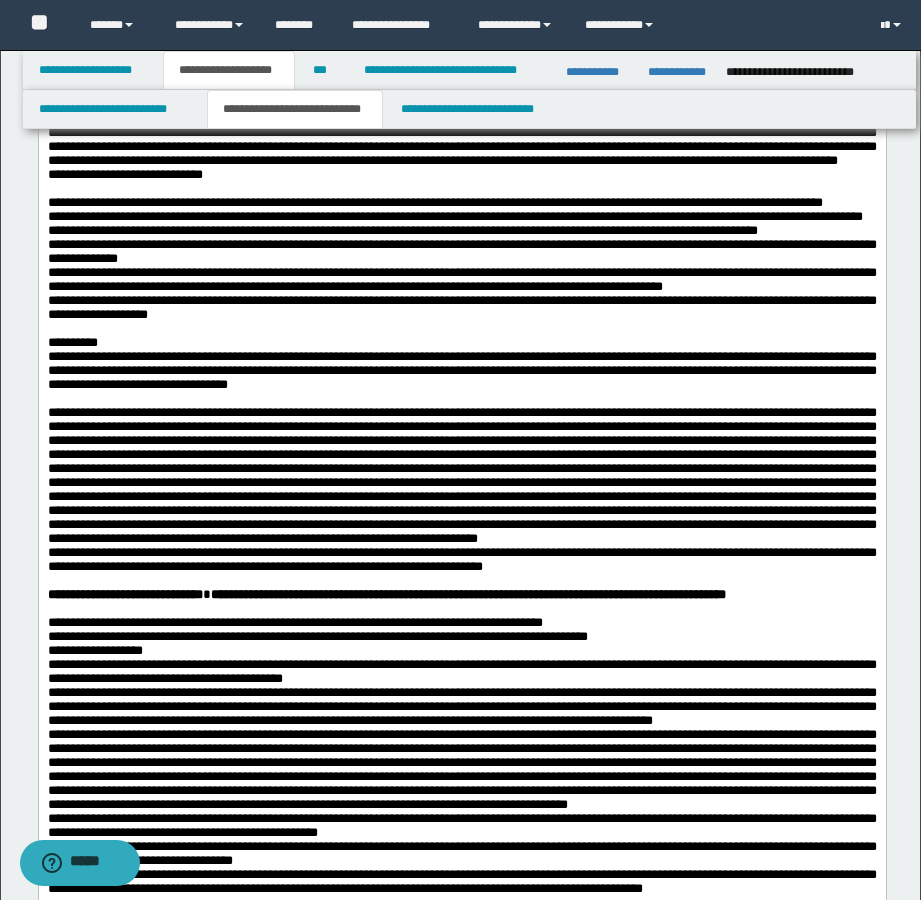 scroll, scrollTop: 1300, scrollLeft: 0, axis: vertical 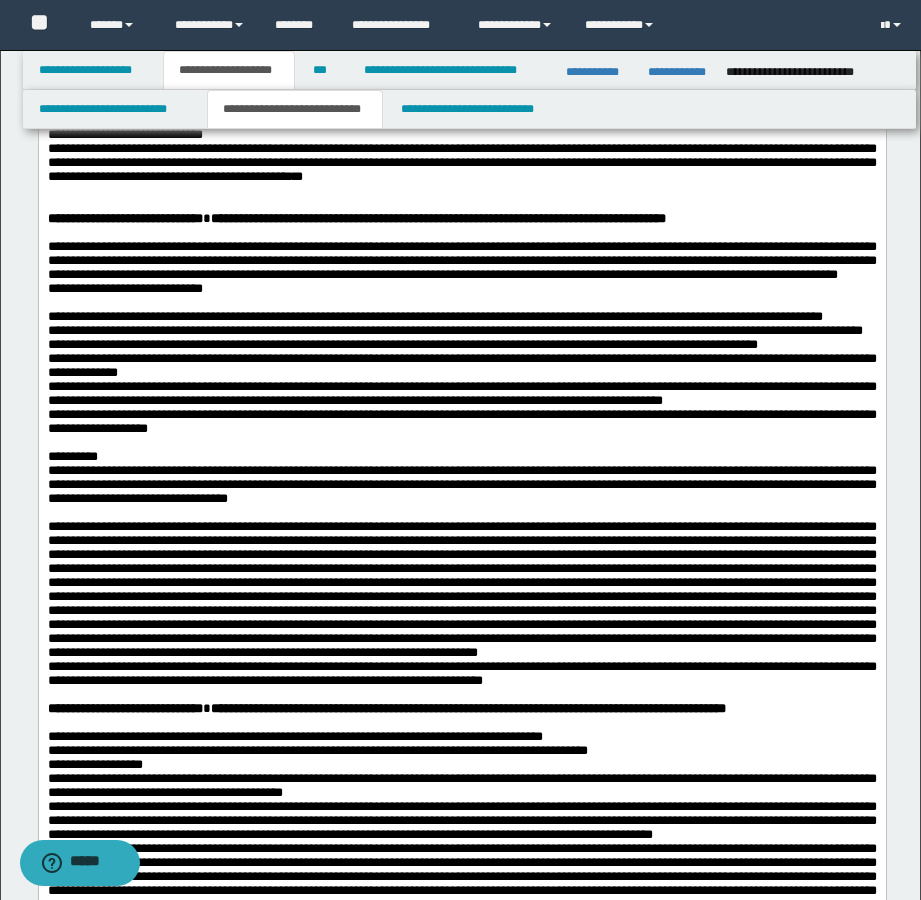 click on "**********" at bounding box center (461, 162) 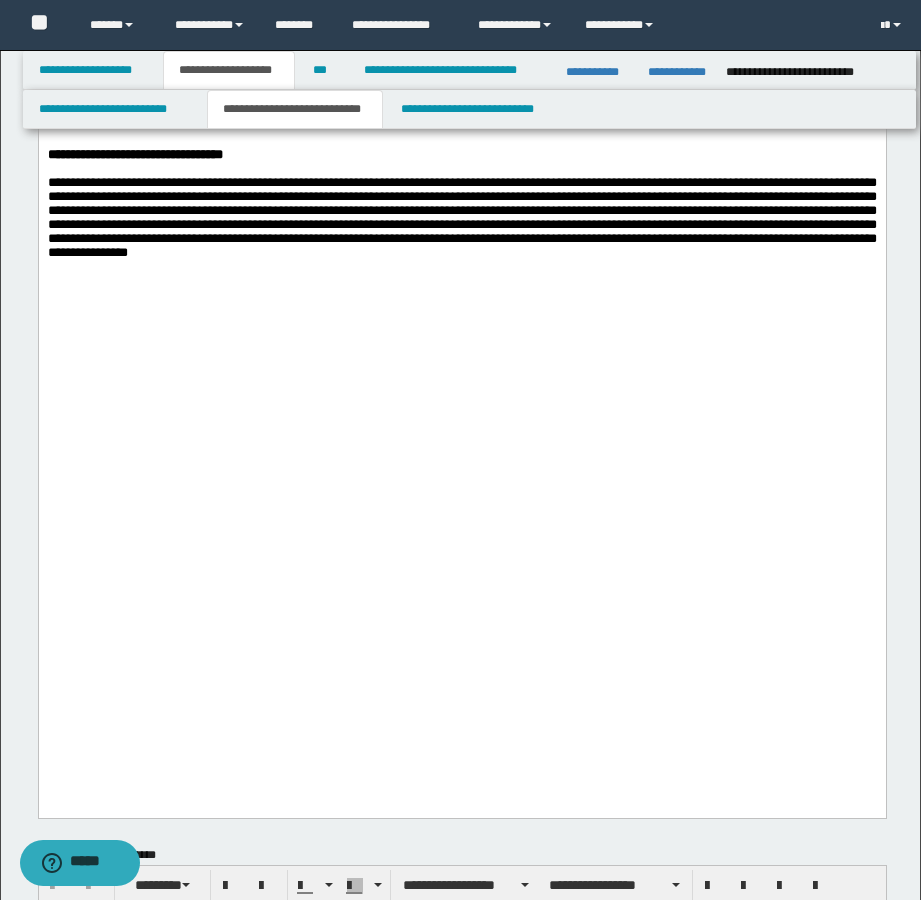 scroll, scrollTop: 2200, scrollLeft: 0, axis: vertical 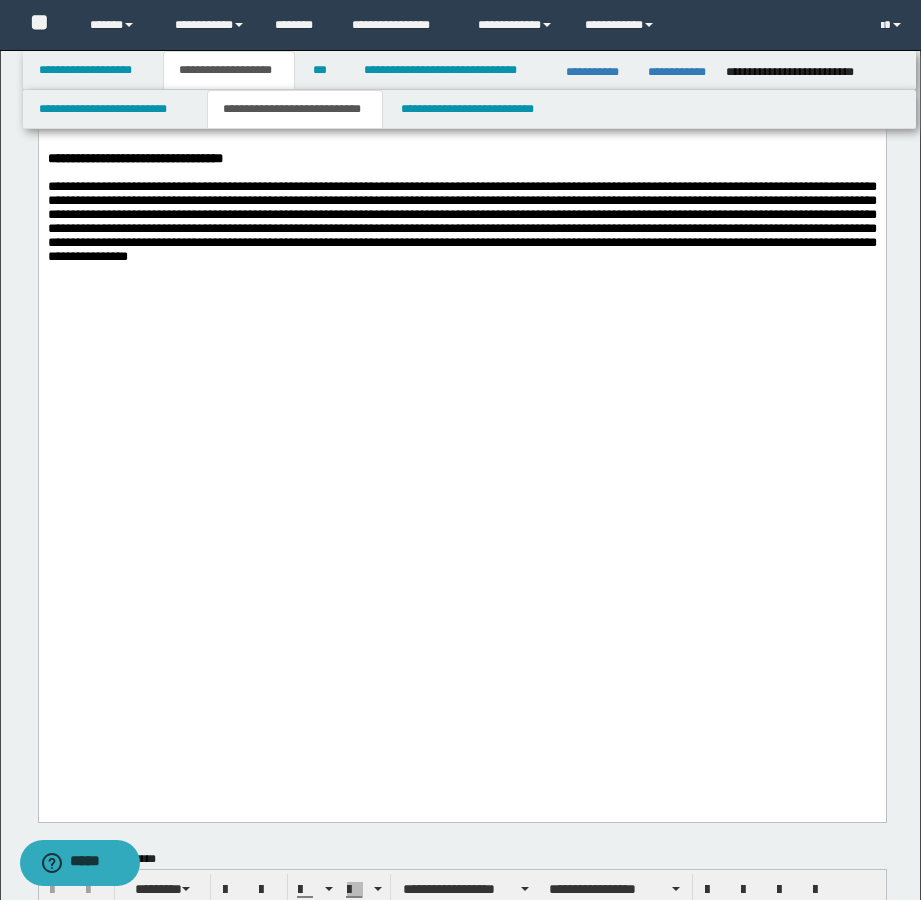click on "**********" at bounding box center (461, 82) 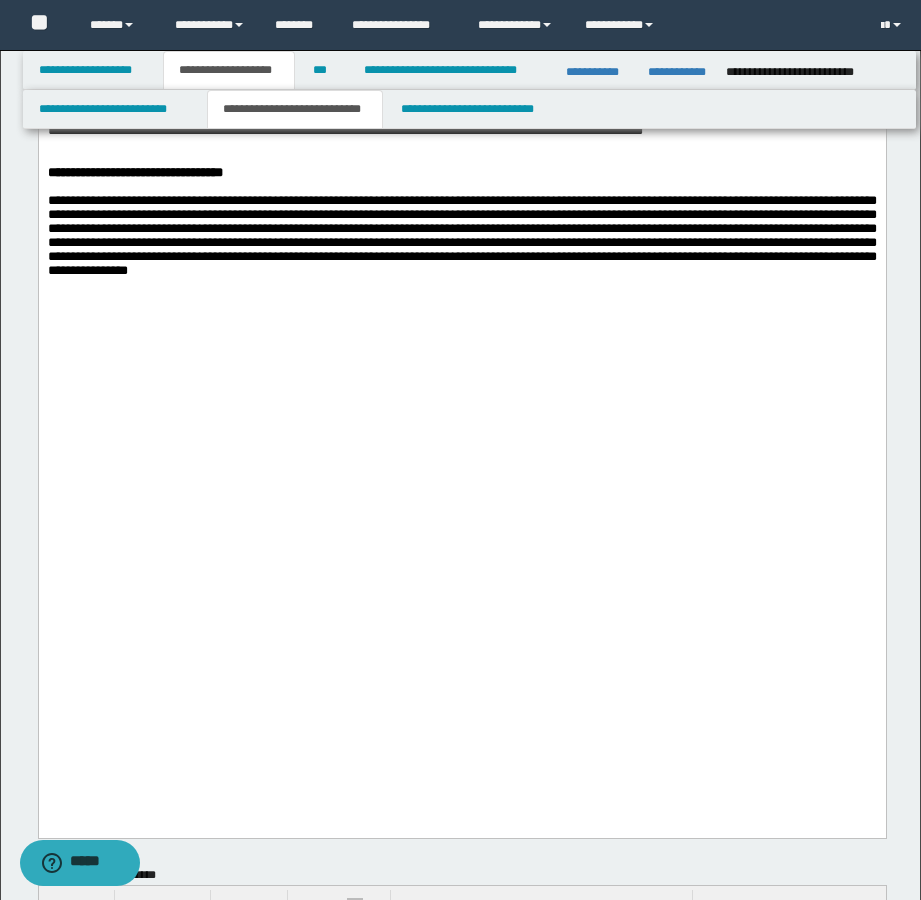 click on "**********" at bounding box center (461, 54) 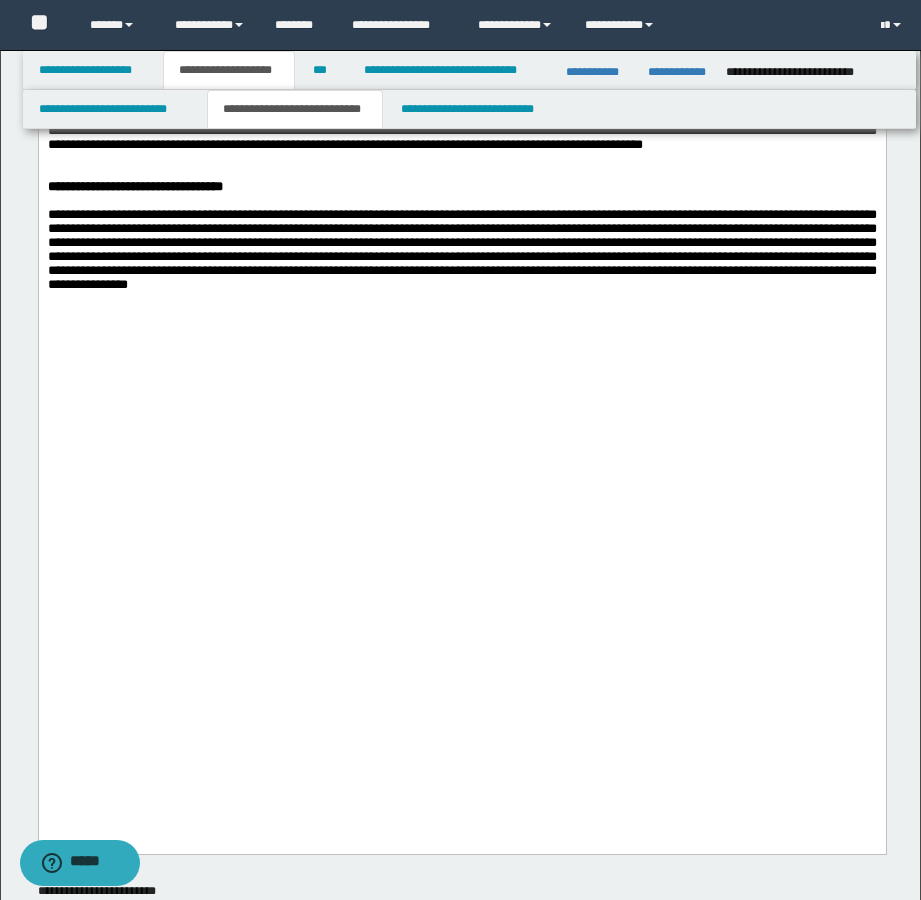 click on "**********" at bounding box center [461, -2] 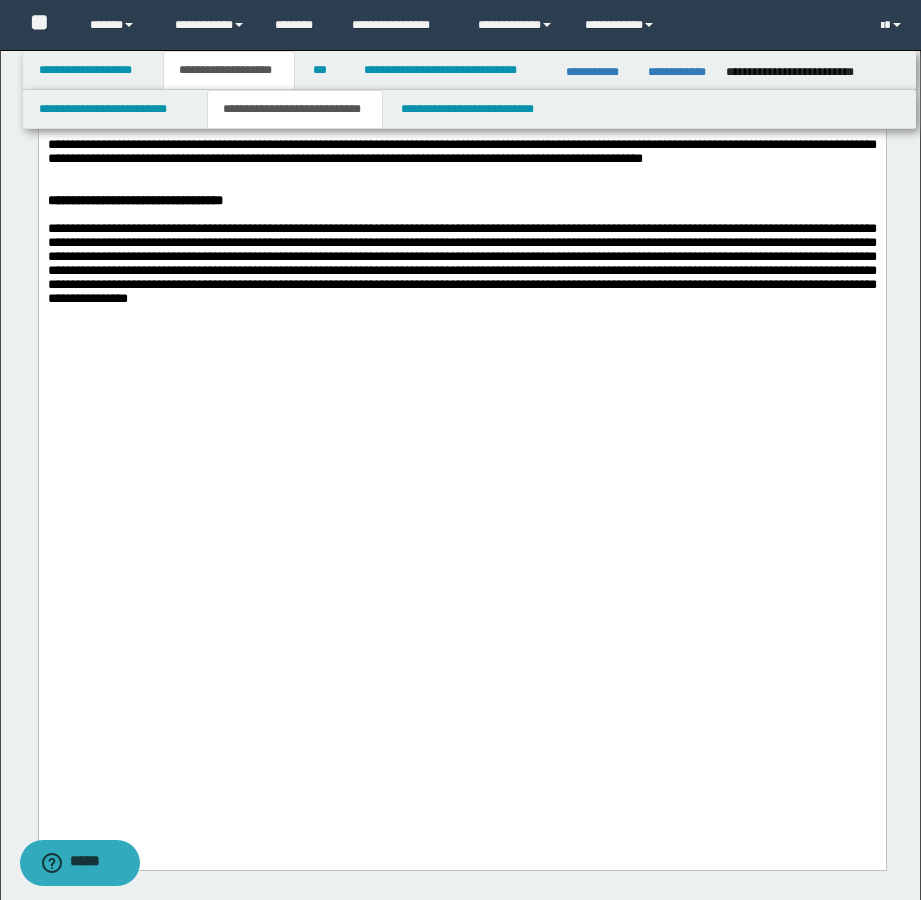 click on "**********" at bounding box center (461, -101) 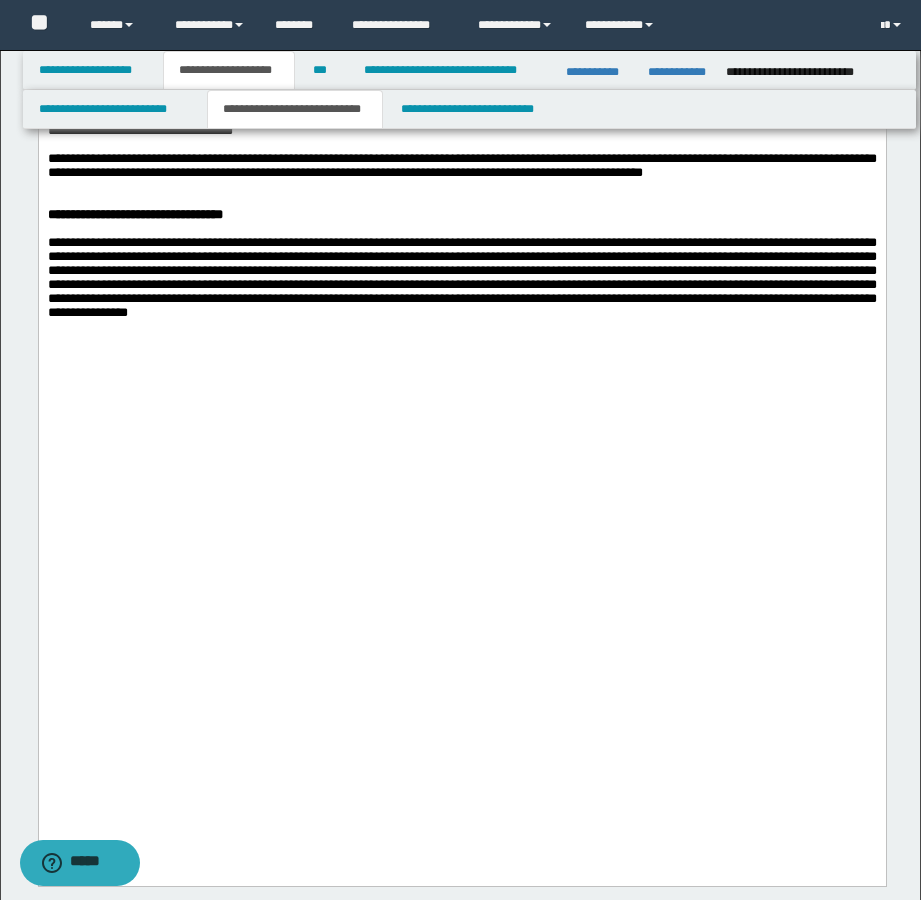 click on "**********" at bounding box center (461, -121) 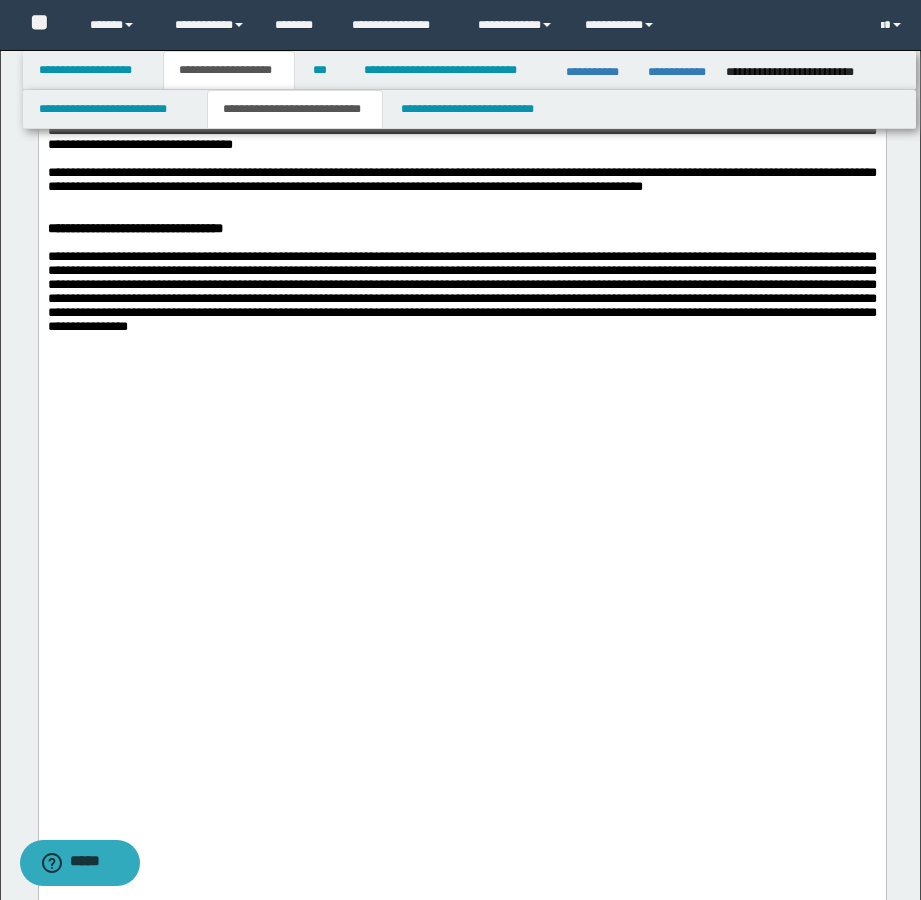 click on "**********" at bounding box center (461, -149) 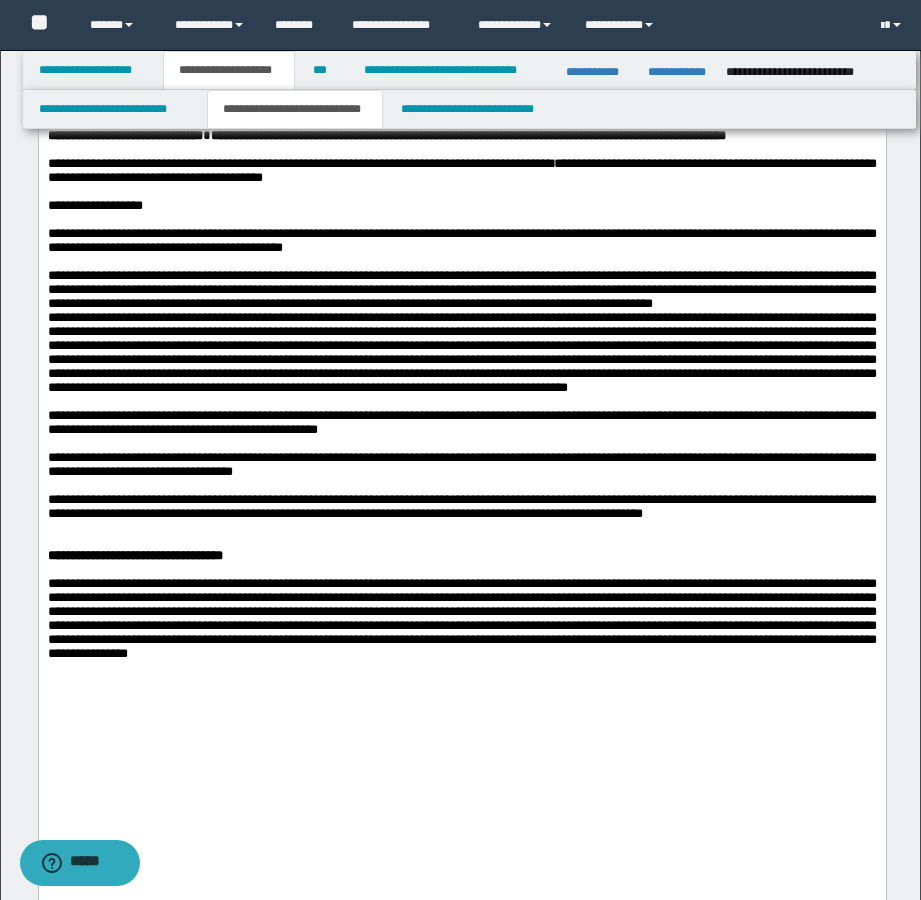 scroll, scrollTop: 1700, scrollLeft: 0, axis: vertical 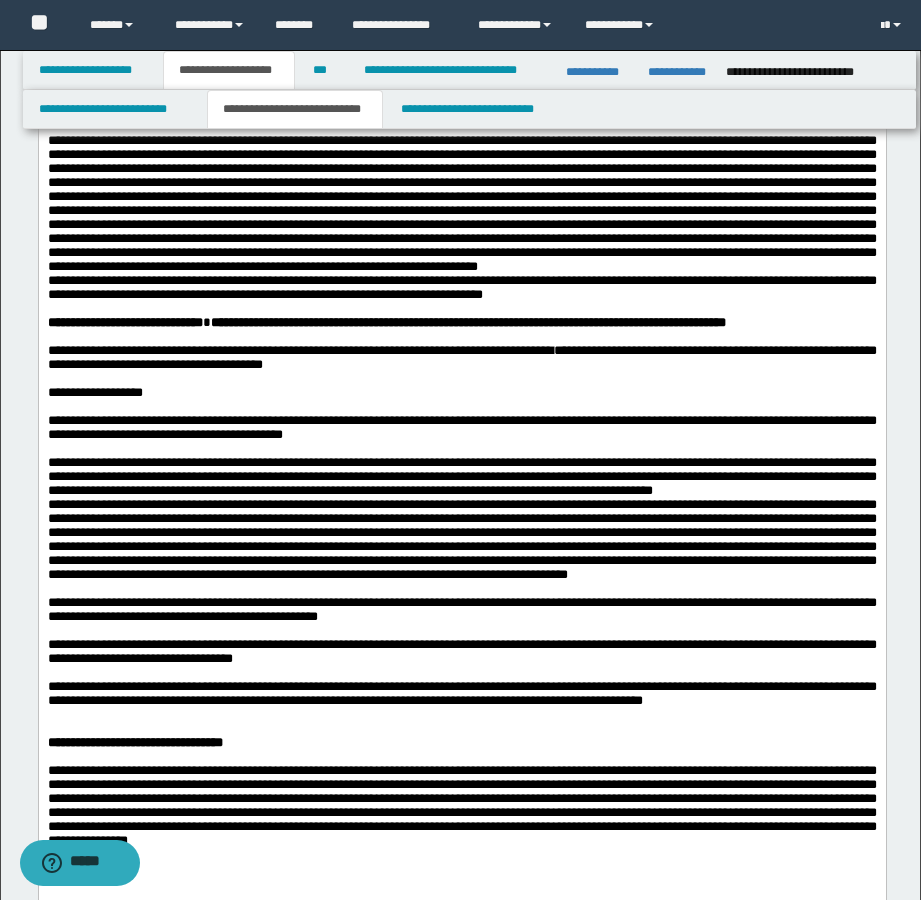 drag, startPoint x: 539, startPoint y: 626, endPoint x: 538, endPoint y: 612, distance: 14.035668 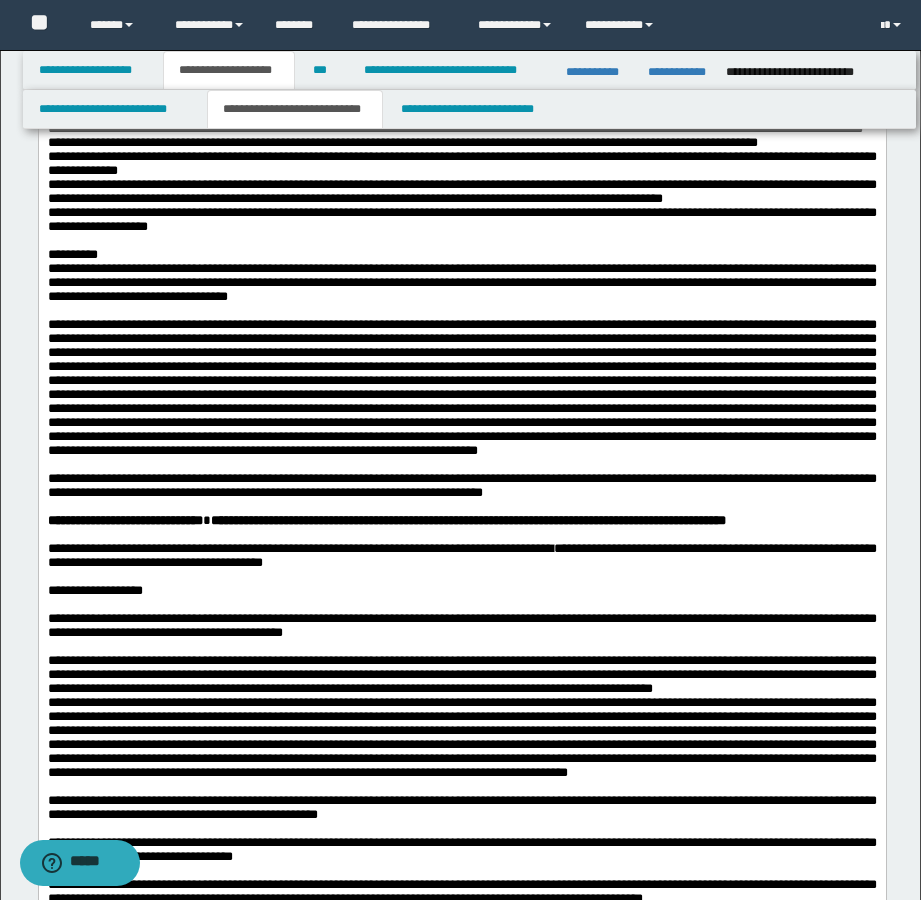 scroll, scrollTop: 1500, scrollLeft: 0, axis: vertical 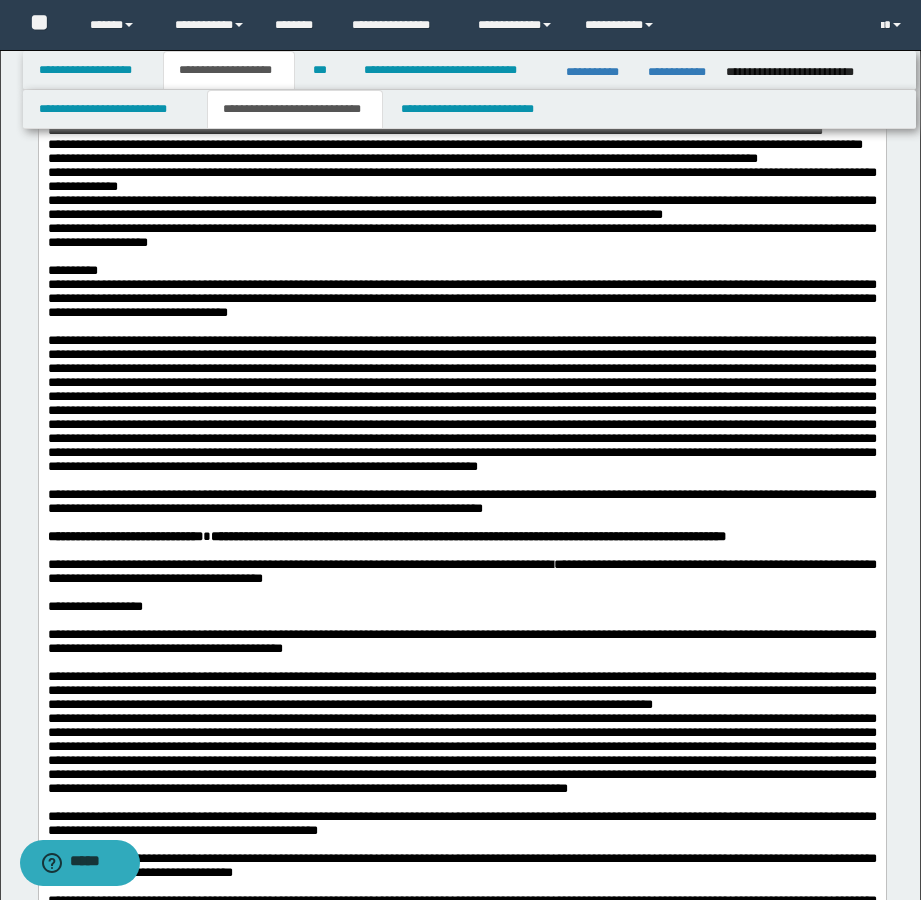 click on "**********" at bounding box center (461, 271) 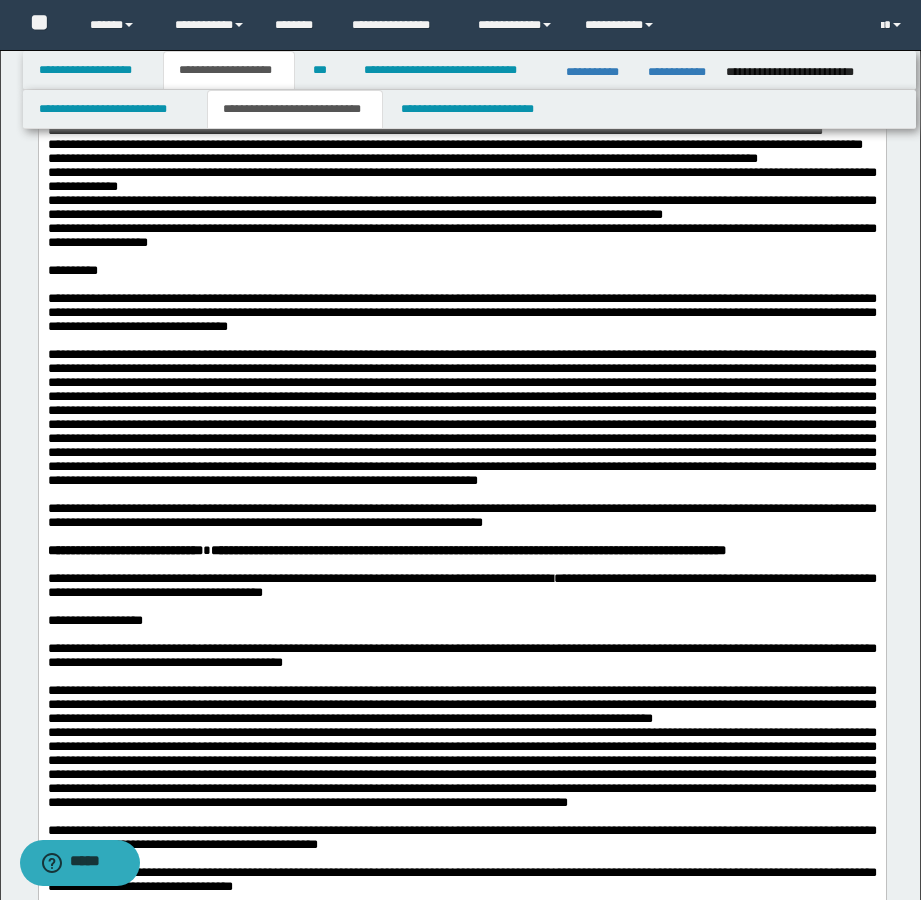 click on "**********" at bounding box center [461, 208] 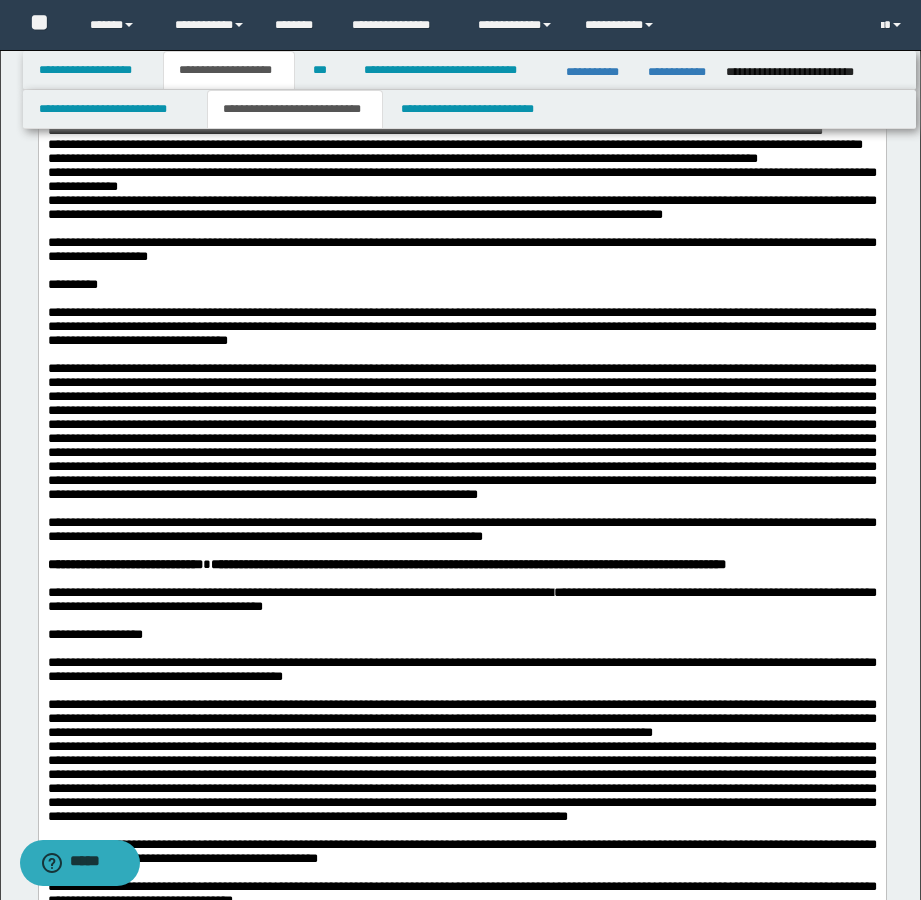 click on "**********" at bounding box center [461, 180] 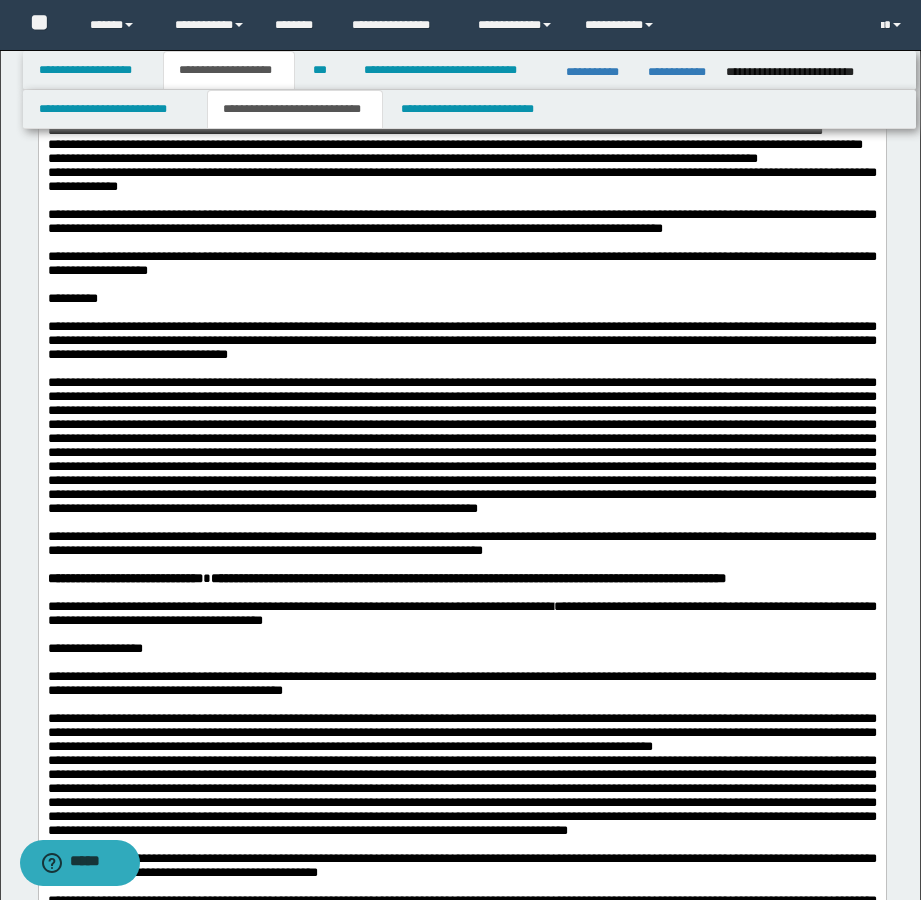 click on "**********" at bounding box center [461, 145] 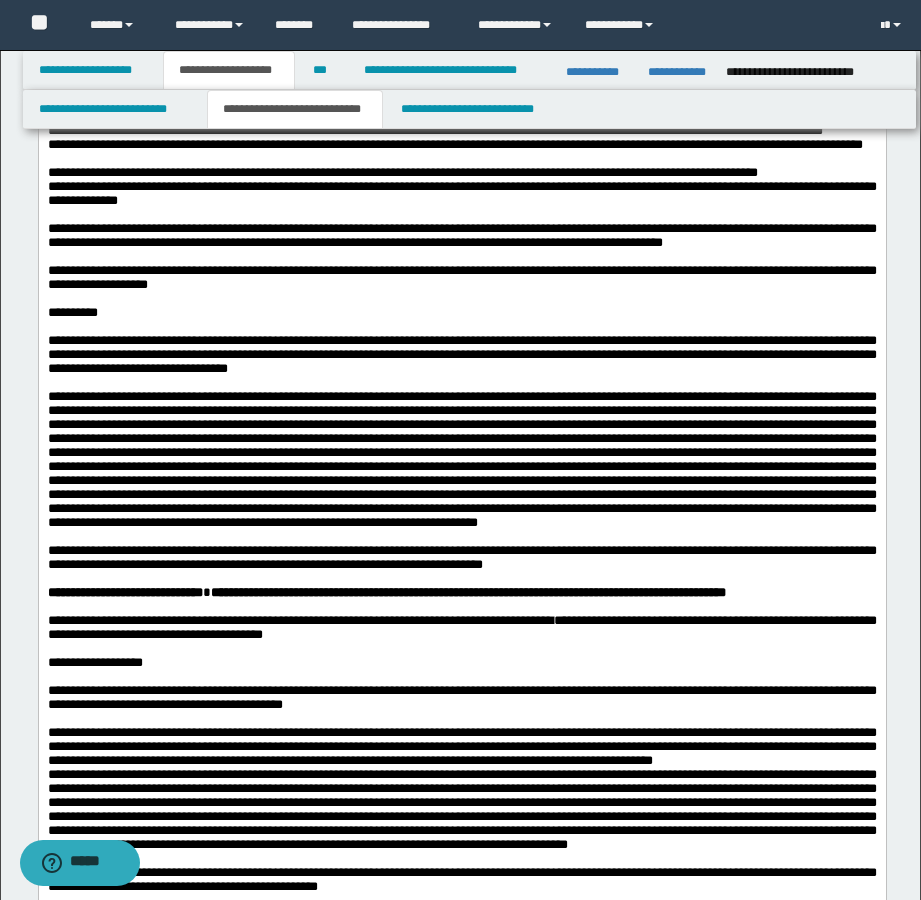 click on "**********" at bounding box center [461, 131] 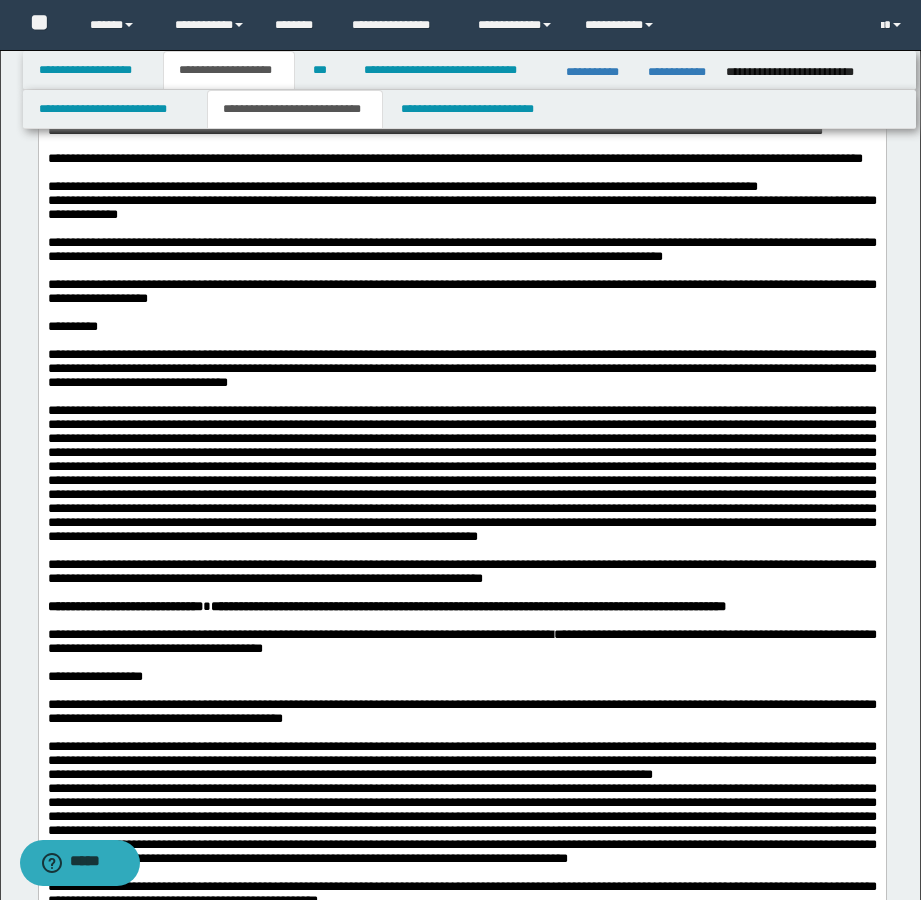 click on "**********" at bounding box center [461, 75] 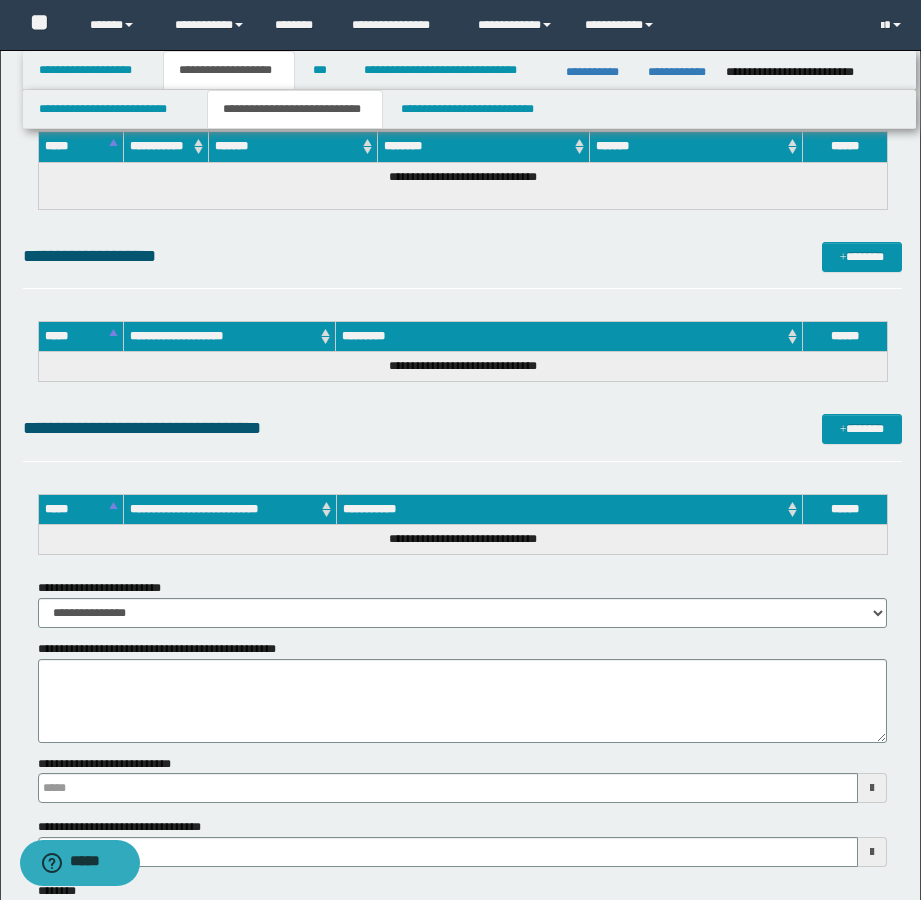 scroll, scrollTop: 3707, scrollLeft: 0, axis: vertical 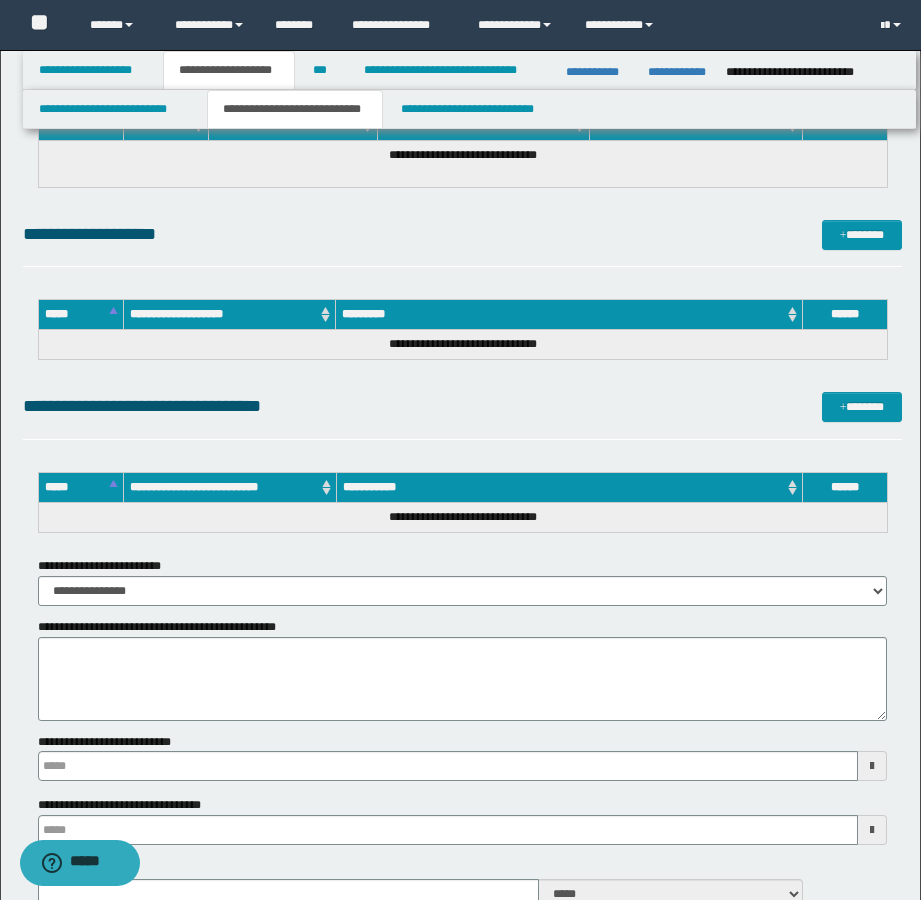 click on "**********" at bounding box center (462, 581) 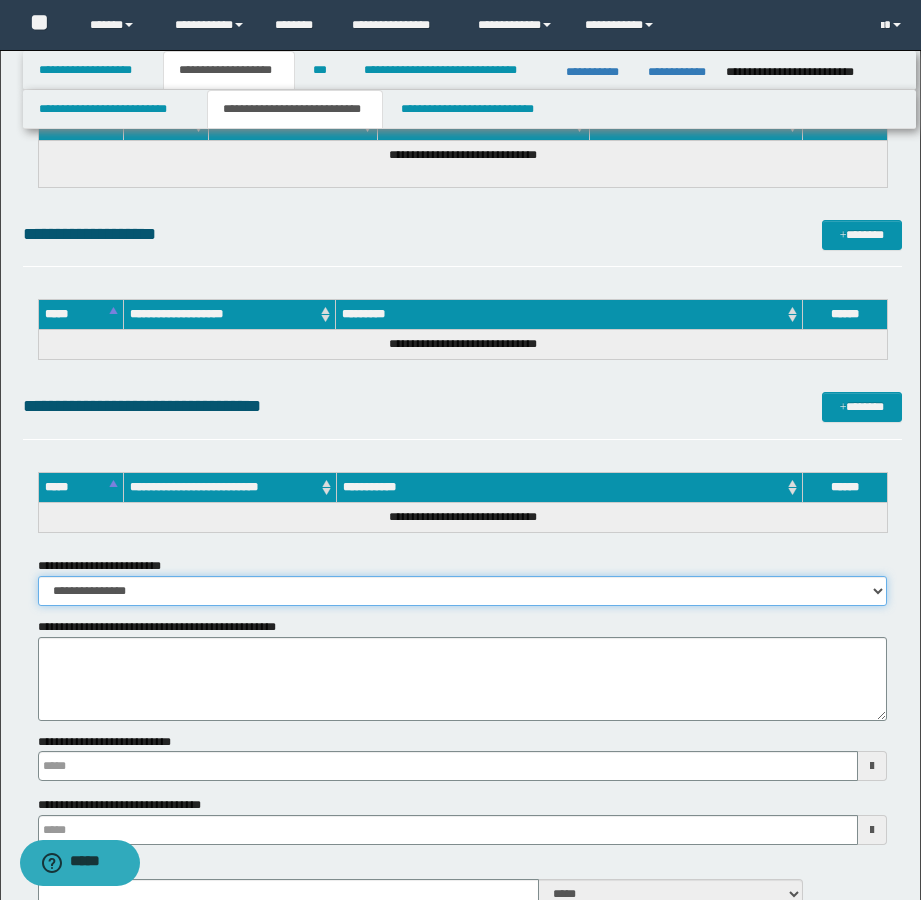 click on "**********" at bounding box center [462, 591] 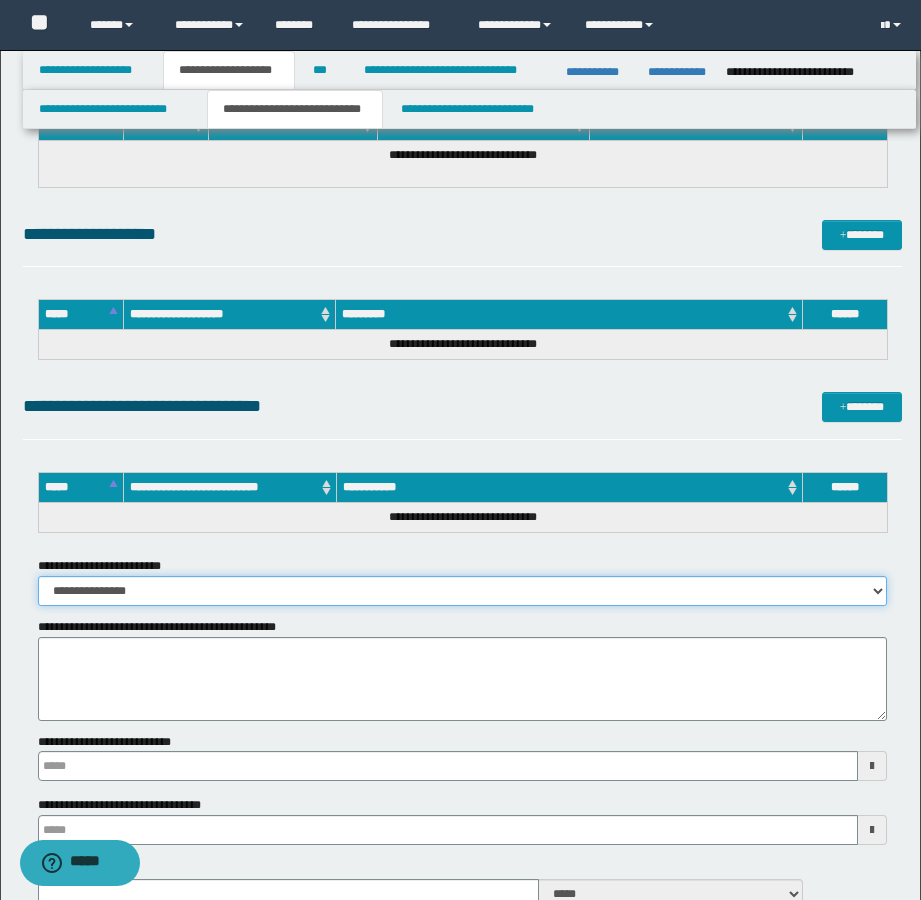 click on "**********" at bounding box center (462, 591) 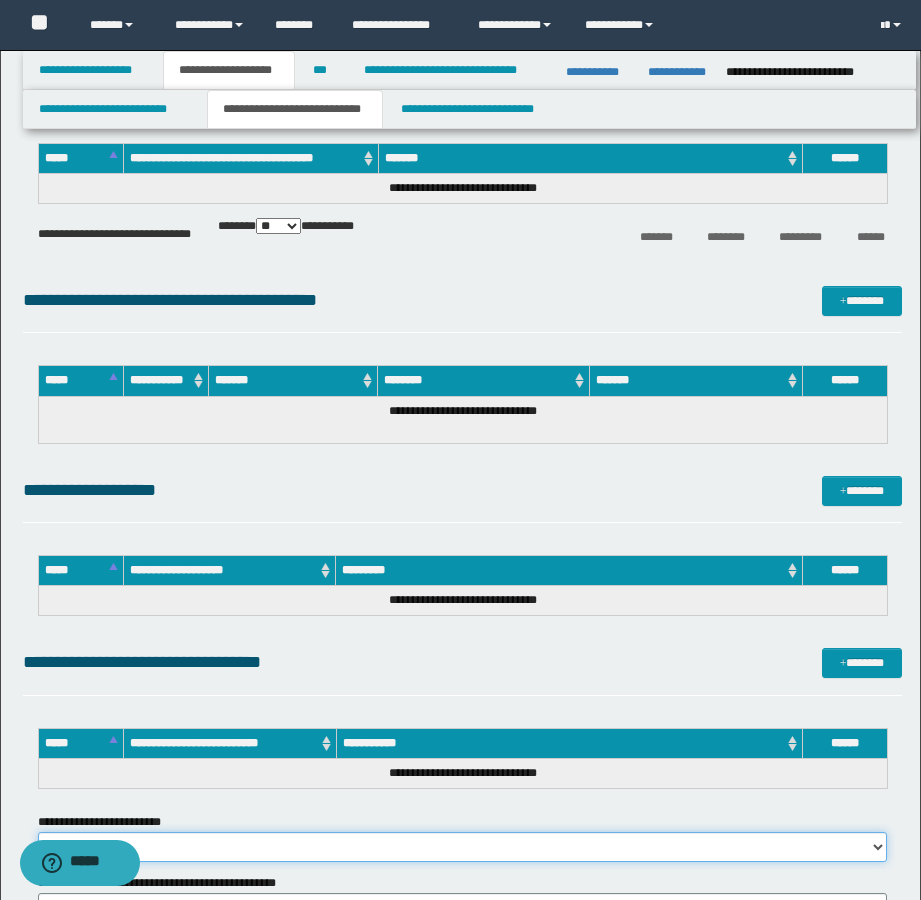 scroll, scrollTop: 3457, scrollLeft: 0, axis: vertical 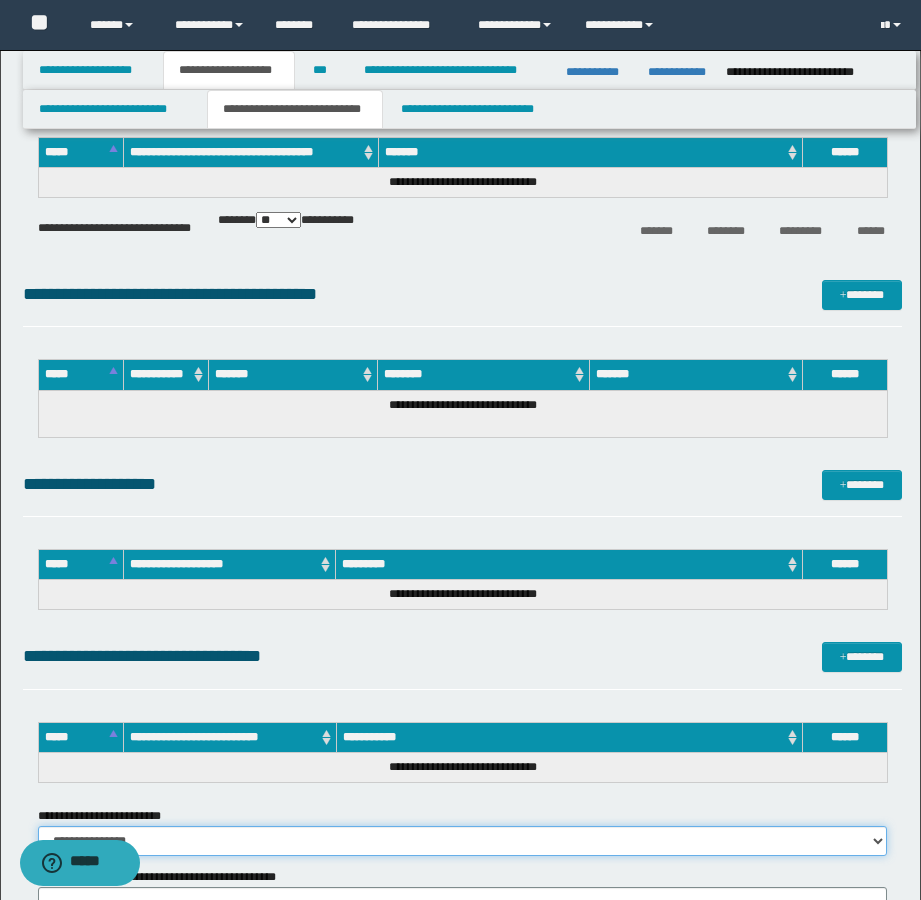 drag, startPoint x: 454, startPoint y: 837, endPoint x: 403, endPoint y: 838, distance: 51.009804 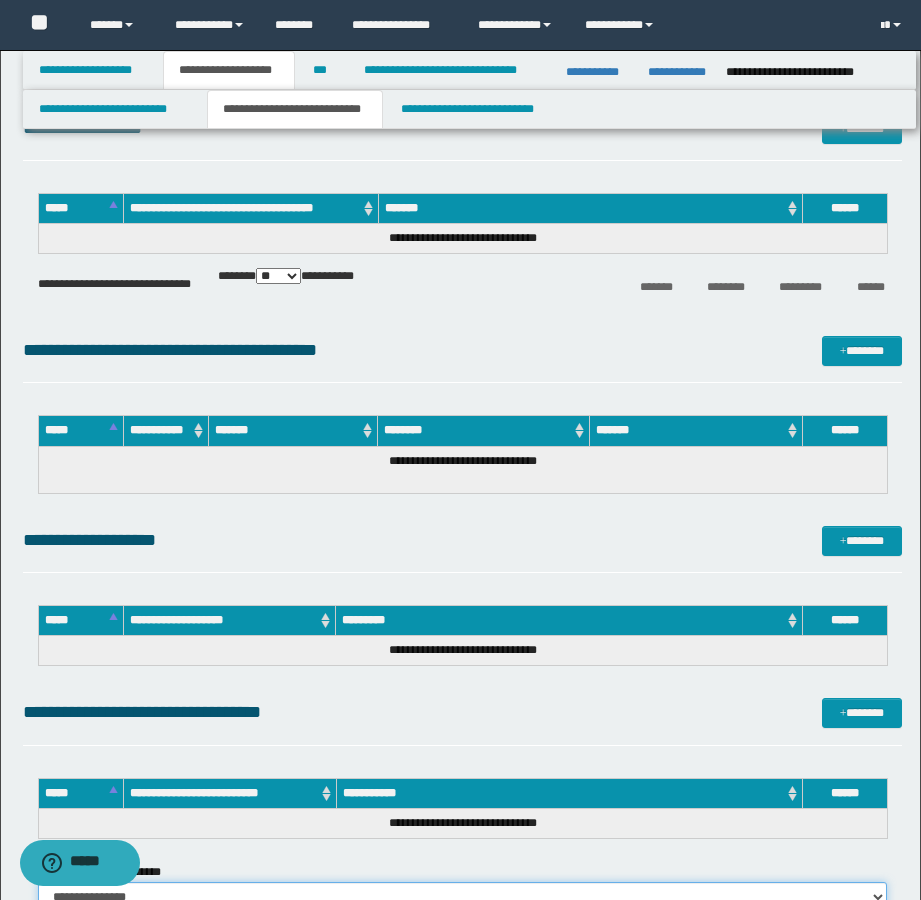 scroll, scrollTop: 3357, scrollLeft: 0, axis: vertical 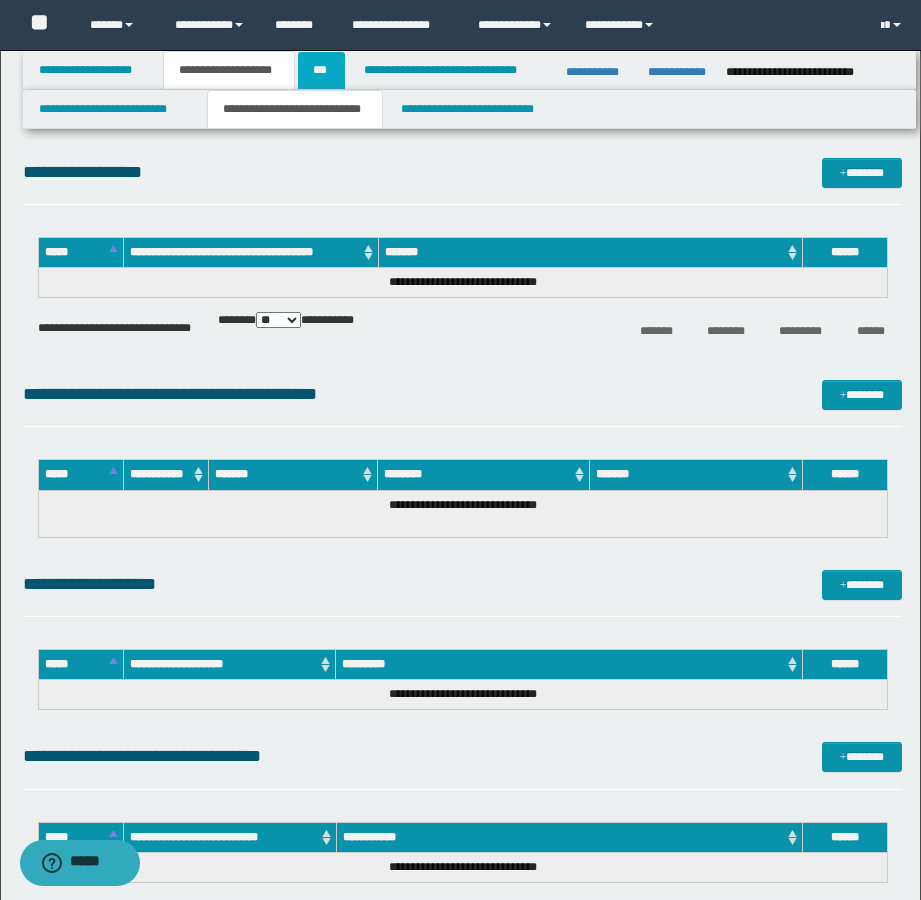 click on "***" at bounding box center (321, 70) 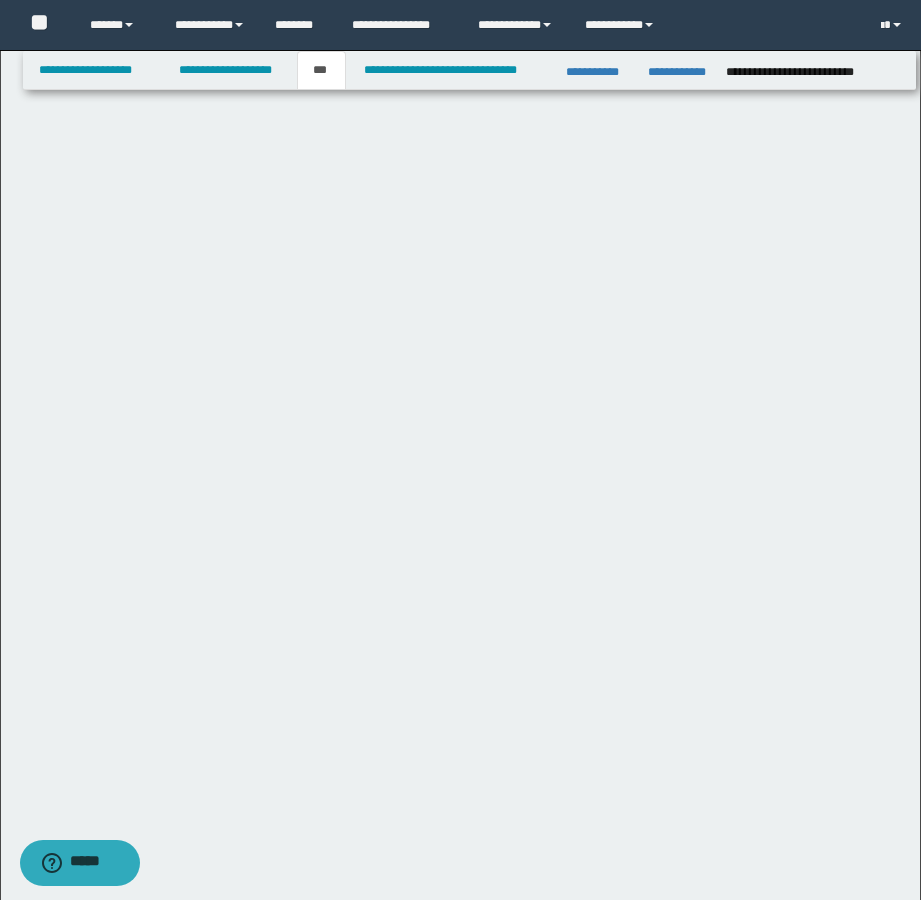 scroll, scrollTop: 0, scrollLeft: 0, axis: both 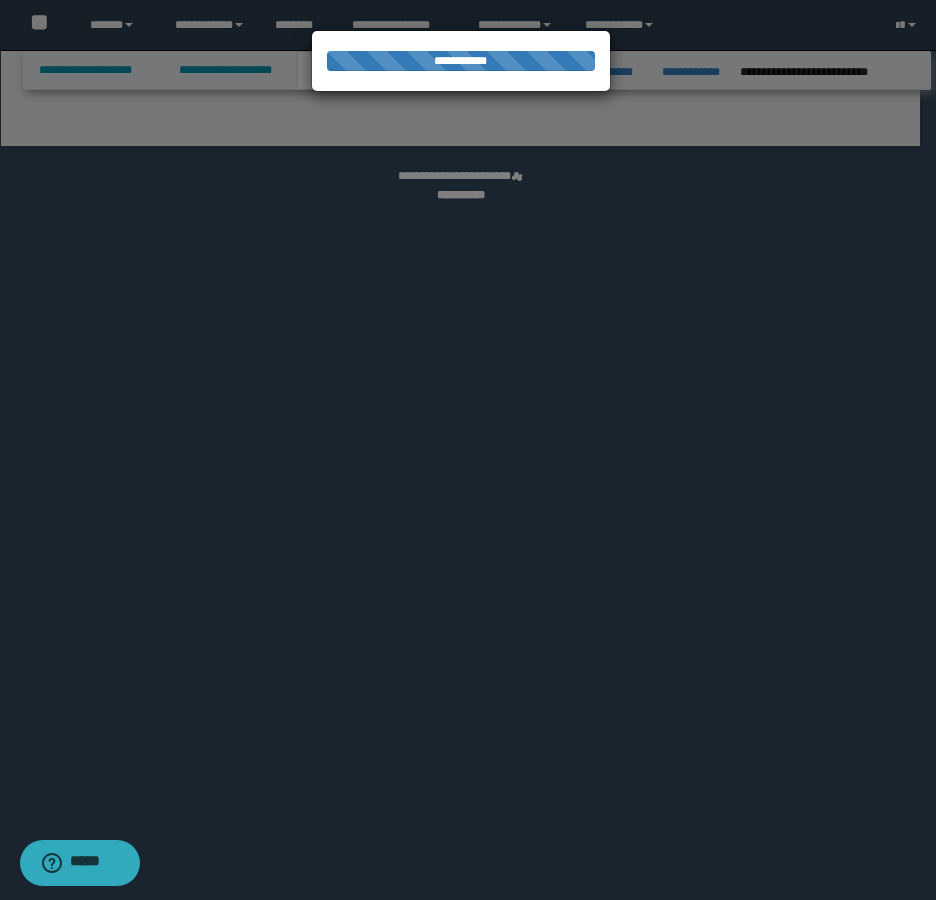 select on "***" 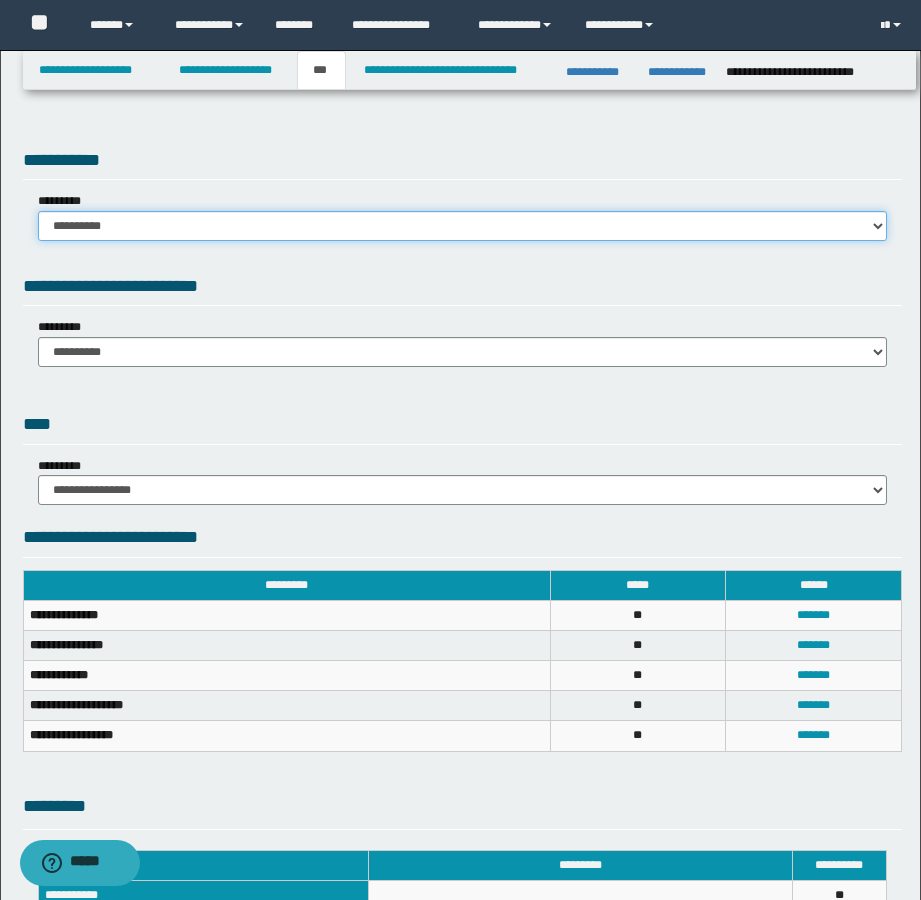 click on "**********" at bounding box center [462, 226] 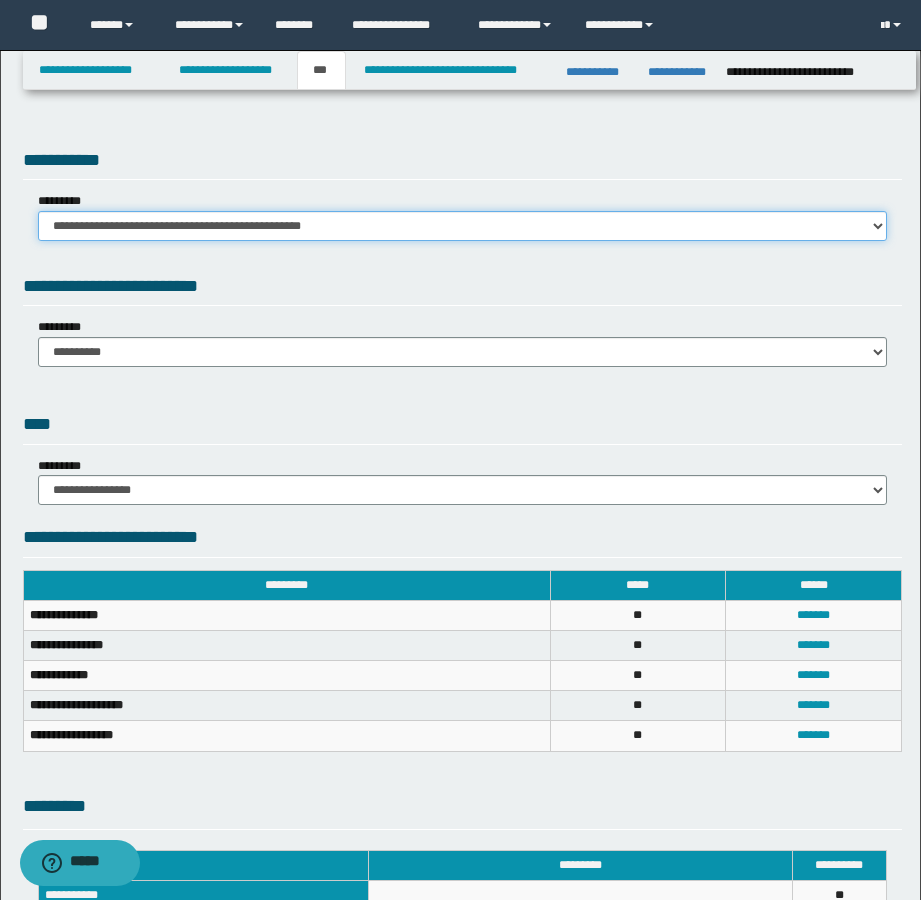 click on "**********" at bounding box center [462, 226] 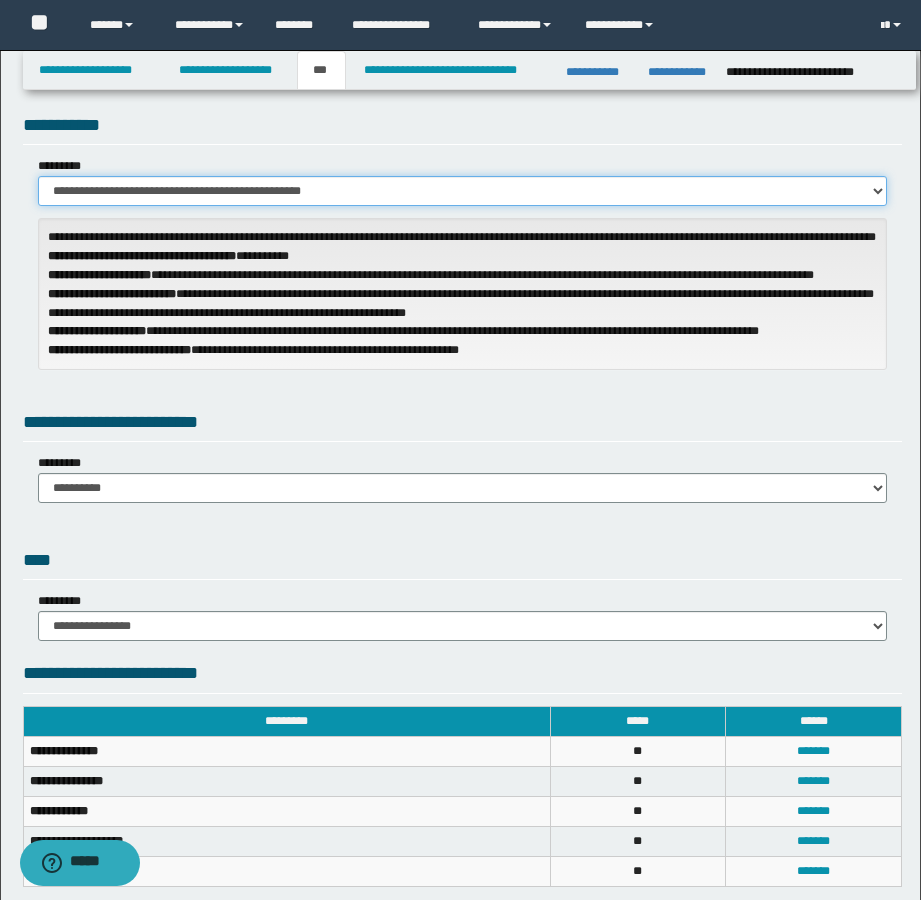 scroll, scrollTop: 0, scrollLeft: 0, axis: both 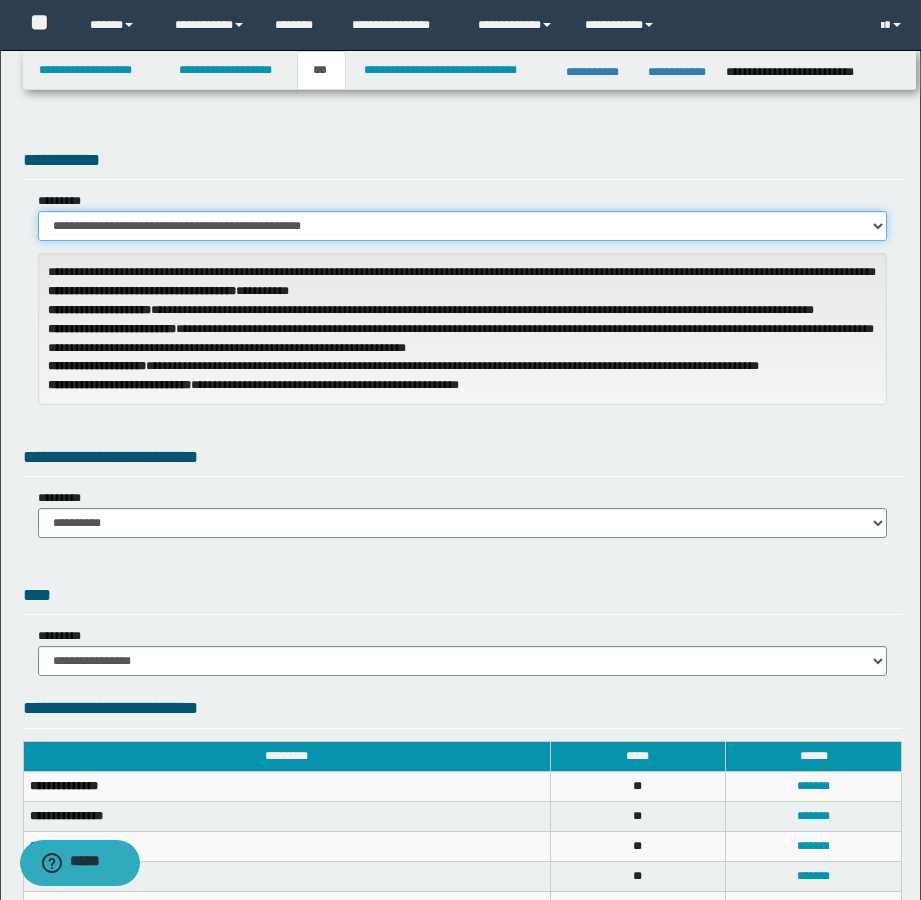 click on "**********" at bounding box center (462, 226) 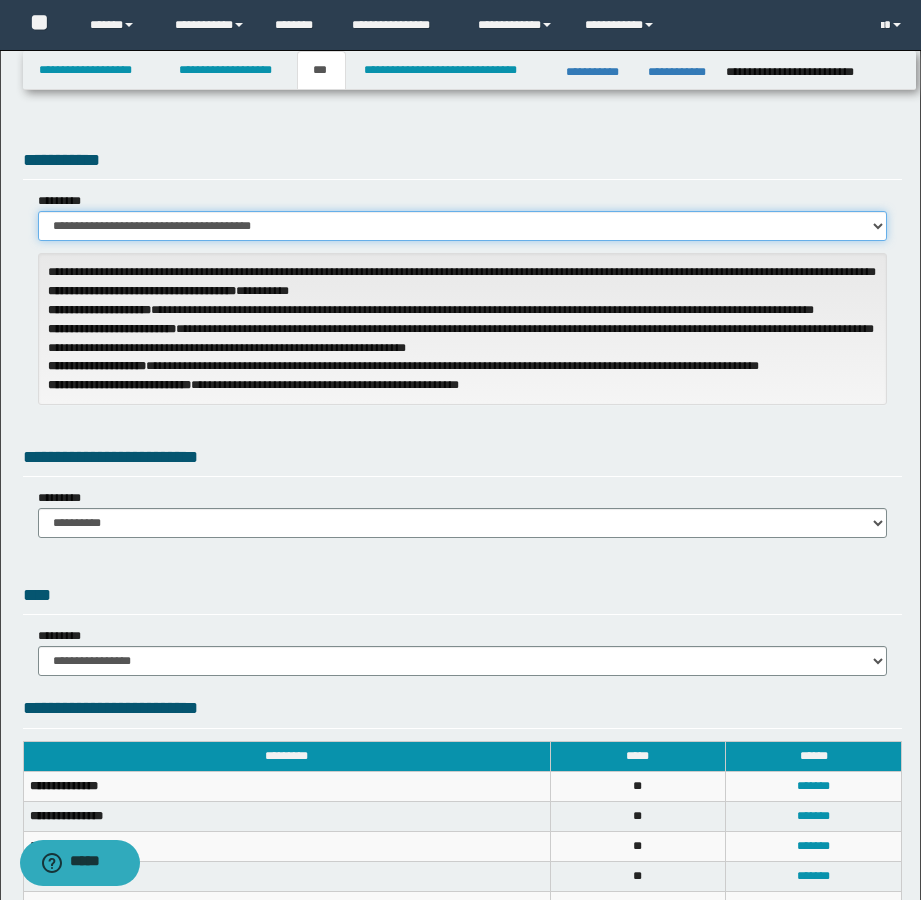 click on "**********" at bounding box center (462, 226) 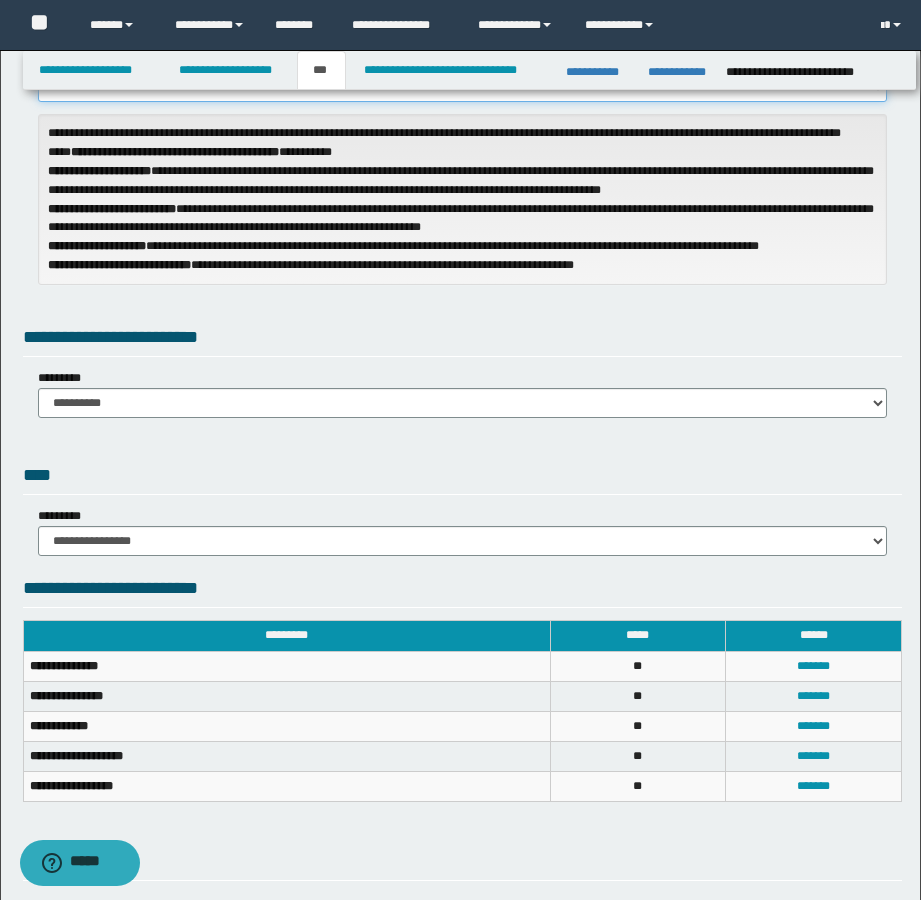 scroll, scrollTop: 300, scrollLeft: 0, axis: vertical 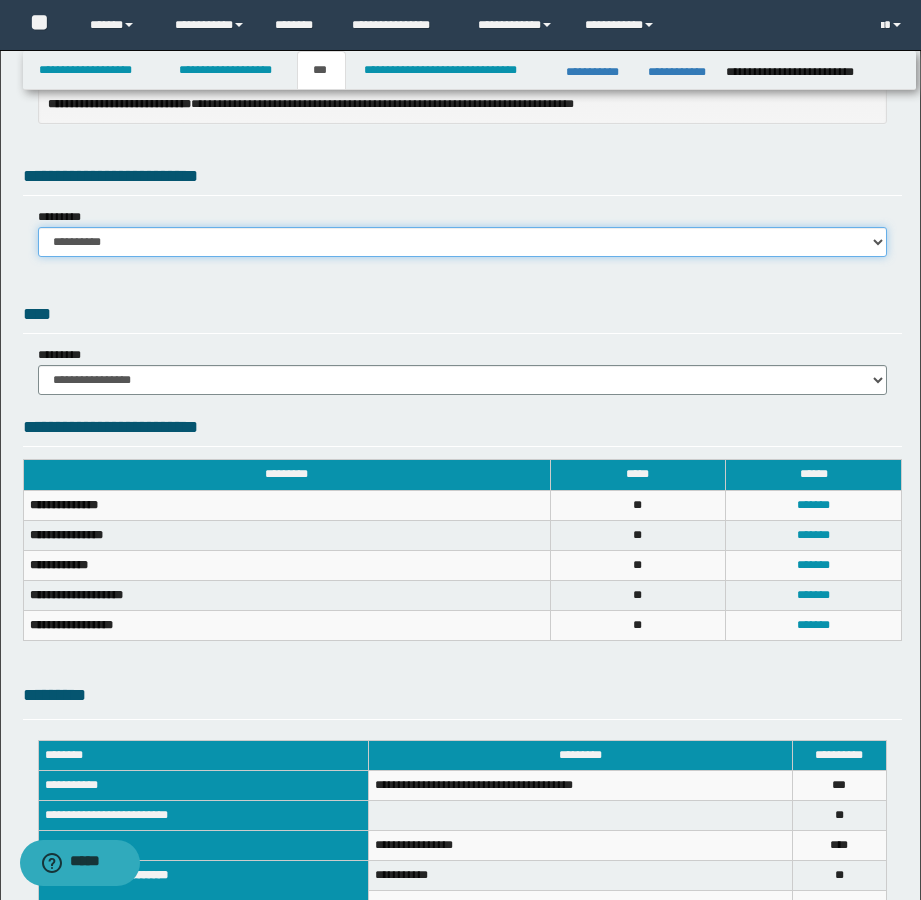 click on "**********" at bounding box center [462, 242] 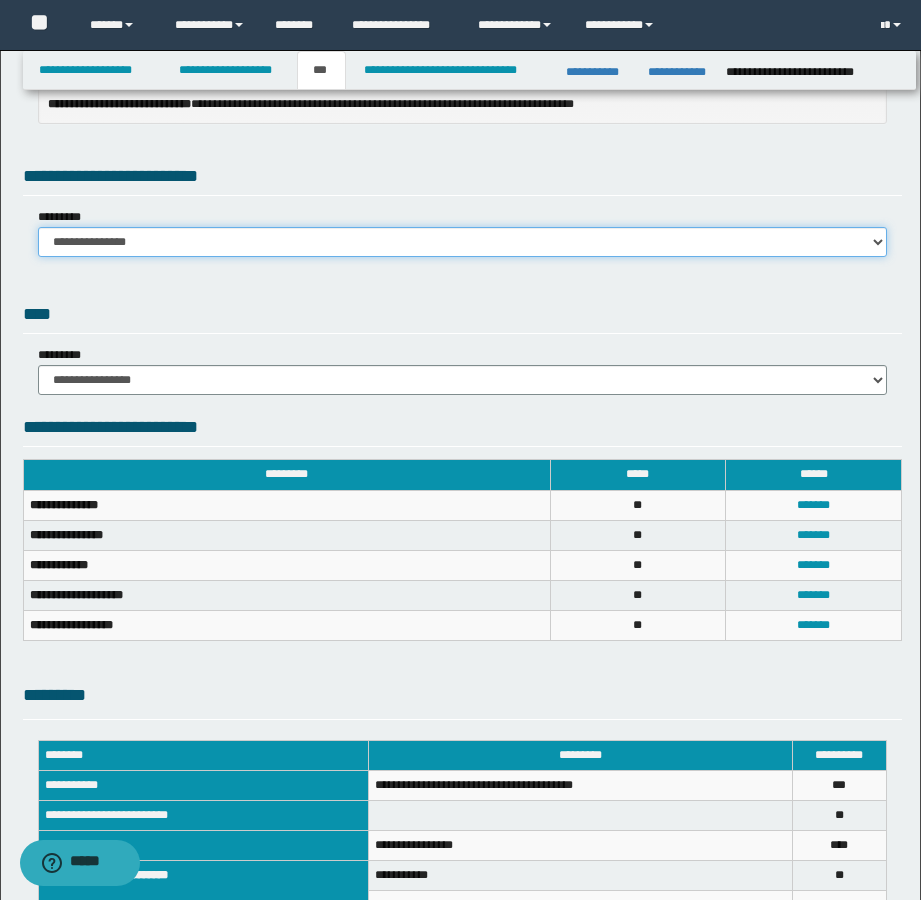 click on "**********" at bounding box center (462, 242) 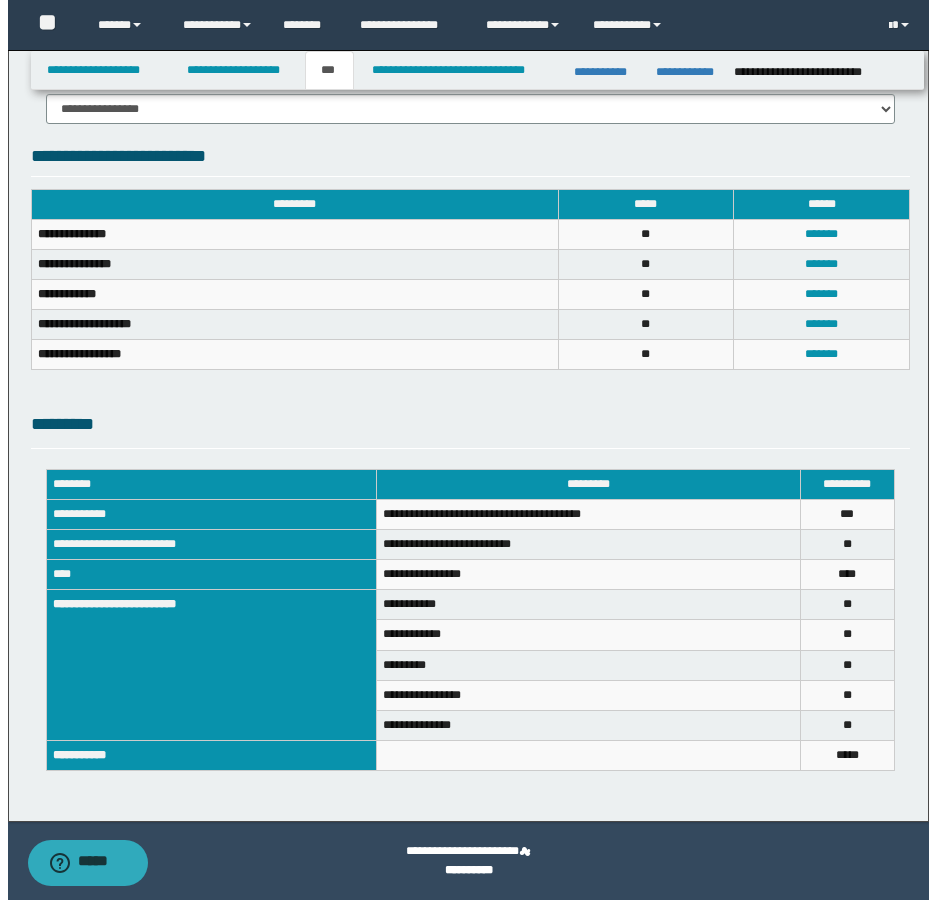 scroll, scrollTop: 404, scrollLeft: 0, axis: vertical 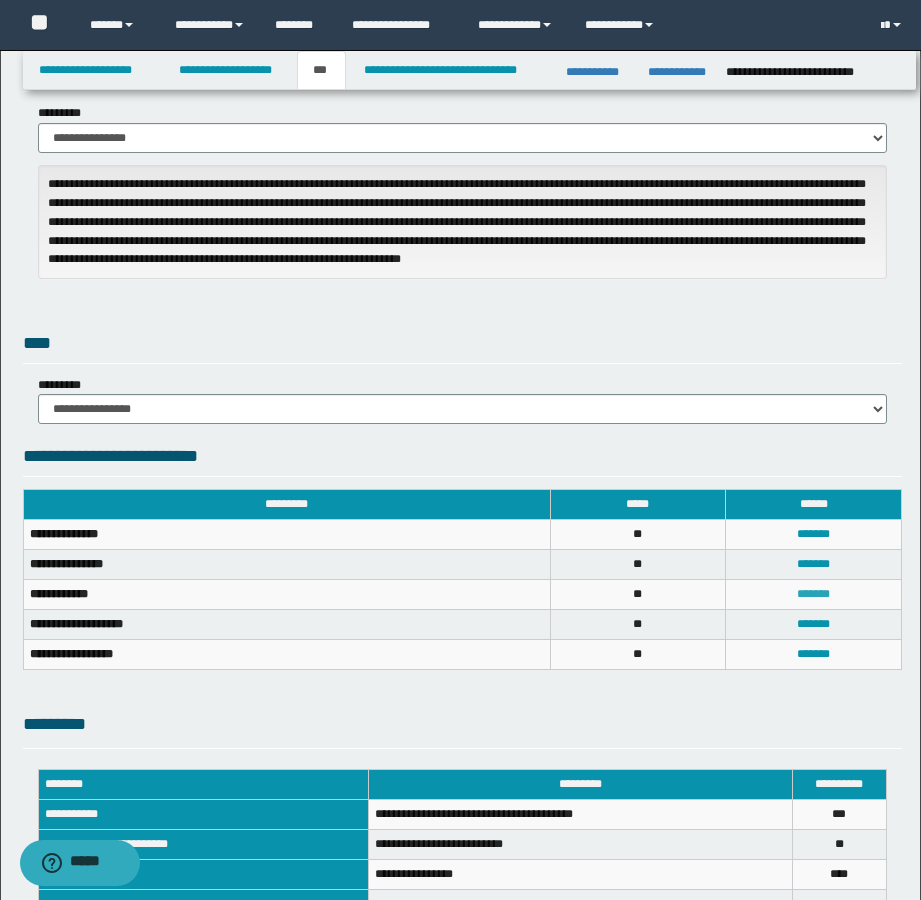 click on "*******" at bounding box center (813, 594) 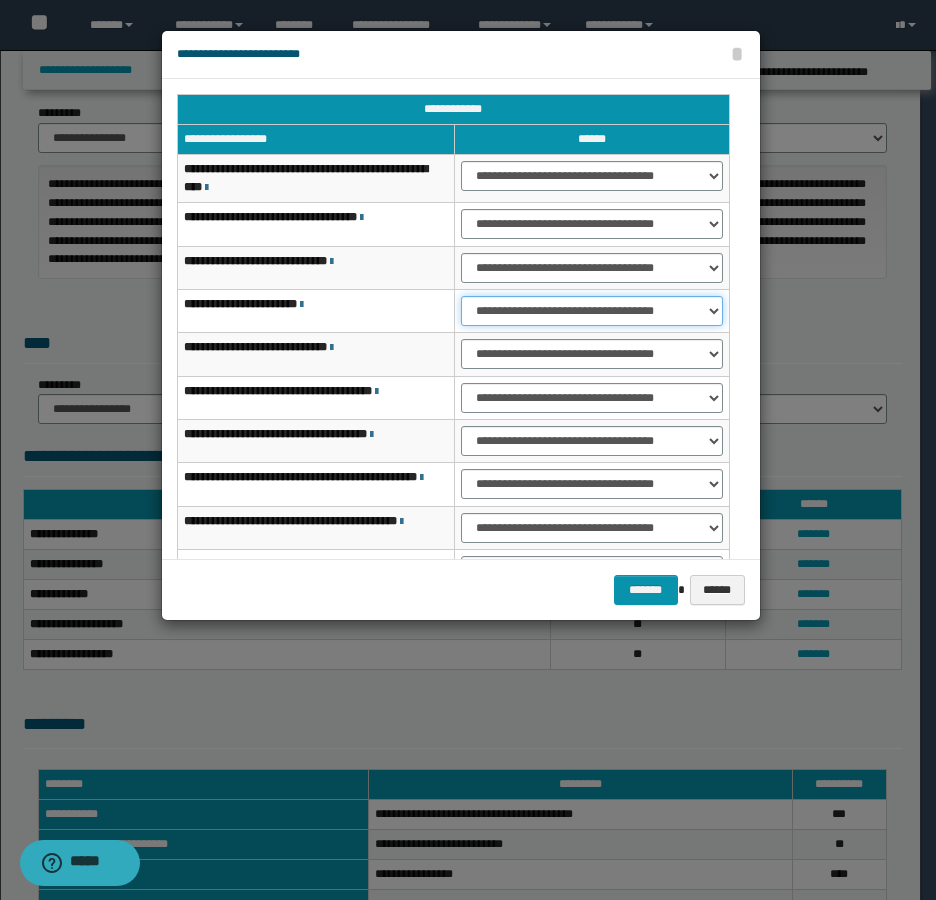 click on "**********" at bounding box center (592, 311) 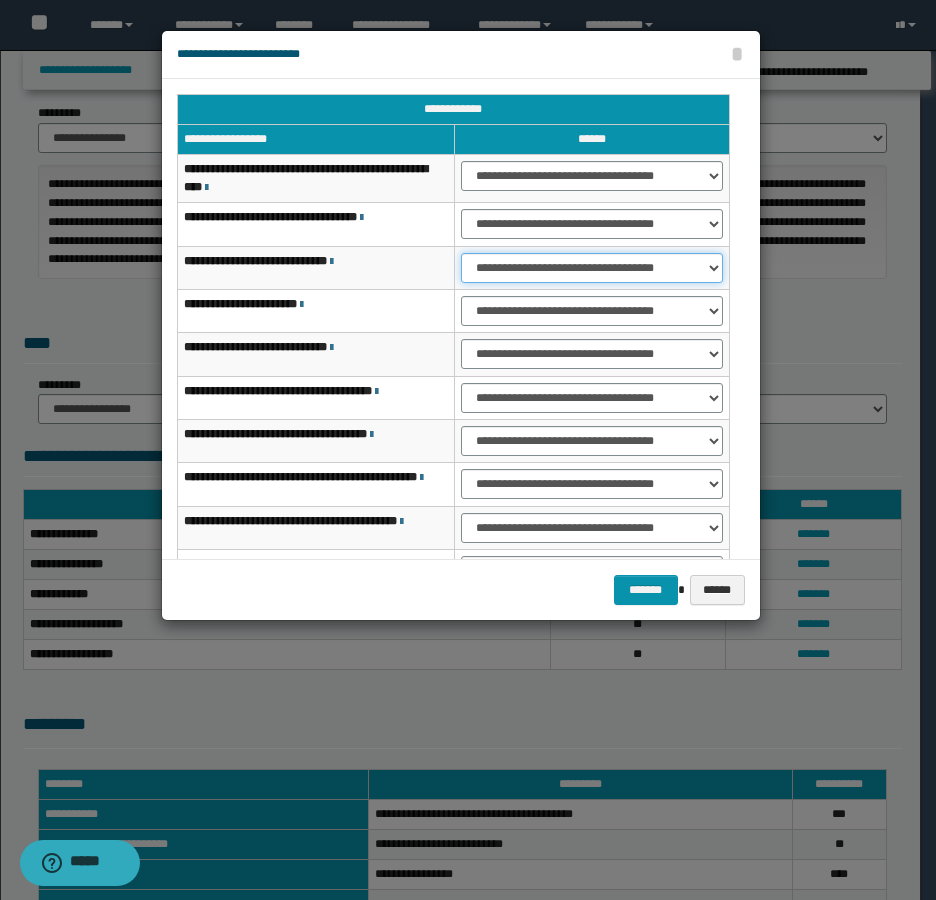 click on "**********" at bounding box center (592, 268) 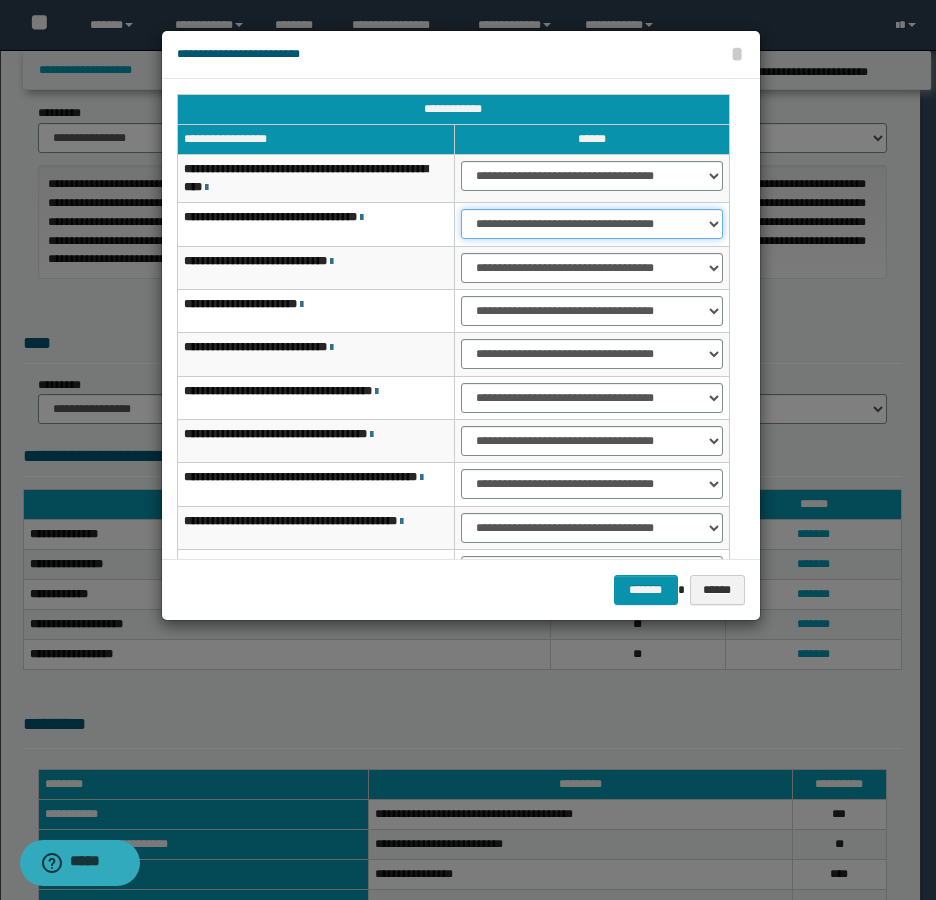 click on "**********" at bounding box center (592, 224) 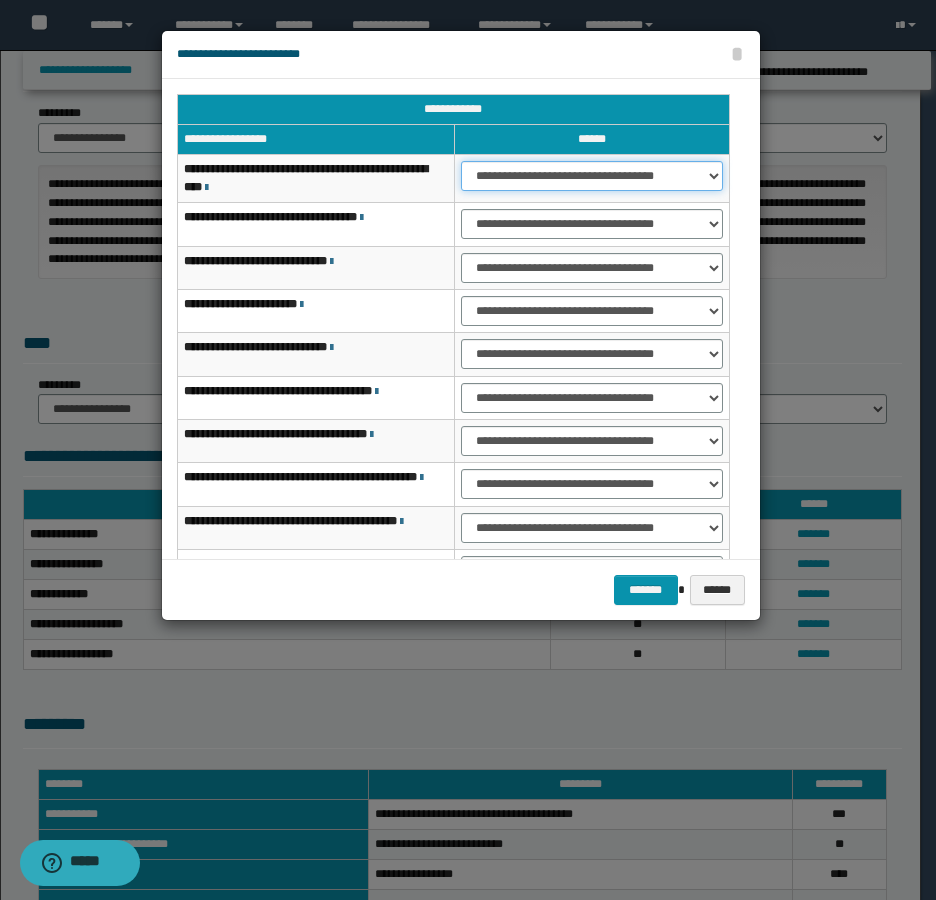 click on "**********" at bounding box center (592, 176) 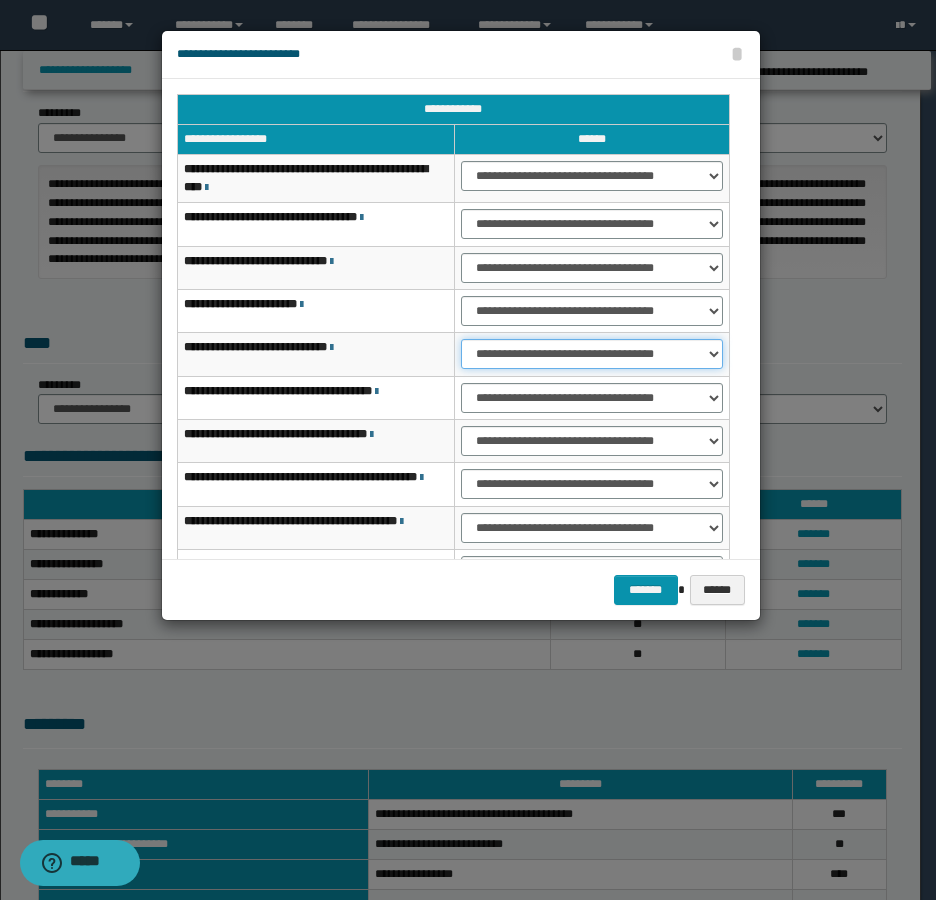 click on "**********" at bounding box center (592, 354) 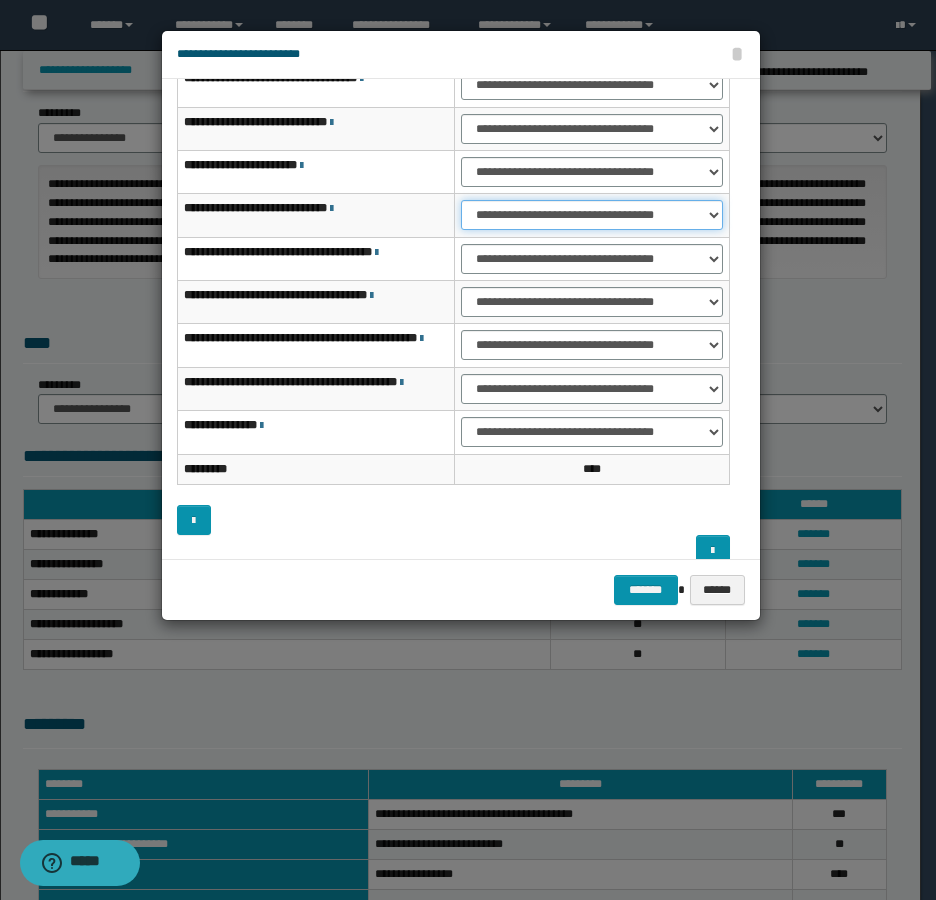 scroll, scrollTop: 160, scrollLeft: 0, axis: vertical 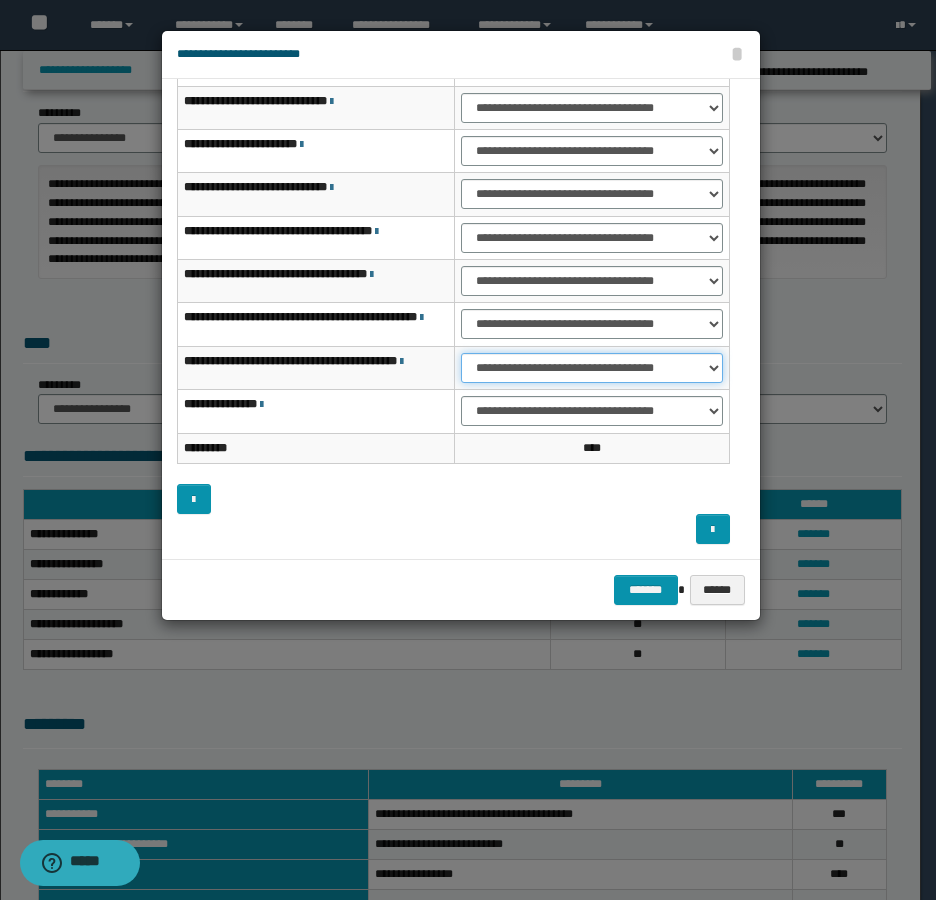 click on "**********" at bounding box center (592, 368) 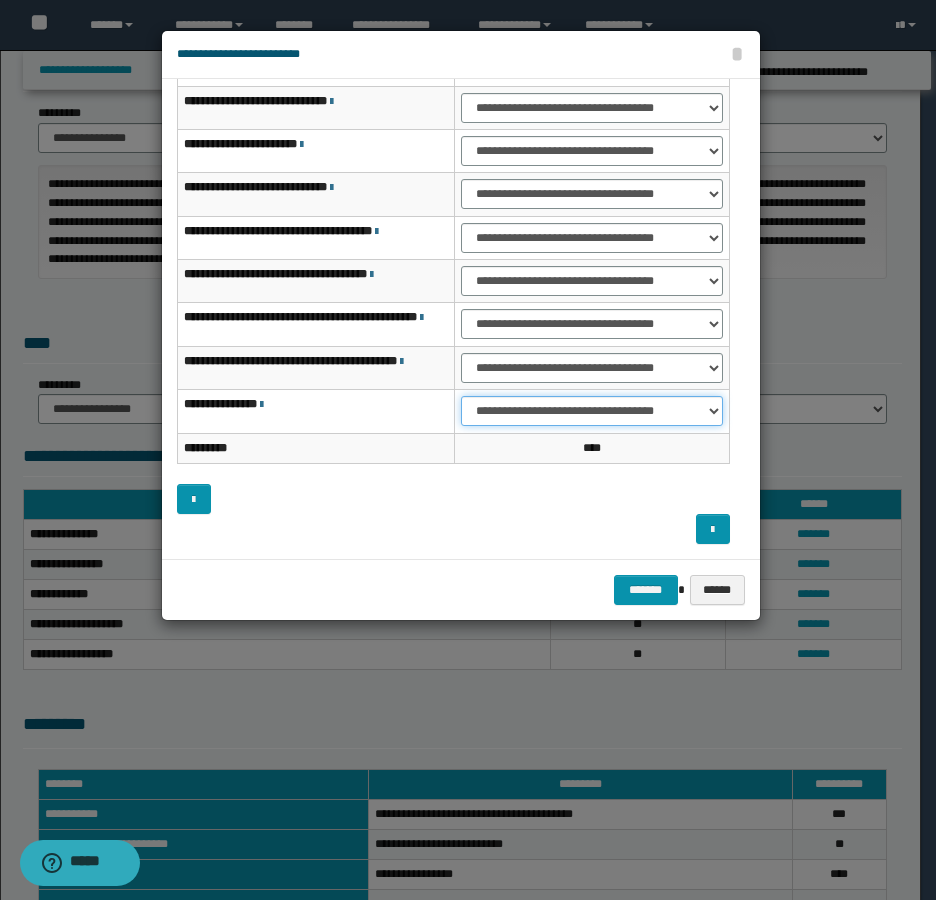 drag, startPoint x: 526, startPoint y: 406, endPoint x: 534, endPoint y: 426, distance: 21.540659 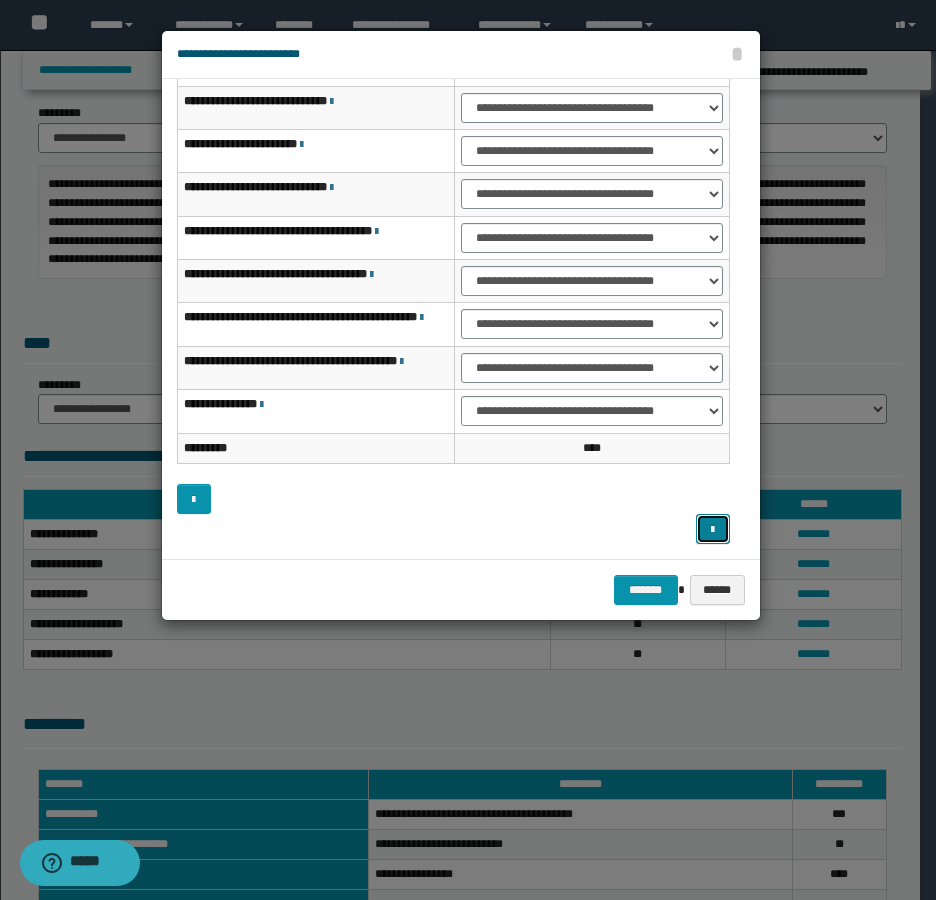 click at bounding box center [713, 529] 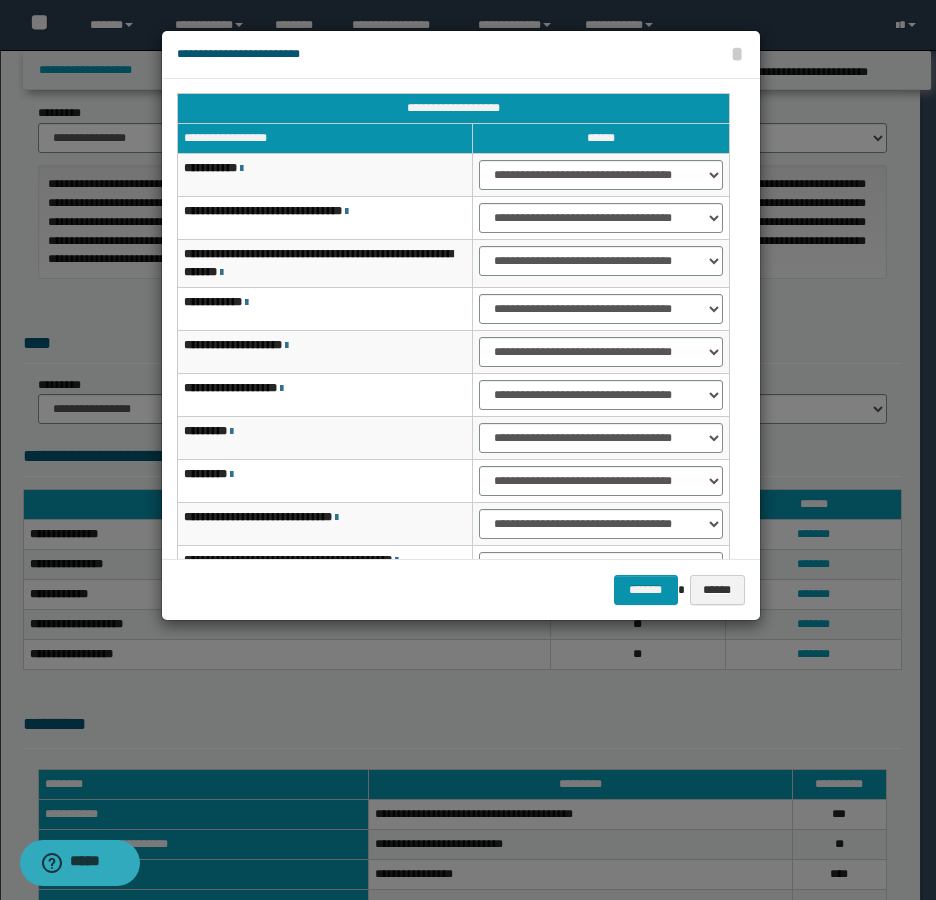 scroll, scrollTop: 0, scrollLeft: 0, axis: both 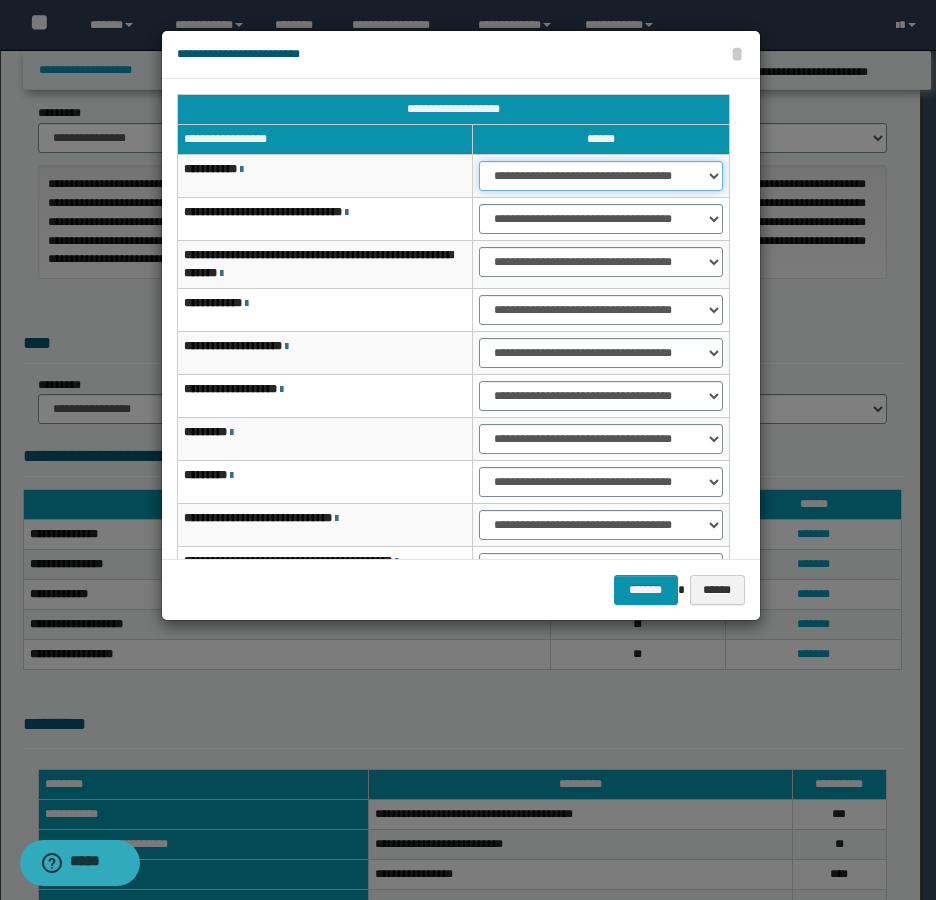 click on "**********" at bounding box center [600, 176] 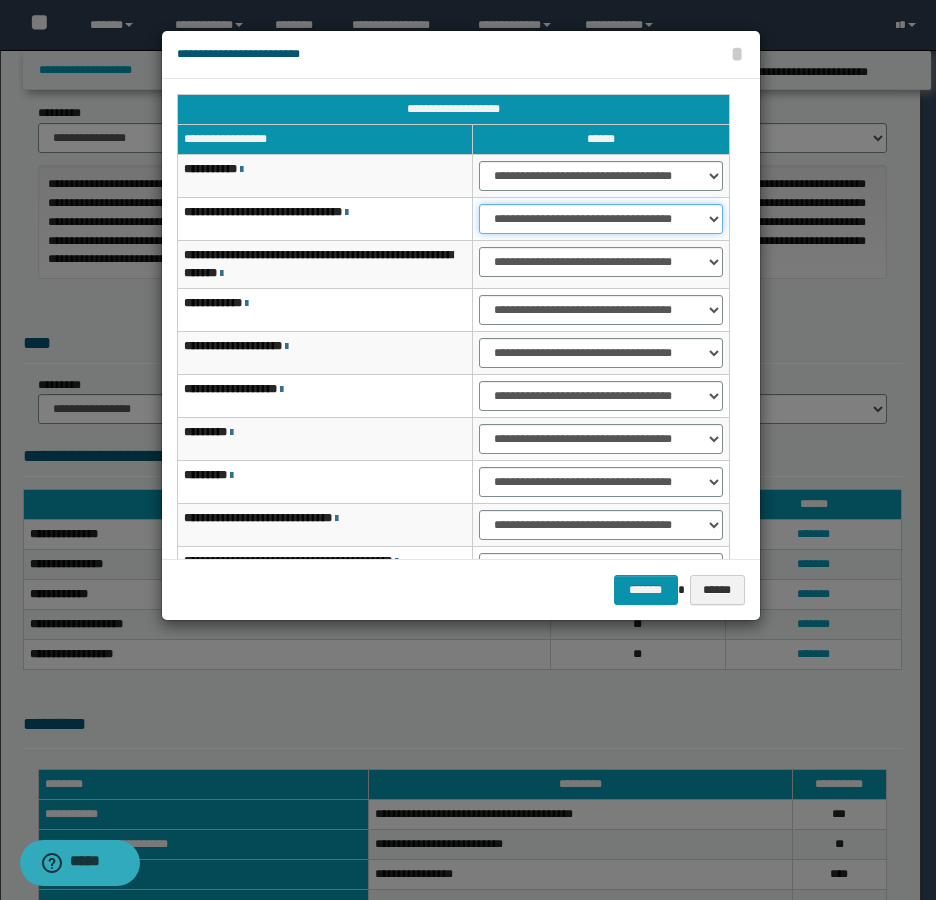 drag, startPoint x: 520, startPoint y: 219, endPoint x: 520, endPoint y: 233, distance: 14 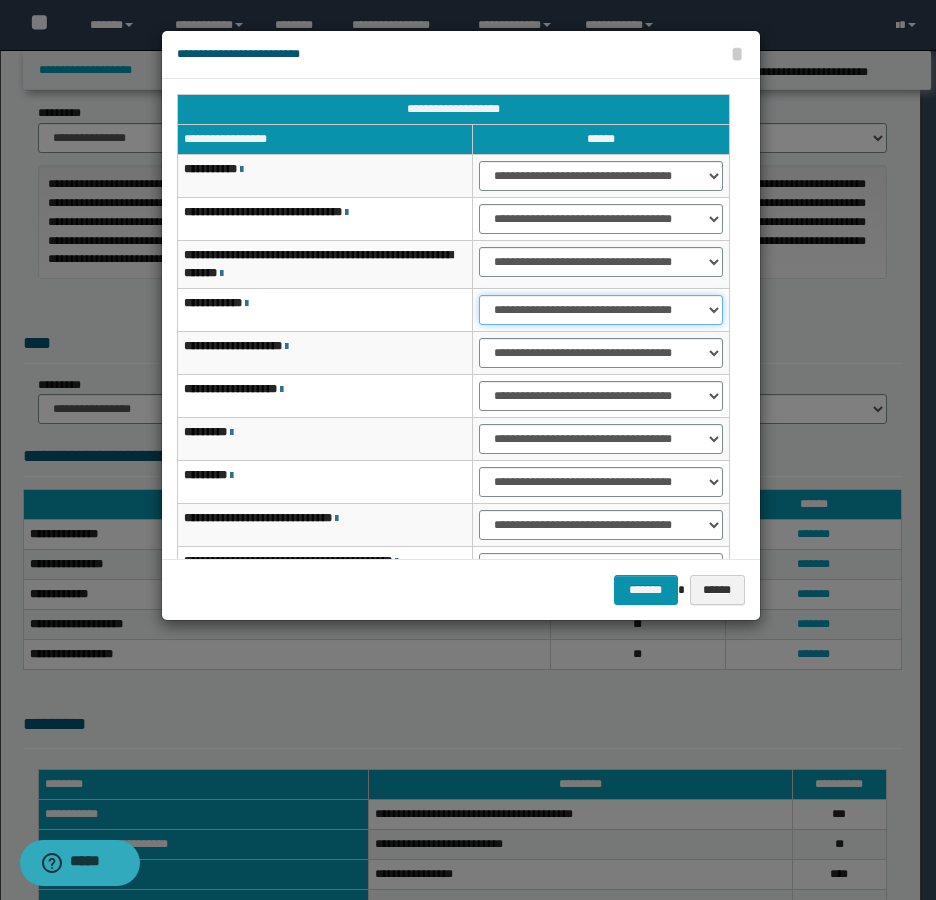 click on "**********" at bounding box center [600, 310] 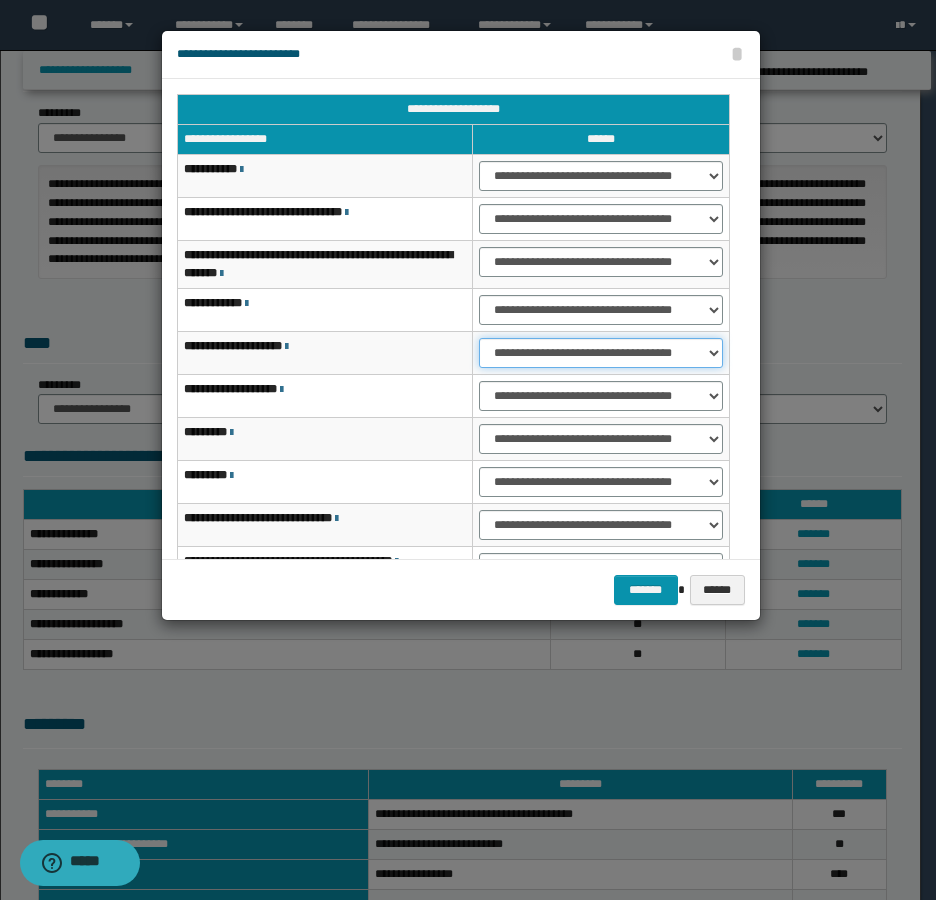 drag, startPoint x: 516, startPoint y: 351, endPoint x: 518, endPoint y: 366, distance: 15.132746 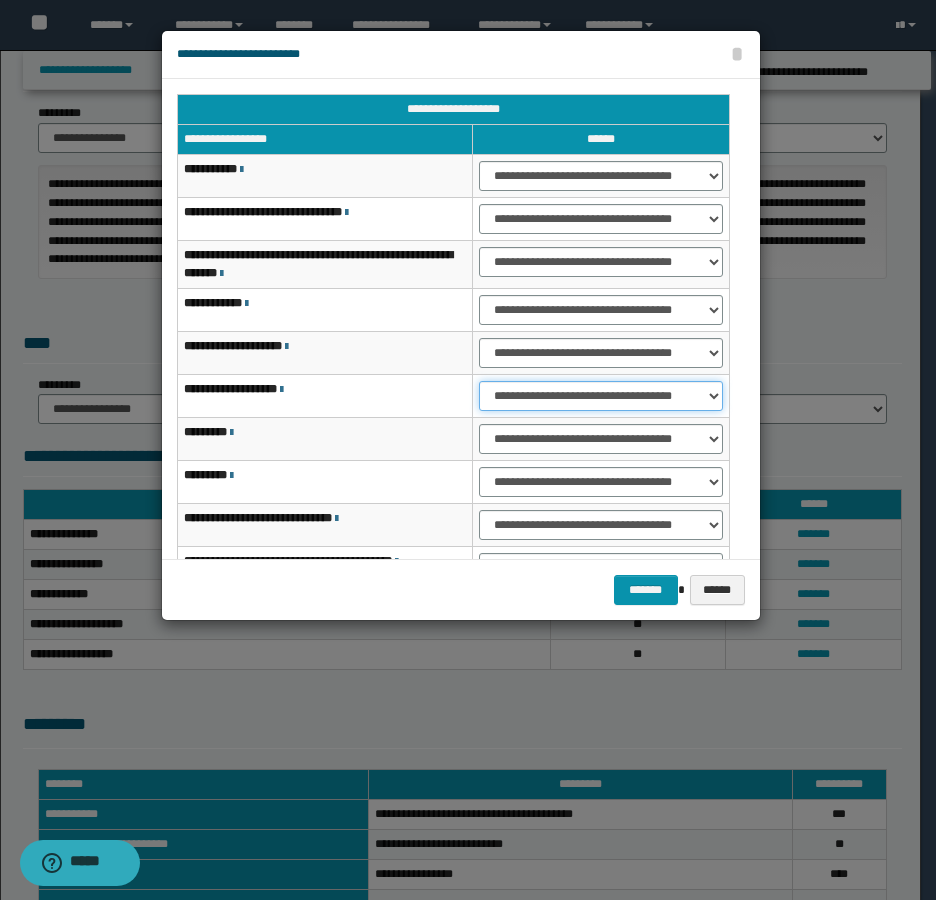 click on "**********" at bounding box center [600, 396] 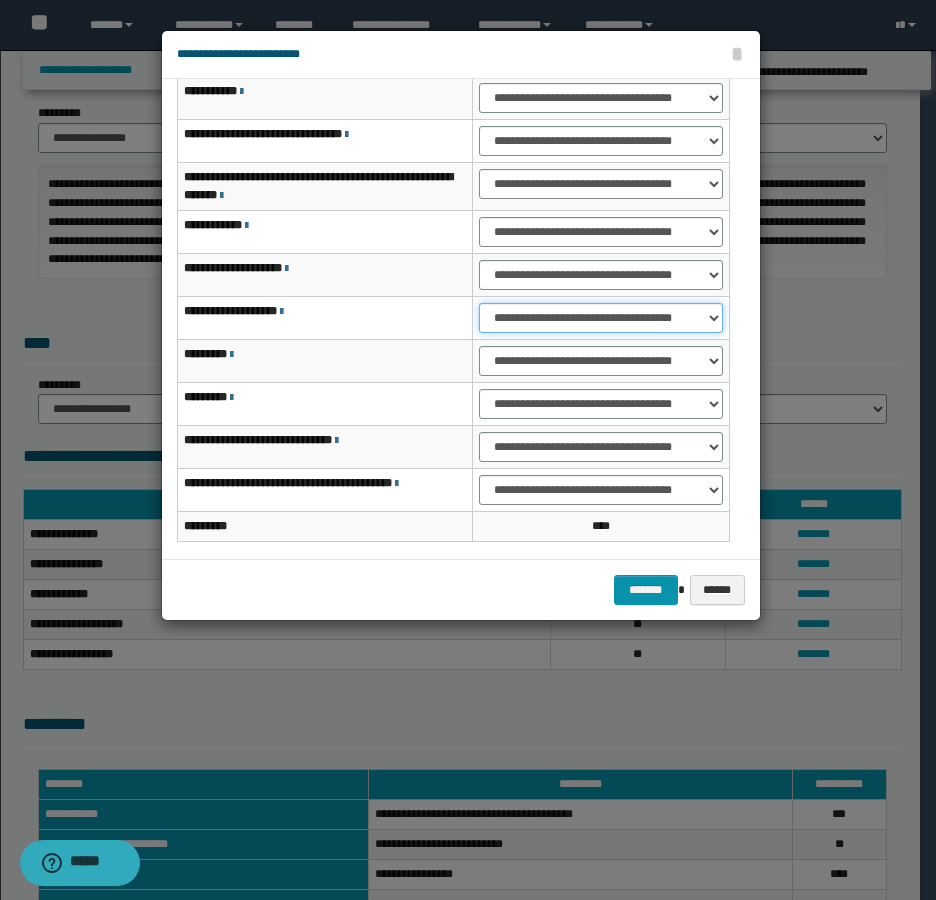 scroll, scrollTop: 156, scrollLeft: 0, axis: vertical 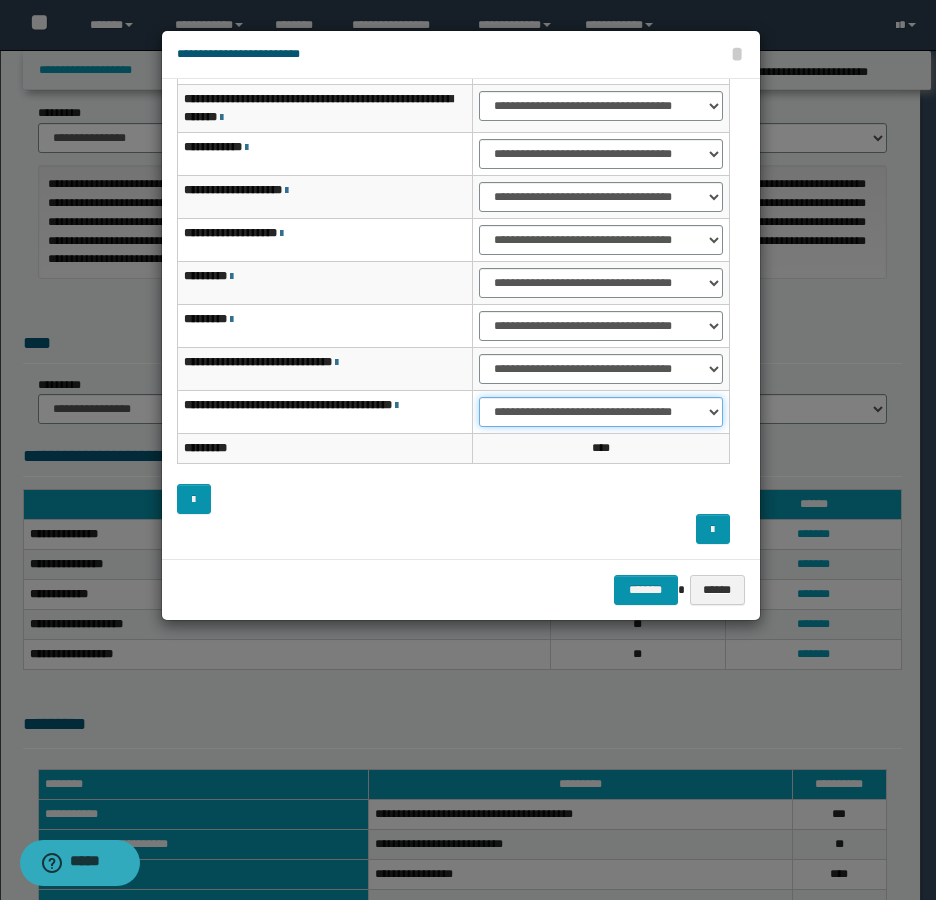 click on "**********" at bounding box center [600, 412] 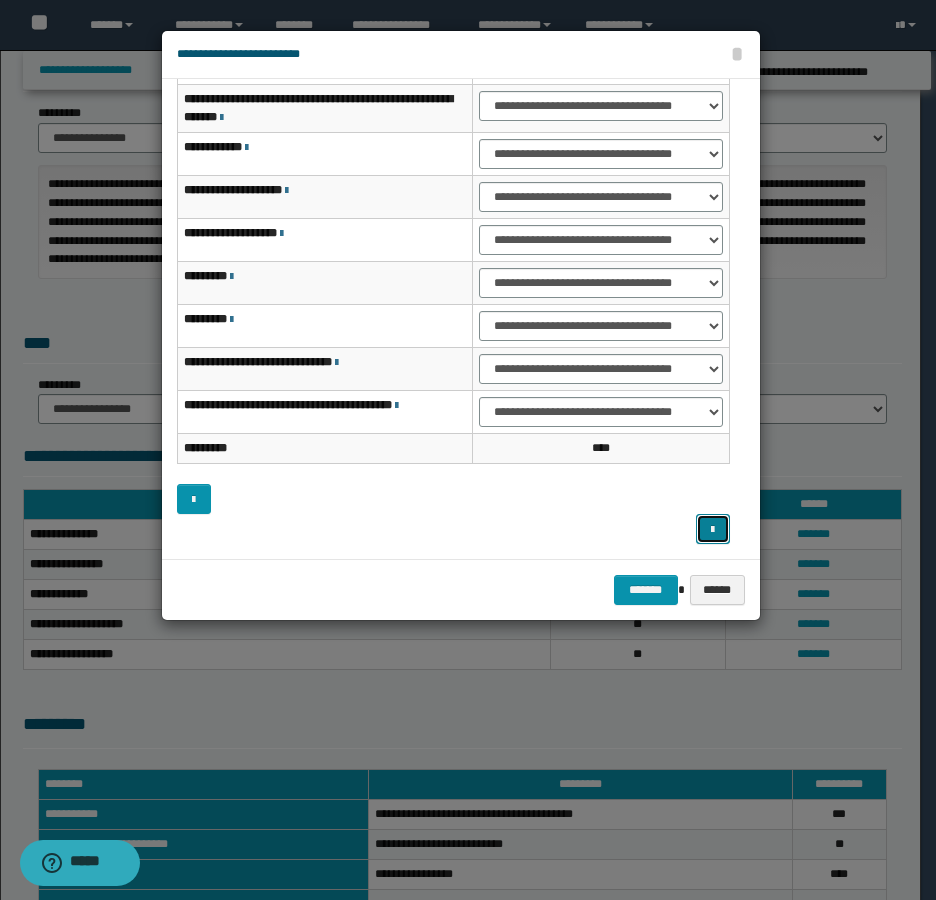 click at bounding box center (713, 529) 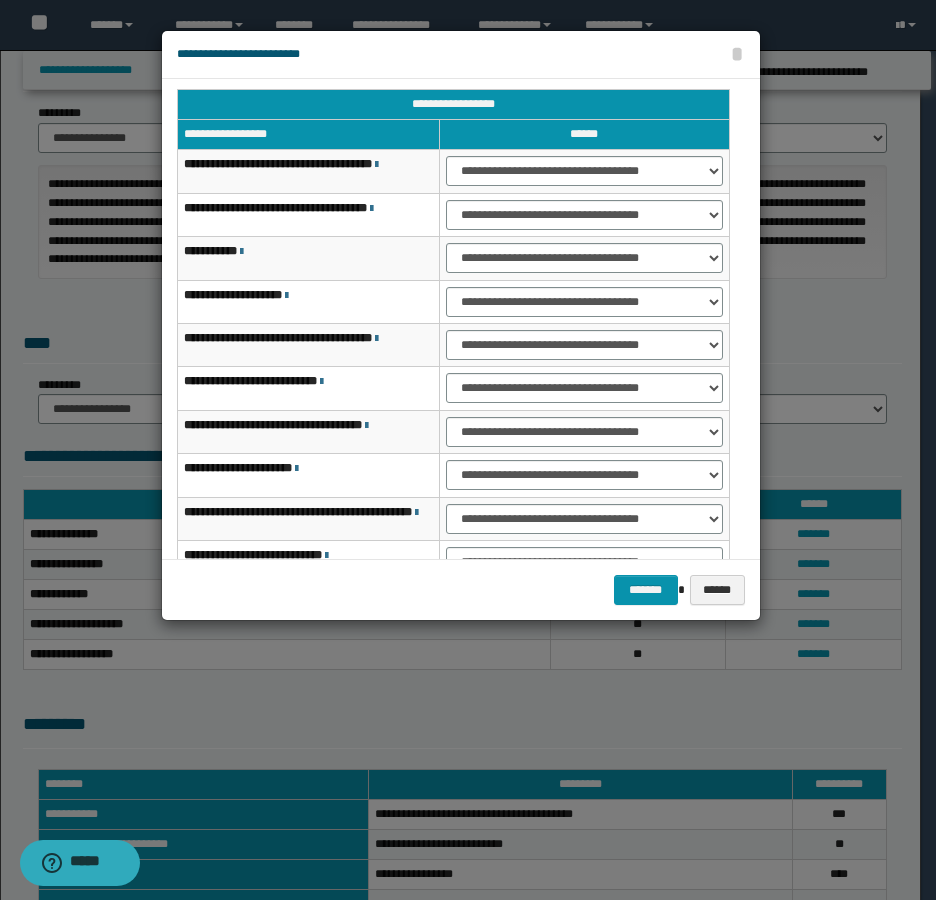 scroll, scrollTop: 0, scrollLeft: 0, axis: both 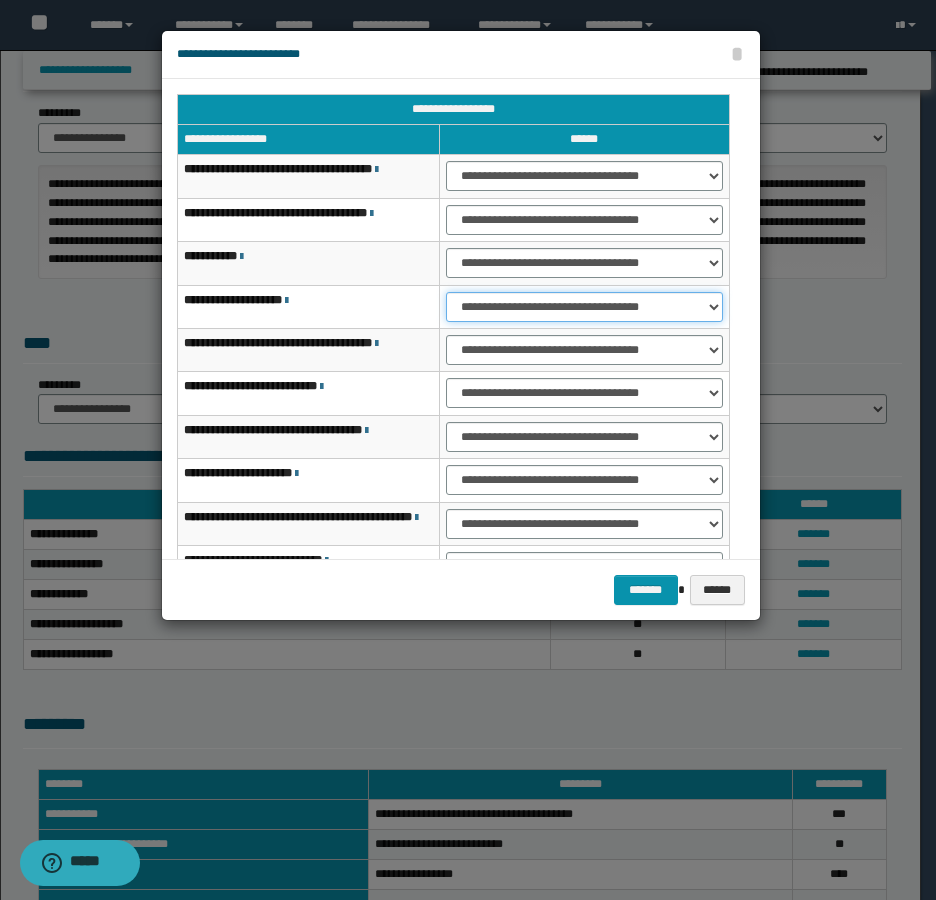 click on "**********" at bounding box center (584, 307) 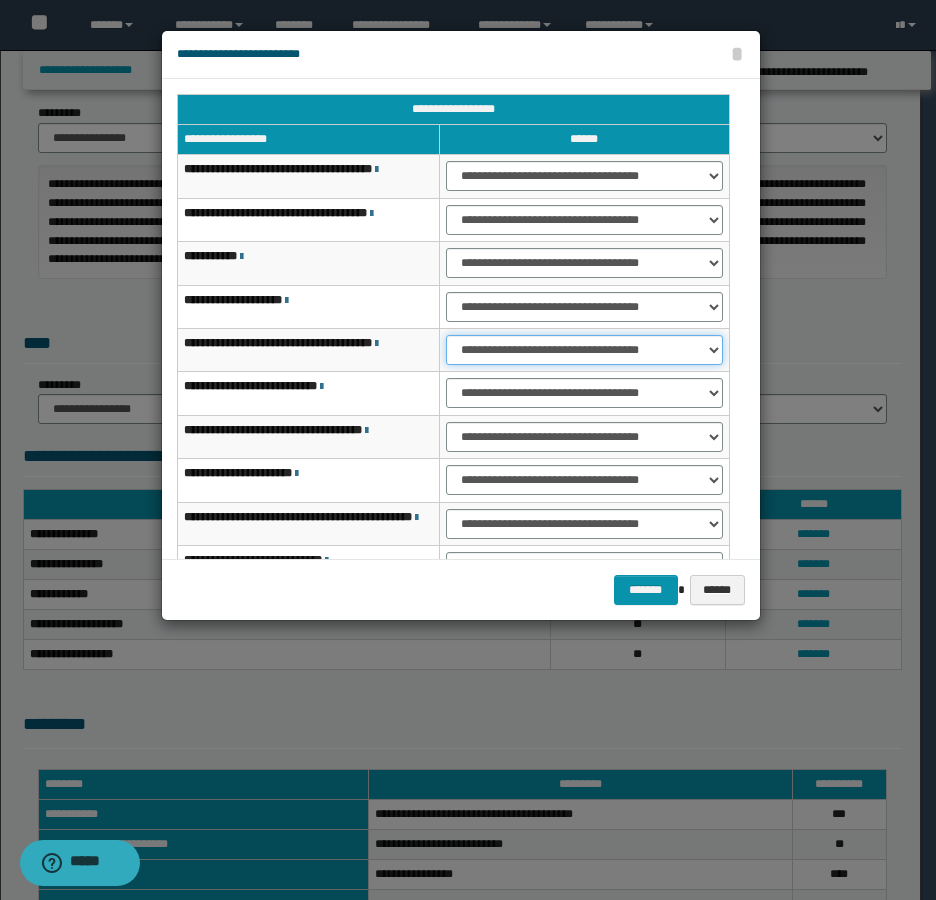 click on "**********" at bounding box center (584, 350) 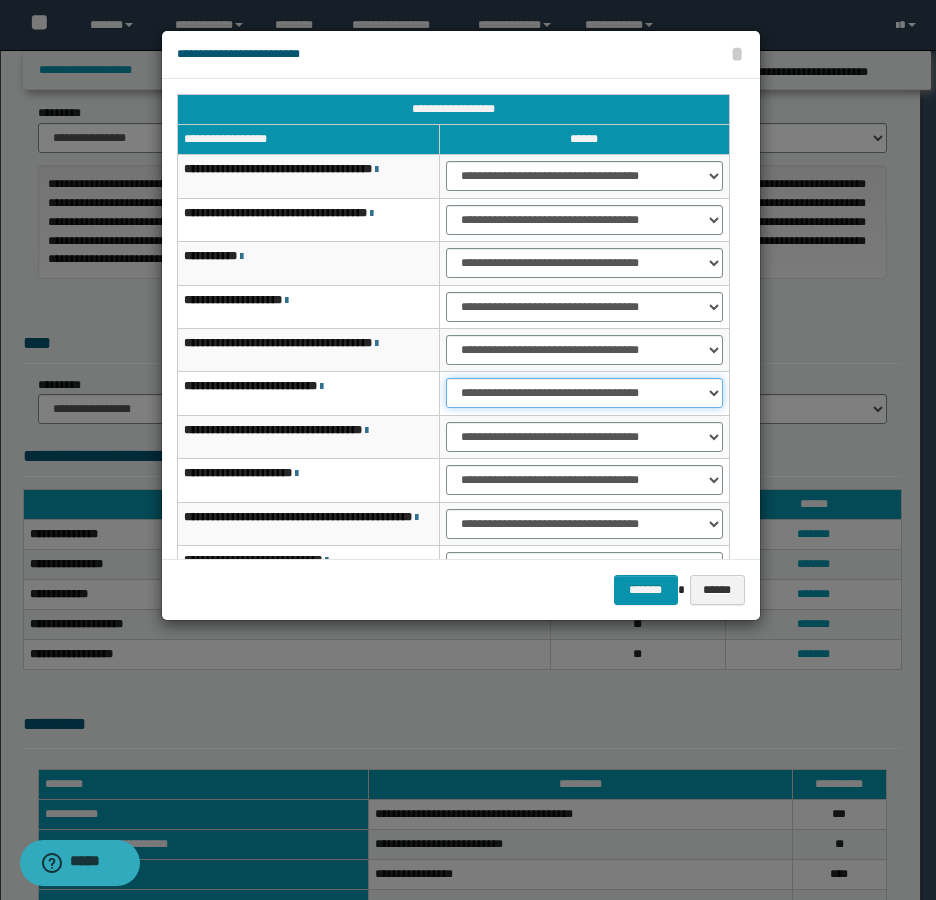 drag, startPoint x: 506, startPoint y: 386, endPoint x: 522, endPoint y: 404, distance: 24.083189 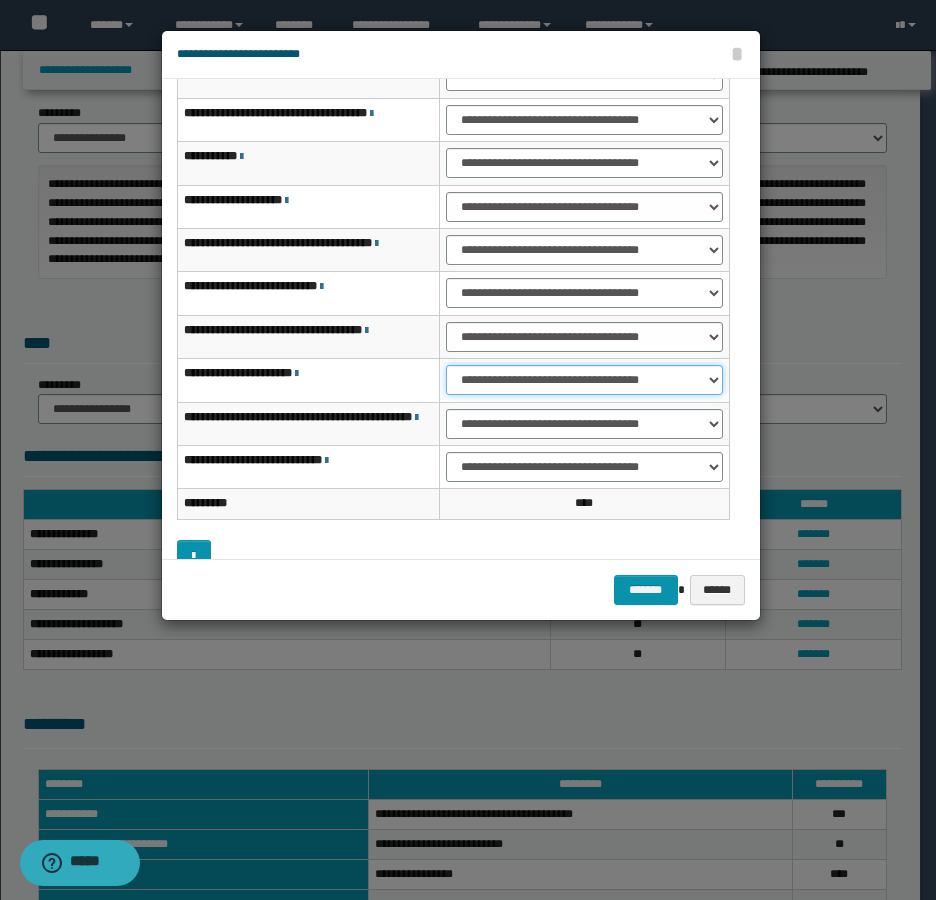 click on "**********" at bounding box center [584, 380] 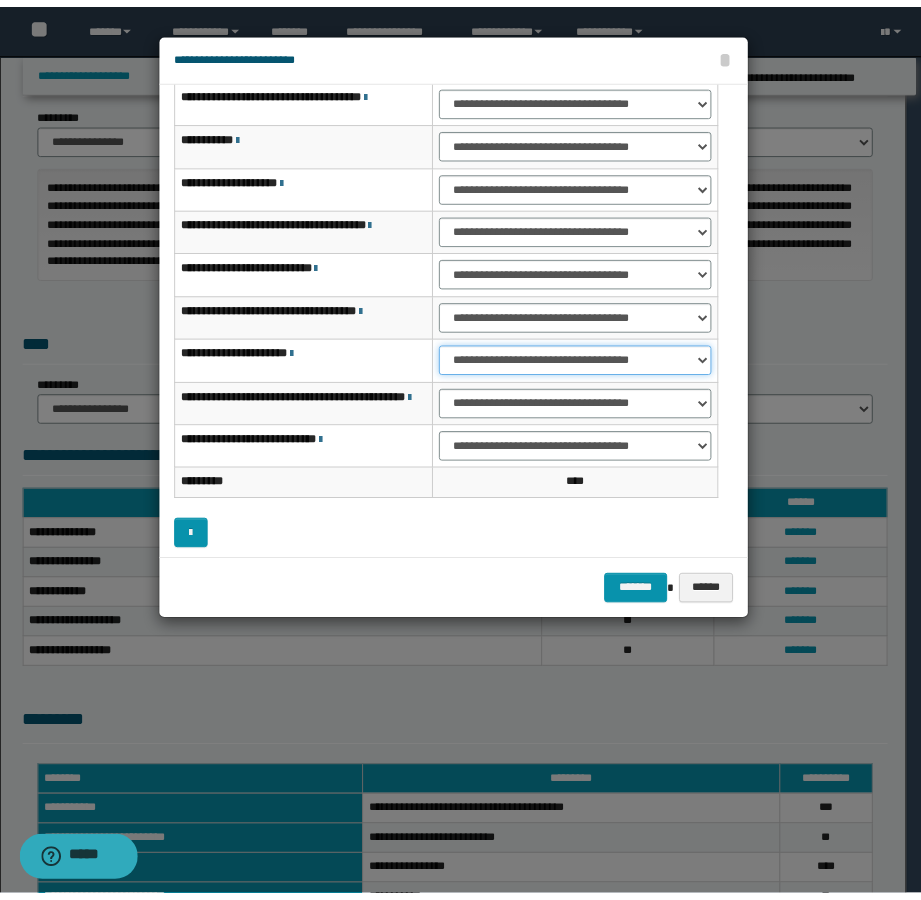 scroll, scrollTop: 127, scrollLeft: 0, axis: vertical 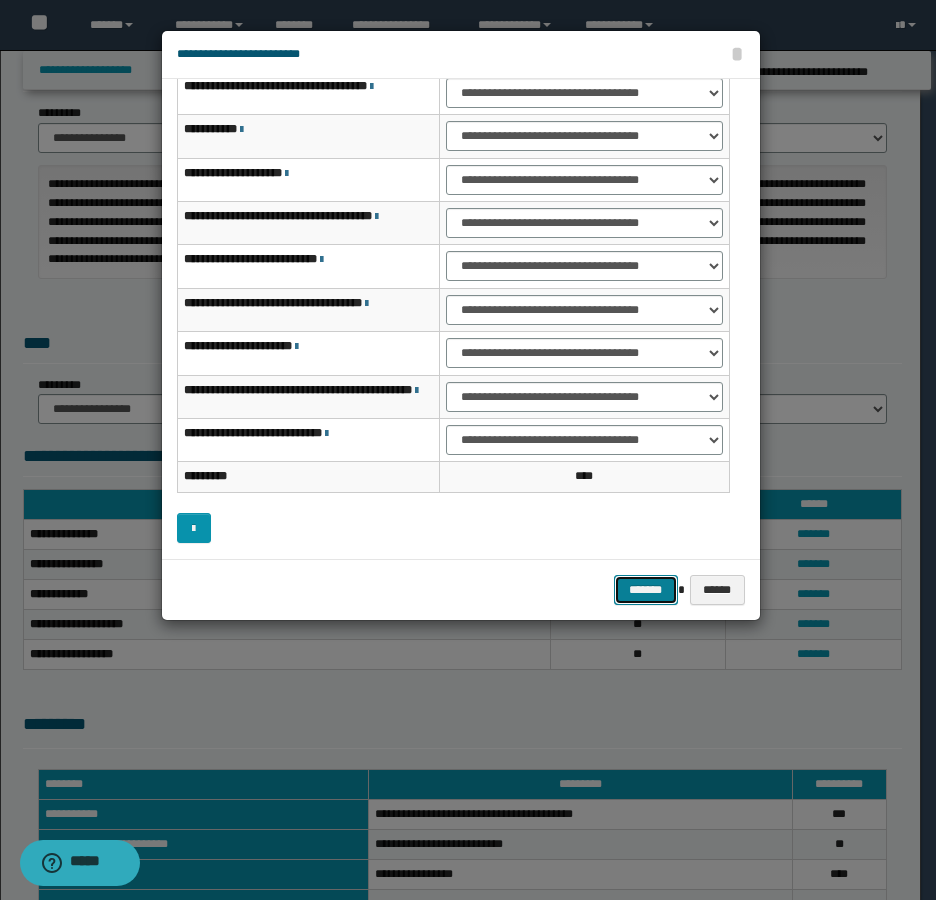 click on "*******" at bounding box center (646, 590) 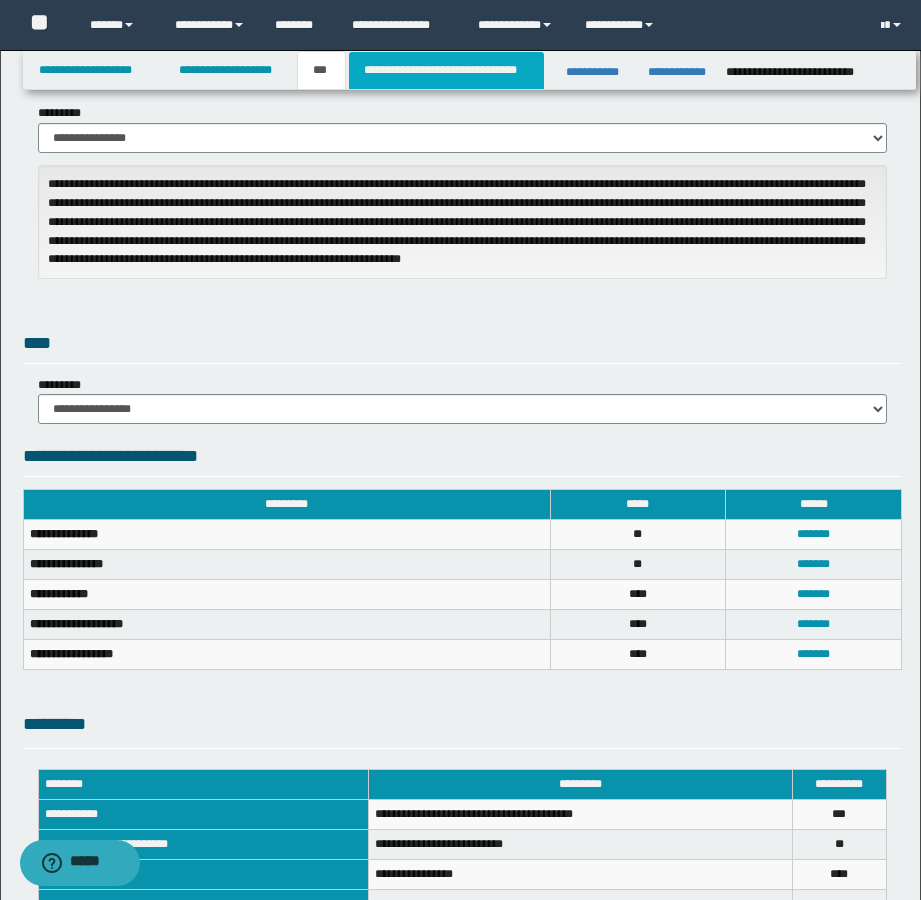 click on "**********" at bounding box center (446, 70) 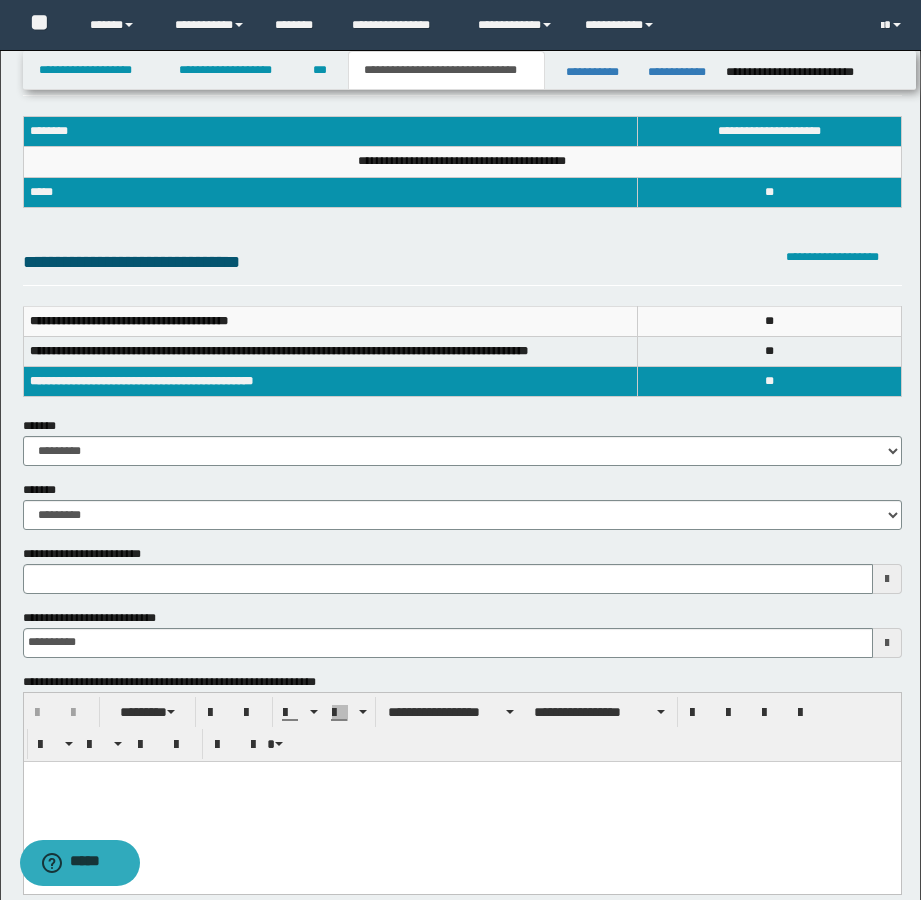 scroll, scrollTop: 100, scrollLeft: 0, axis: vertical 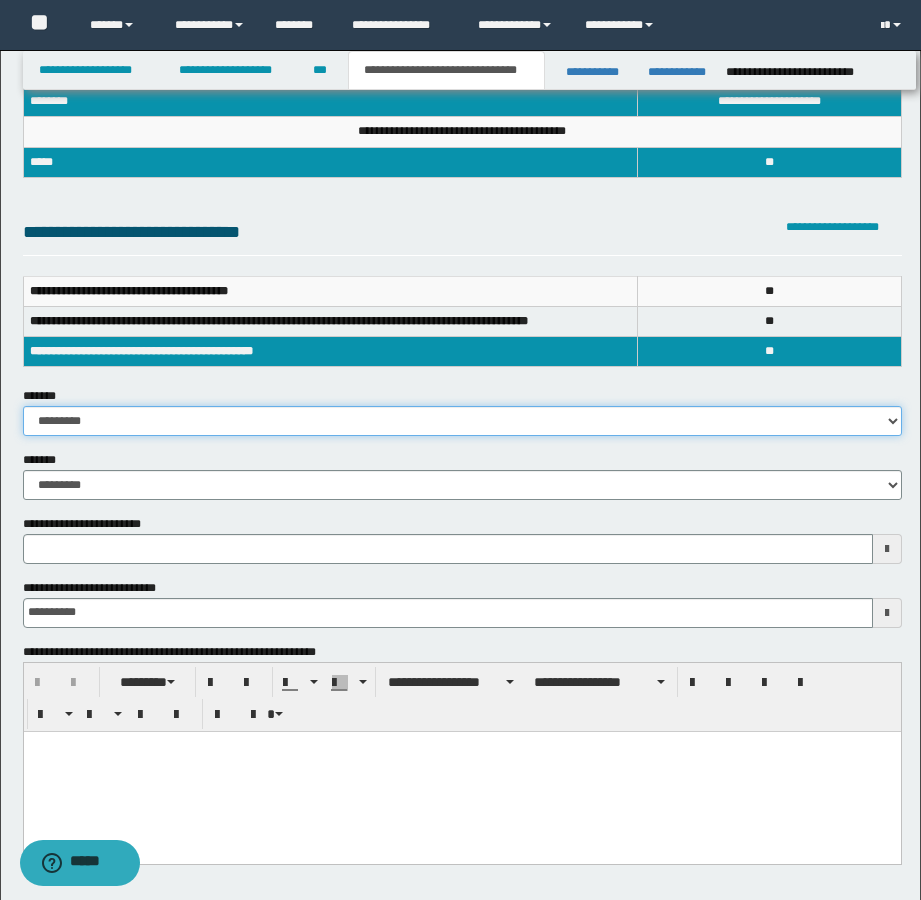 drag, startPoint x: 196, startPoint y: 407, endPoint x: 173, endPoint y: 434, distance: 35.468296 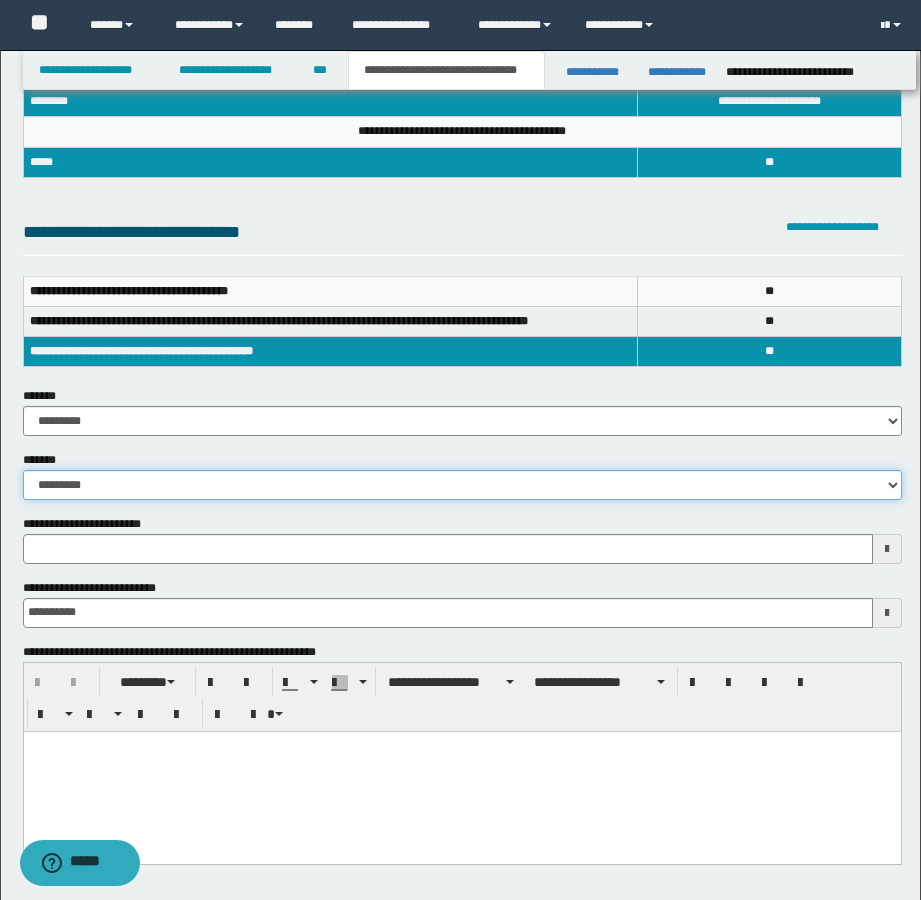 click on "**********" at bounding box center (462, 485) 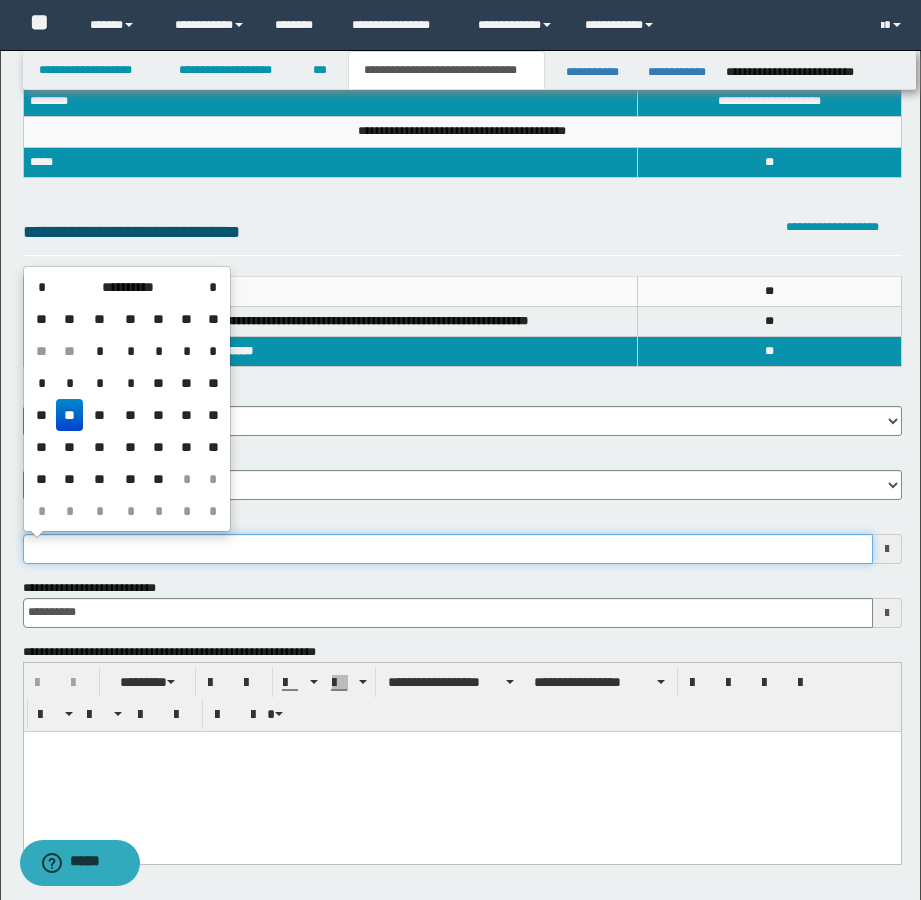 click on "**********" at bounding box center [448, 549] 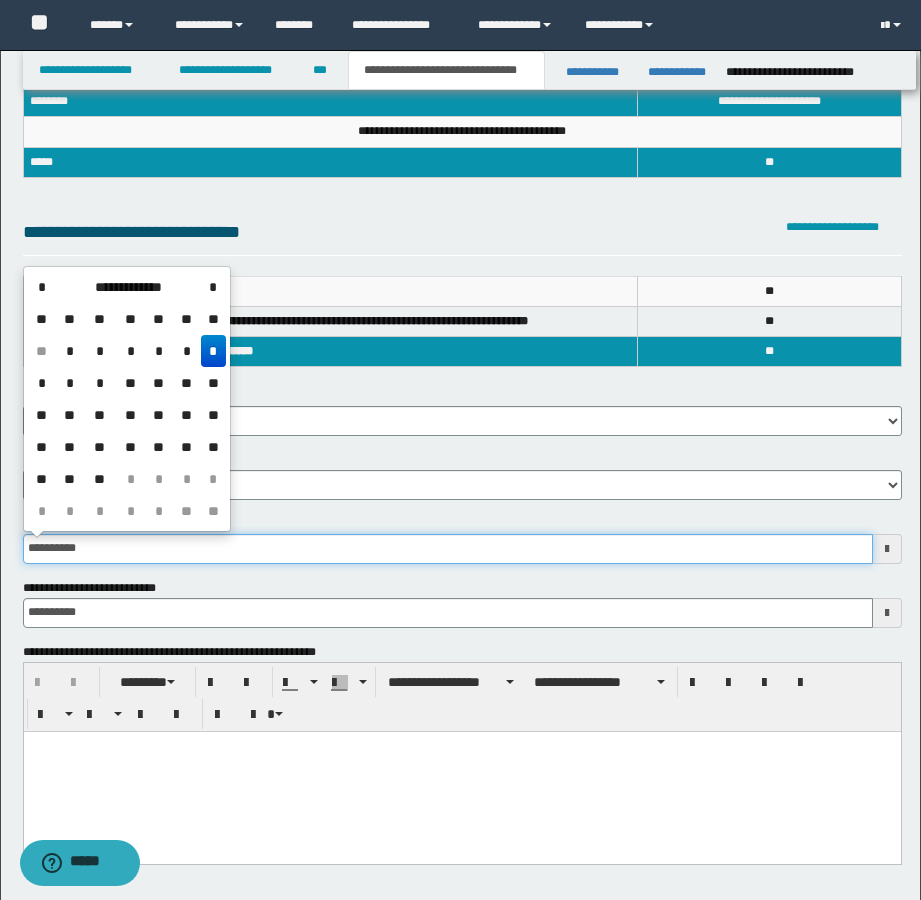 type on "**********" 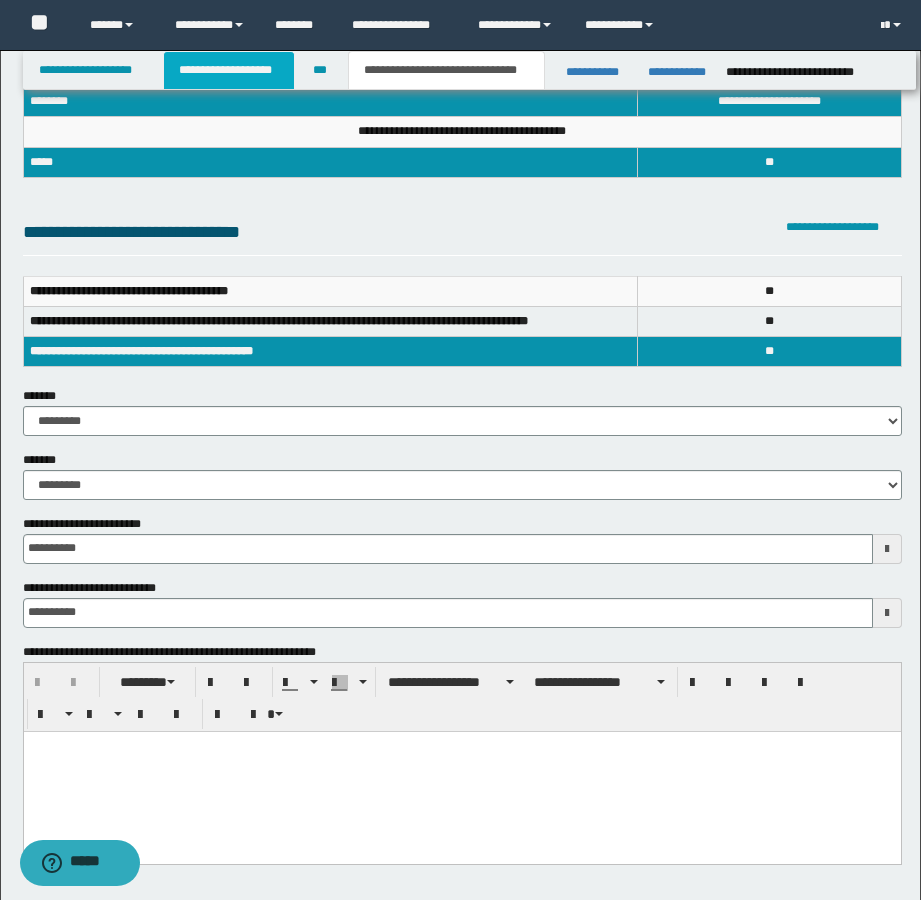 click on "**********" at bounding box center (229, 70) 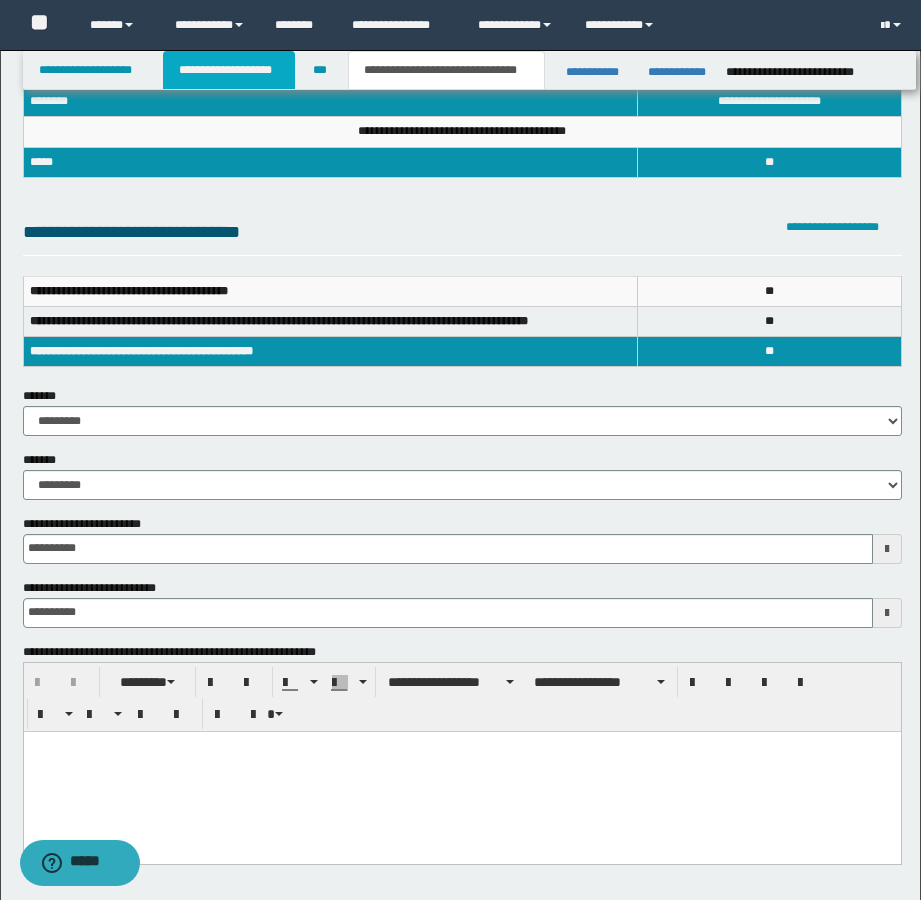 scroll, scrollTop: 131, scrollLeft: 0, axis: vertical 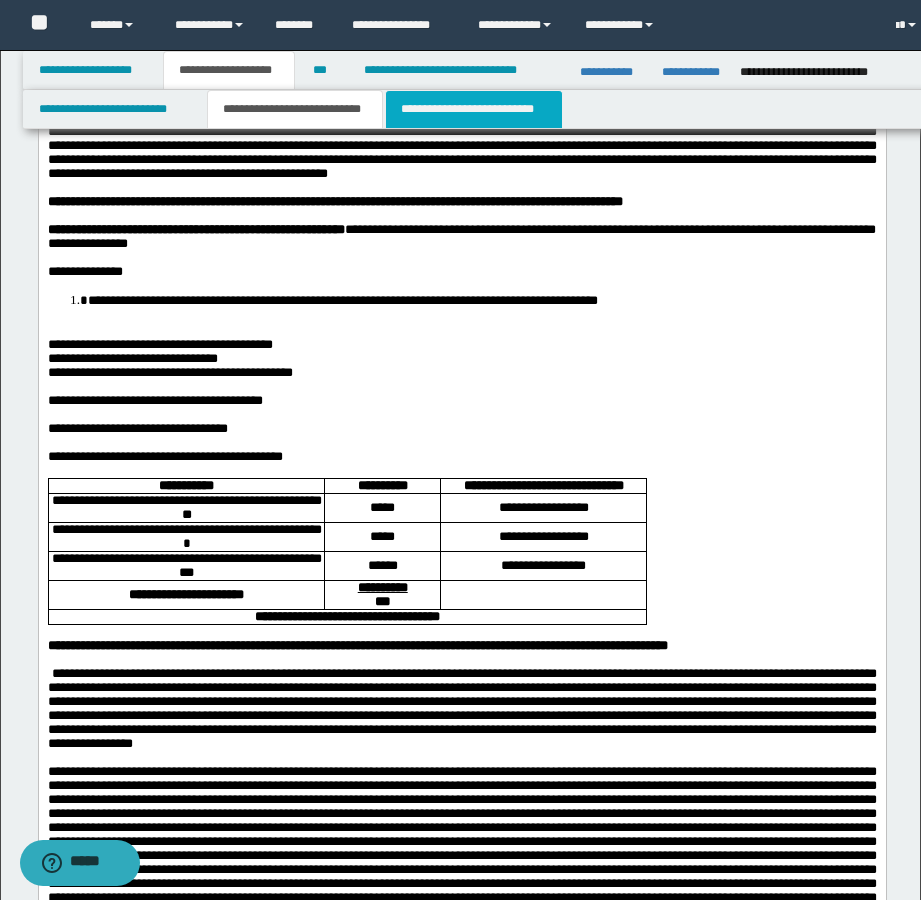 click on "**********" at bounding box center (474, 109) 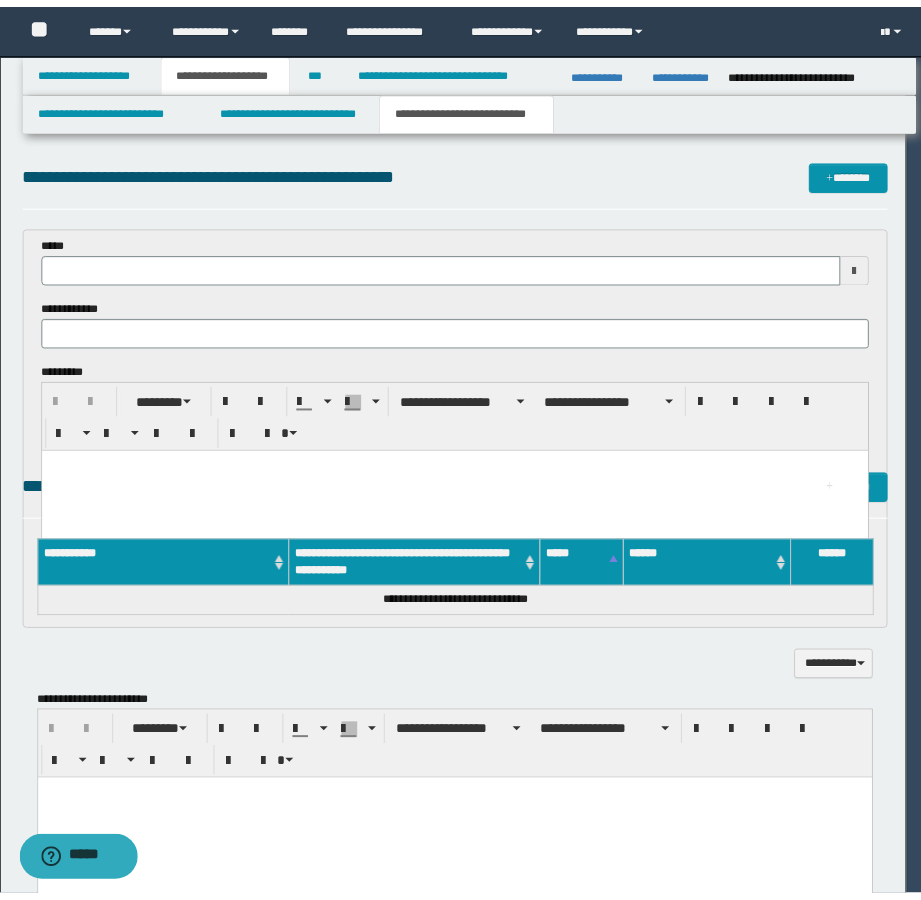 scroll, scrollTop: 0, scrollLeft: 0, axis: both 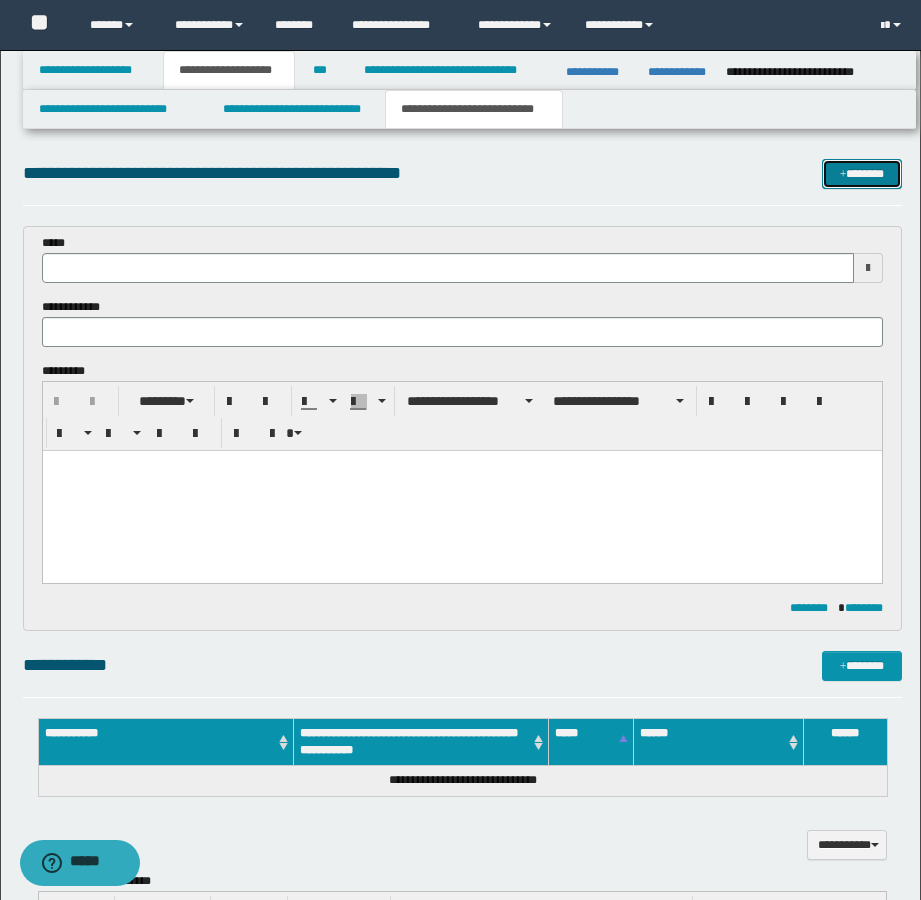 click on "*******" at bounding box center [862, 174] 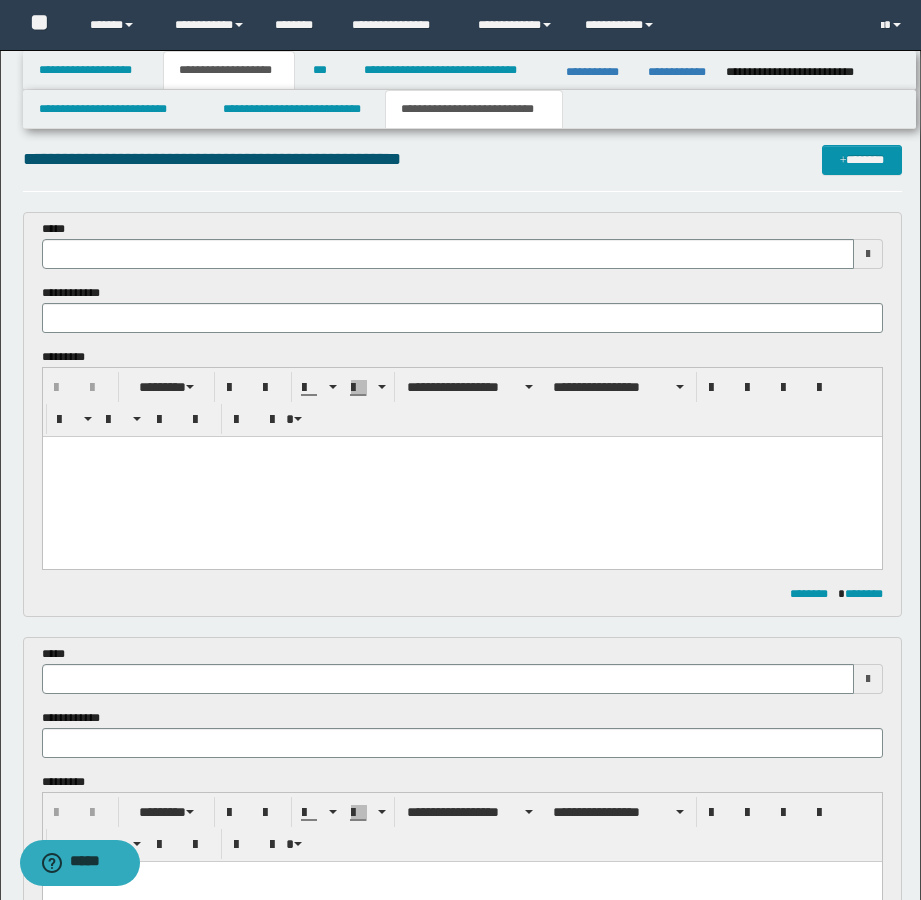 scroll, scrollTop: 0, scrollLeft: 0, axis: both 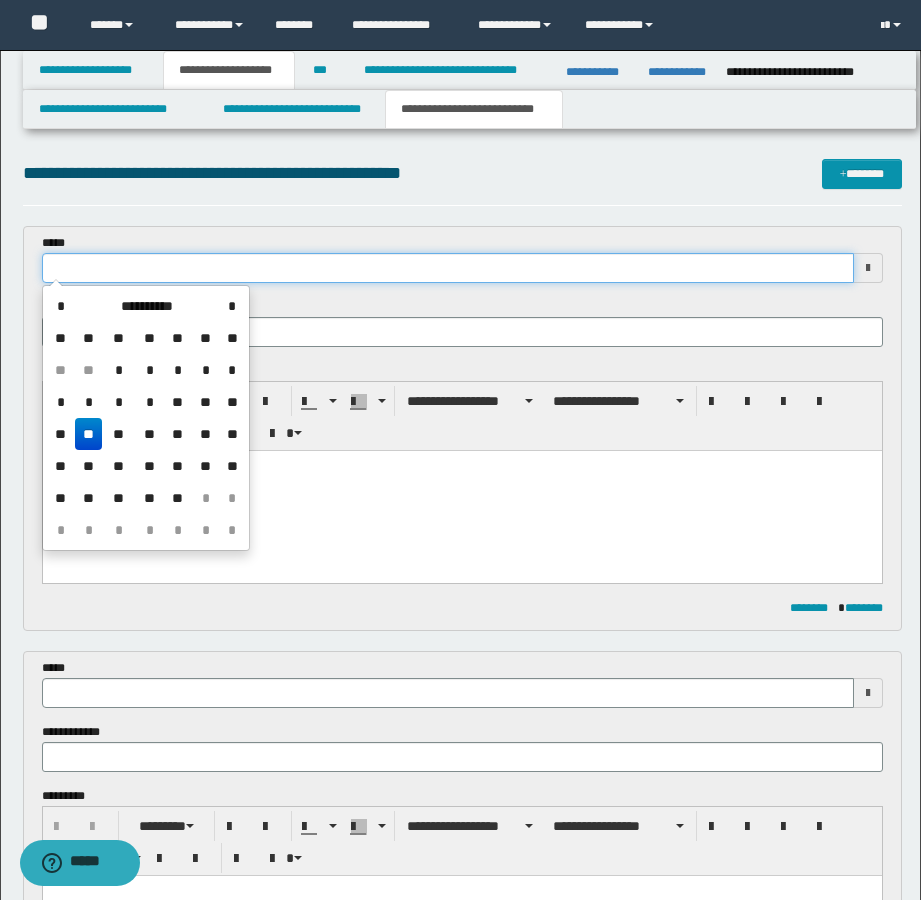 click at bounding box center [448, 268] 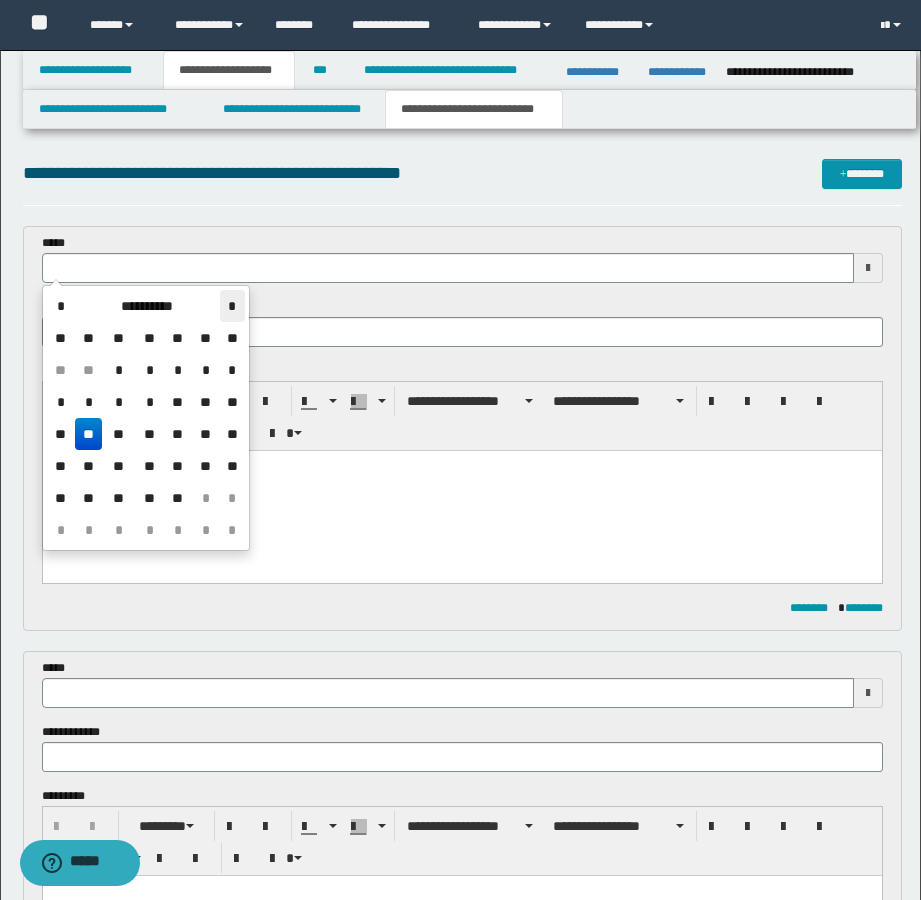 click on "*" at bounding box center (232, 306) 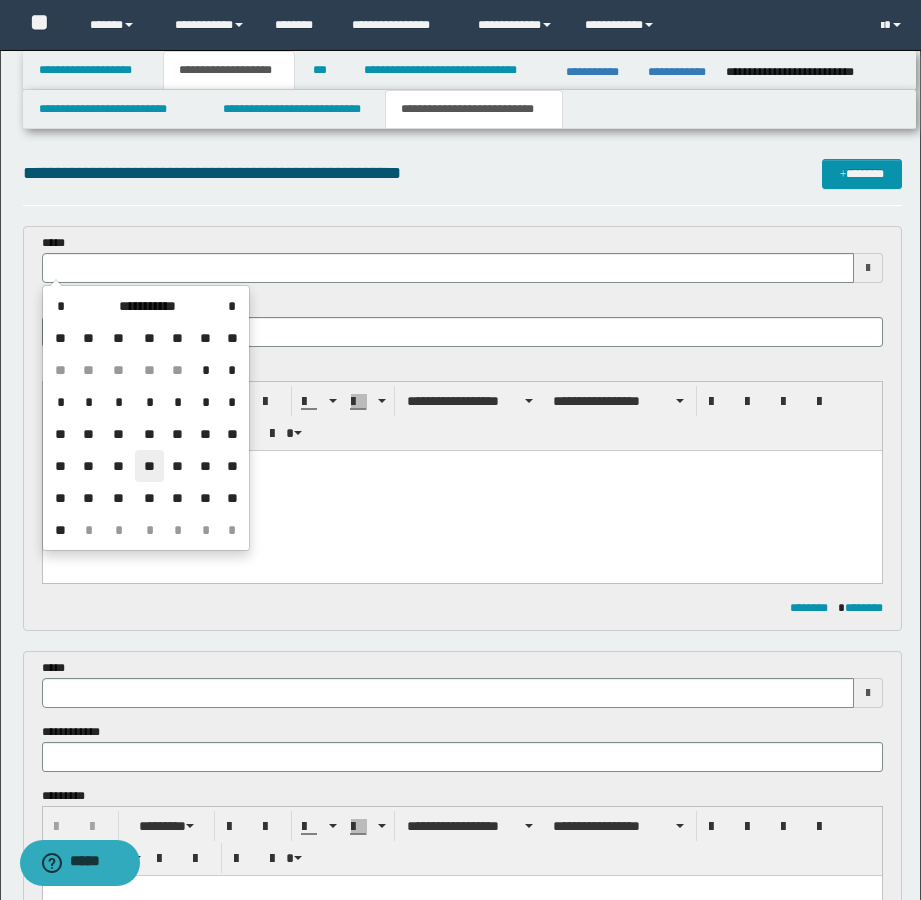 click on "**" at bounding box center (149, 466) 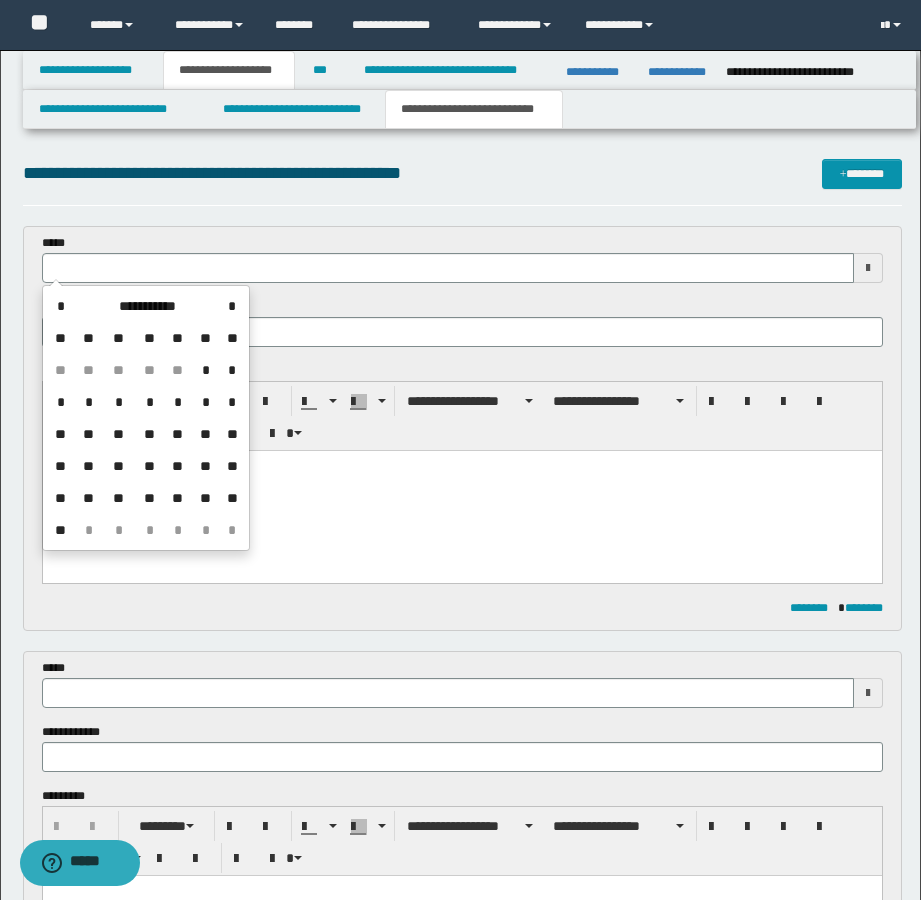 type on "**********" 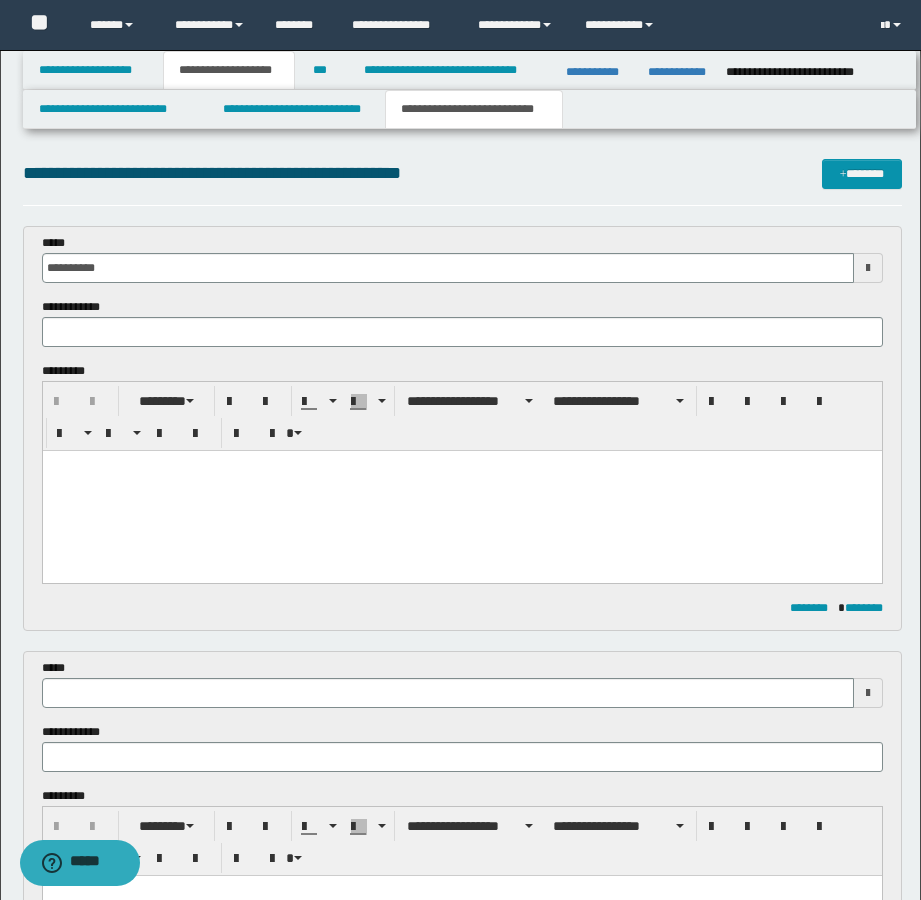click on "*****" at bounding box center (462, 683) 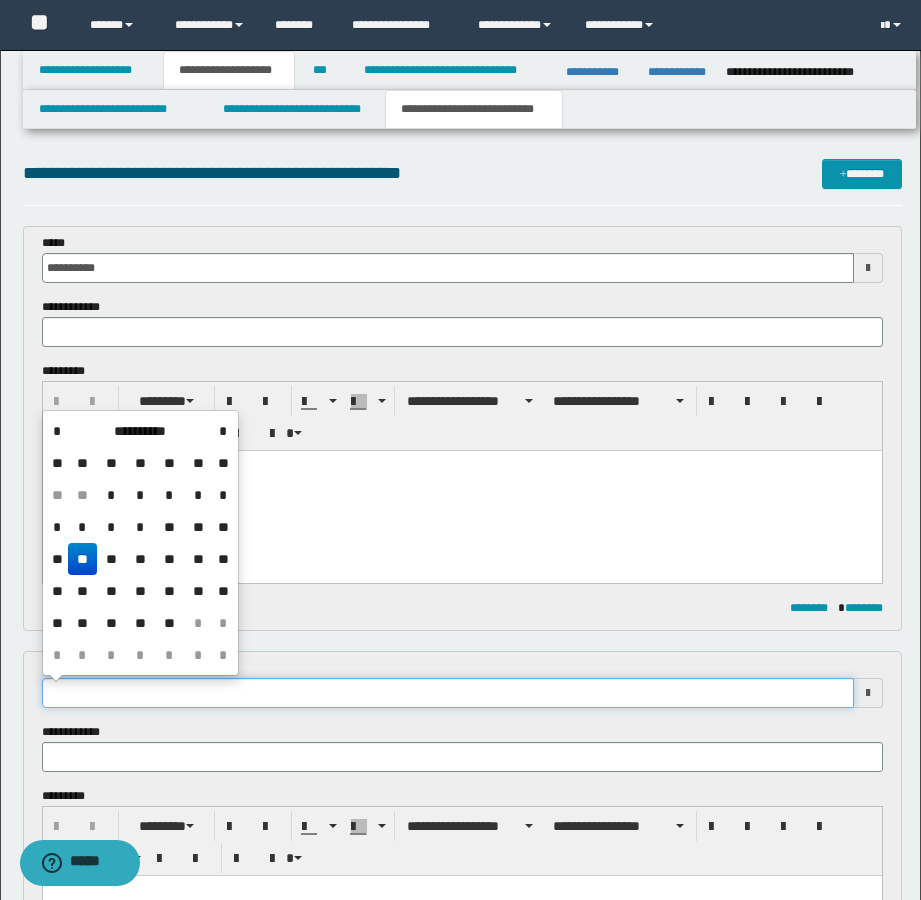 click at bounding box center [448, 693] 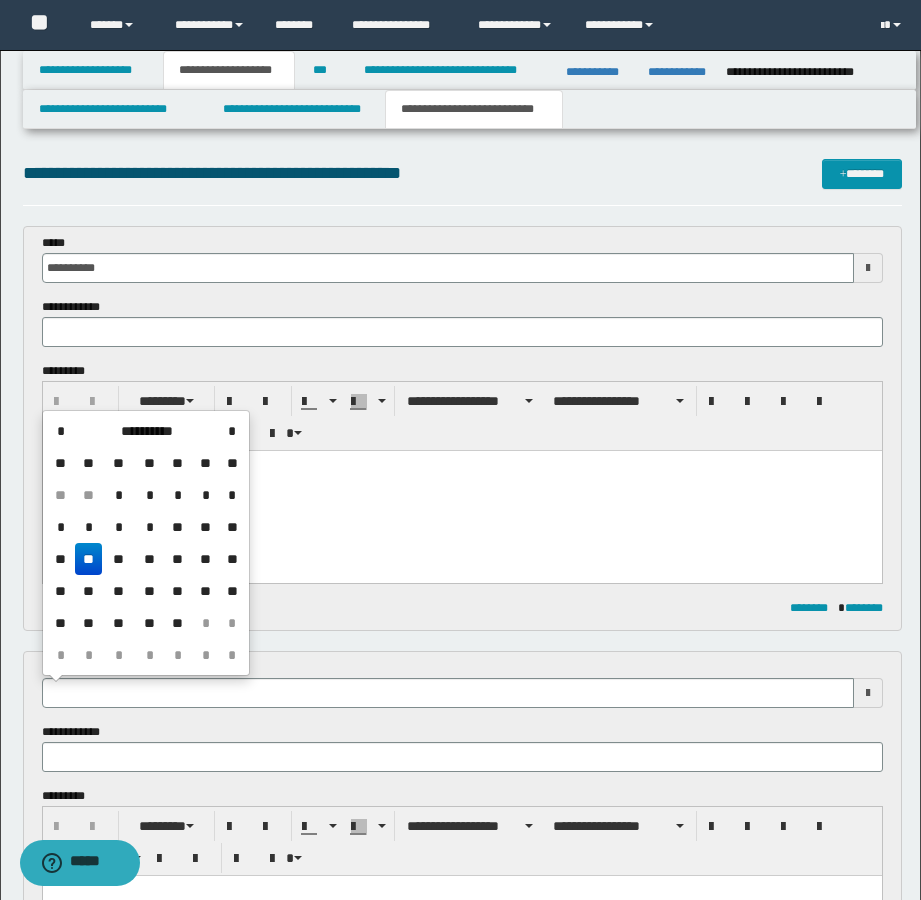 click on "**********" at bounding box center (146, 543) 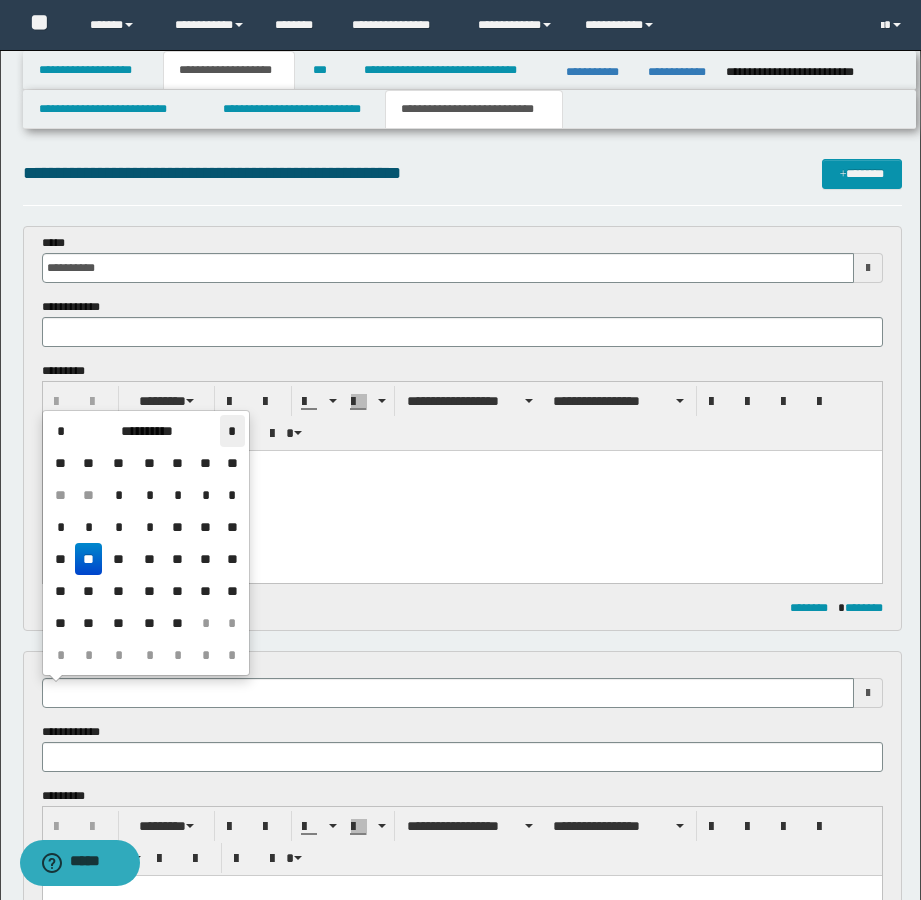 click on "*" at bounding box center [232, 431] 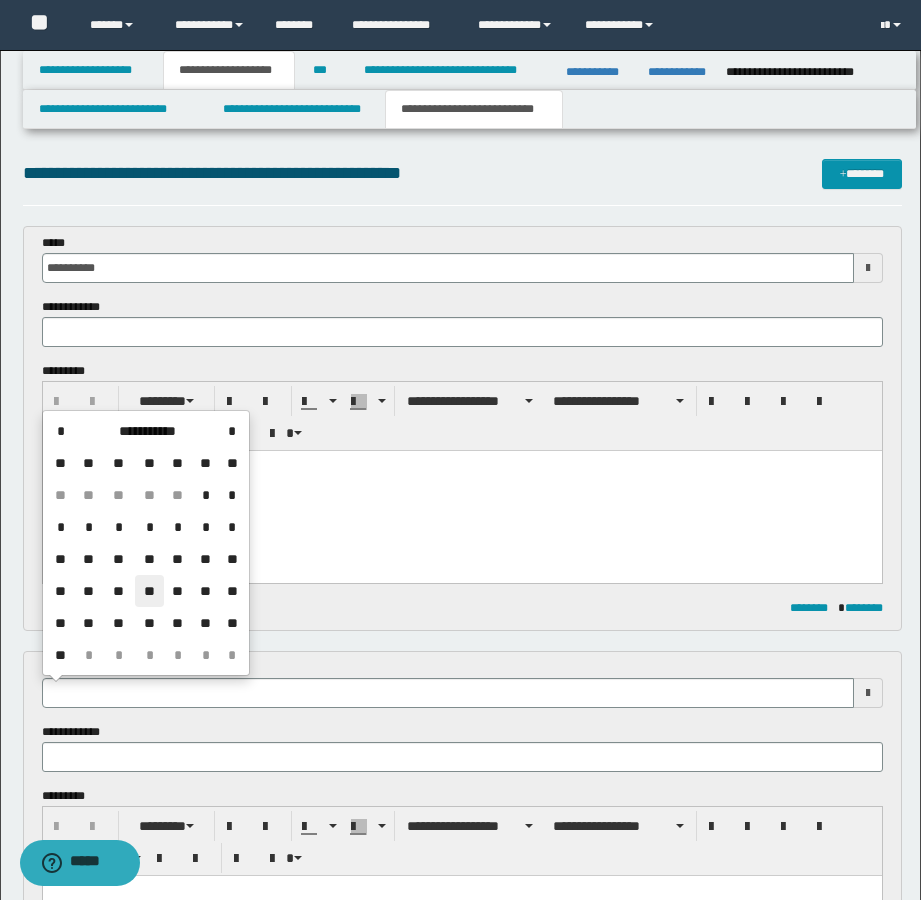 click on "**" at bounding box center (149, 591) 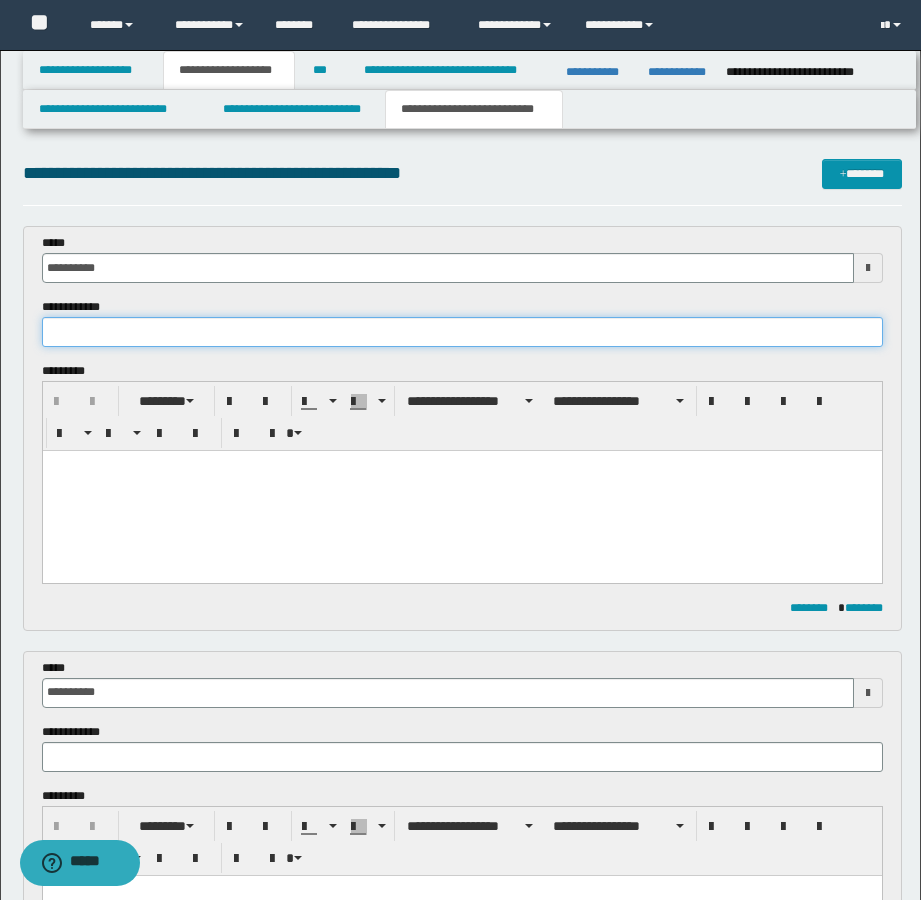 click at bounding box center (462, 332) 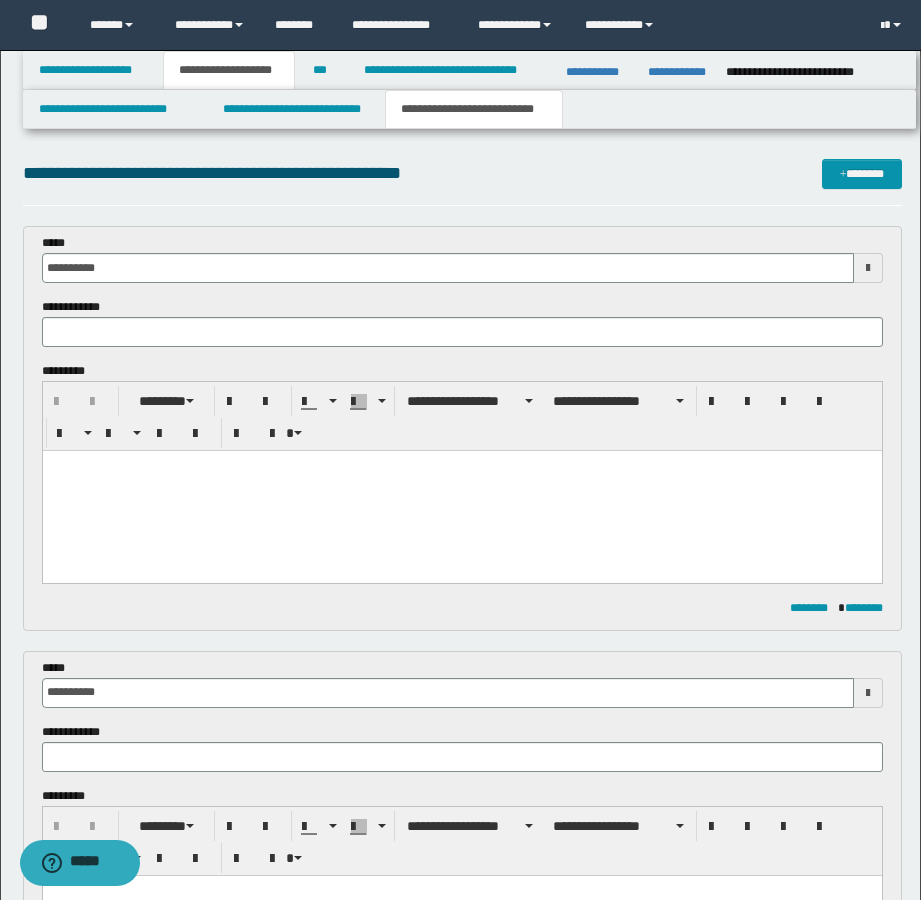 click at bounding box center (461, 491) 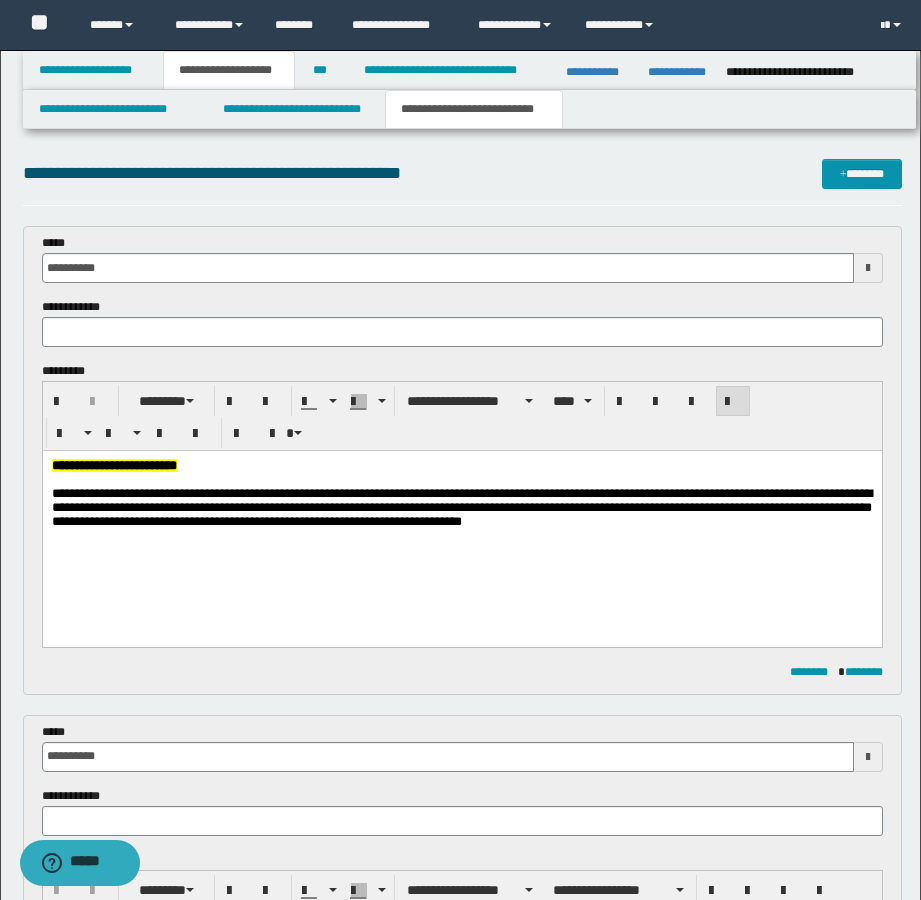 click at bounding box center [461, 480] 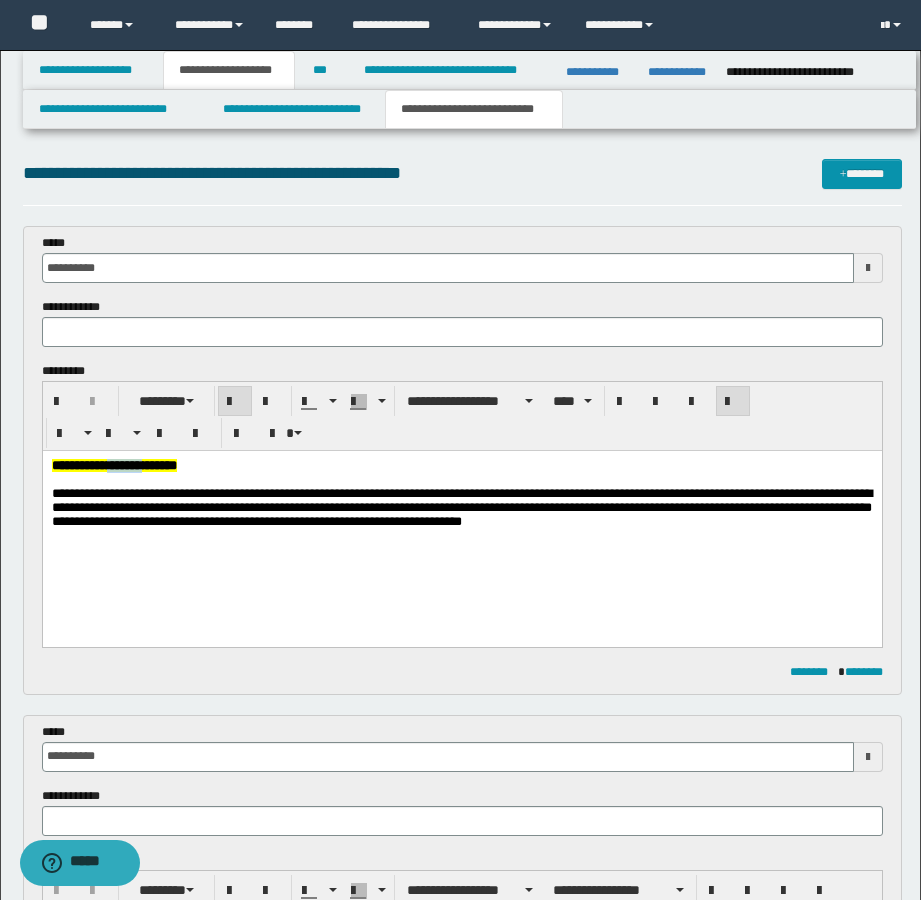 click on "**********" at bounding box center [113, 465] 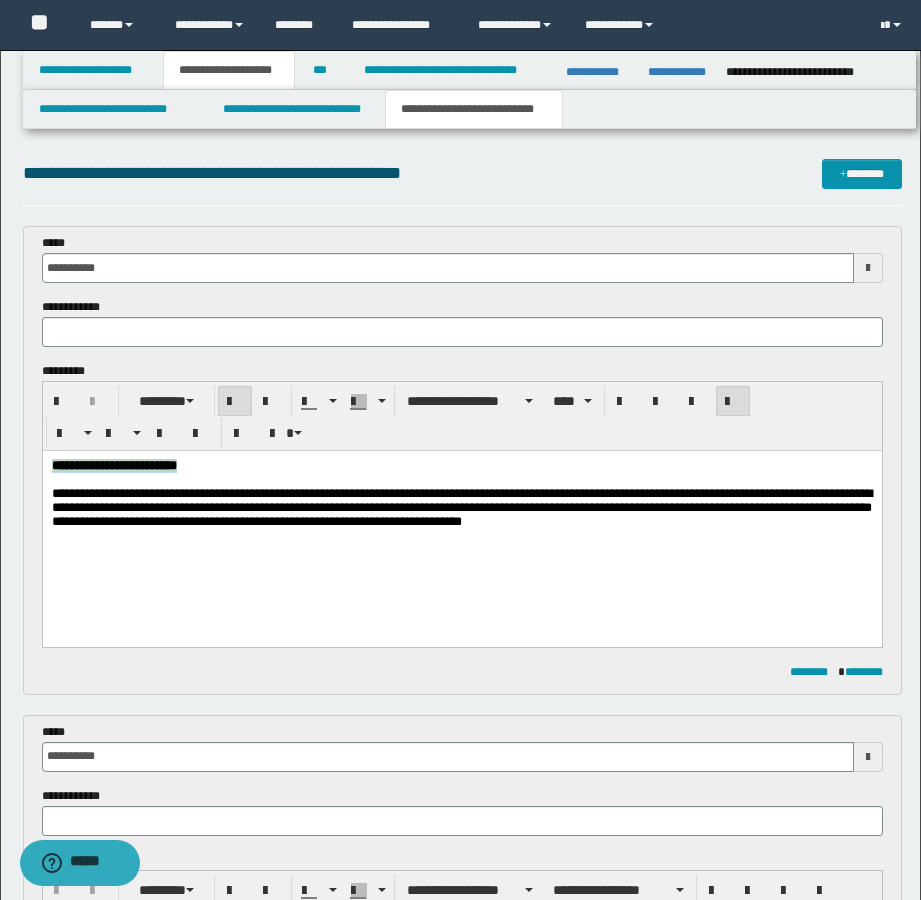 copy on "**********" 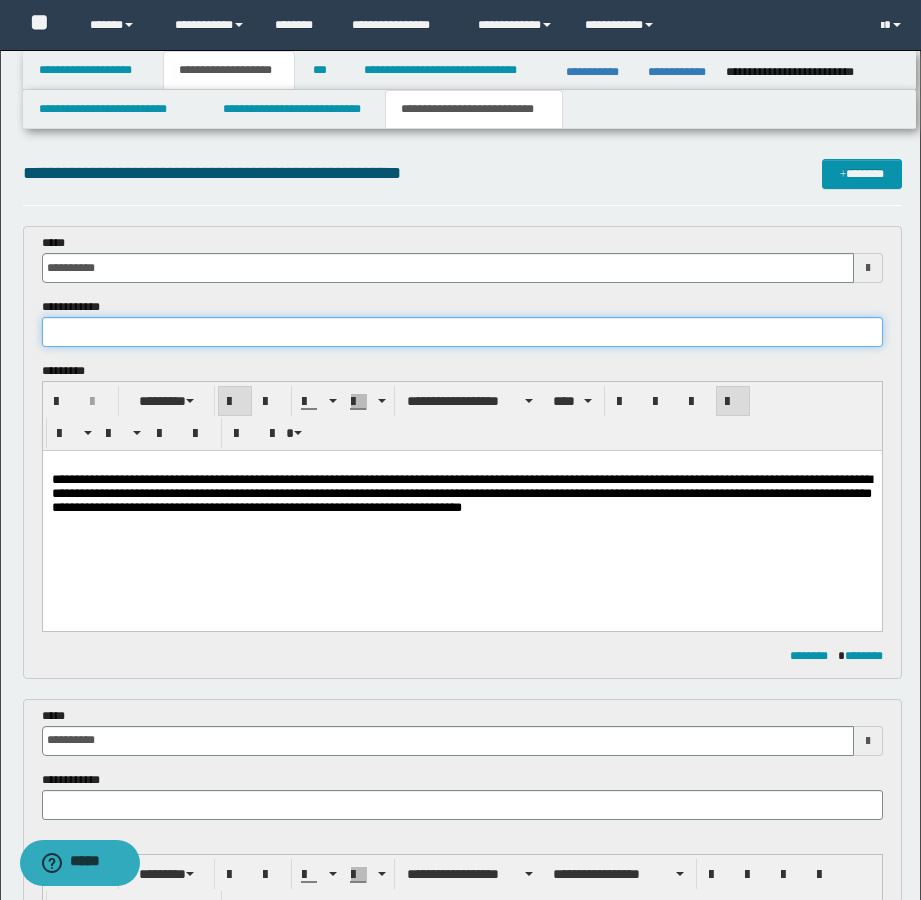 click at bounding box center (462, 332) 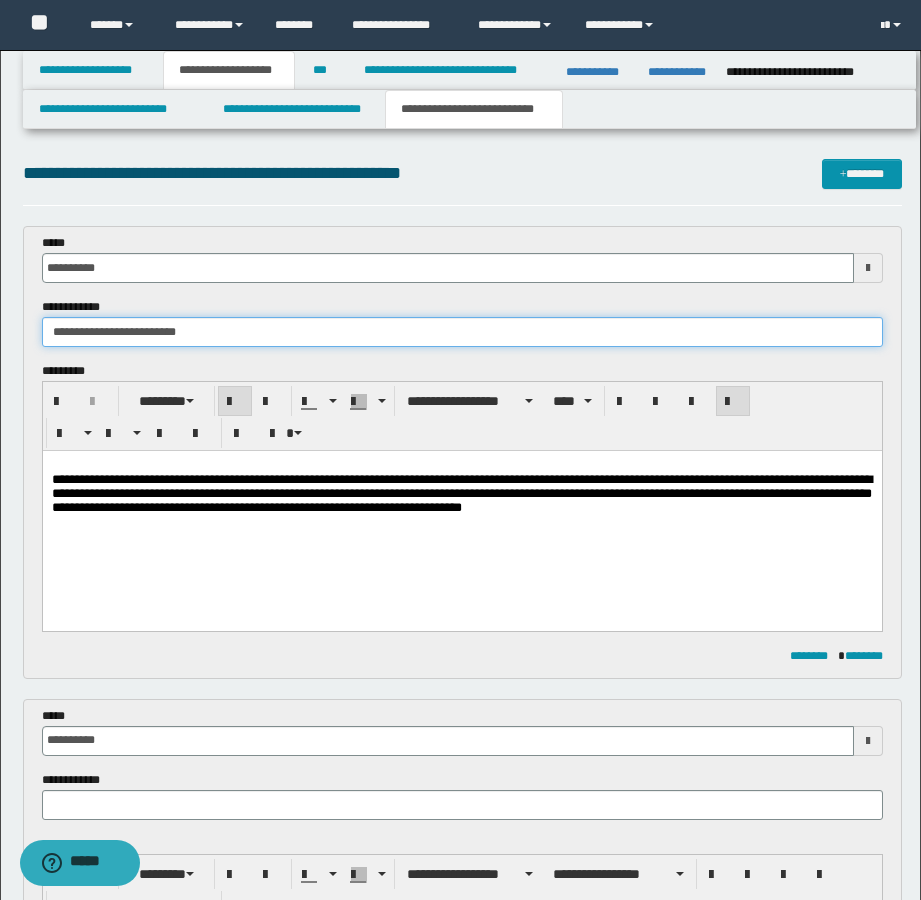 type on "**********" 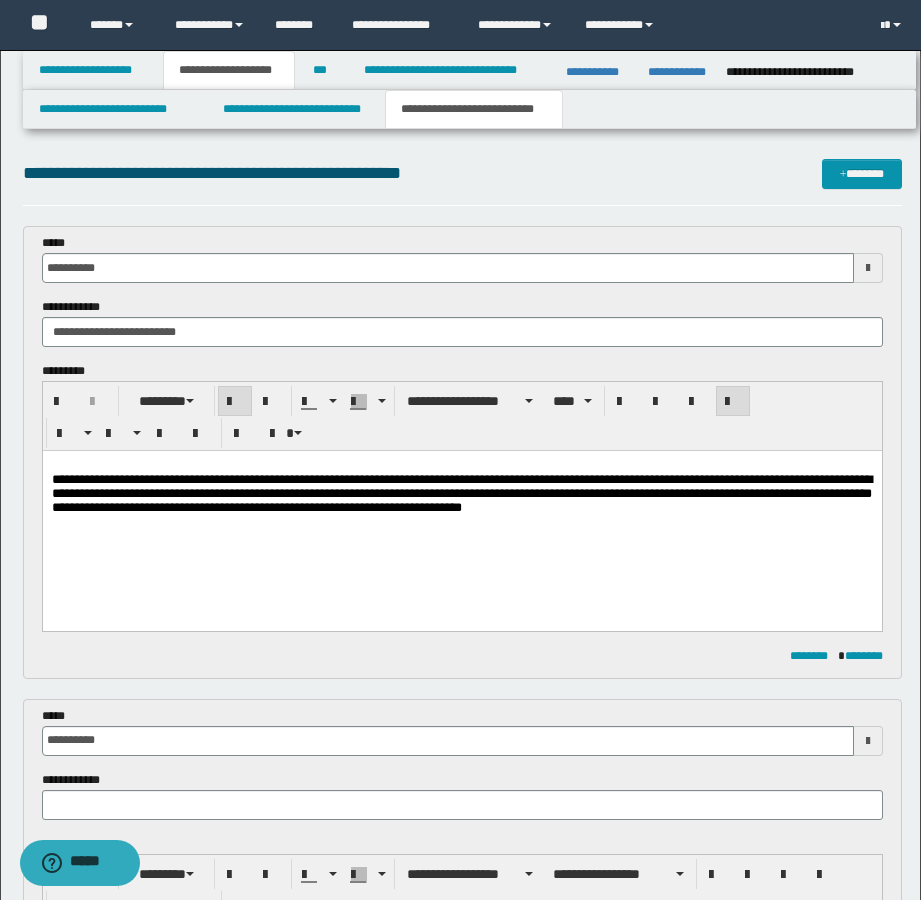 click on "**********" at bounding box center [462, 946] 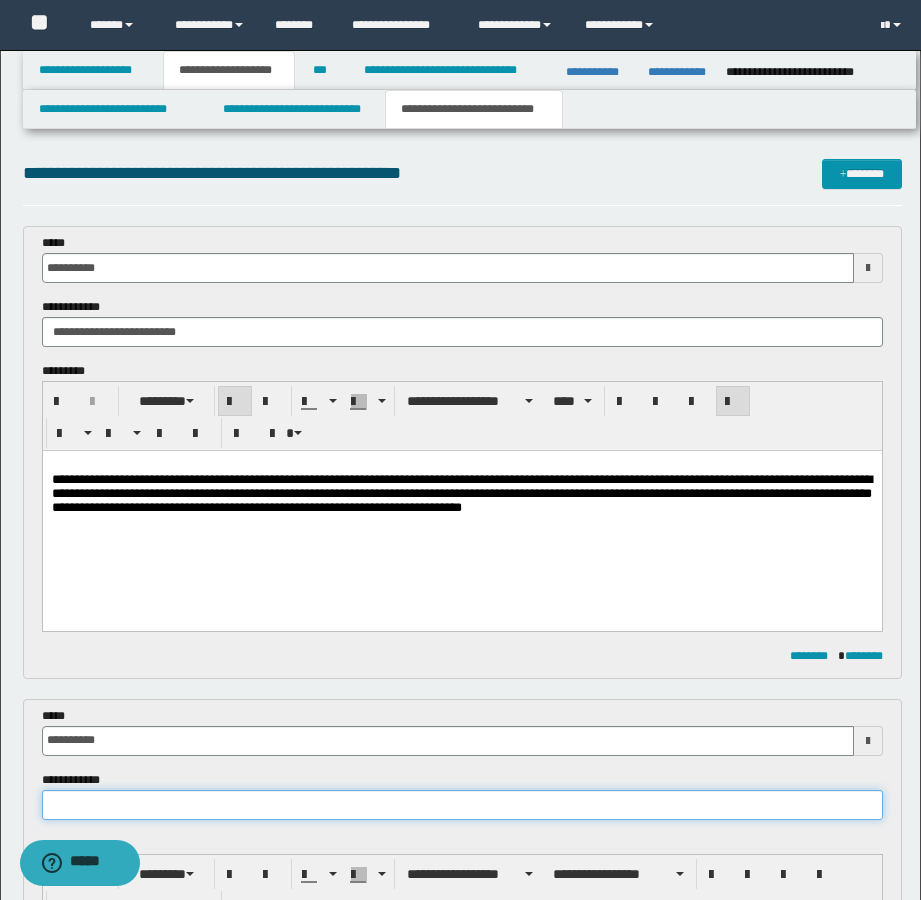 click at bounding box center [462, 805] 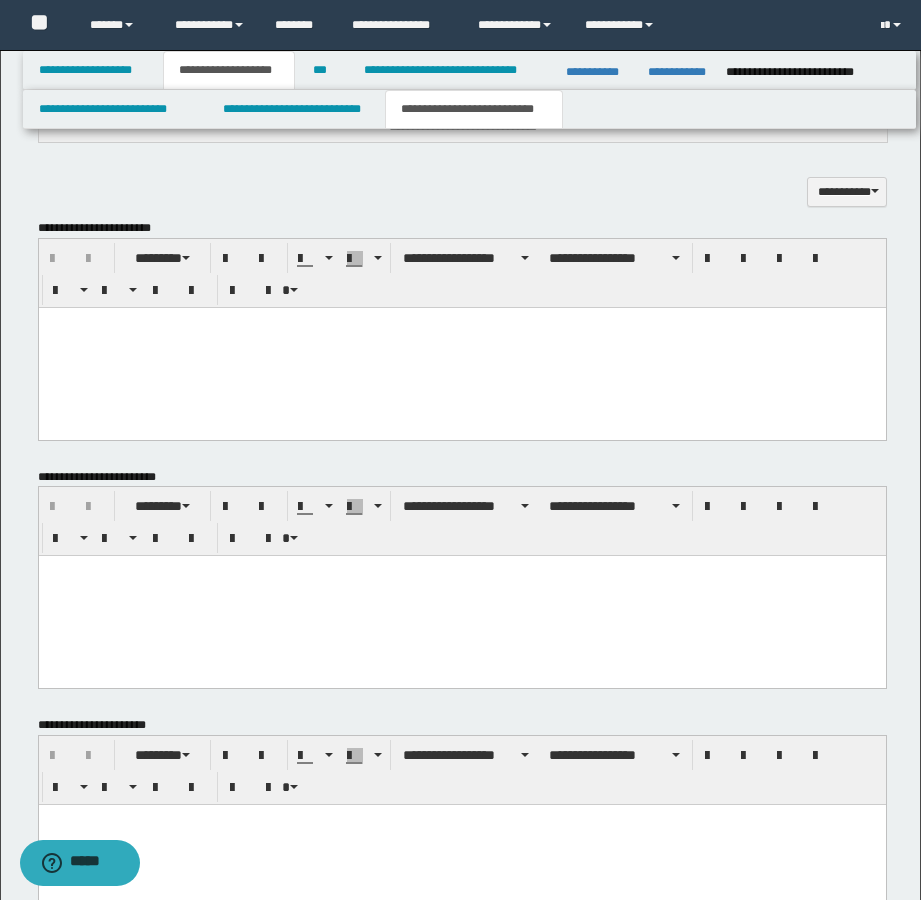 scroll, scrollTop: 1255, scrollLeft: 0, axis: vertical 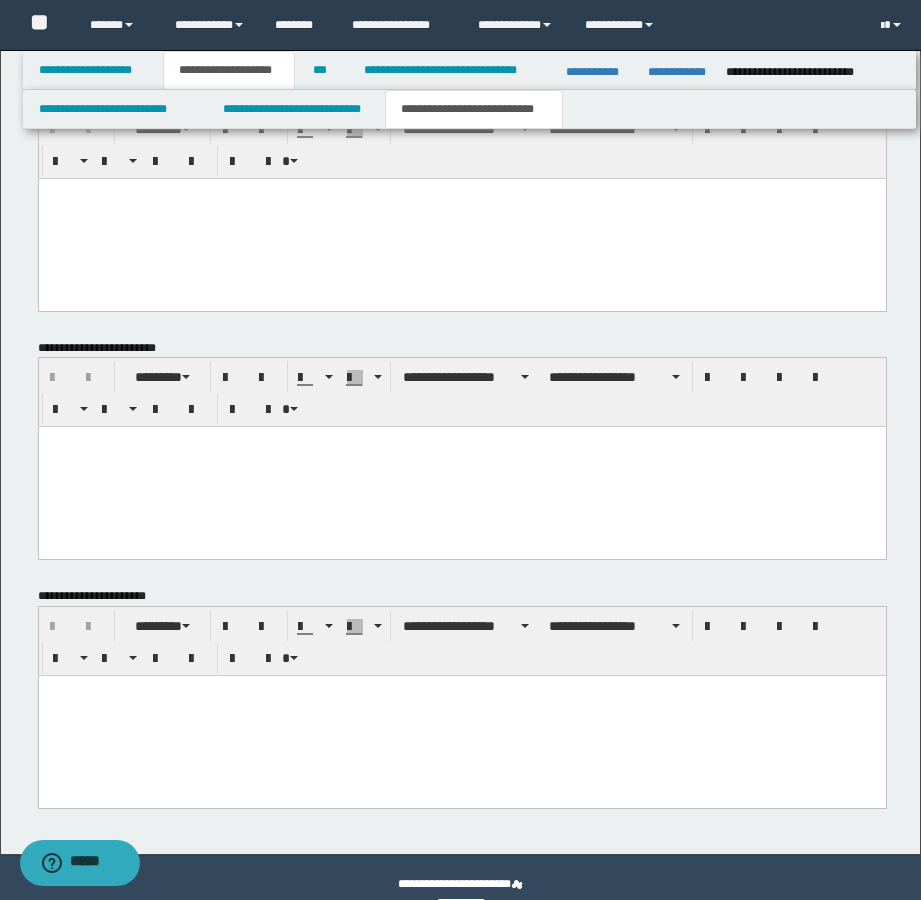 type on "**********" 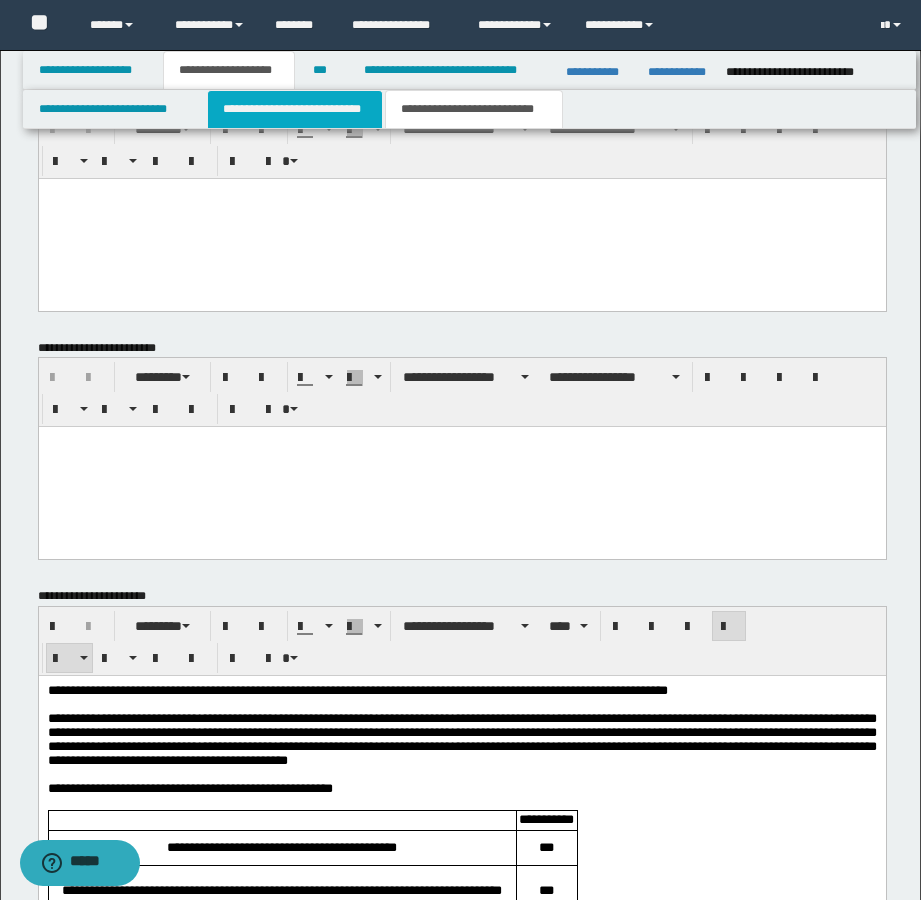 click on "**********" at bounding box center (295, 109) 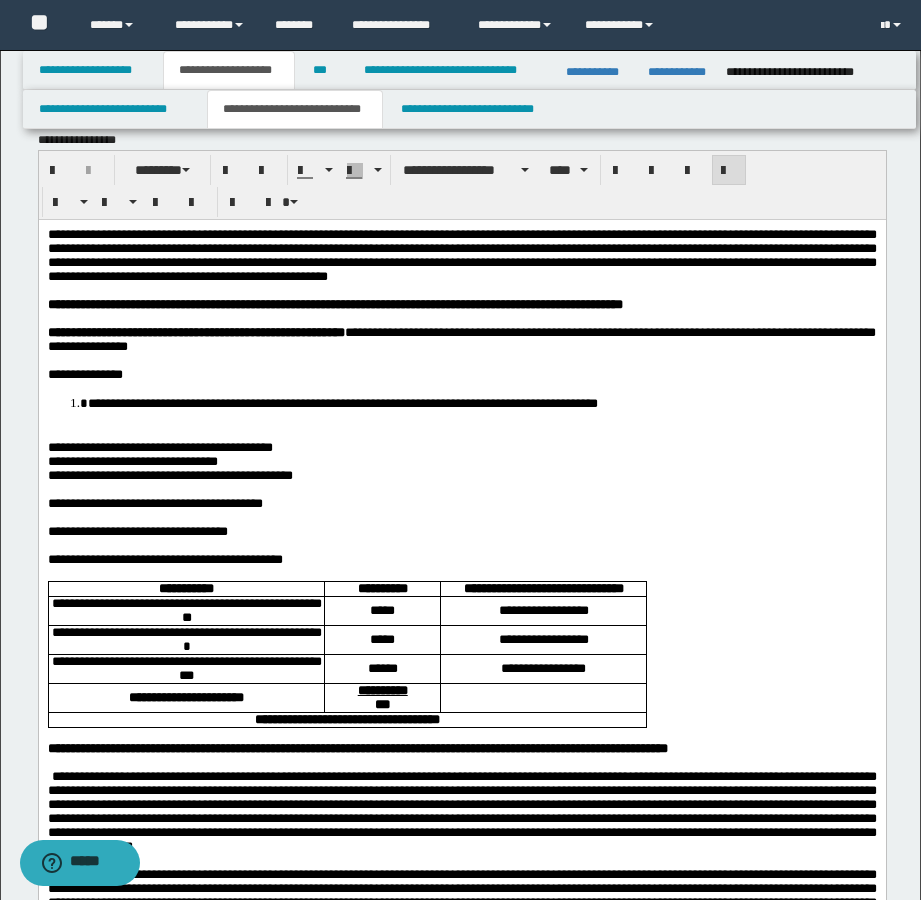 scroll, scrollTop: 0, scrollLeft: 0, axis: both 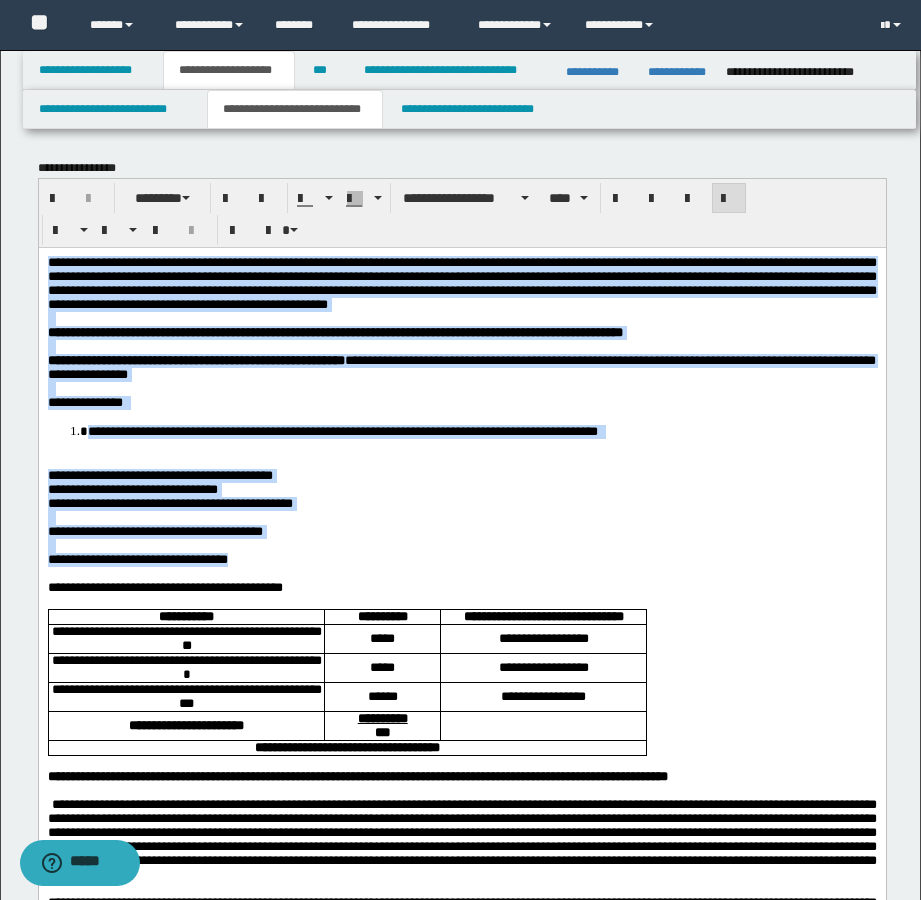 drag, startPoint x: 321, startPoint y: 595, endPoint x: 72, endPoint y: 506, distance: 264.42767 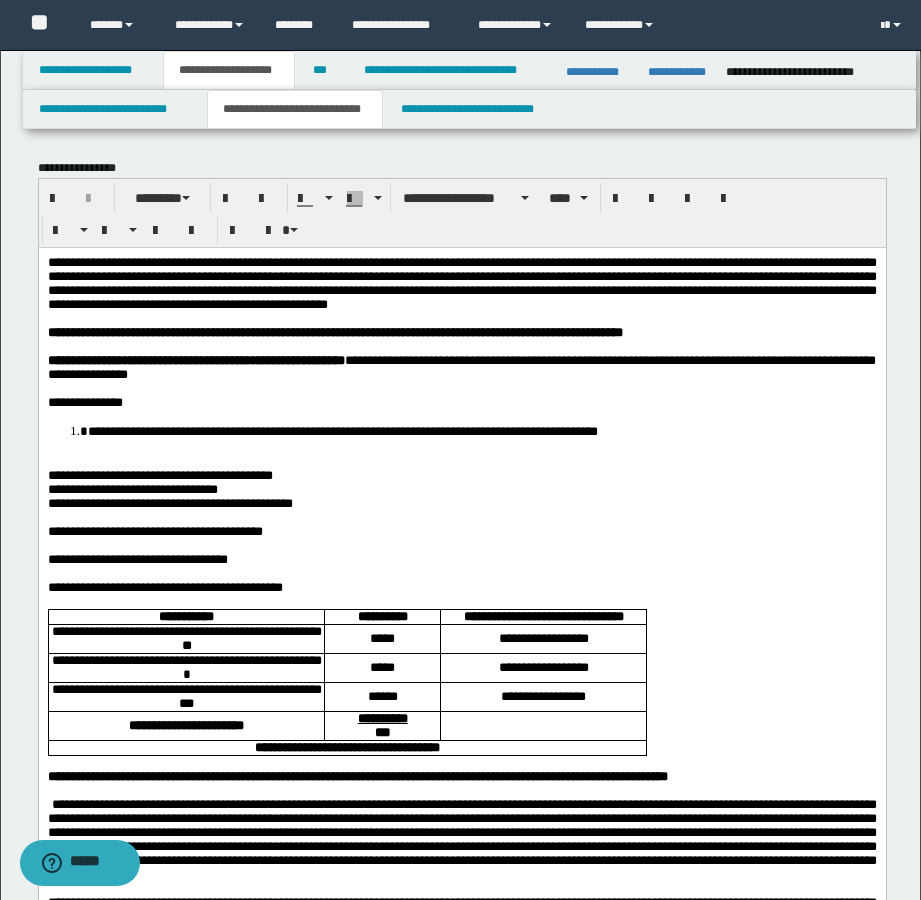click on "**********" at bounding box center [461, 402] 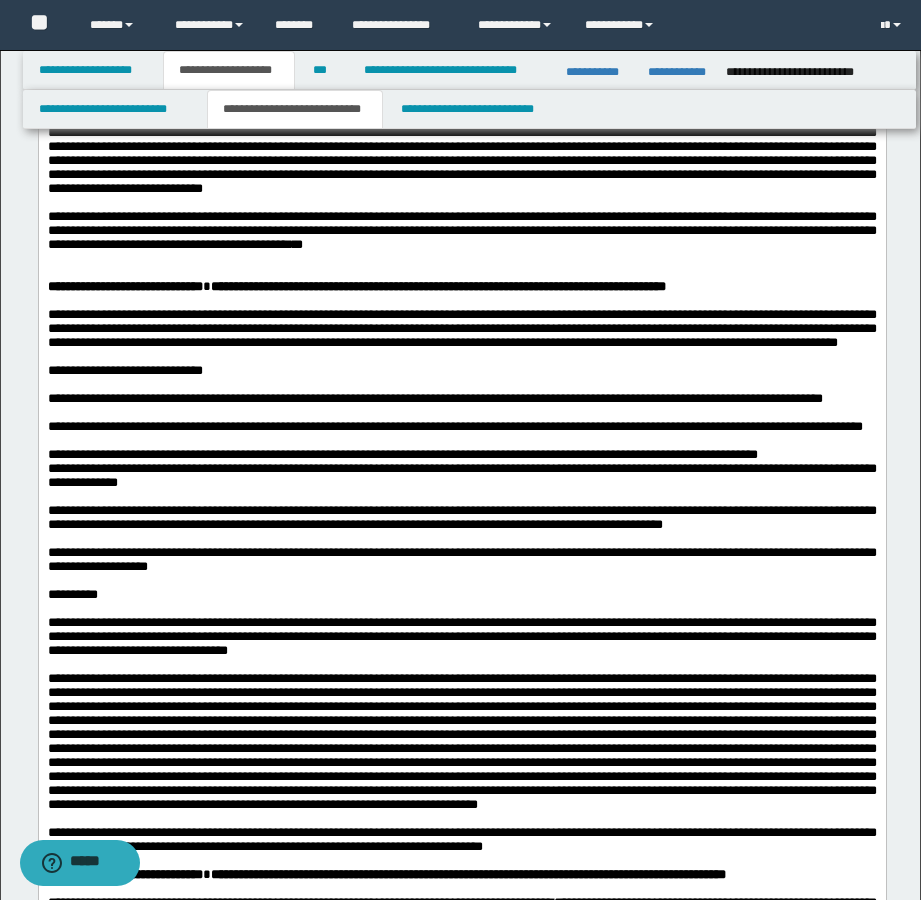 scroll, scrollTop: 1400, scrollLeft: 0, axis: vertical 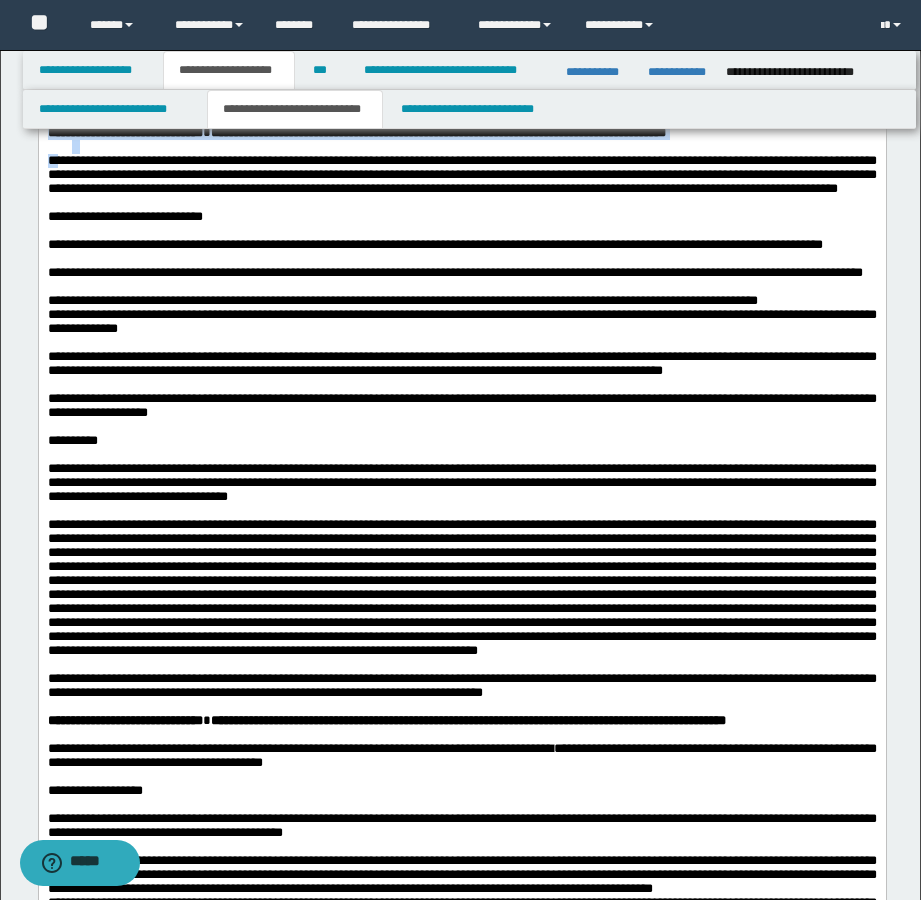 drag, startPoint x: 71, startPoint y: 389, endPoint x: 40, endPoint y: 354, distance: 46.75468 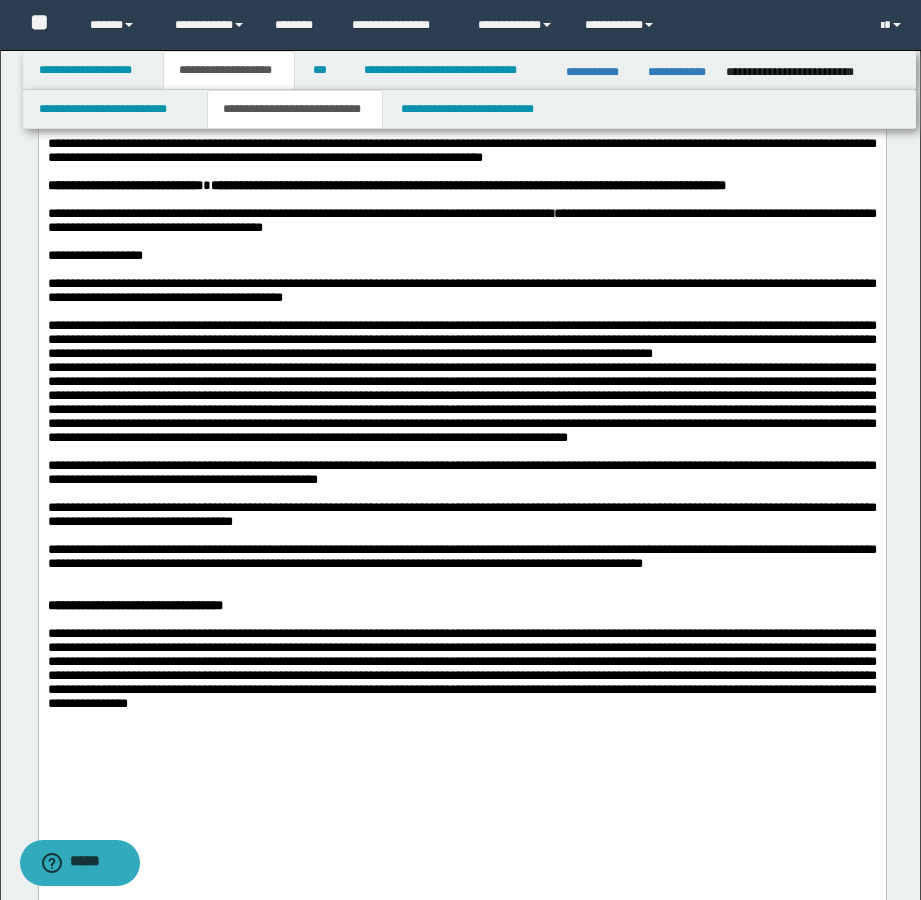 scroll, scrollTop: 1900, scrollLeft: 0, axis: vertical 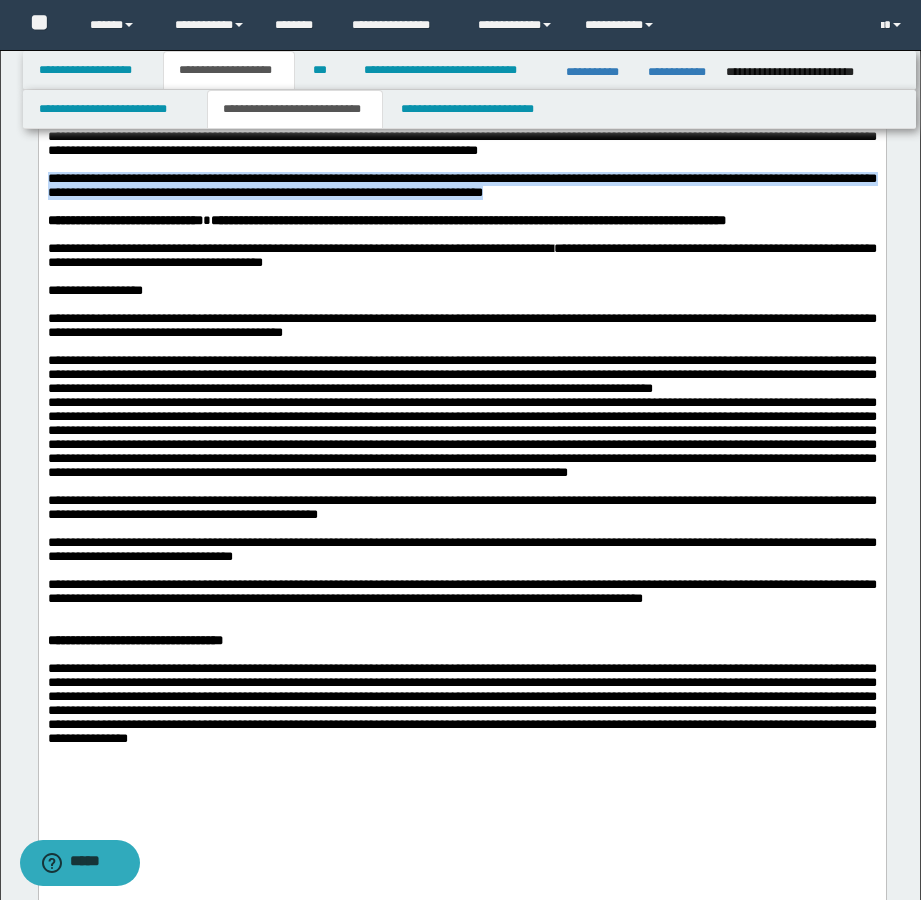 drag, startPoint x: 709, startPoint y: 576, endPoint x: 38, endPoint y: 553, distance: 671.39404 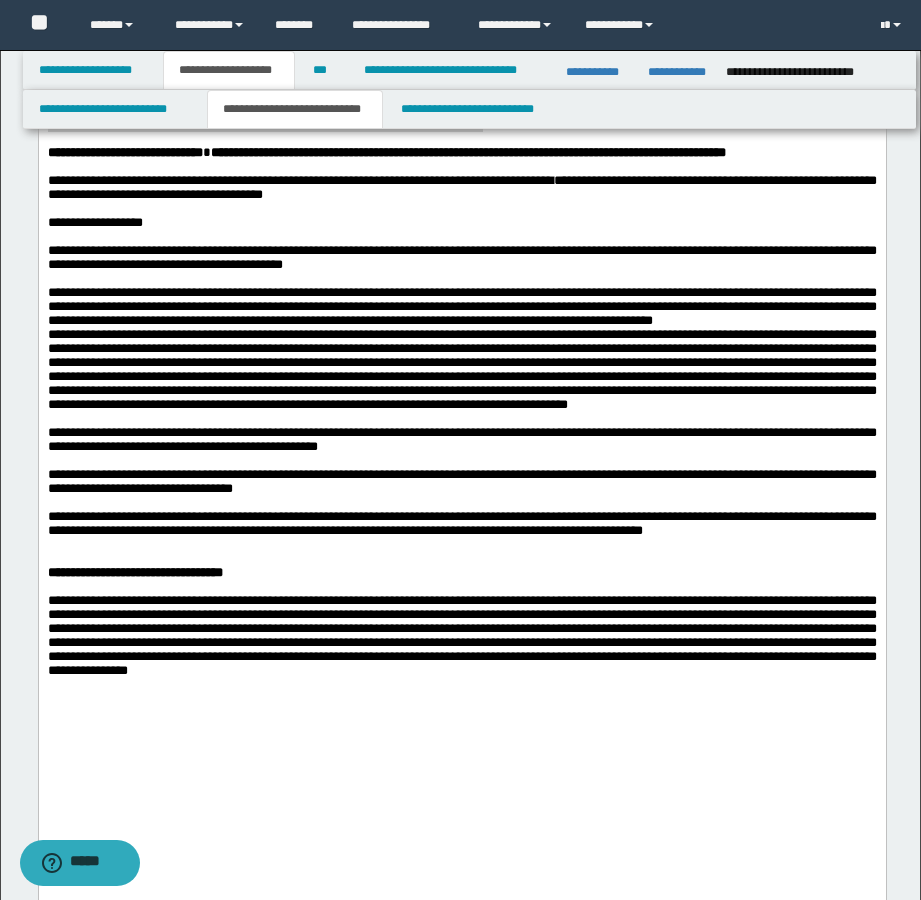 scroll, scrollTop: 2000, scrollLeft: 0, axis: vertical 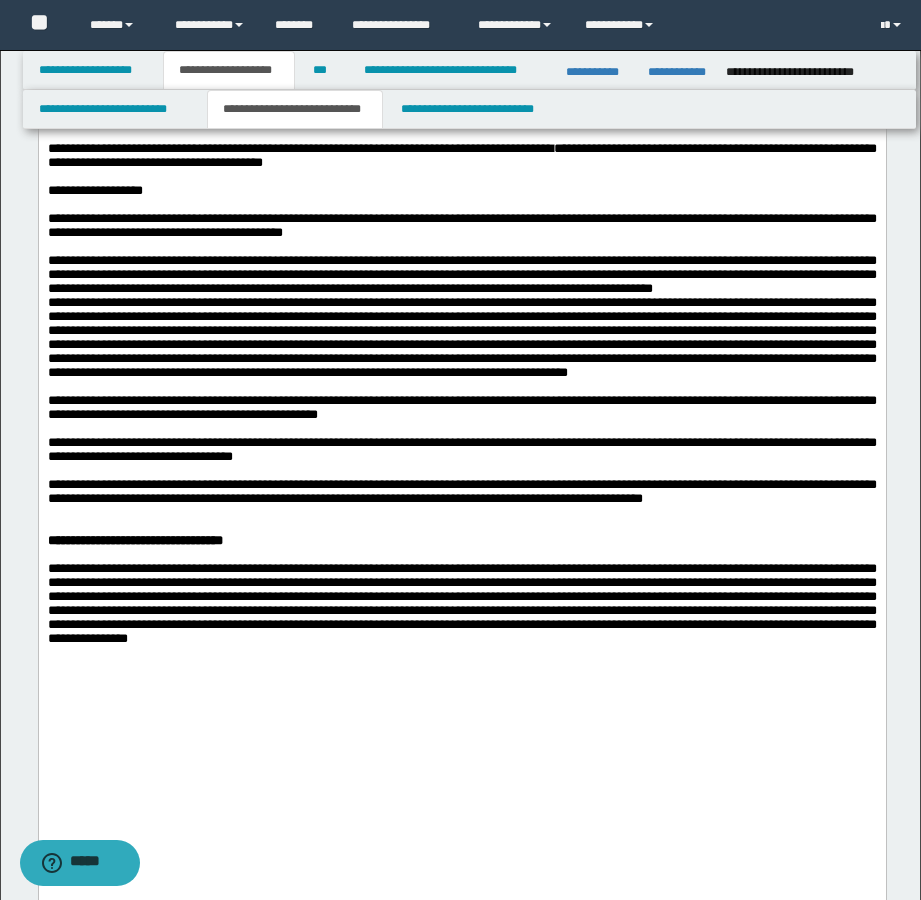 click on "**********" at bounding box center [300, 148] 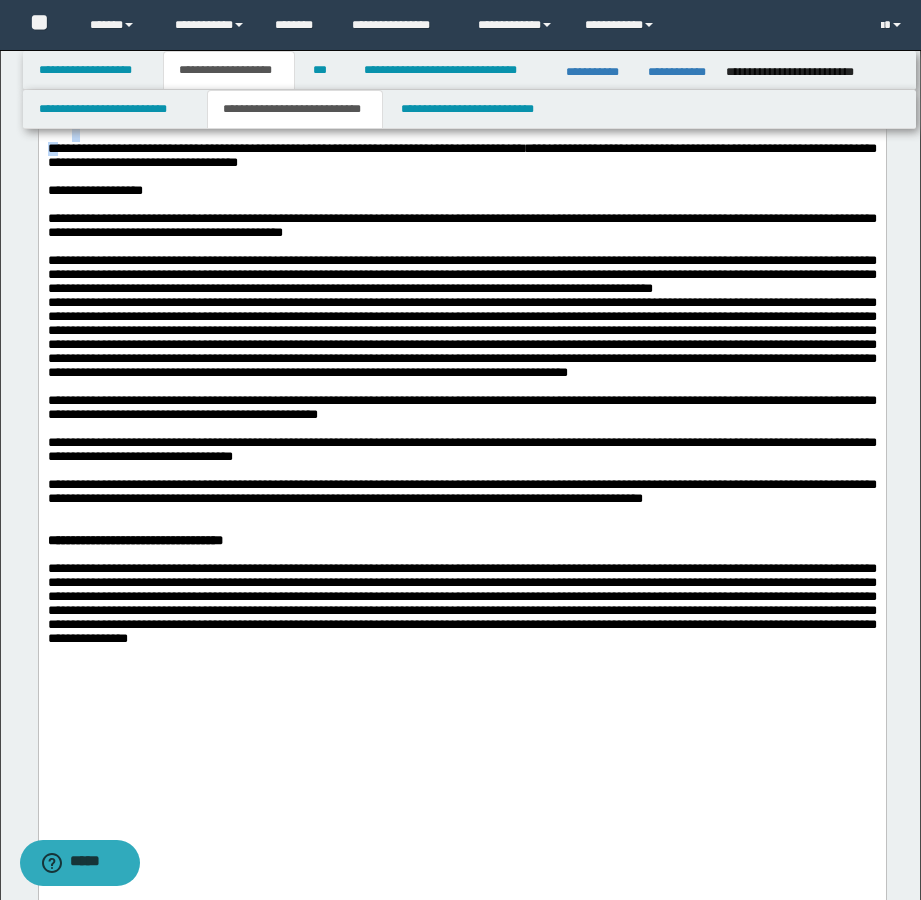 drag, startPoint x: 68, startPoint y: 536, endPoint x: 42, endPoint y: 504, distance: 41.231056 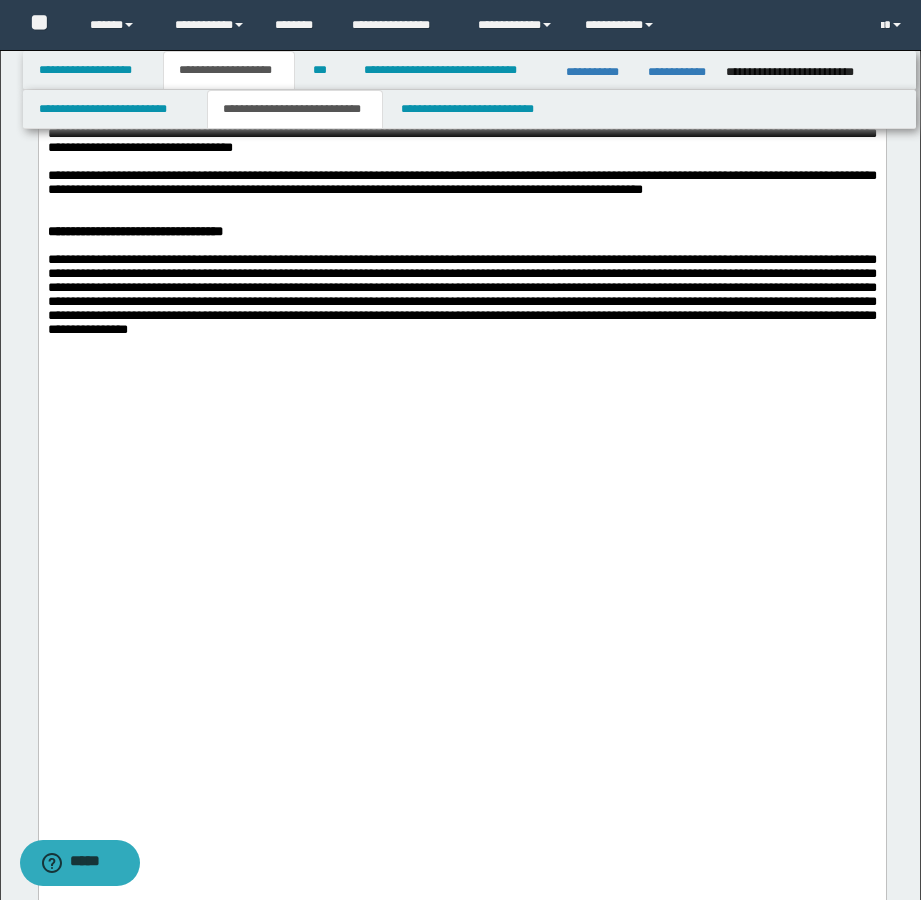 scroll, scrollTop: 2300, scrollLeft: 0, axis: vertical 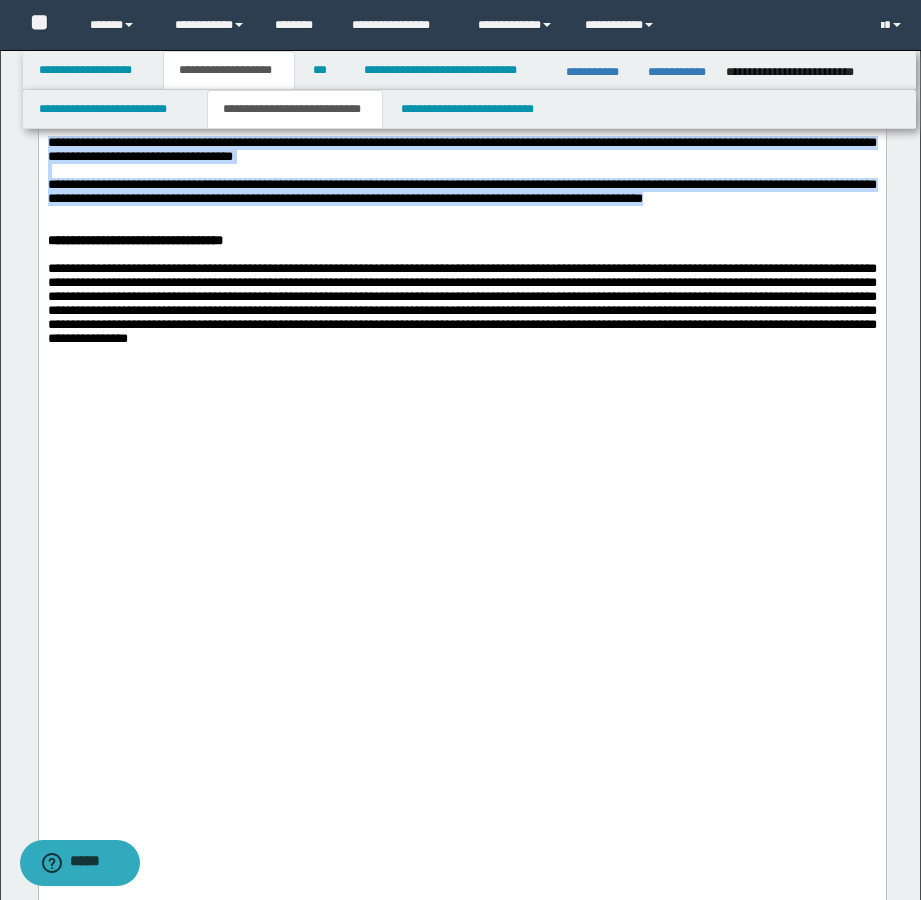 drag, startPoint x: 792, startPoint y: 649, endPoint x: 38, endPoint y: 590, distance: 756.3048 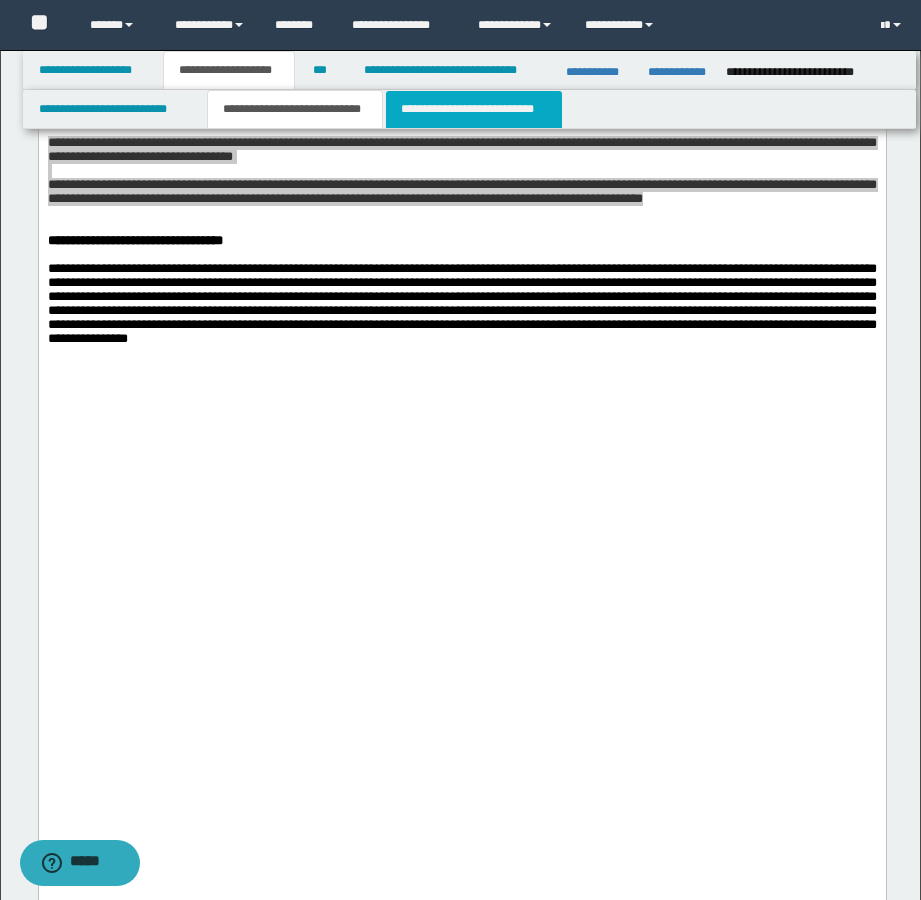 click on "**********" at bounding box center (474, 109) 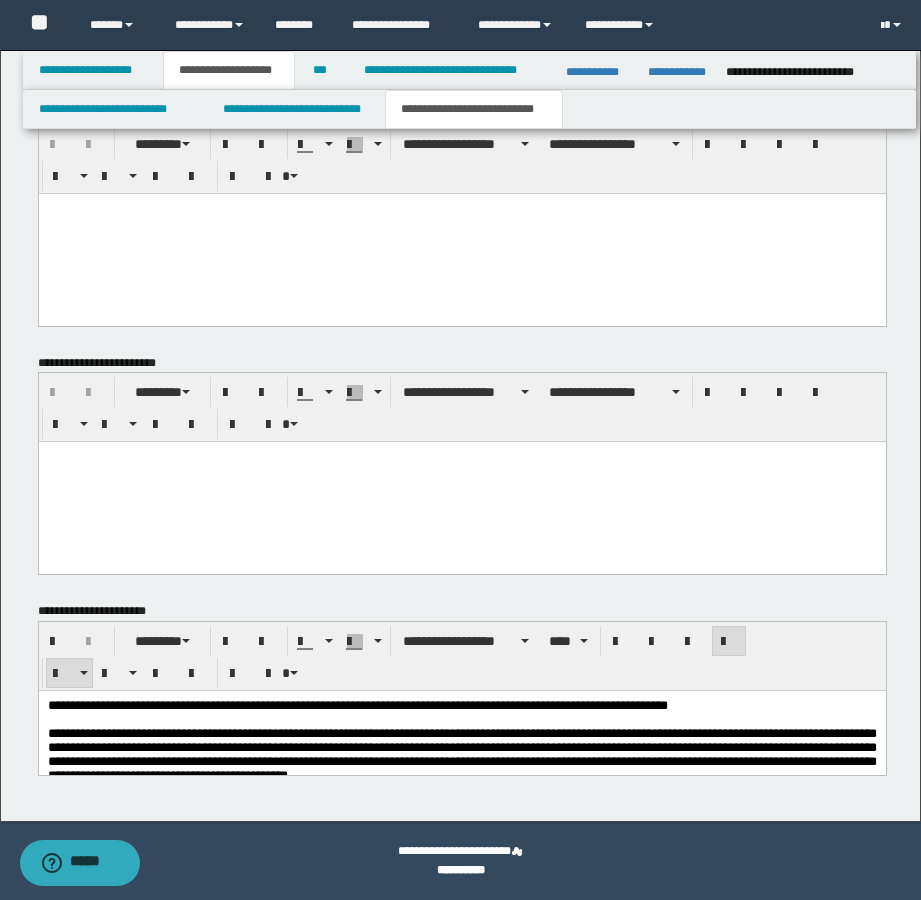 click at bounding box center [461, 233] 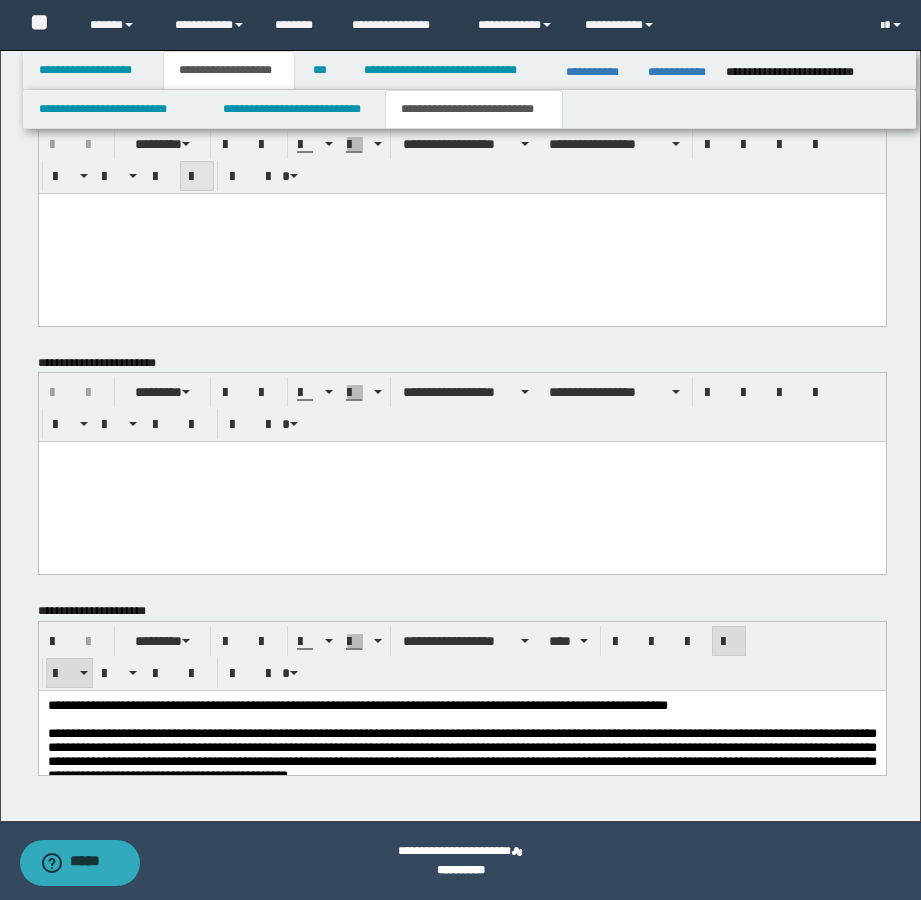 type 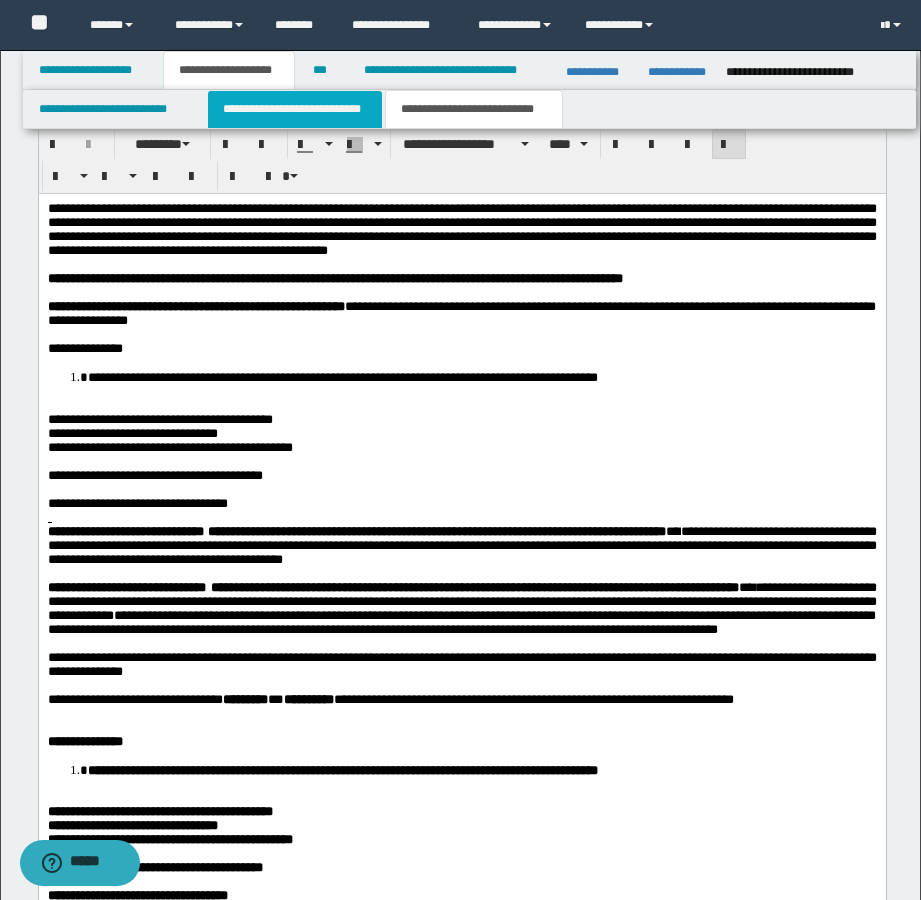 click on "**********" at bounding box center [295, 109] 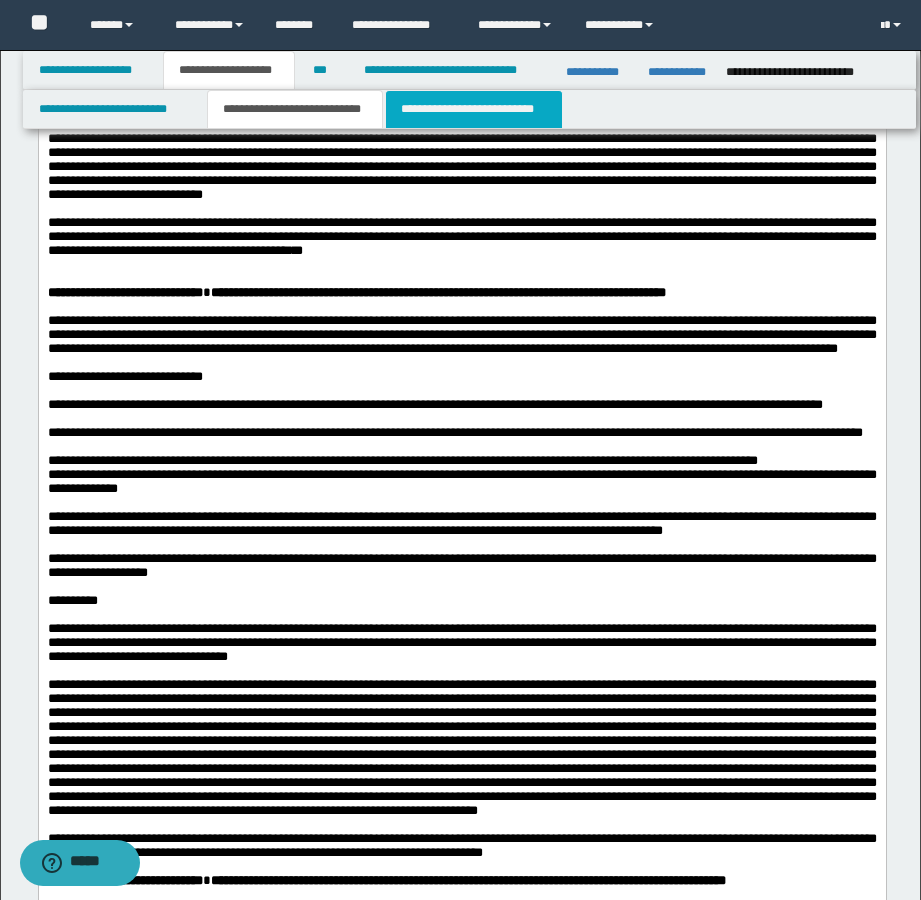 click on "**********" at bounding box center [474, 109] 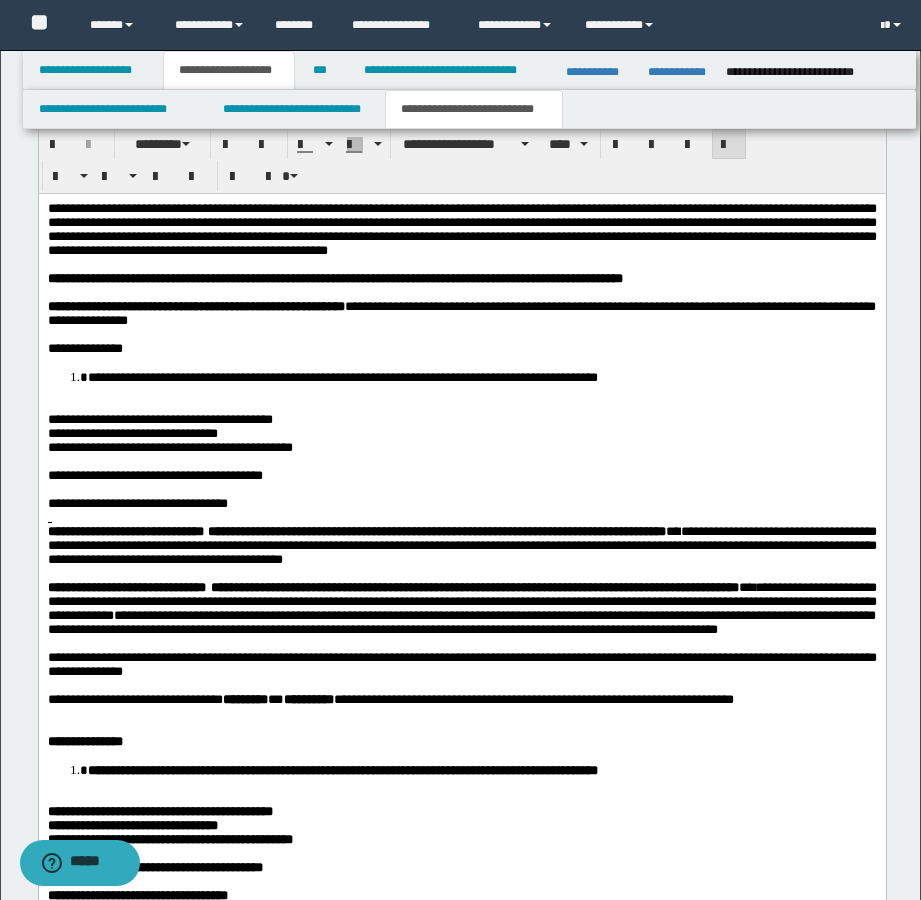 click on "**********" at bounding box center [481, 376] 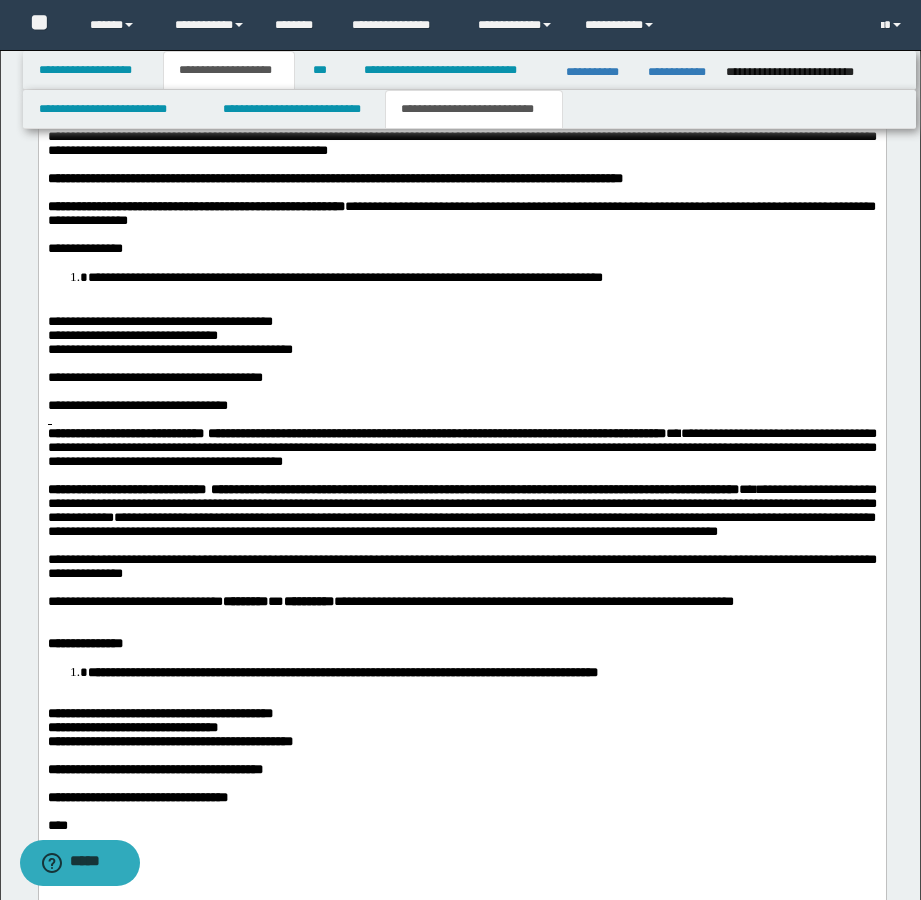 scroll, scrollTop: 1640, scrollLeft: 0, axis: vertical 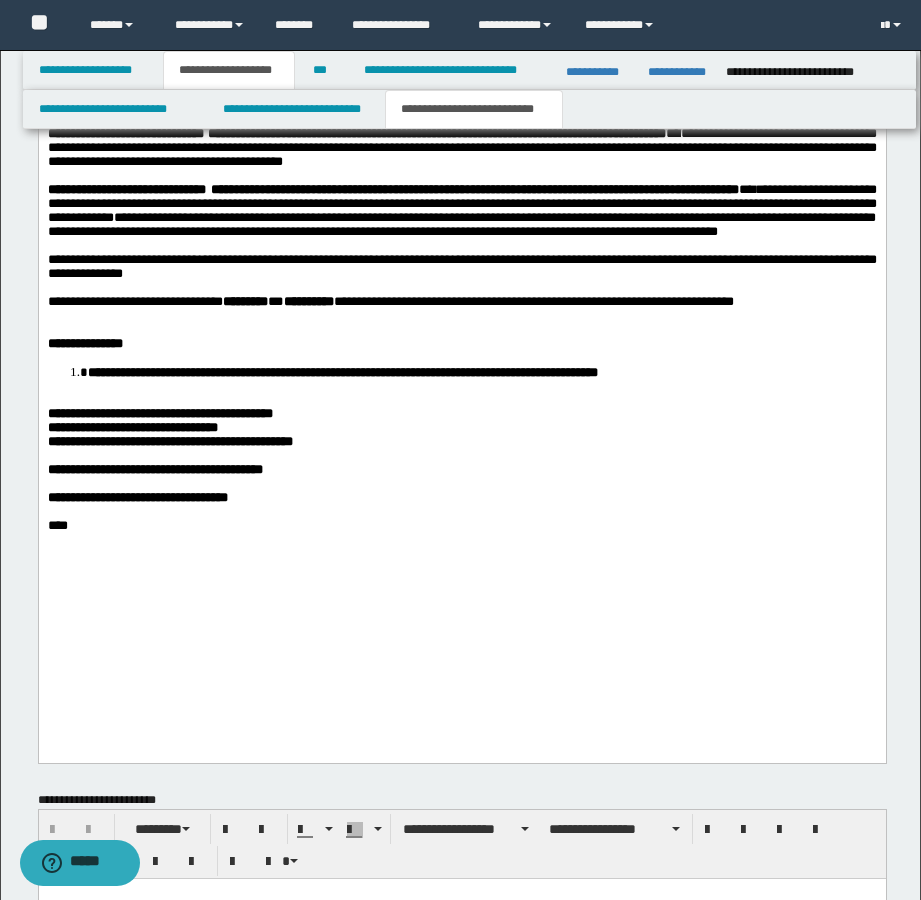 drag, startPoint x: 191, startPoint y: 501, endPoint x: 184, endPoint y: 481, distance: 21.189621 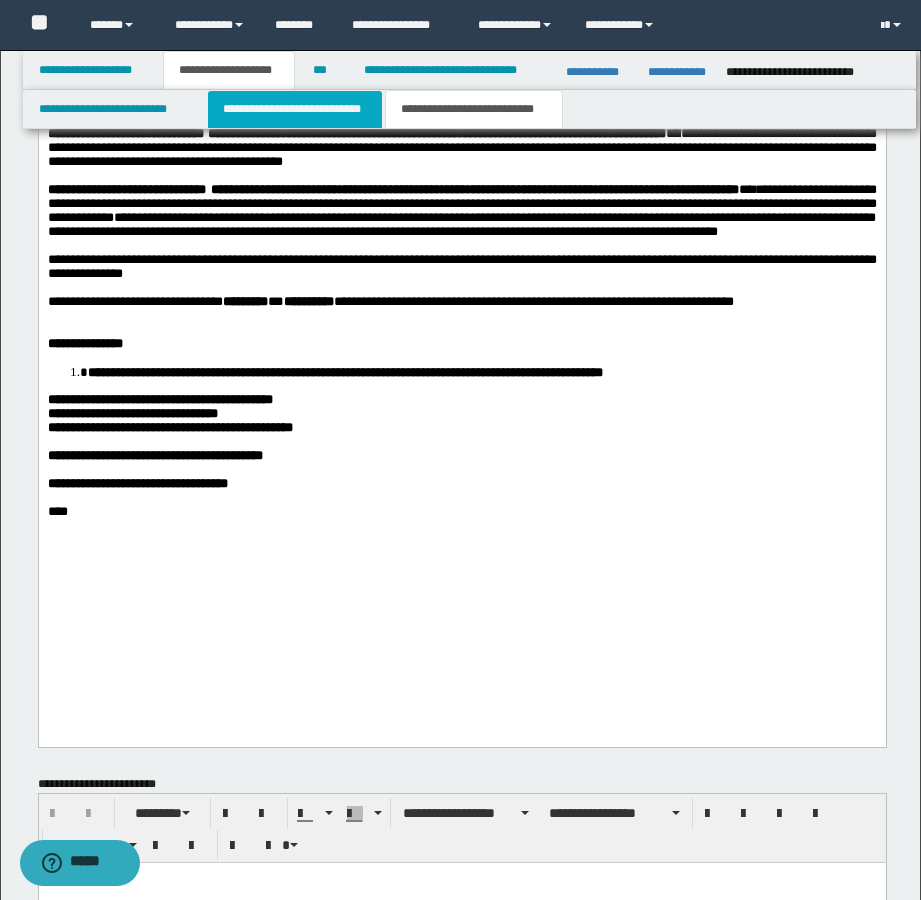 click on "**********" at bounding box center (295, 109) 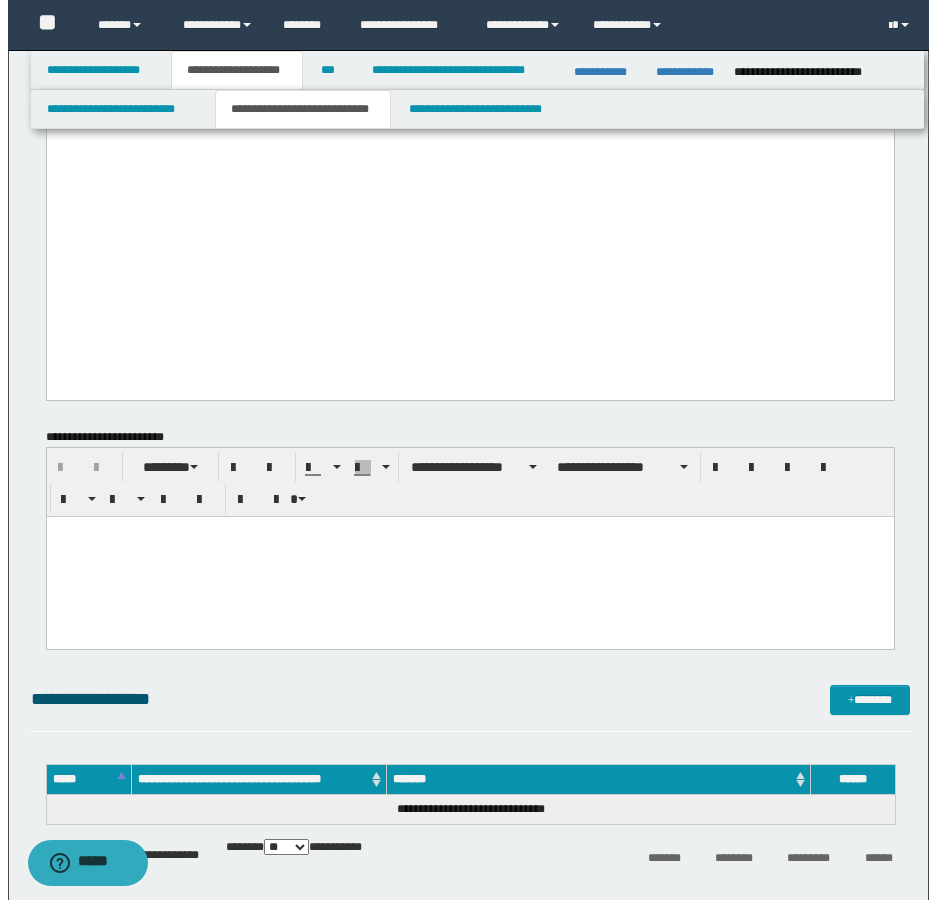 scroll, scrollTop: 2840, scrollLeft: 0, axis: vertical 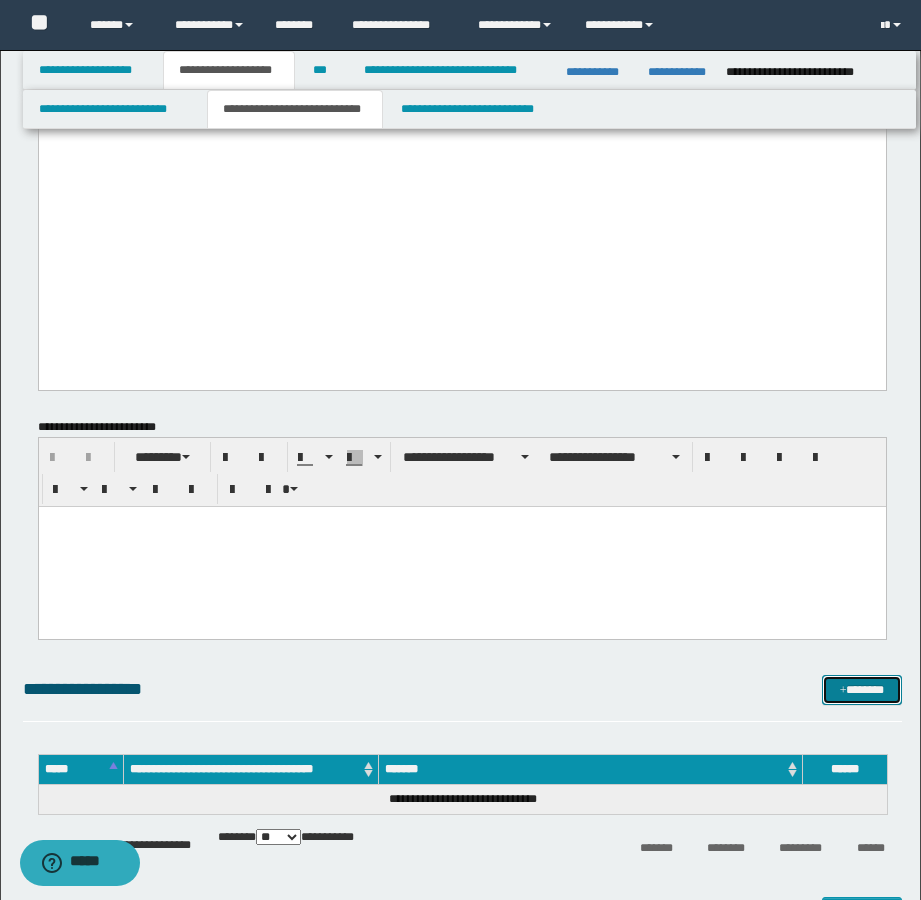 click on "*******" at bounding box center (862, 690) 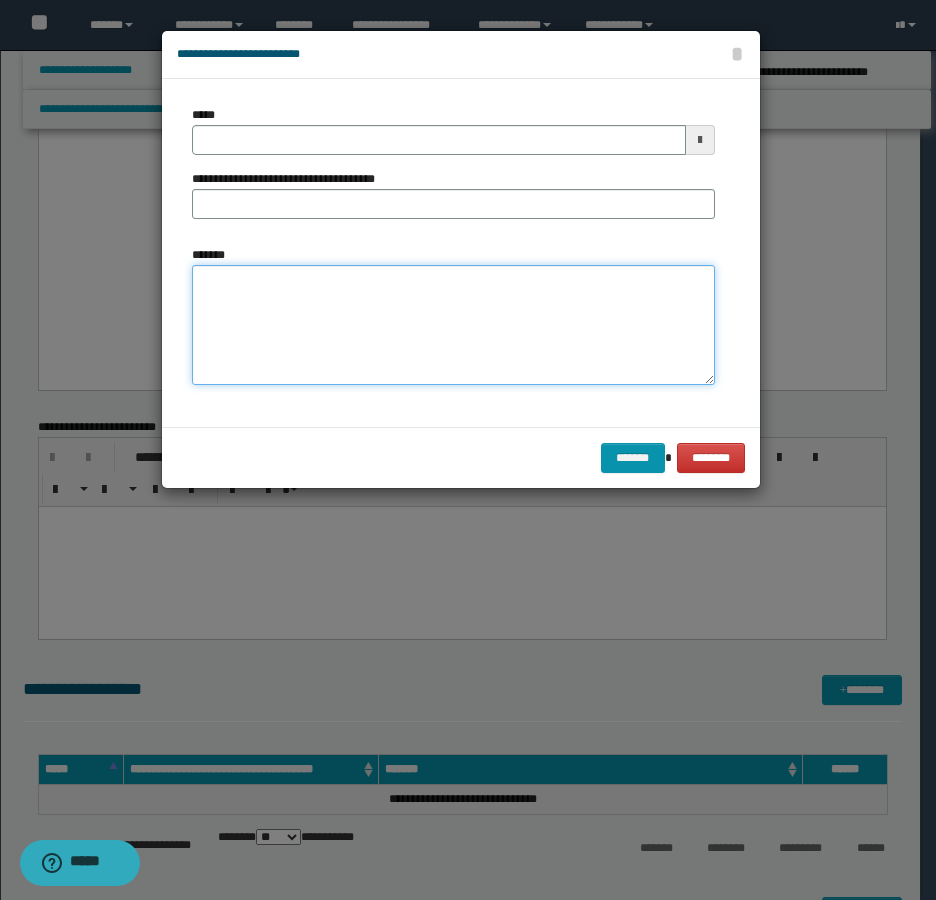 click on "*******" at bounding box center [453, 325] 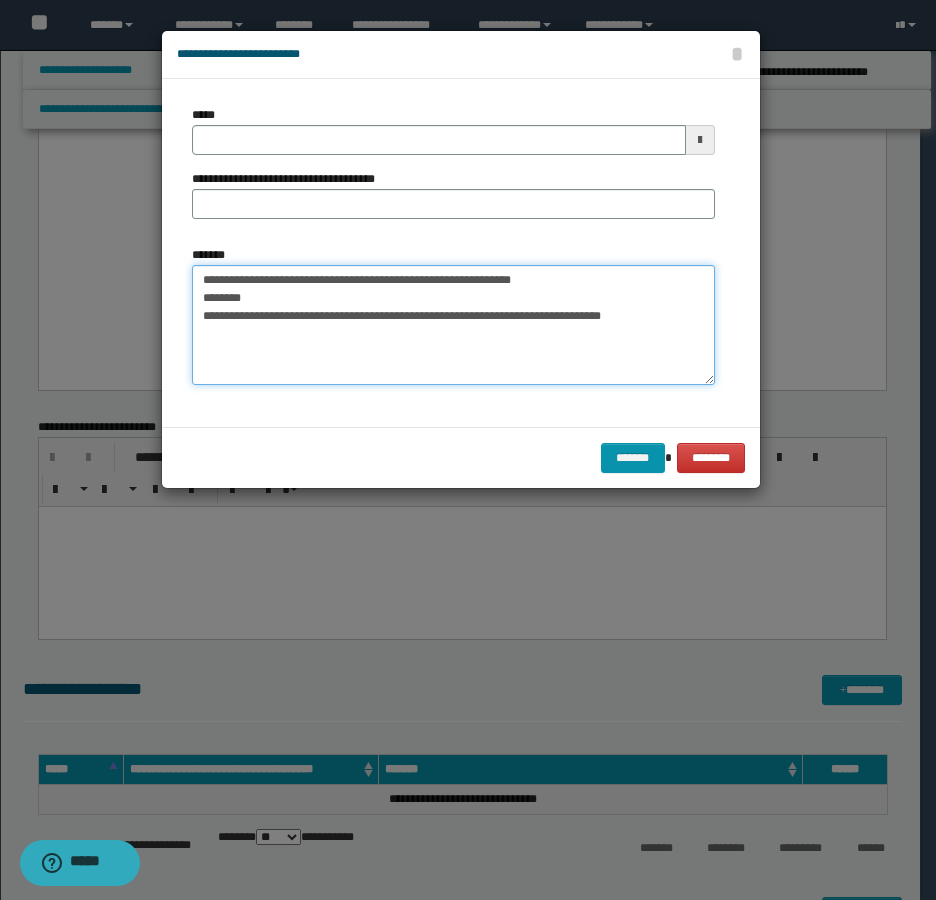 type 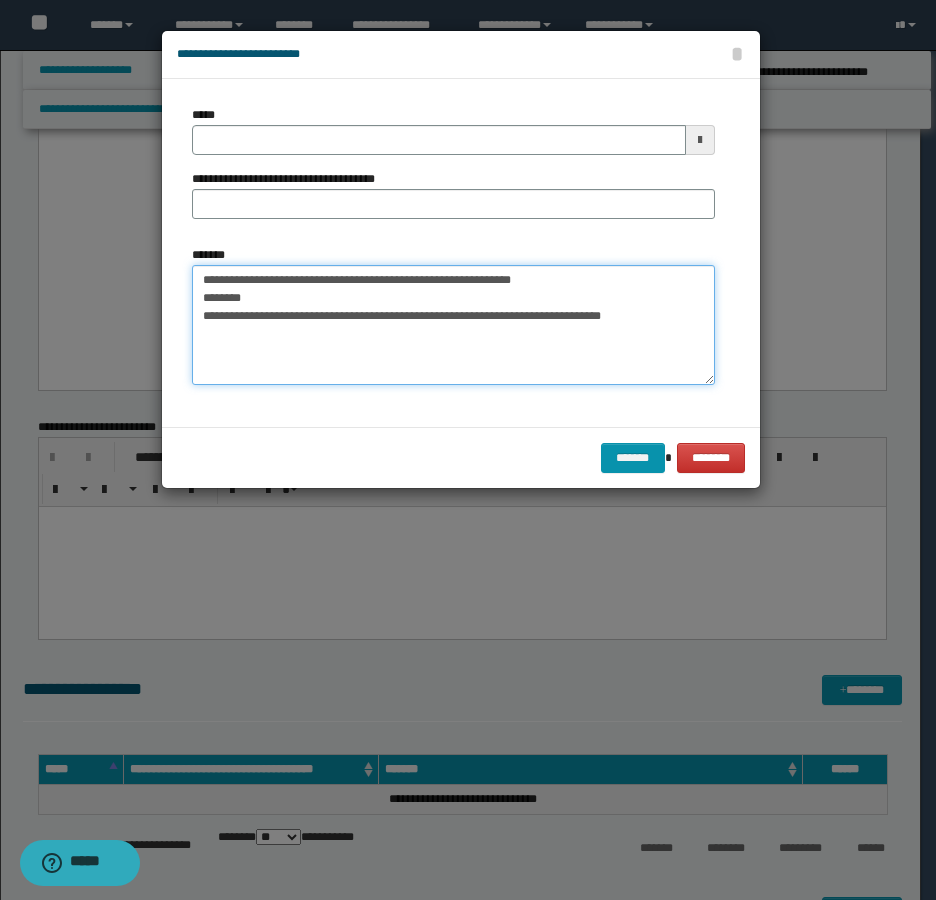 type on "**********" 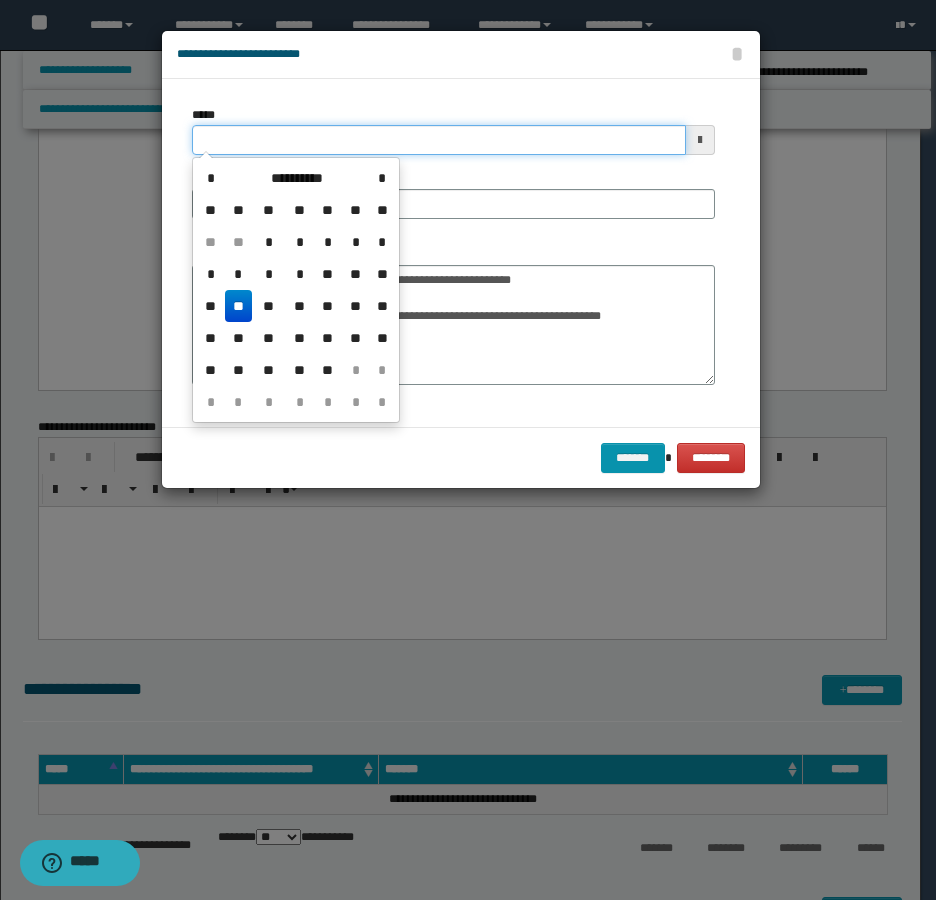 click on "*****" at bounding box center [439, 140] 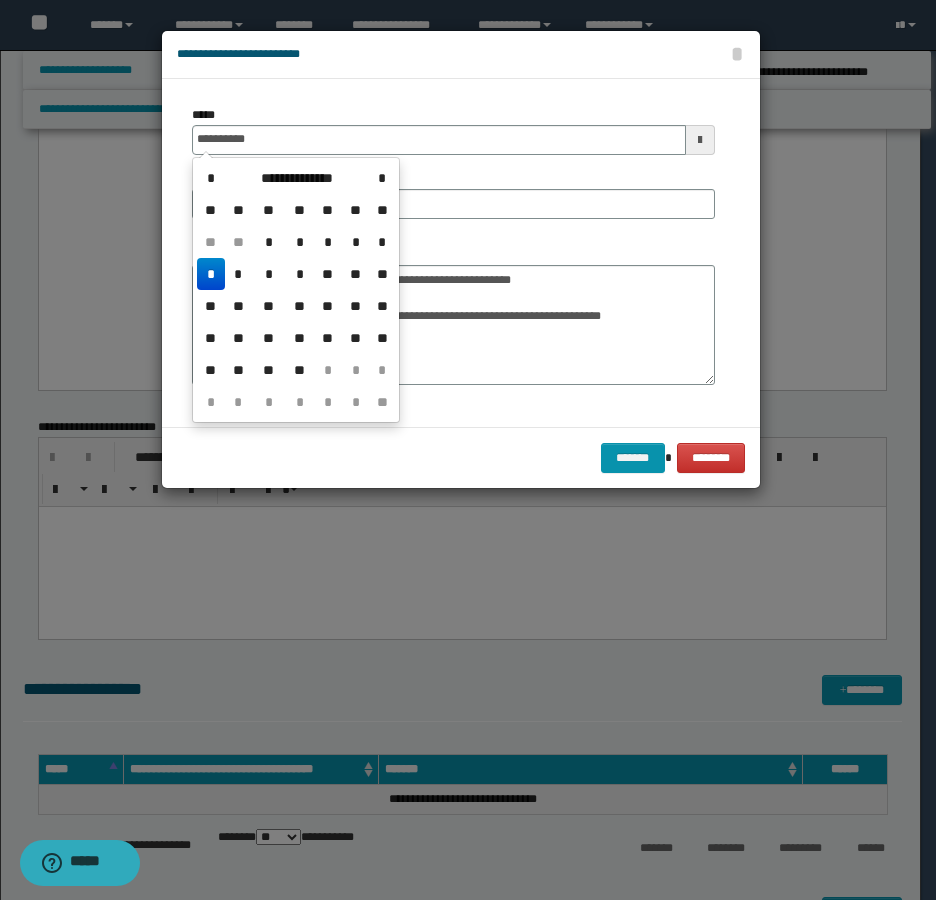 click on "*" at bounding box center [211, 274] 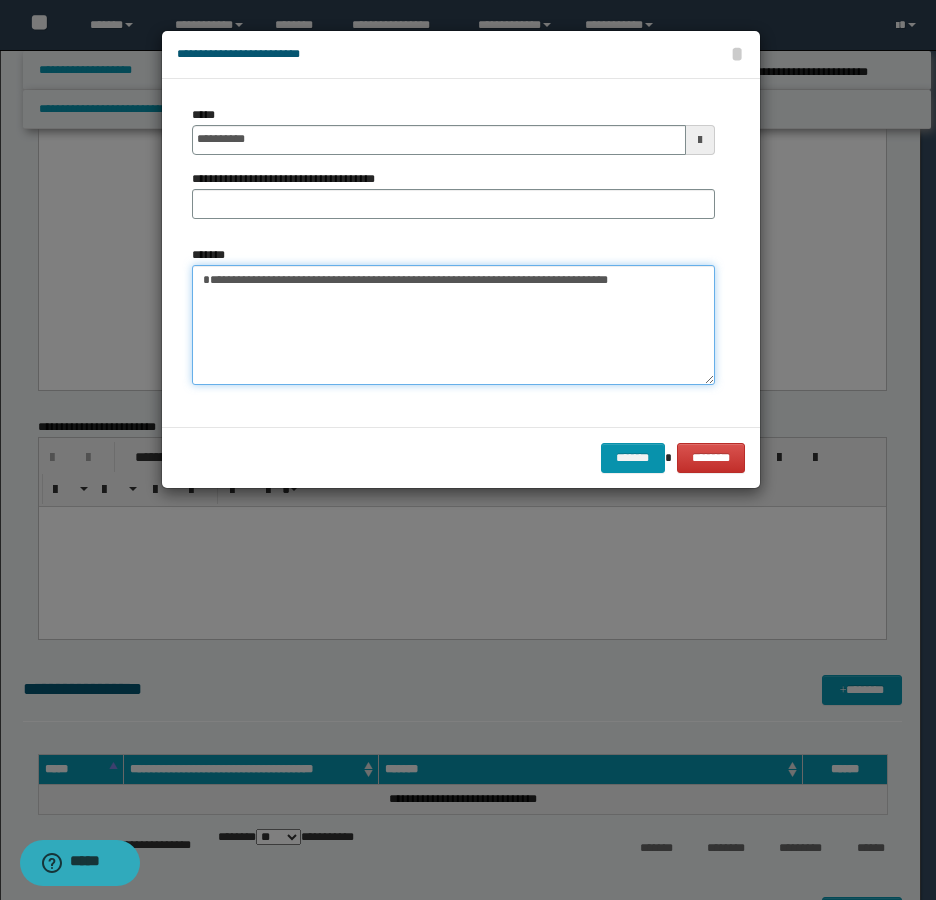 drag, startPoint x: 259, startPoint y: 299, endPoint x: 163, endPoint y: 278, distance: 98.270035 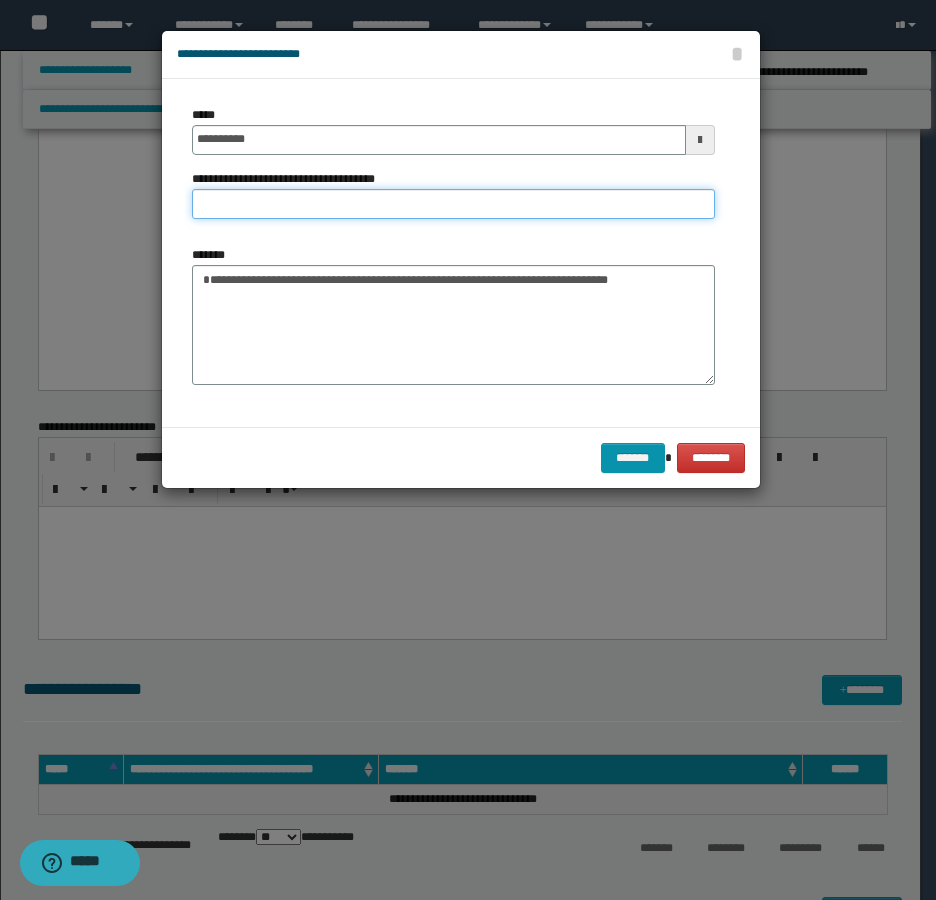 click on "**********" at bounding box center [453, 204] 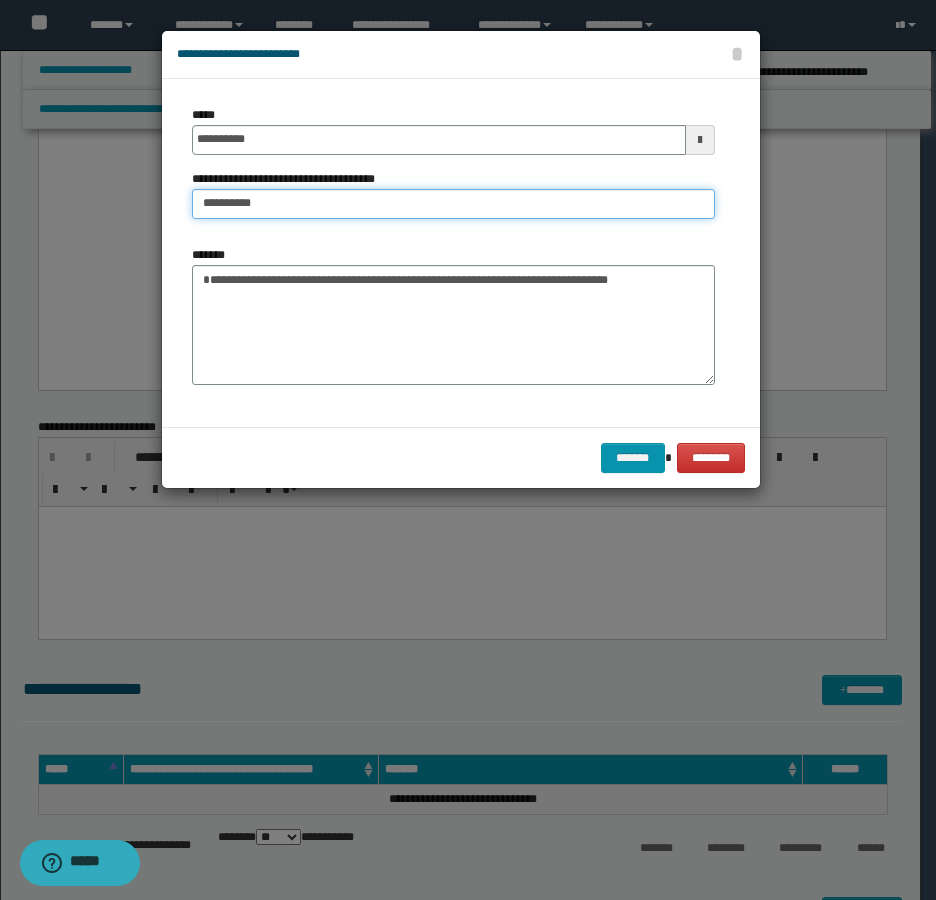 type on "**********" 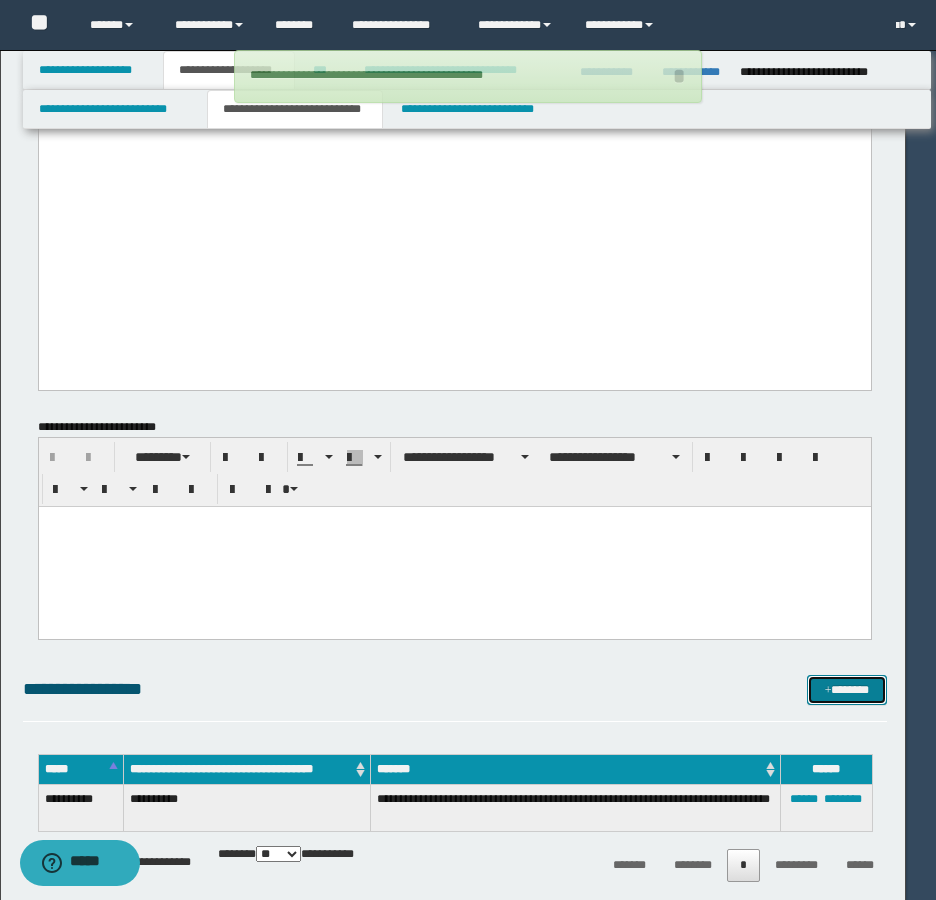 type 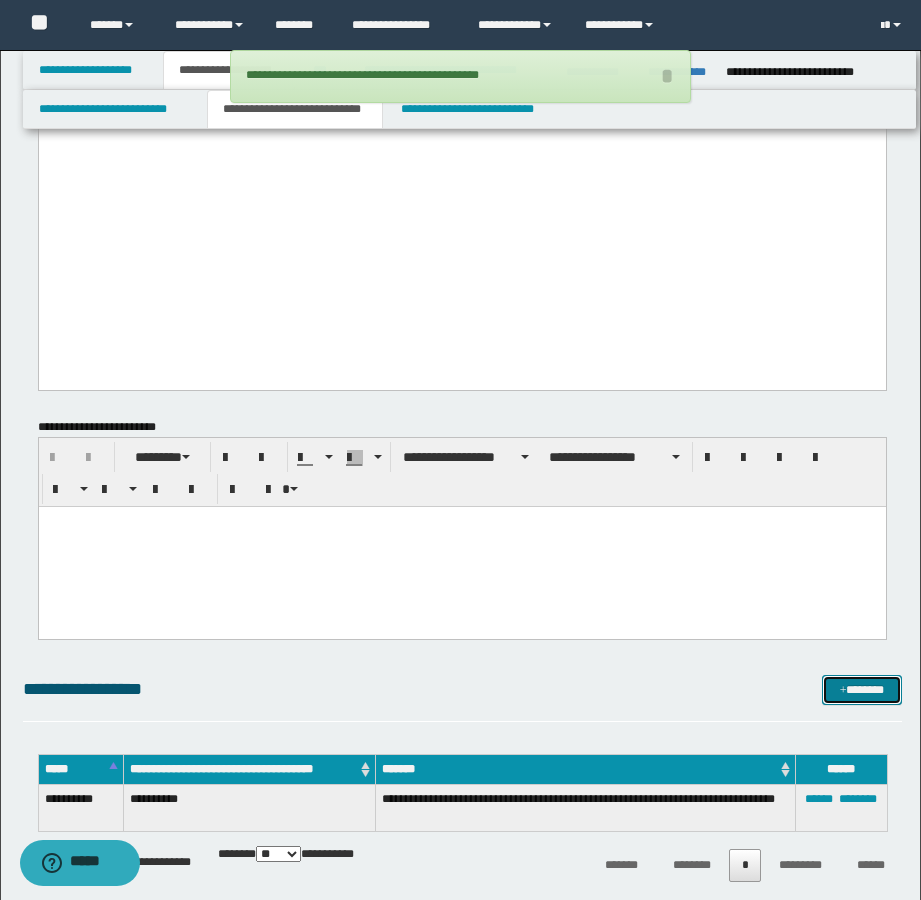 click on "*******" at bounding box center [862, 690] 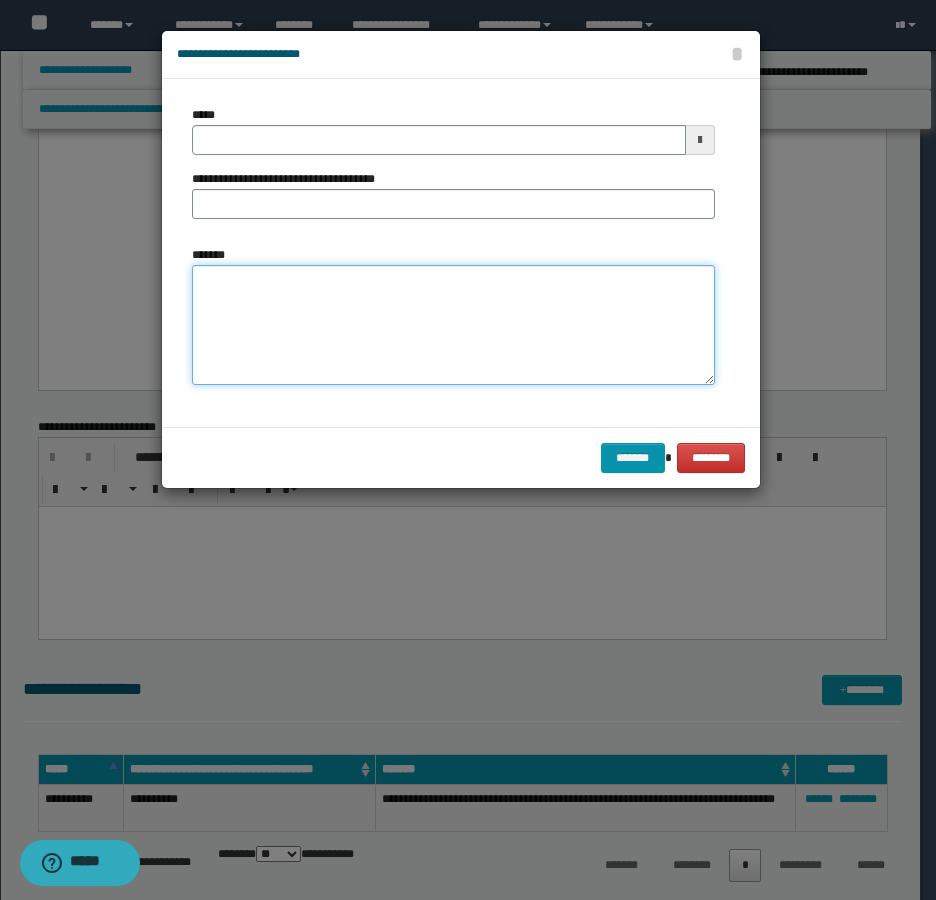 click on "*******" at bounding box center (453, 325) 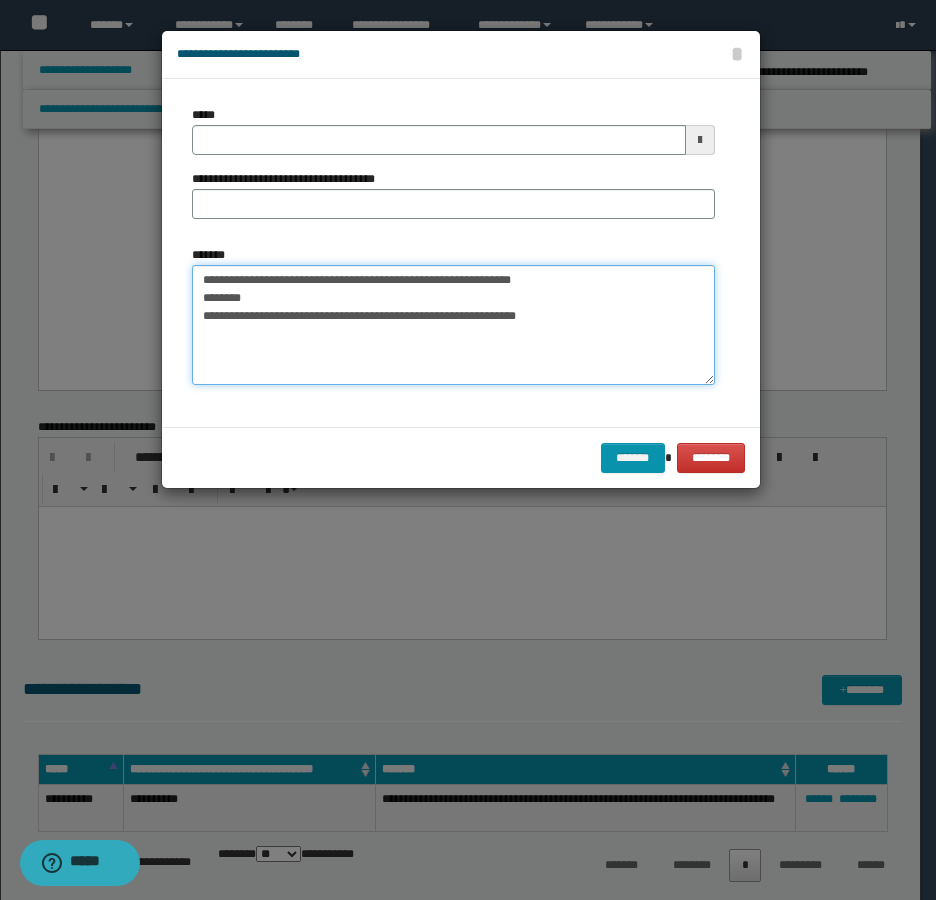 type 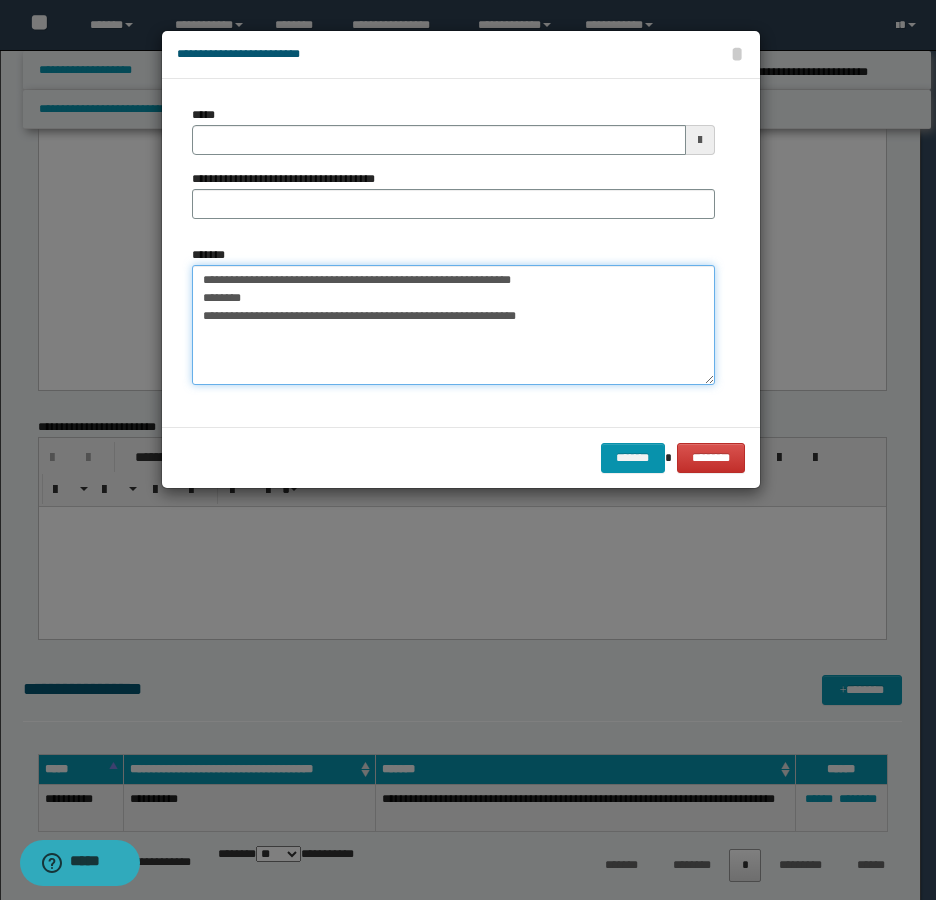 type on "**********" 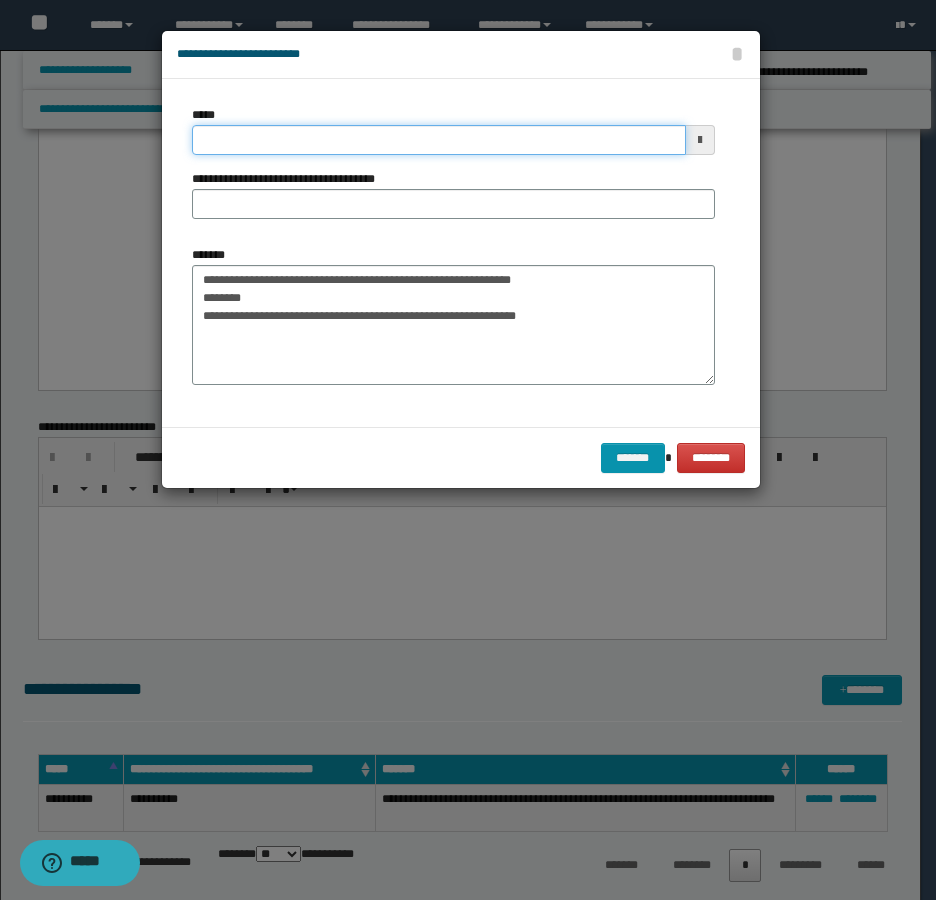 click on "*****" at bounding box center [439, 140] 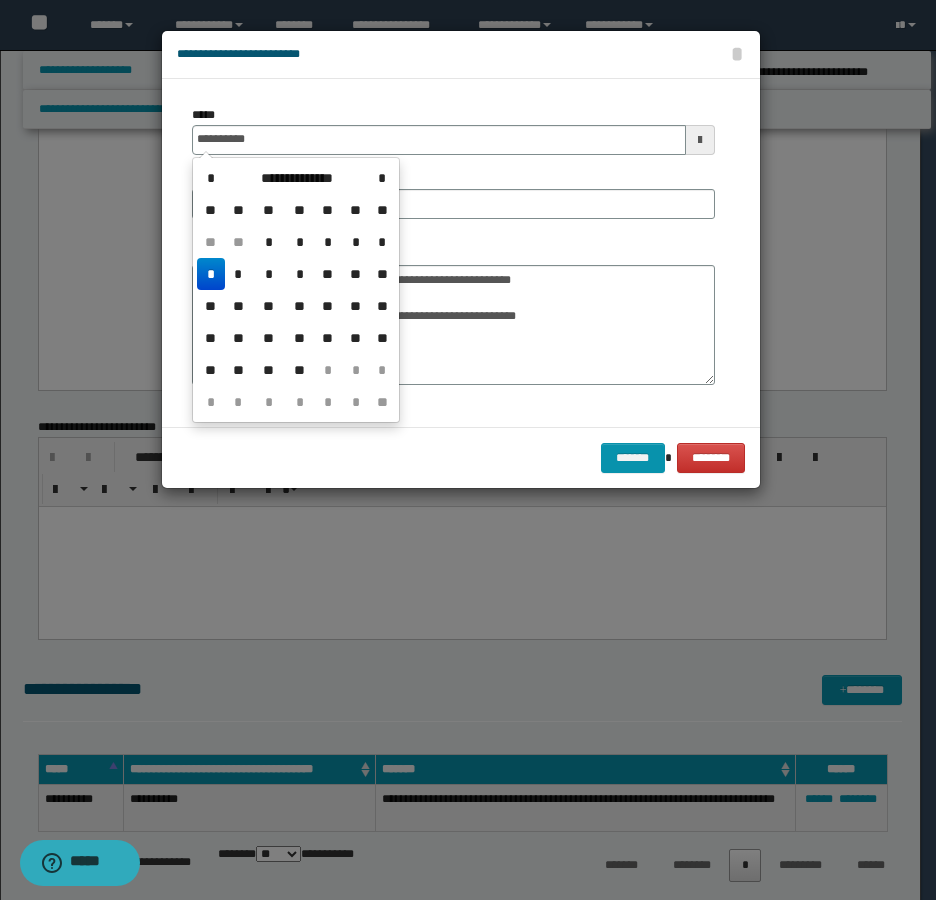 click on "*" at bounding box center [211, 274] 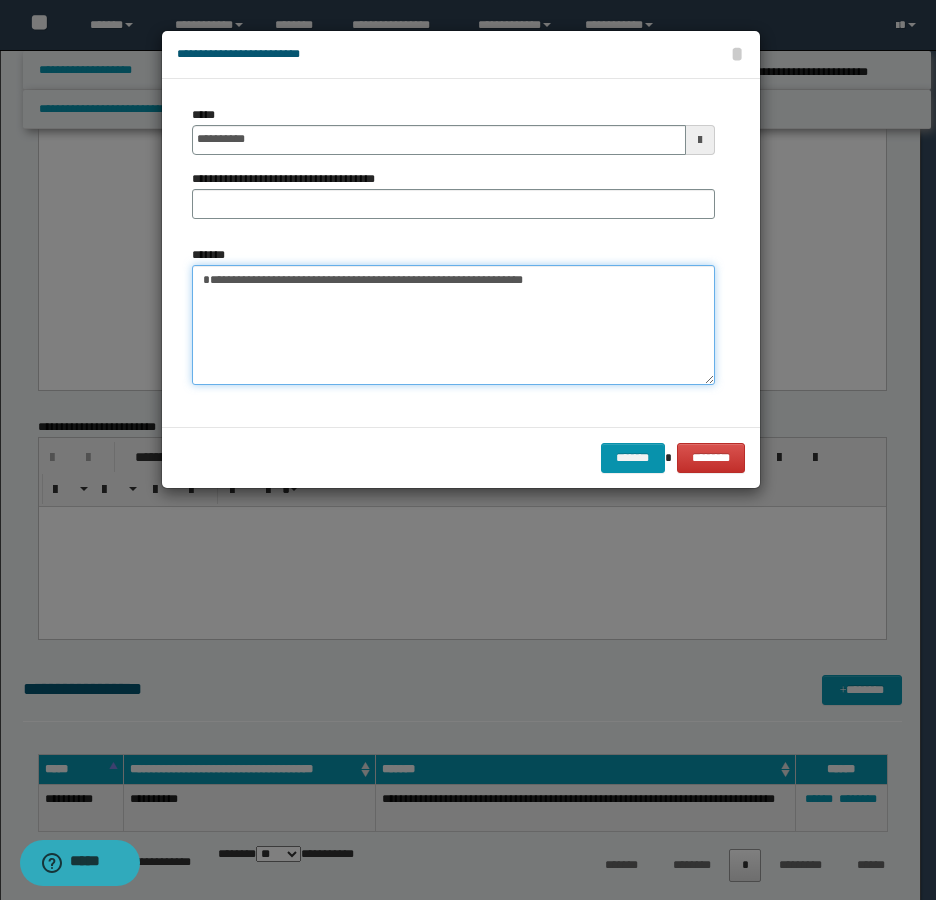 drag, startPoint x: 277, startPoint y: 294, endPoint x: 174, endPoint y: 276, distance: 104.56099 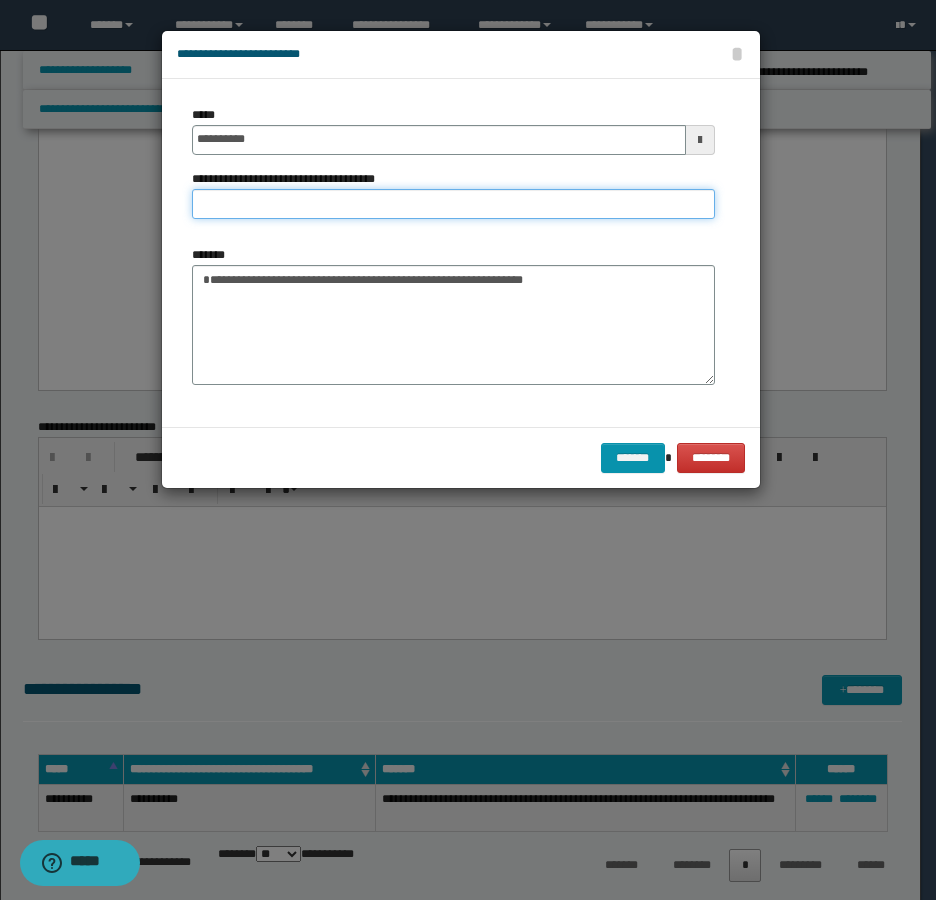 click on "**********" at bounding box center (453, 204) 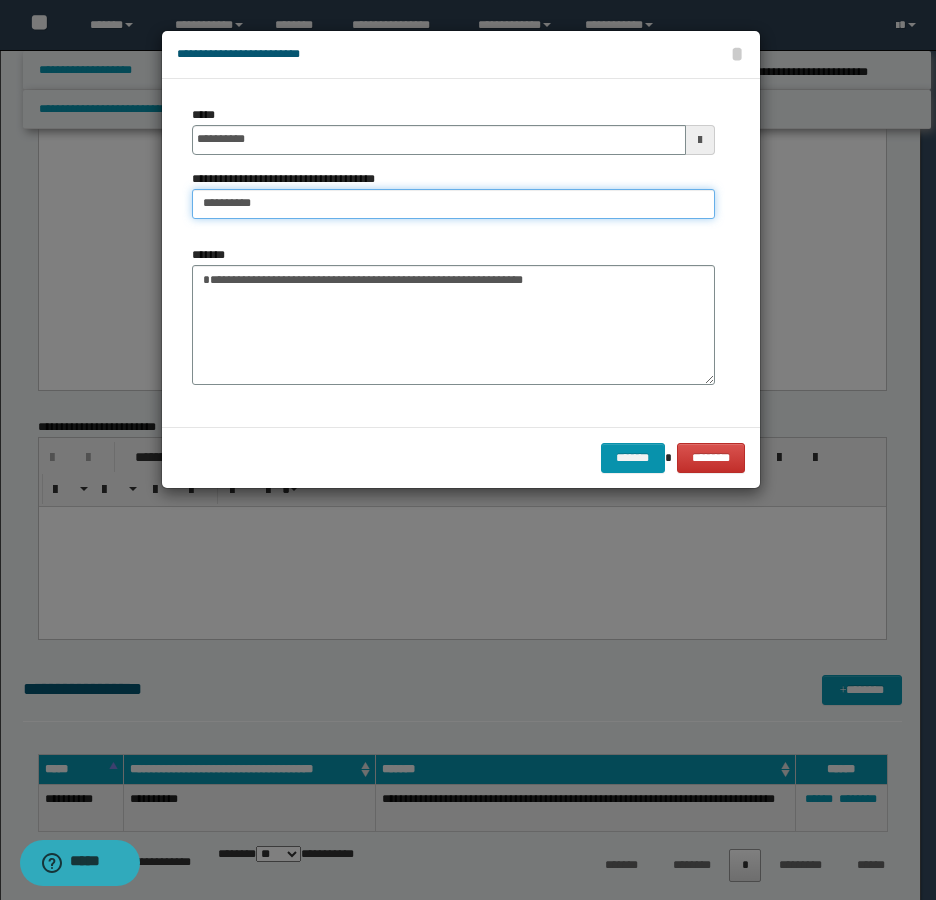 type on "**********" 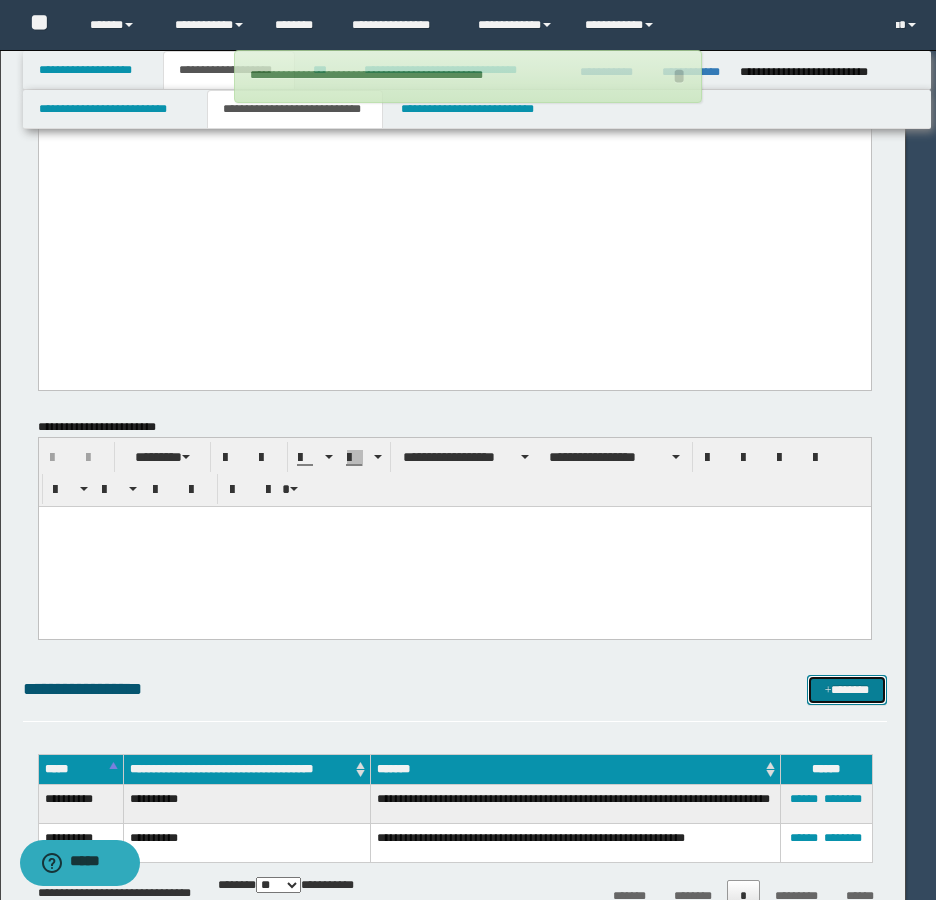 type 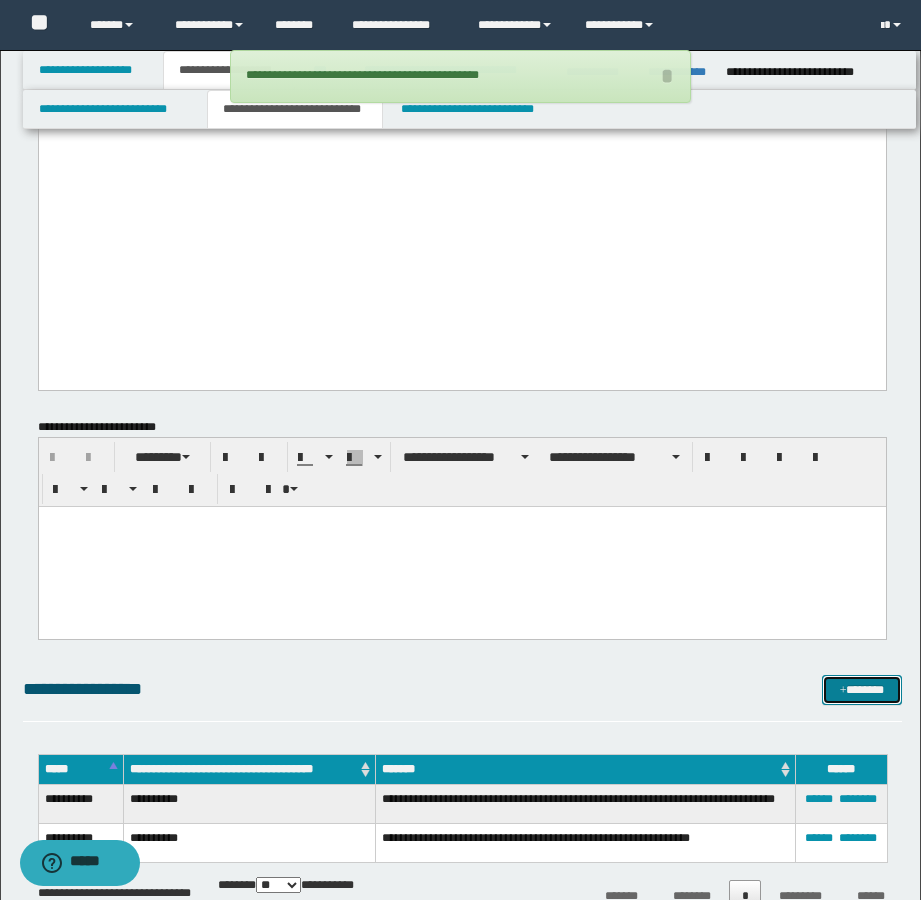 click on "*******" at bounding box center (862, 690) 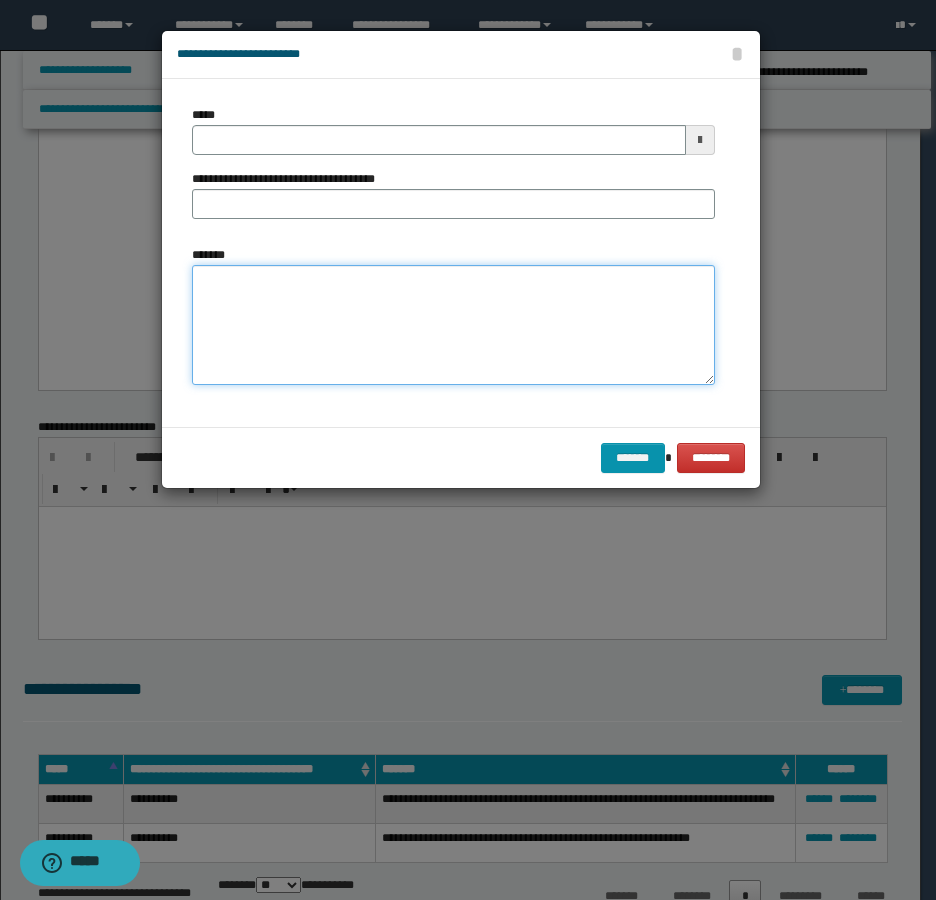 click on "*******" at bounding box center (453, 325) 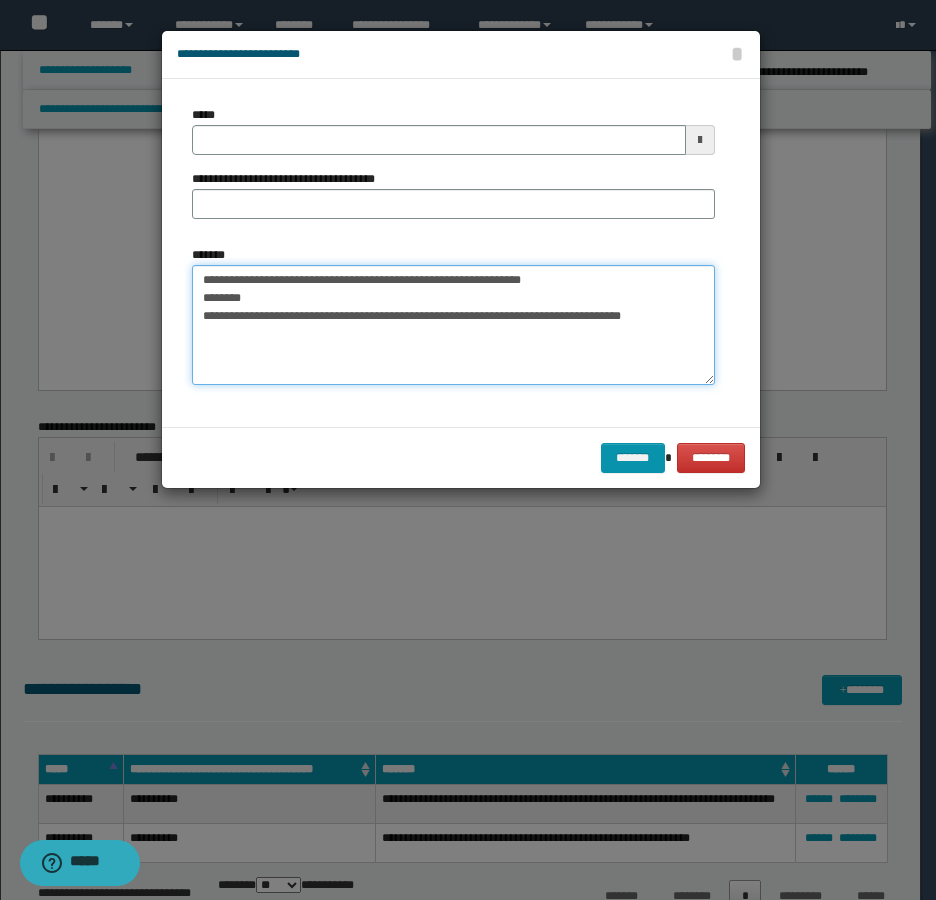 type 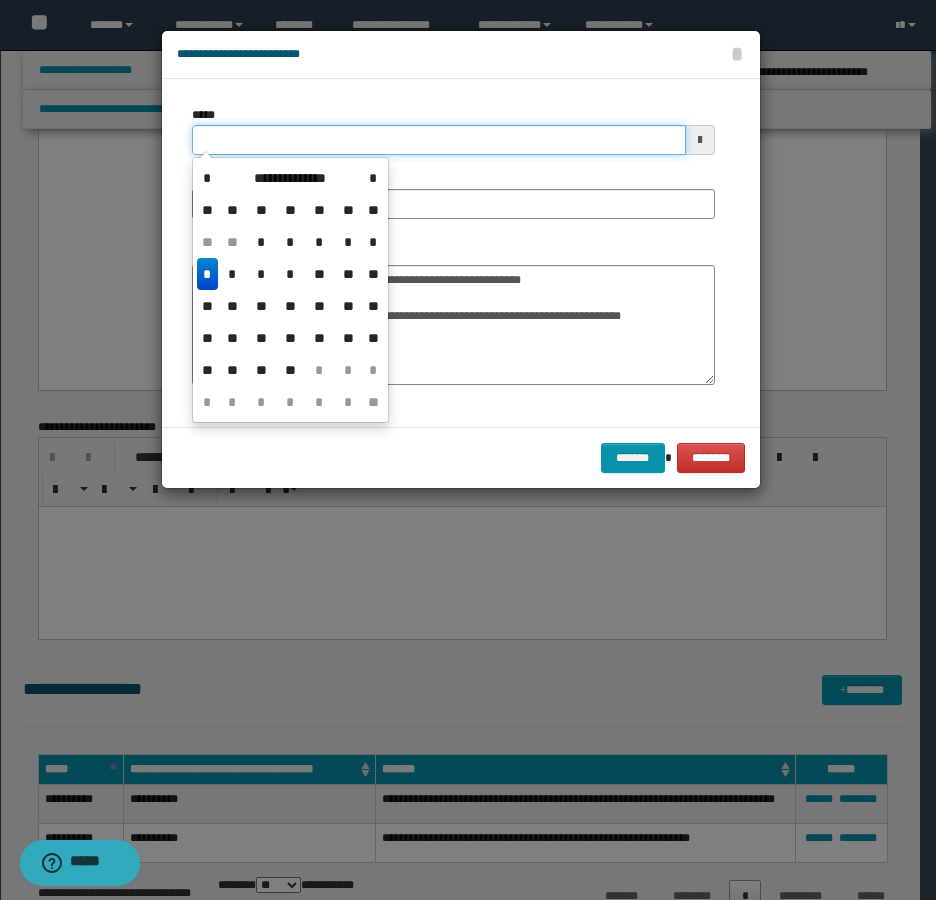 click on "*****" at bounding box center (439, 140) 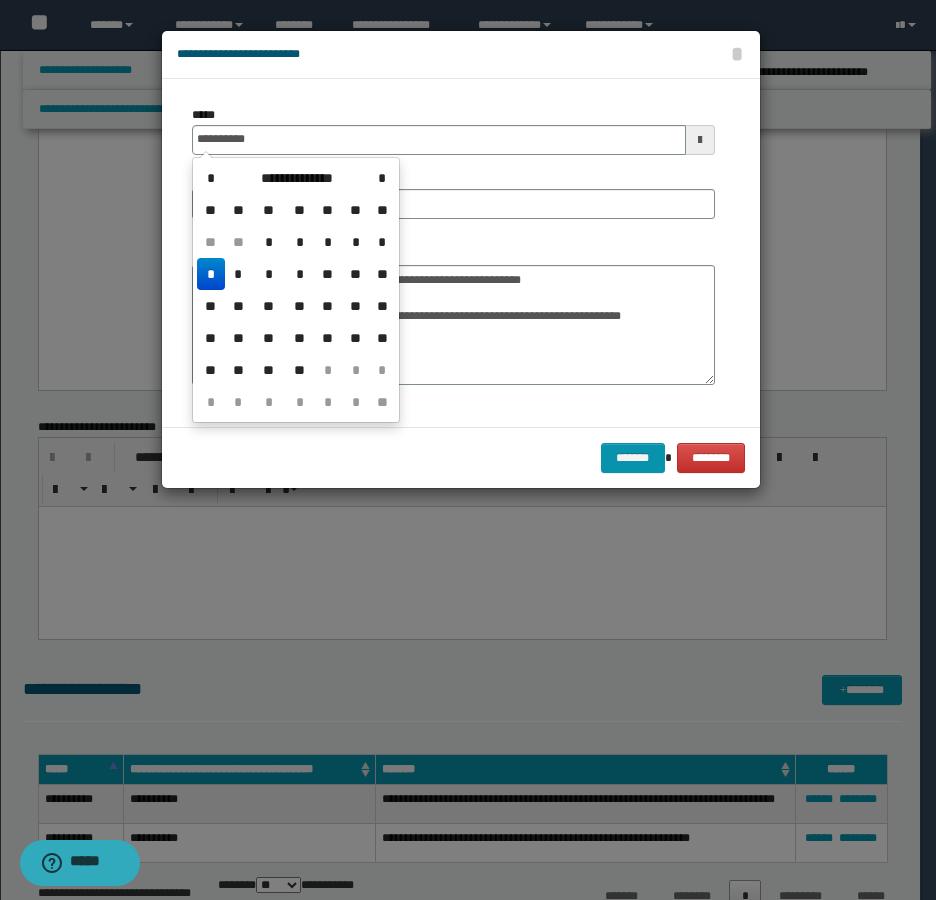 click on "*" at bounding box center [211, 274] 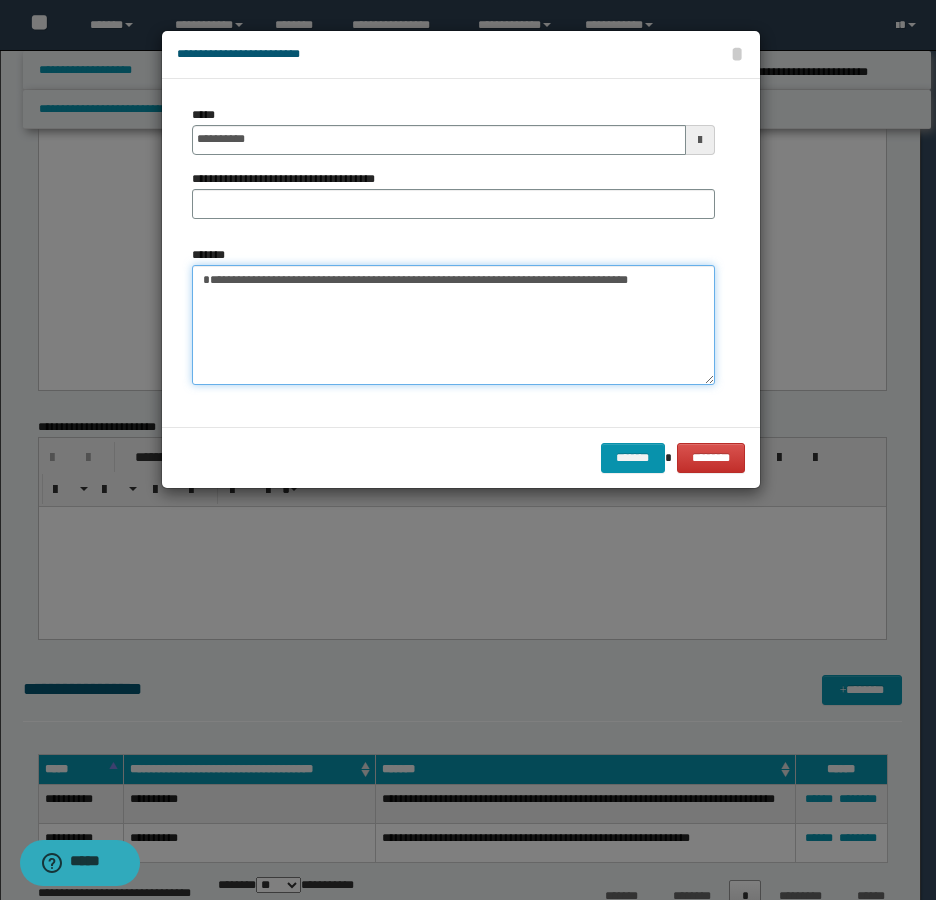 drag, startPoint x: 264, startPoint y: 297, endPoint x: 97, endPoint y: 253, distance: 172.69916 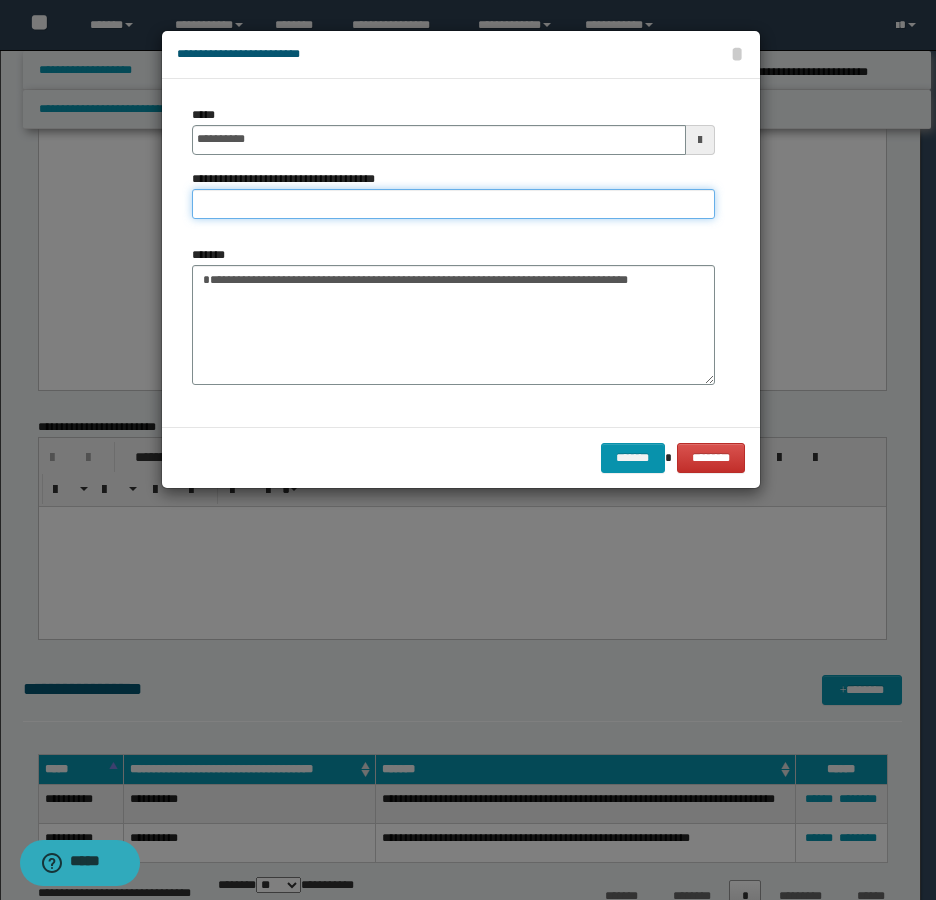 click on "**********" at bounding box center [453, 204] 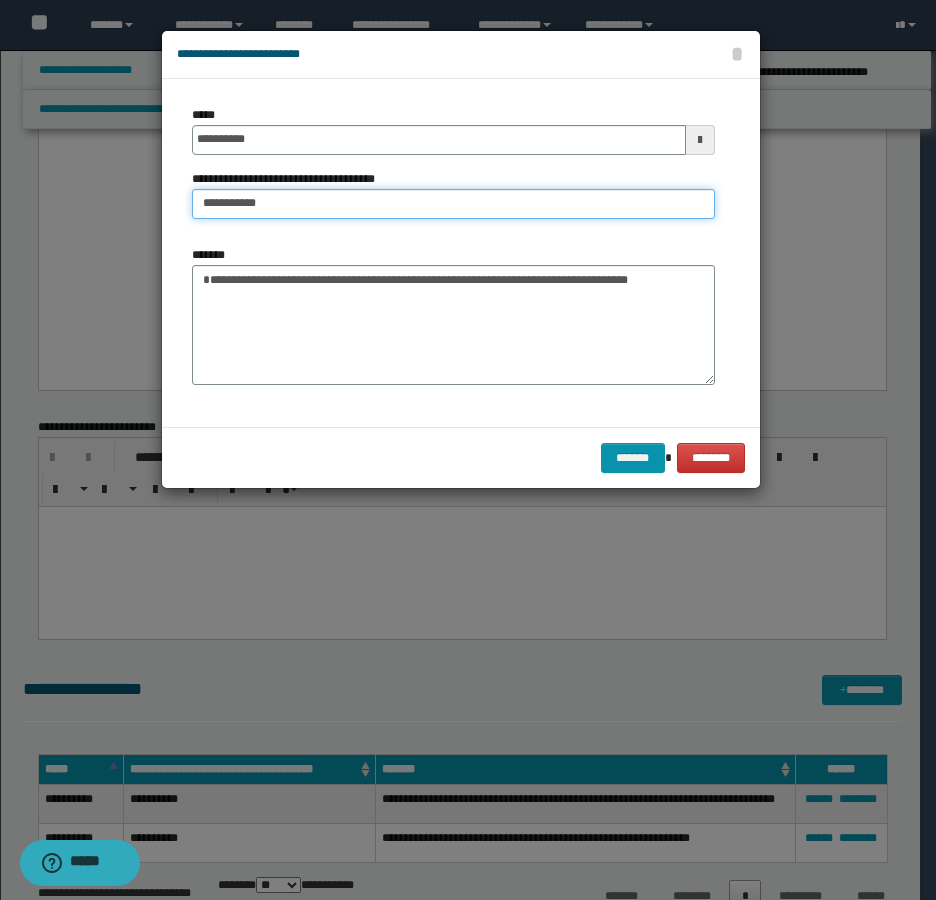 type on "**********" 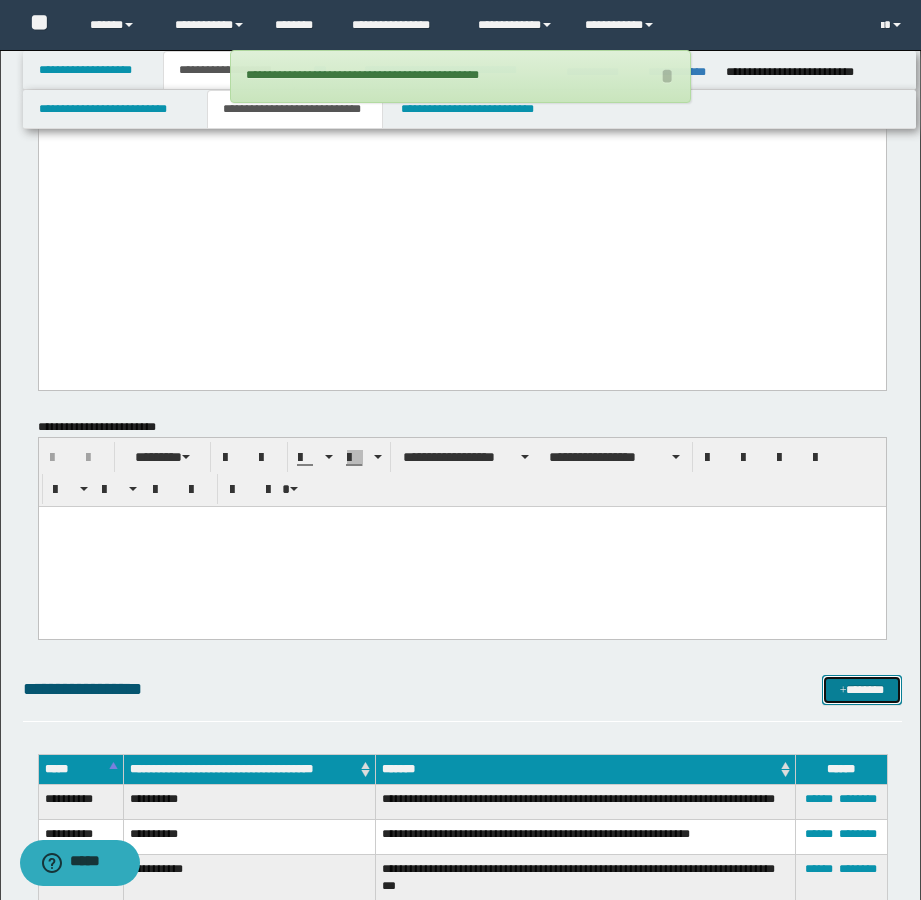 click on "*******" at bounding box center (862, 690) 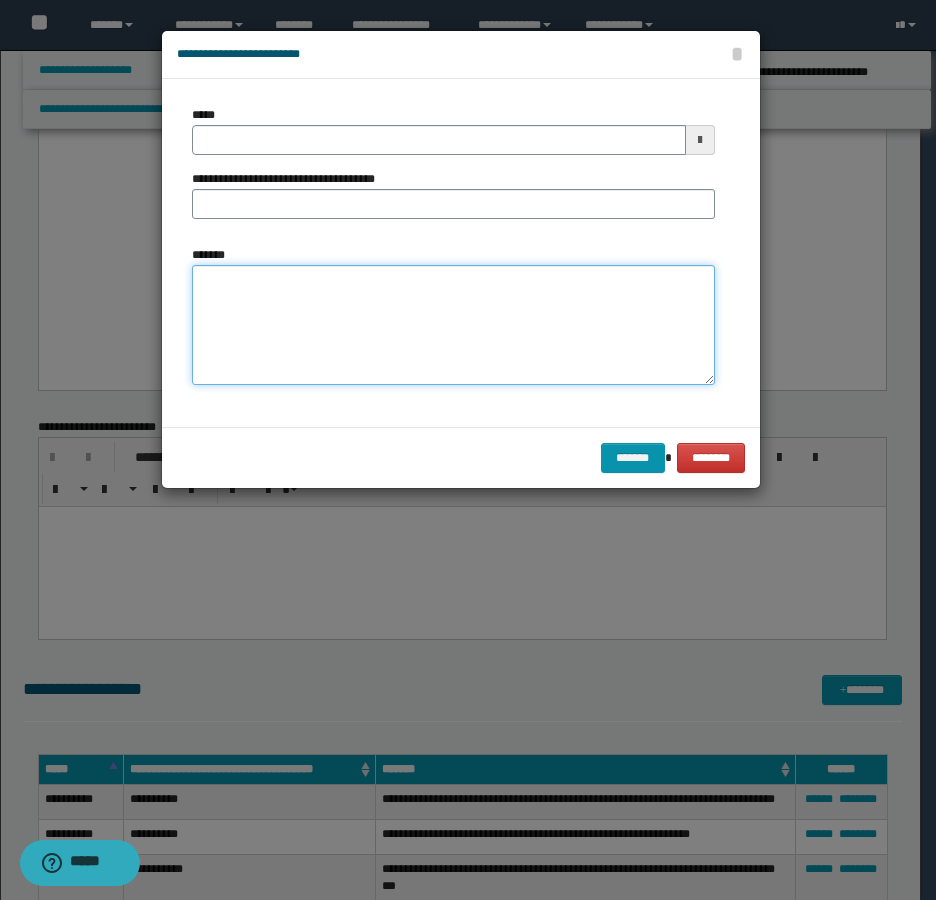 click on "*******" at bounding box center [453, 325] 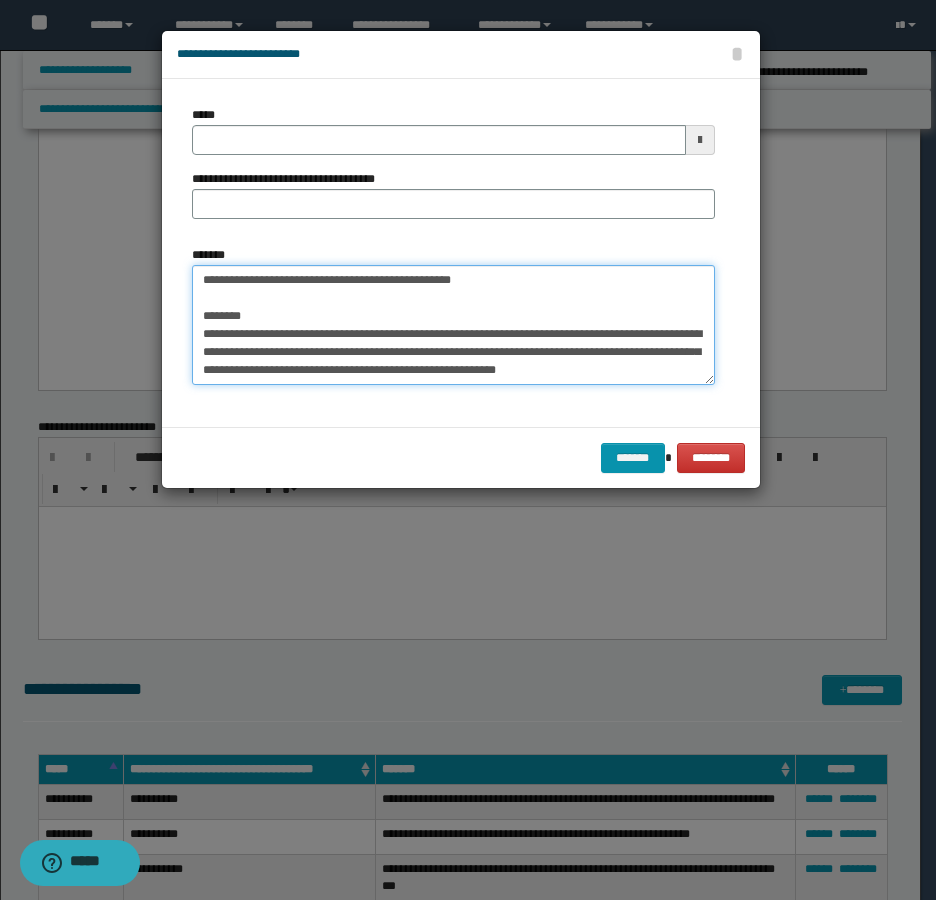scroll, scrollTop: 12, scrollLeft: 0, axis: vertical 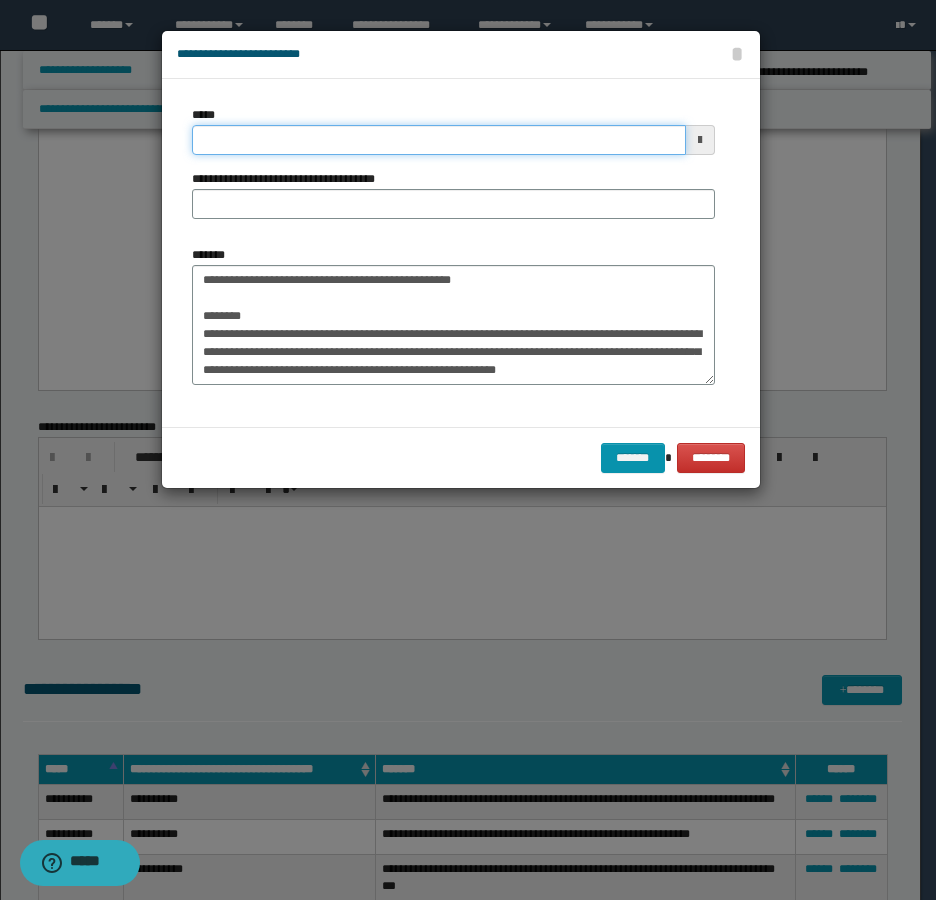 click on "*****" at bounding box center (439, 140) 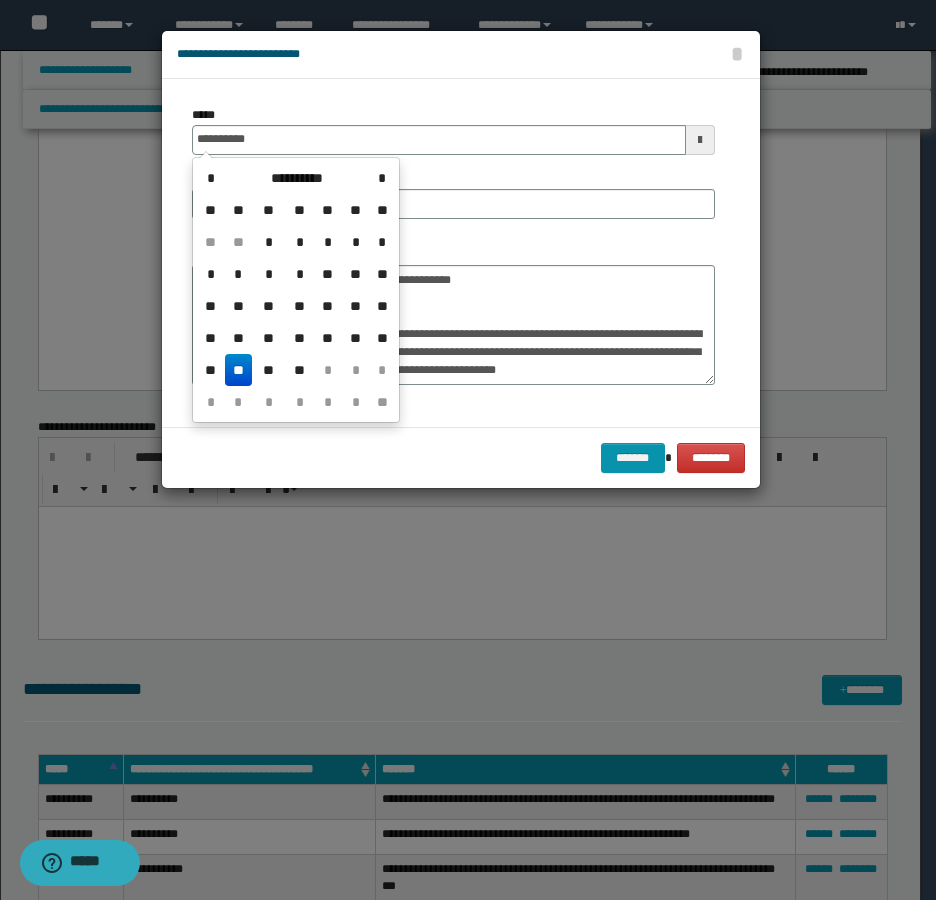 click on "**" at bounding box center [239, 370] 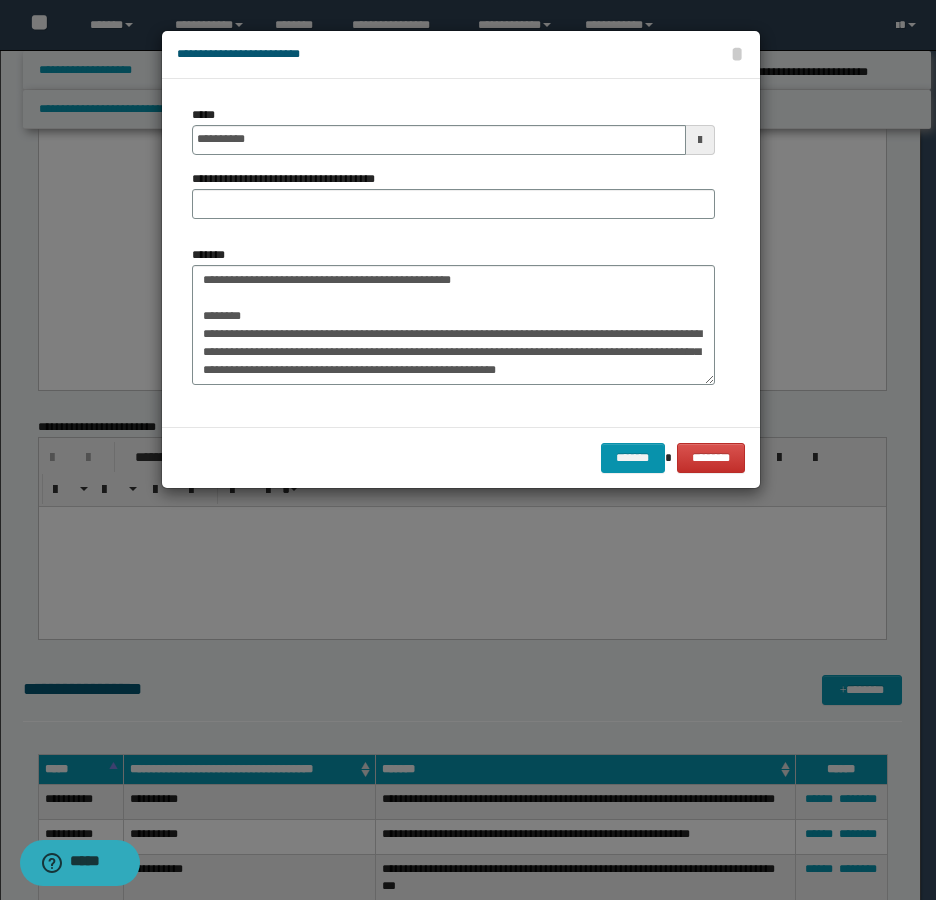 scroll, scrollTop: 0, scrollLeft: 0, axis: both 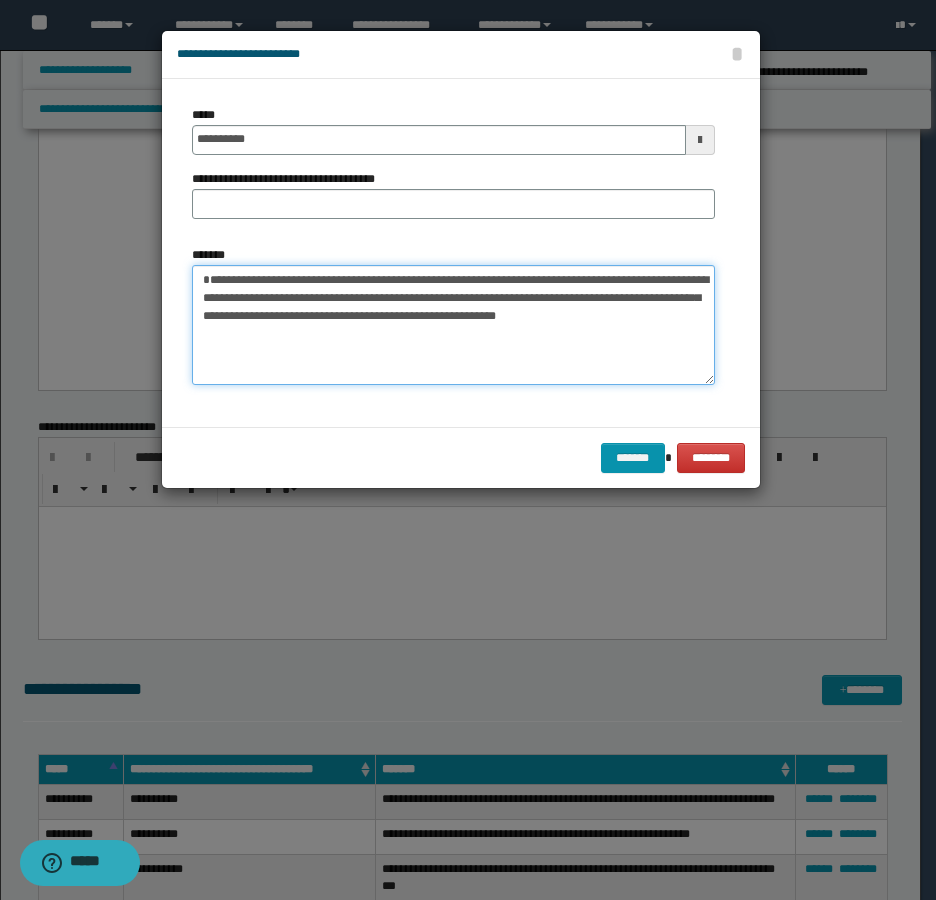 drag, startPoint x: 240, startPoint y: 316, endPoint x: 159, endPoint y: 268, distance: 94.15413 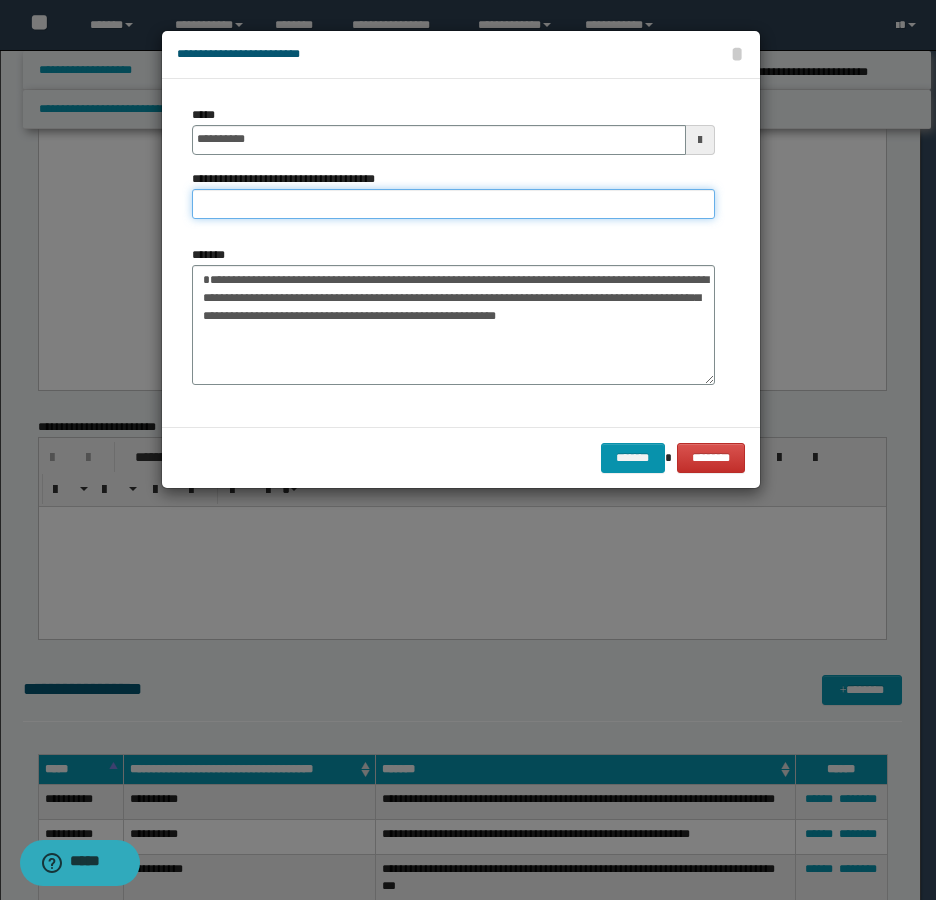 click on "**********" at bounding box center [453, 204] 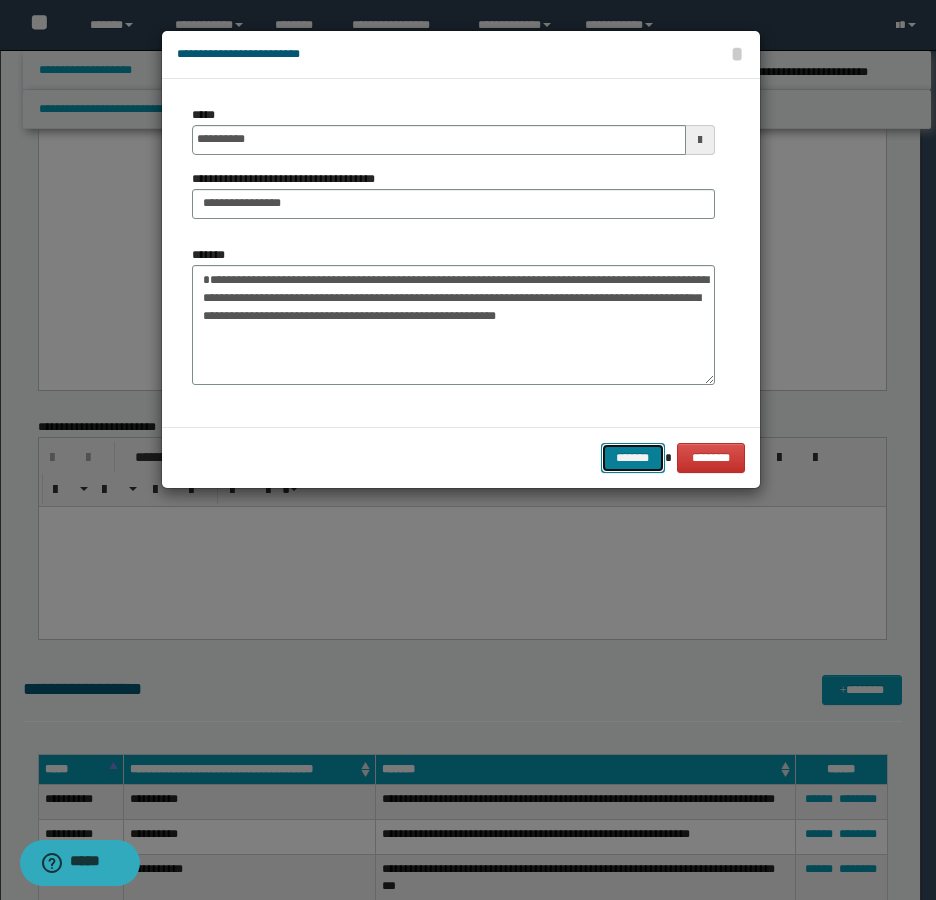 click on "*******" at bounding box center (633, 458) 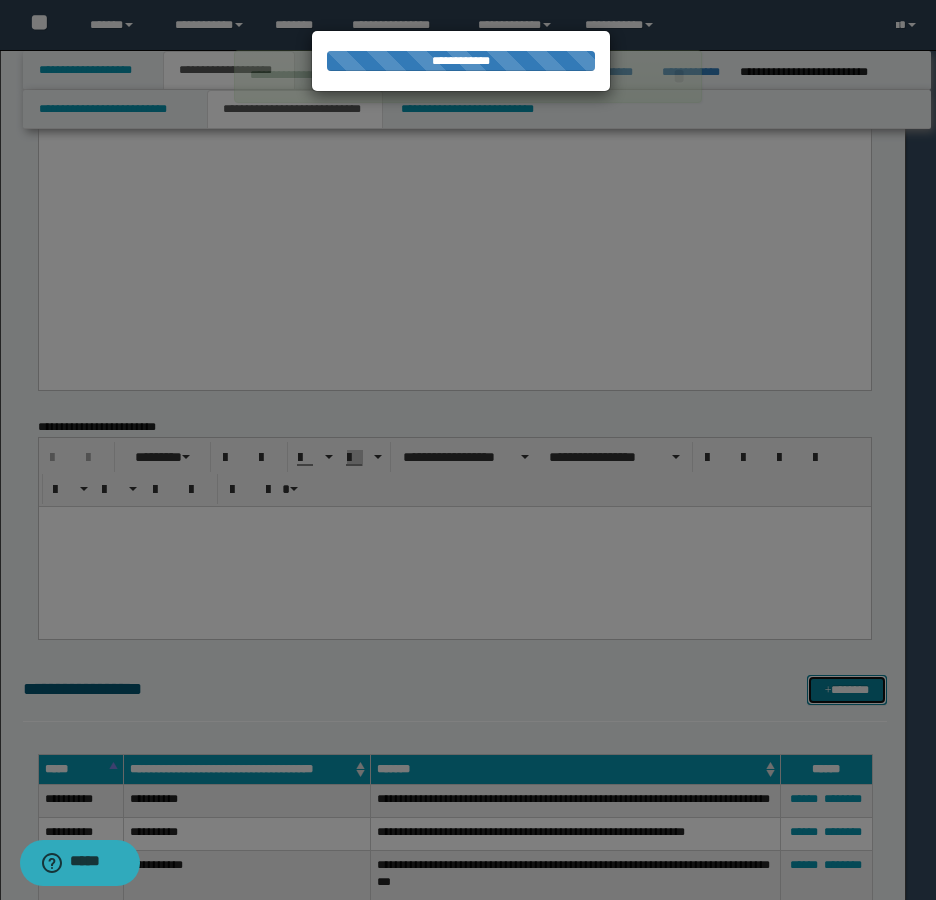 type 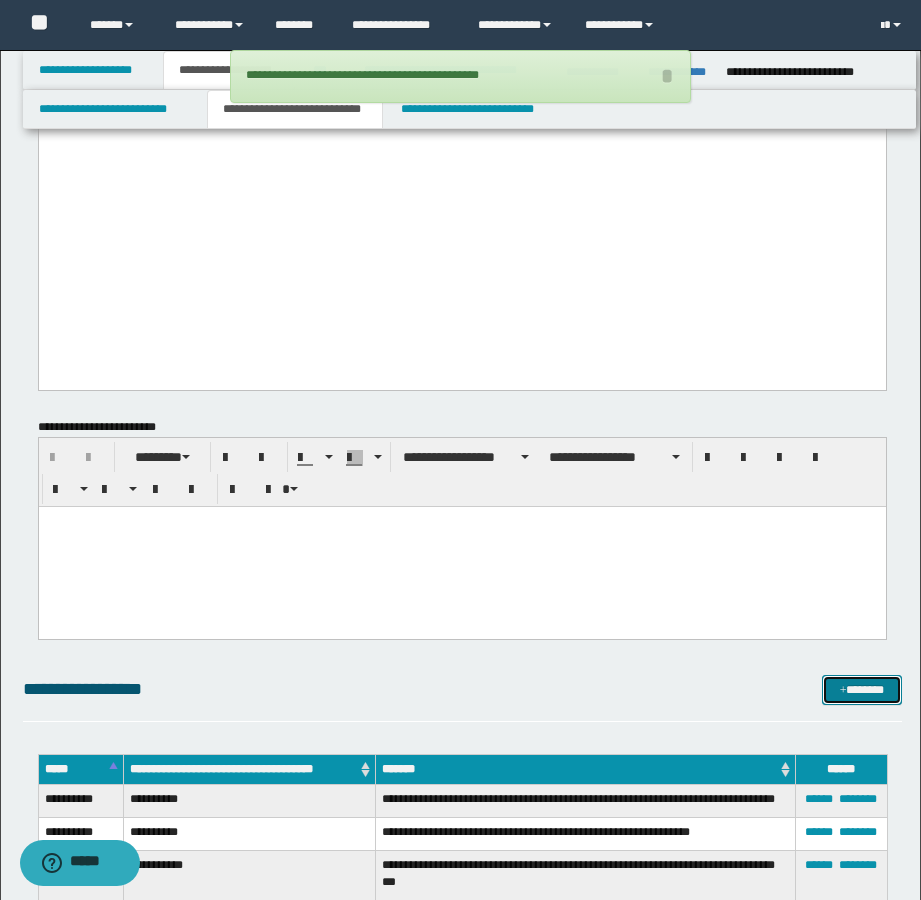 click on "*******" at bounding box center (862, 690) 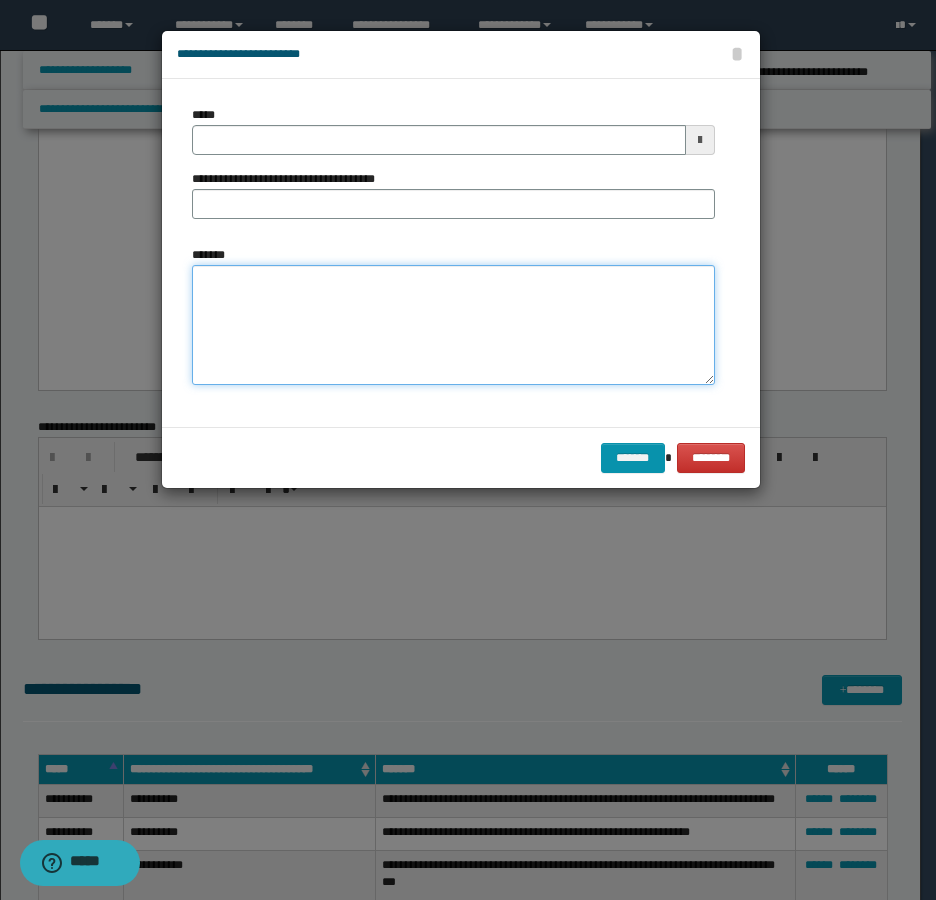 click on "*******" at bounding box center (453, 325) 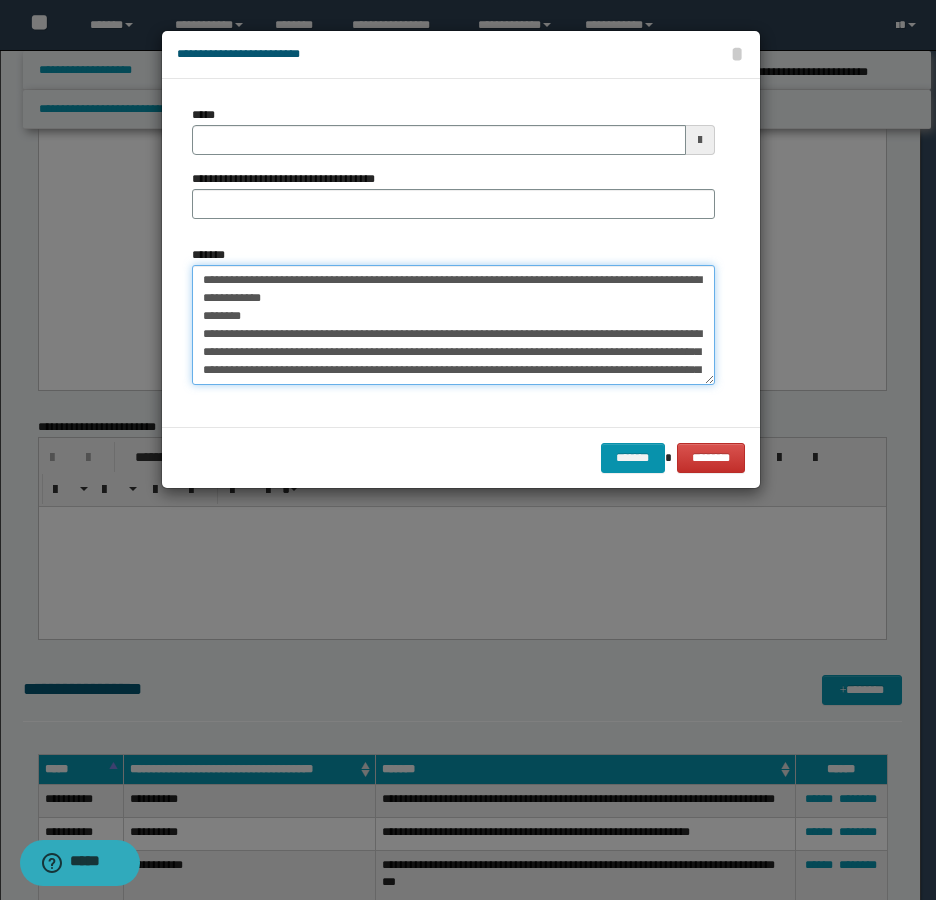 scroll, scrollTop: 156, scrollLeft: 0, axis: vertical 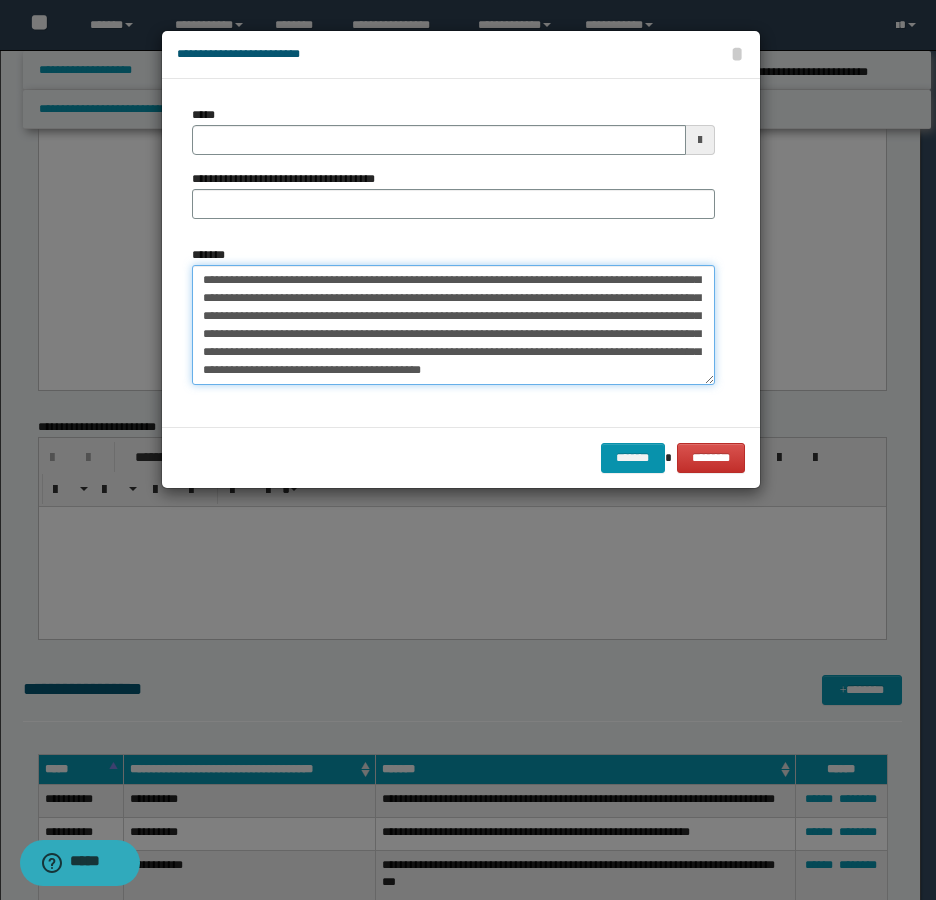 type 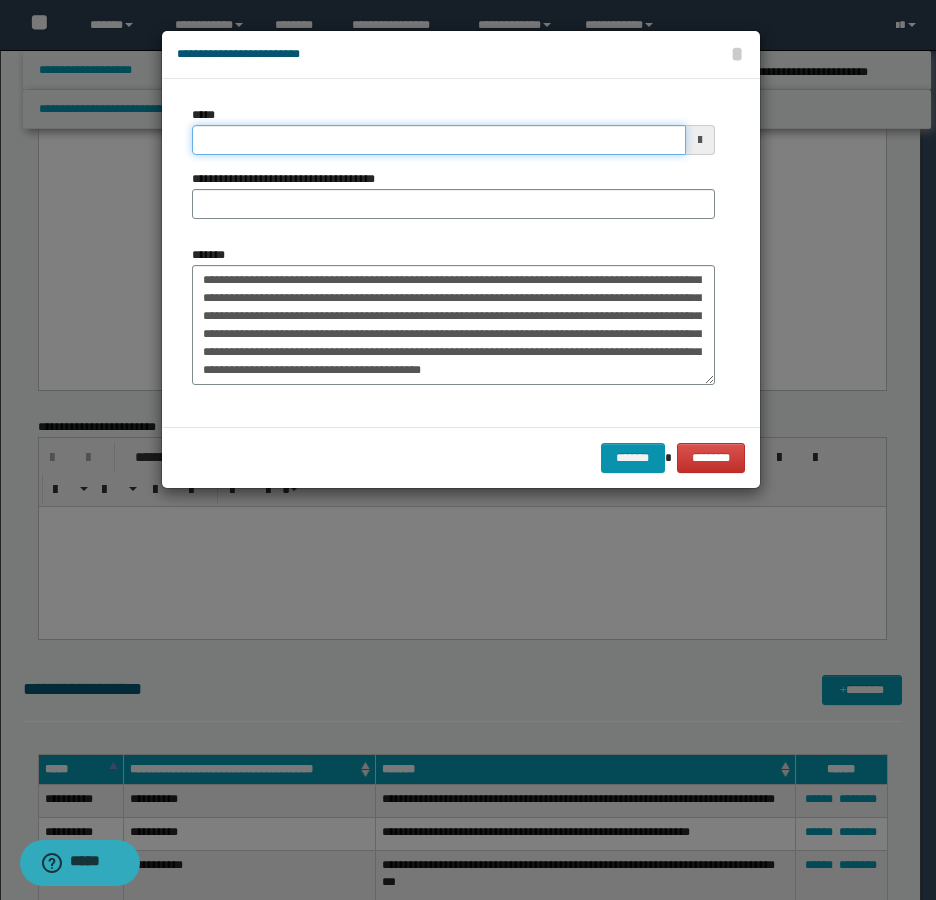 click on "*****" at bounding box center (439, 140) 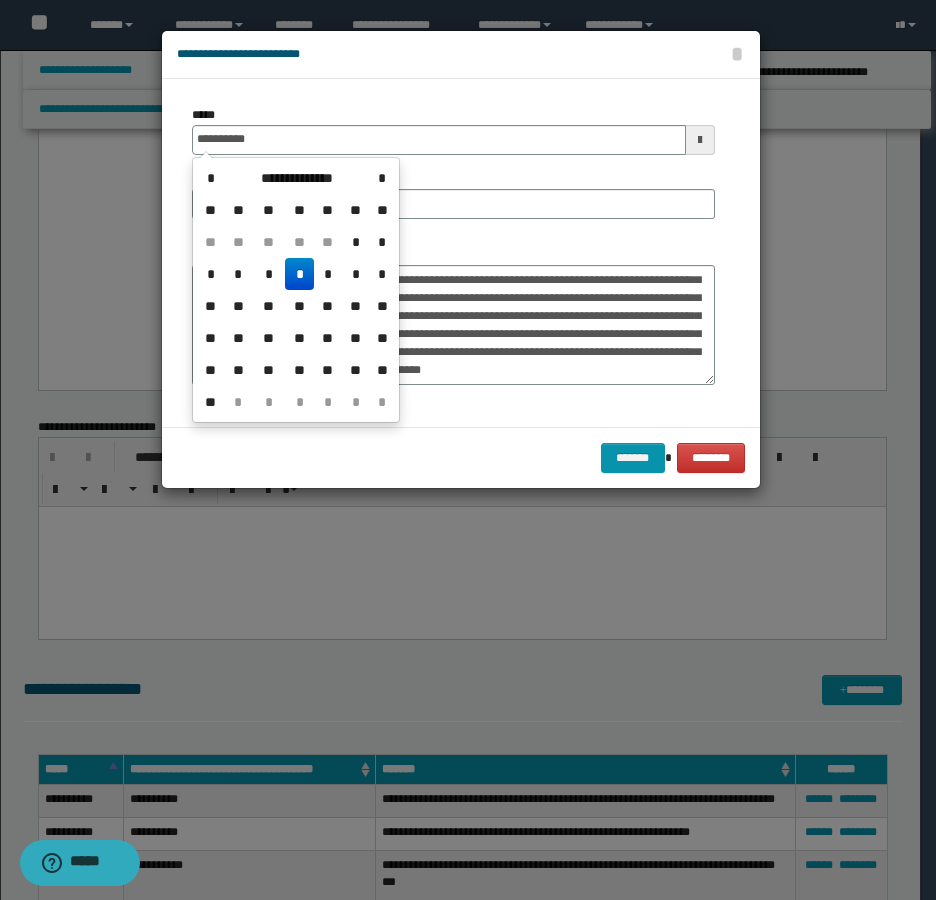 click on "*" at bounding box center [299, 274] 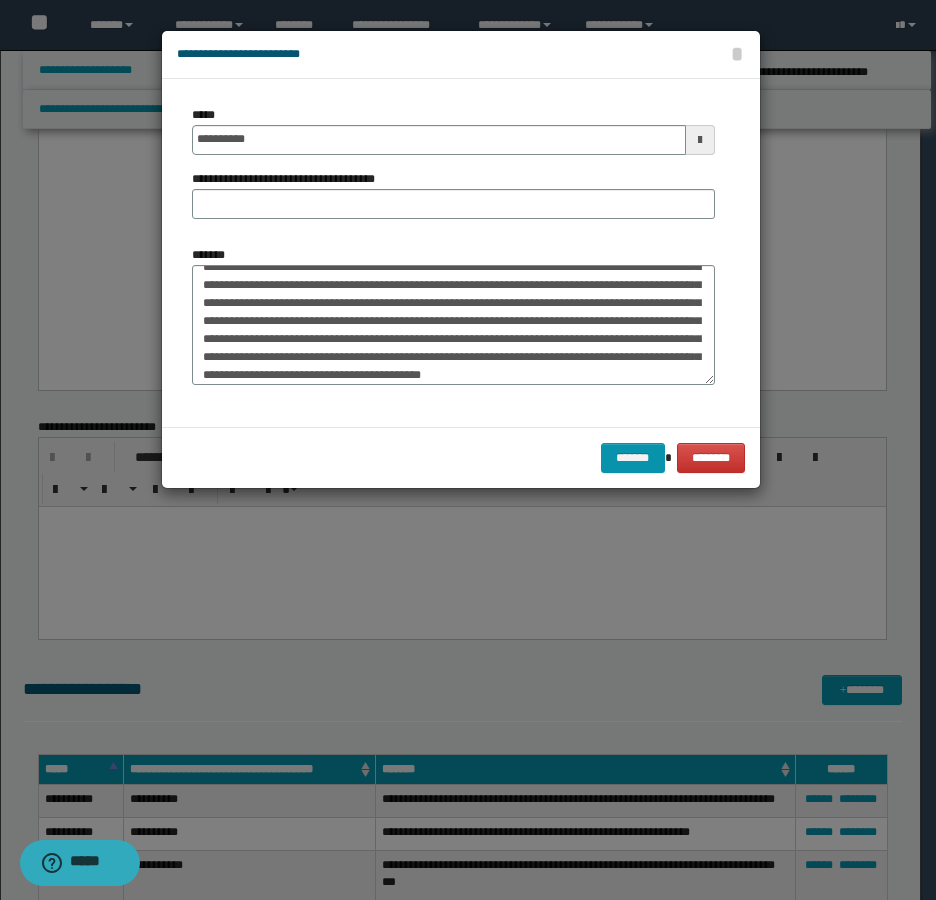 scroll, scrollTop: 0, scrollLeft: 0, axis: both 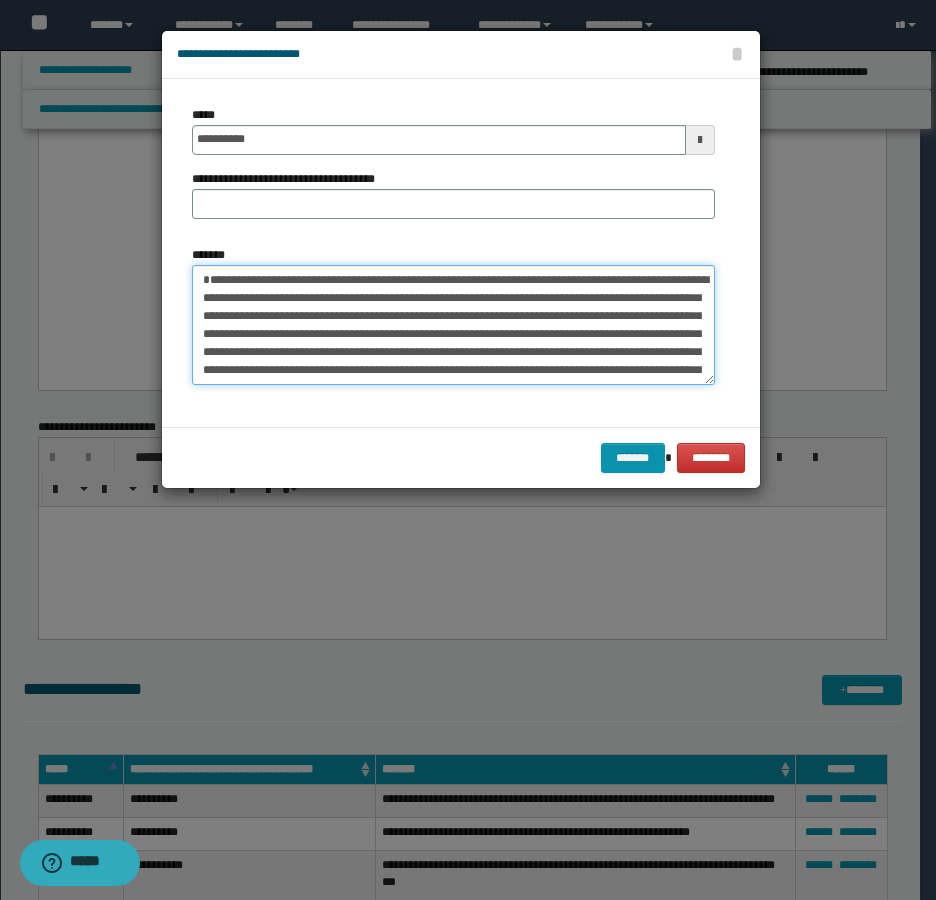 drag, startPoint x: 276, startPoint y: 319, endPoint x: 137, endPoint y: 250, distance: 155.18376 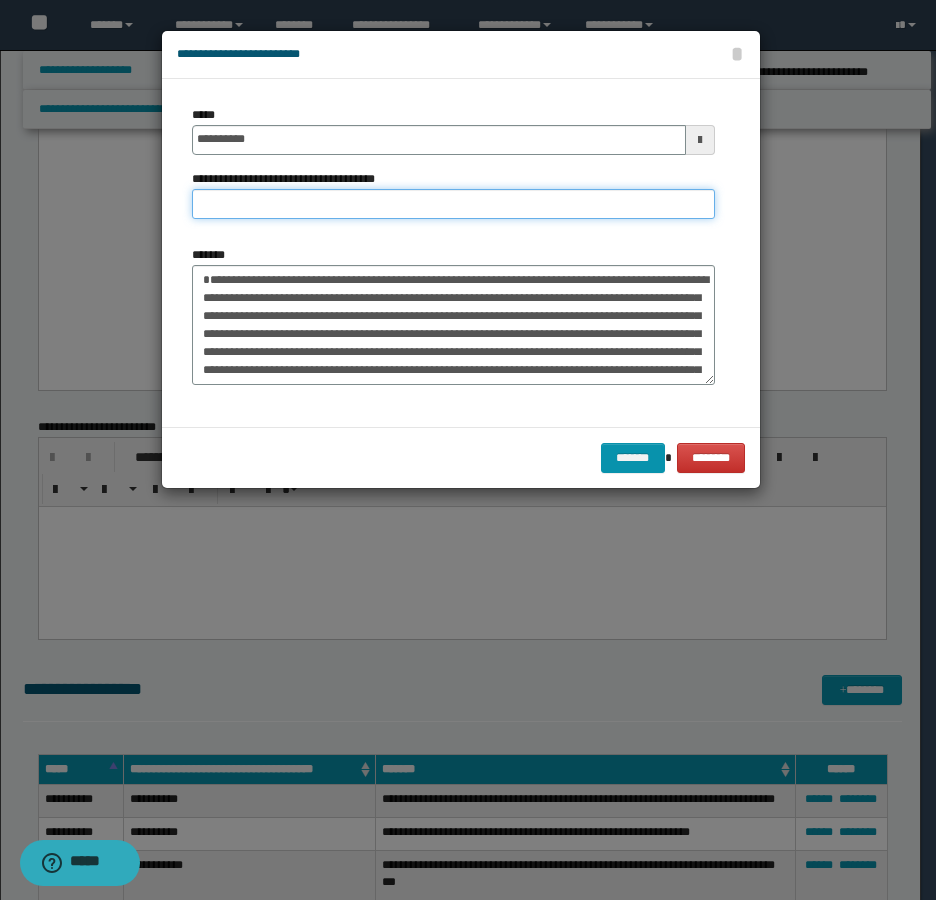 click on "**********" at bounding box center [453, 204] 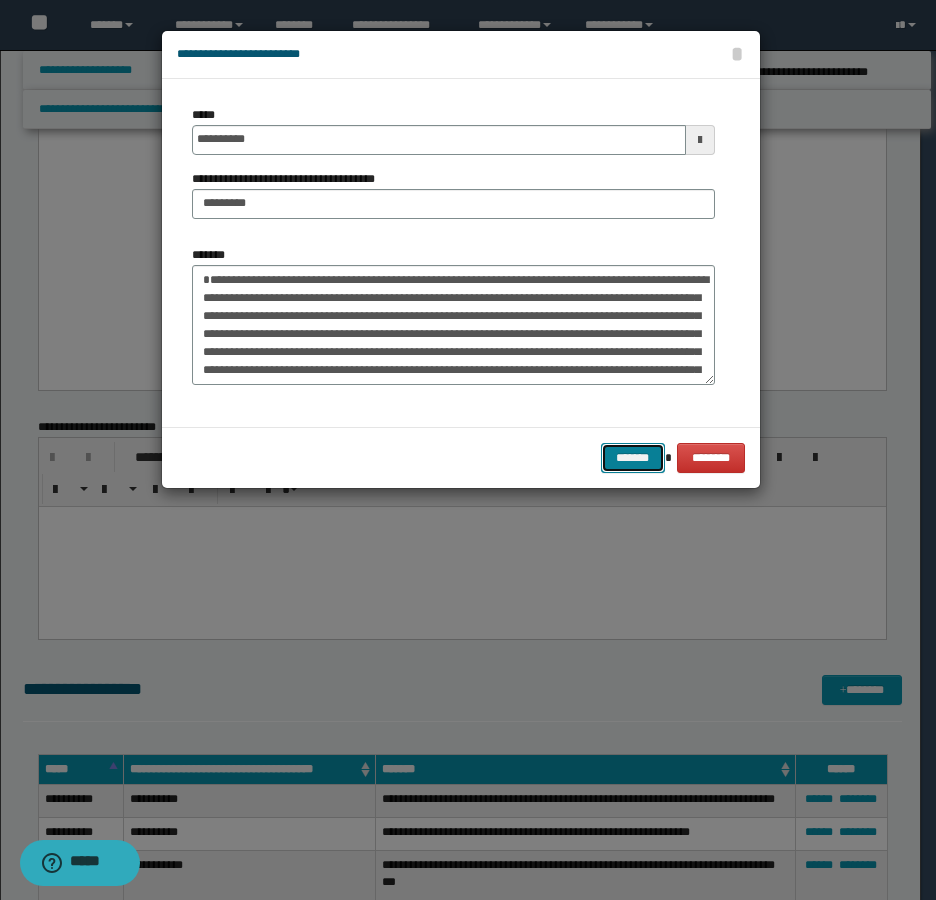 click on "*******" at bounding box center [633, 458] 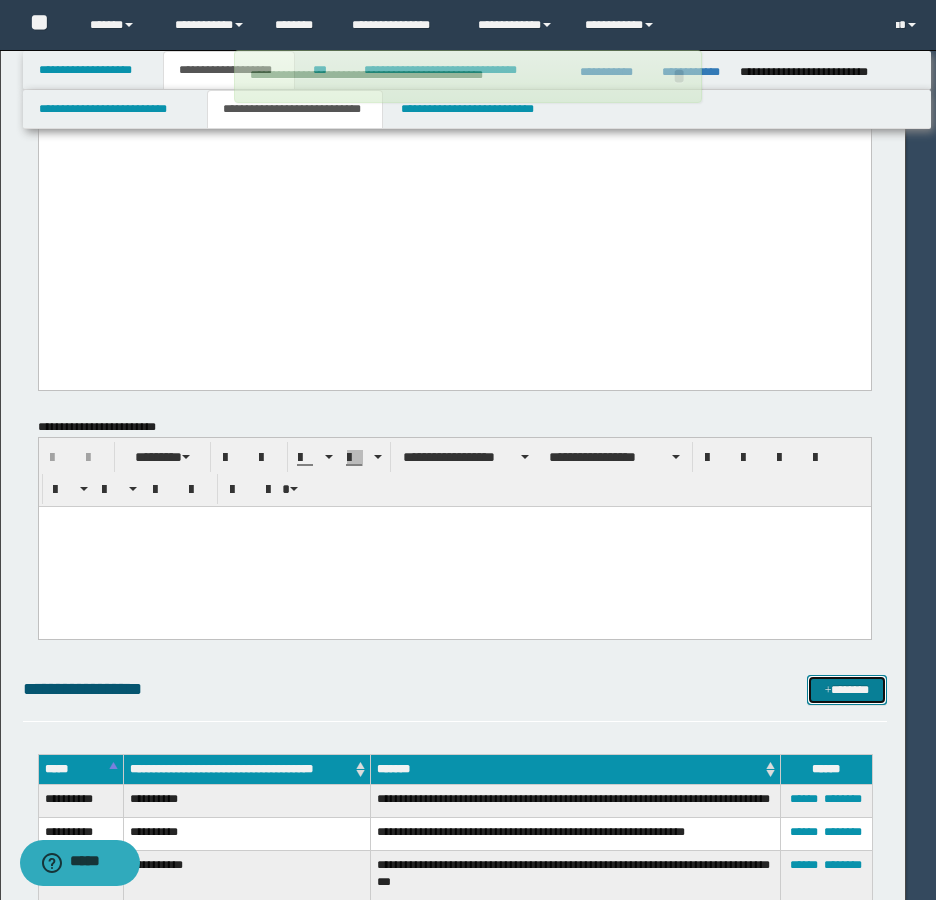 type 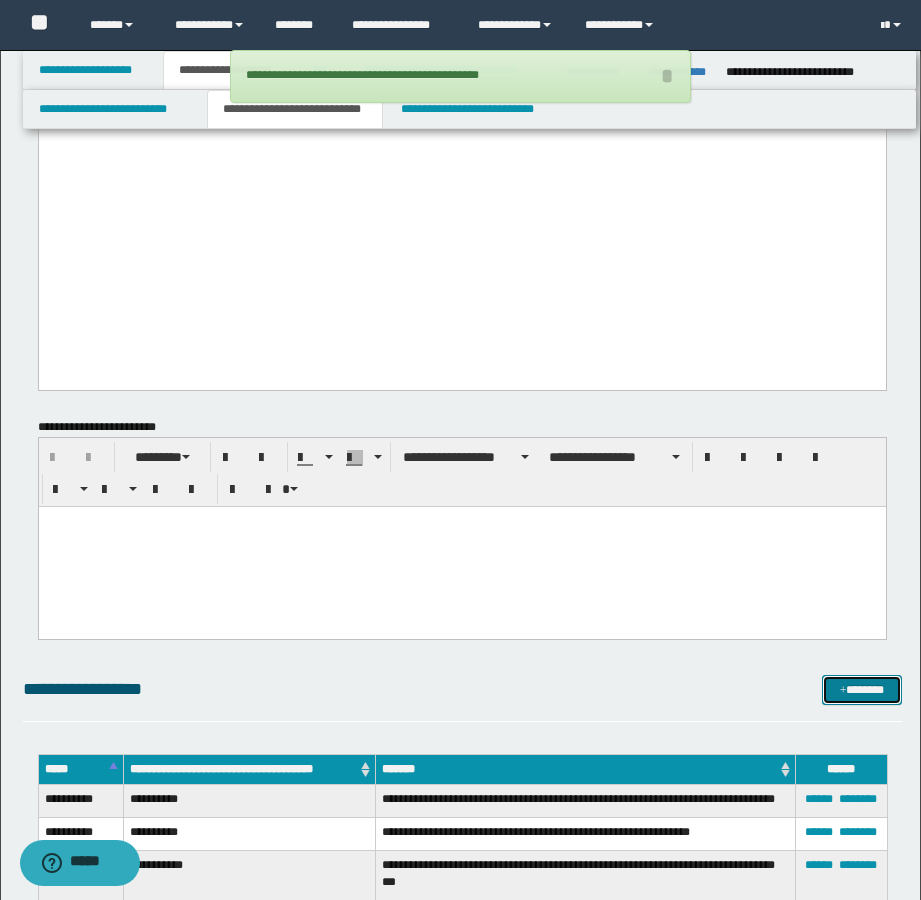 click on "*******" at bounding box center [862, 690] 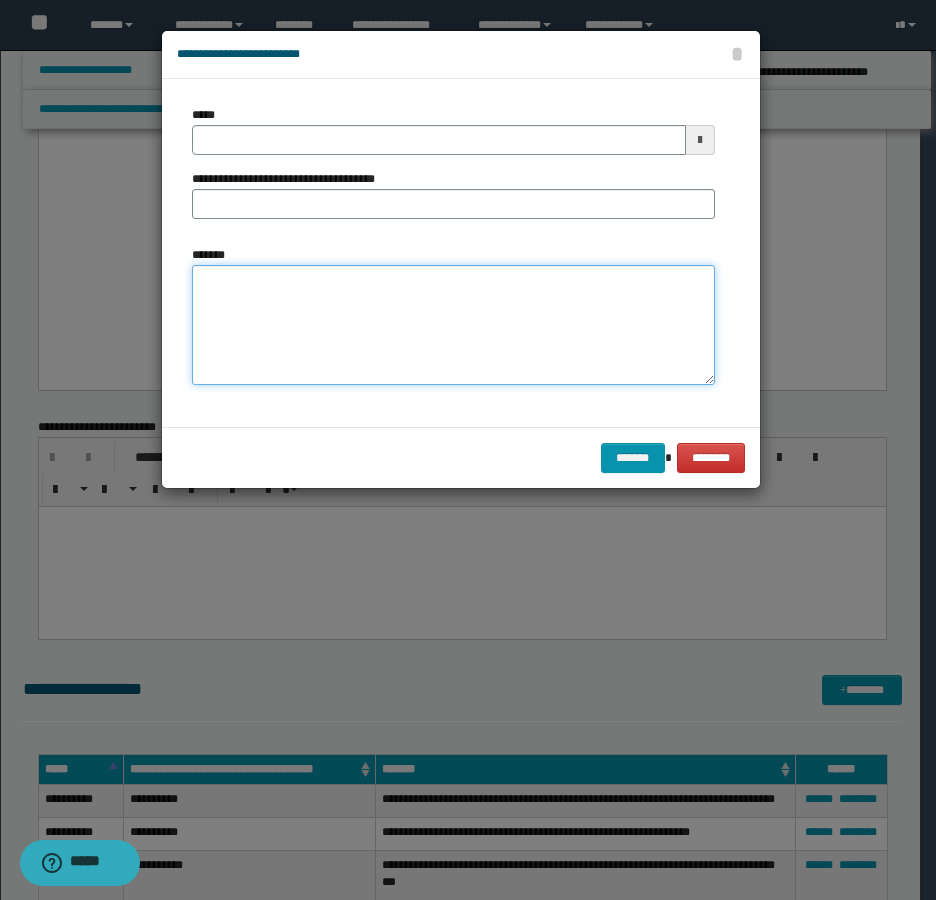 click on "*******" at bounding box center (453, 325) 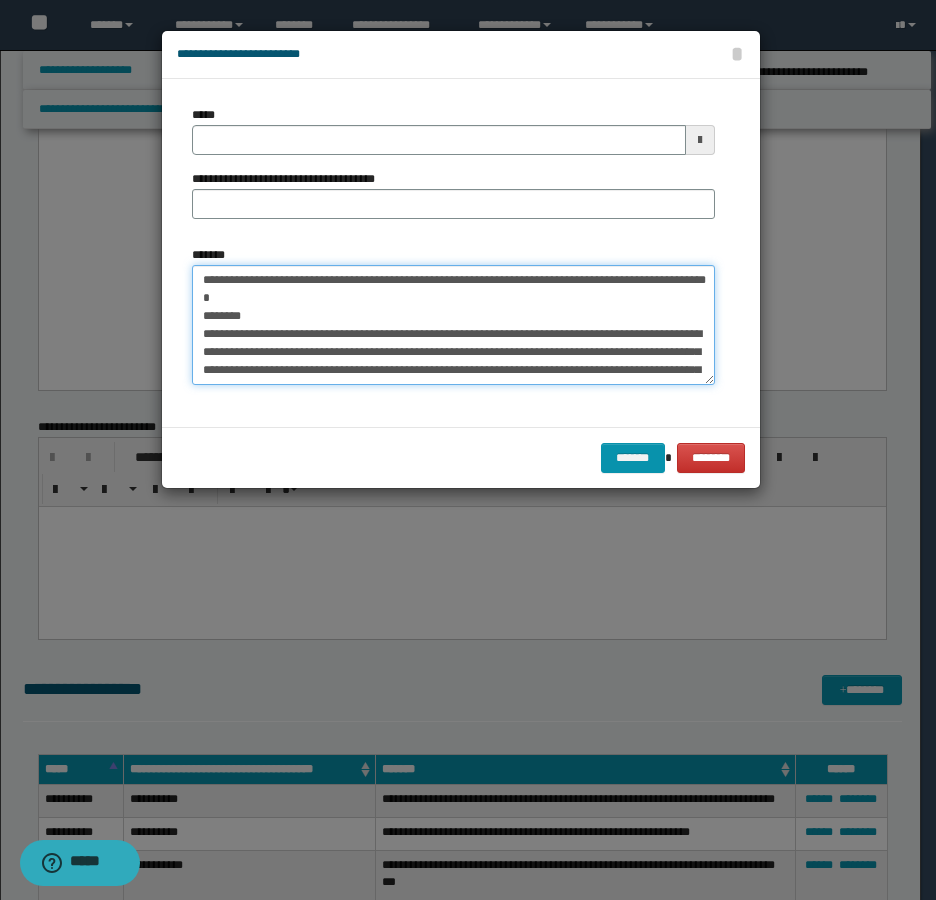 scroll, scrollTop: 102, scrollLeft: 0, axis: vertical 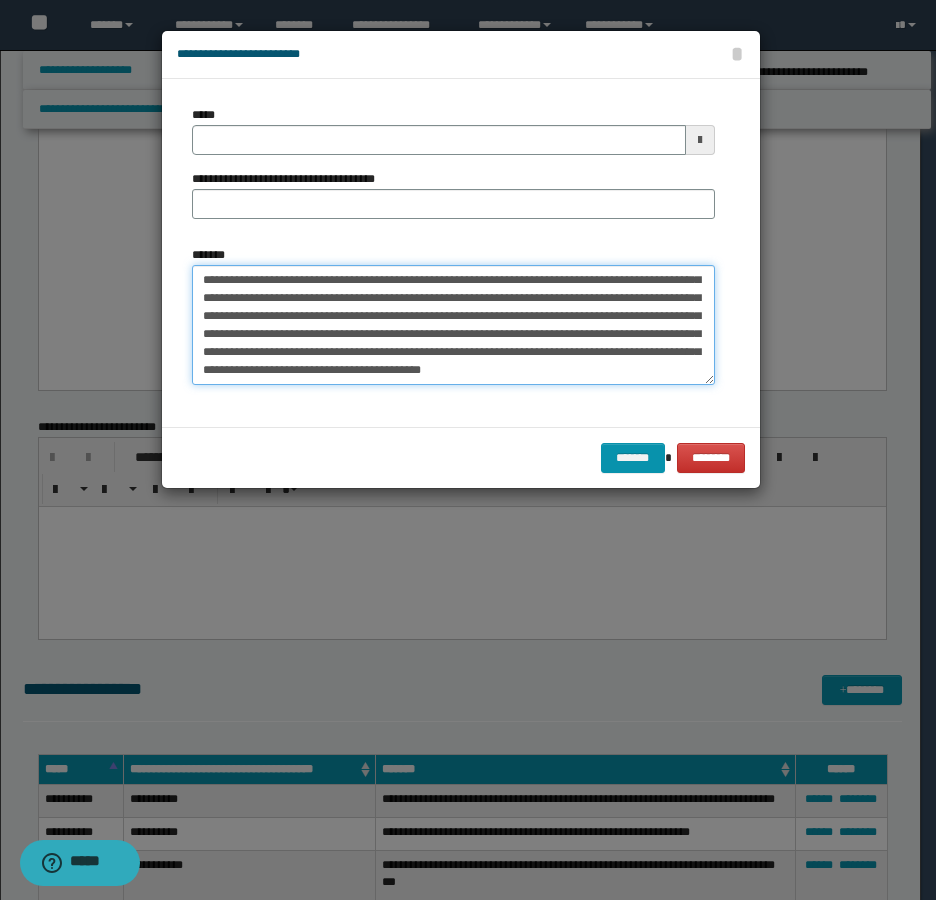 type 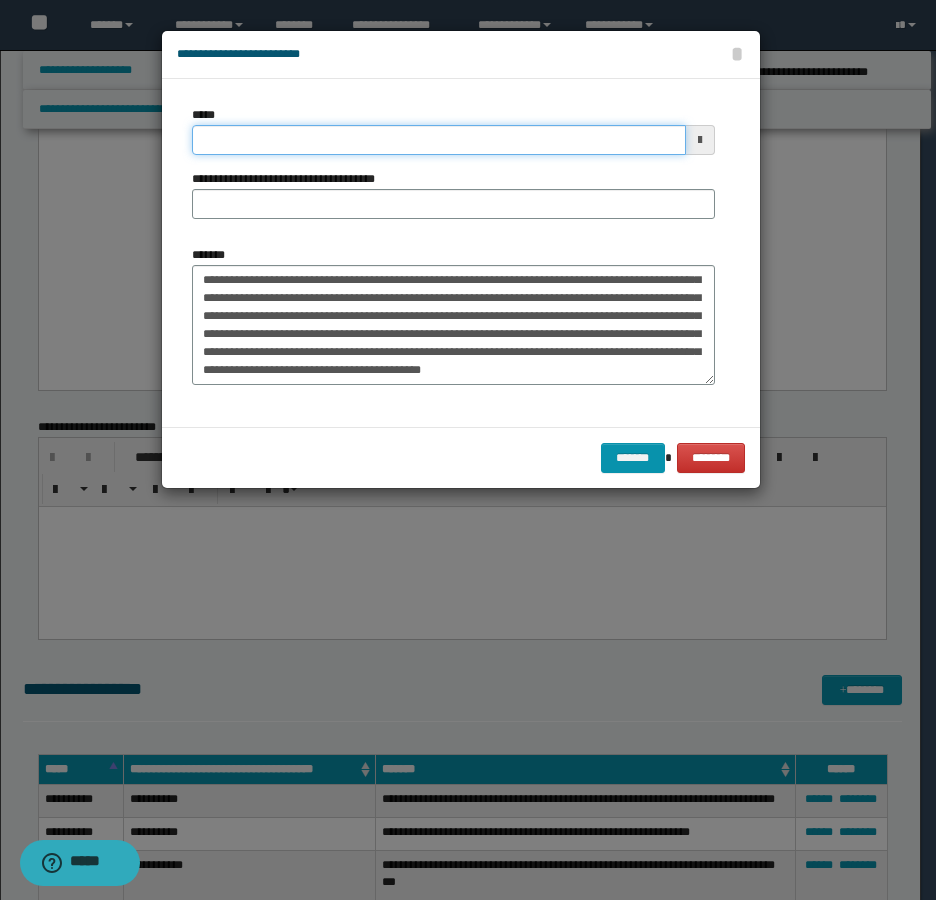 click on "*****" at bounding box center [439, 140] 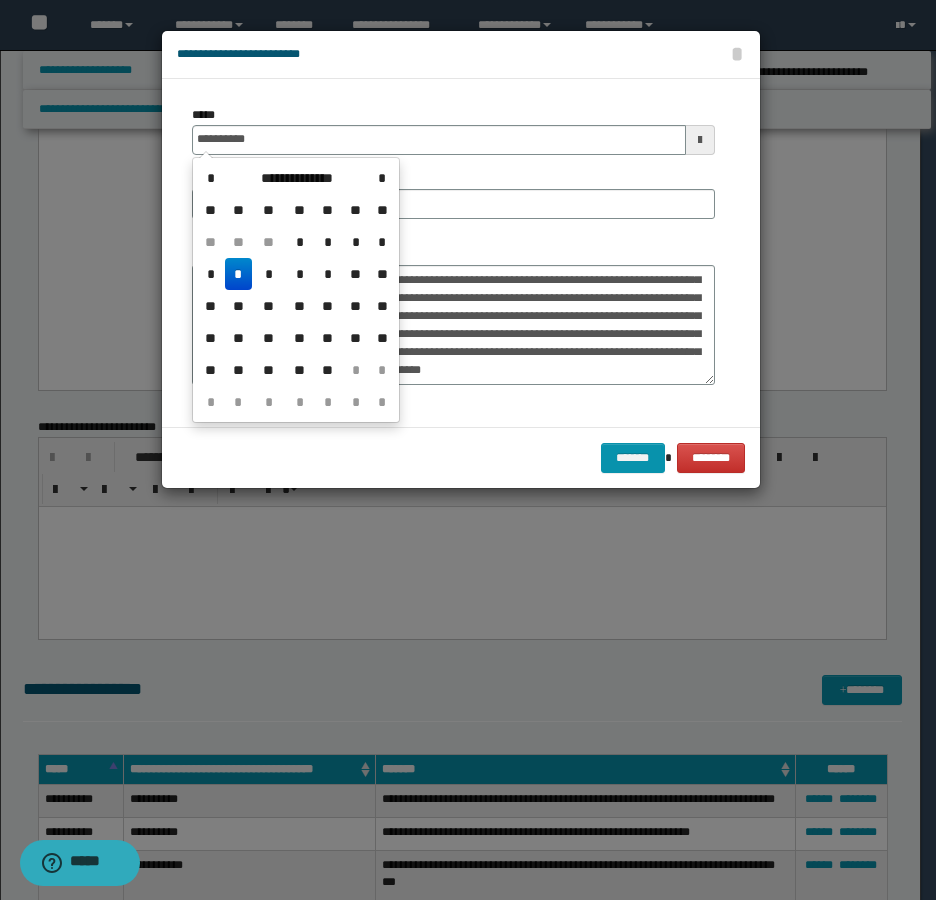 click on "*" at bounding box center (239, 274) 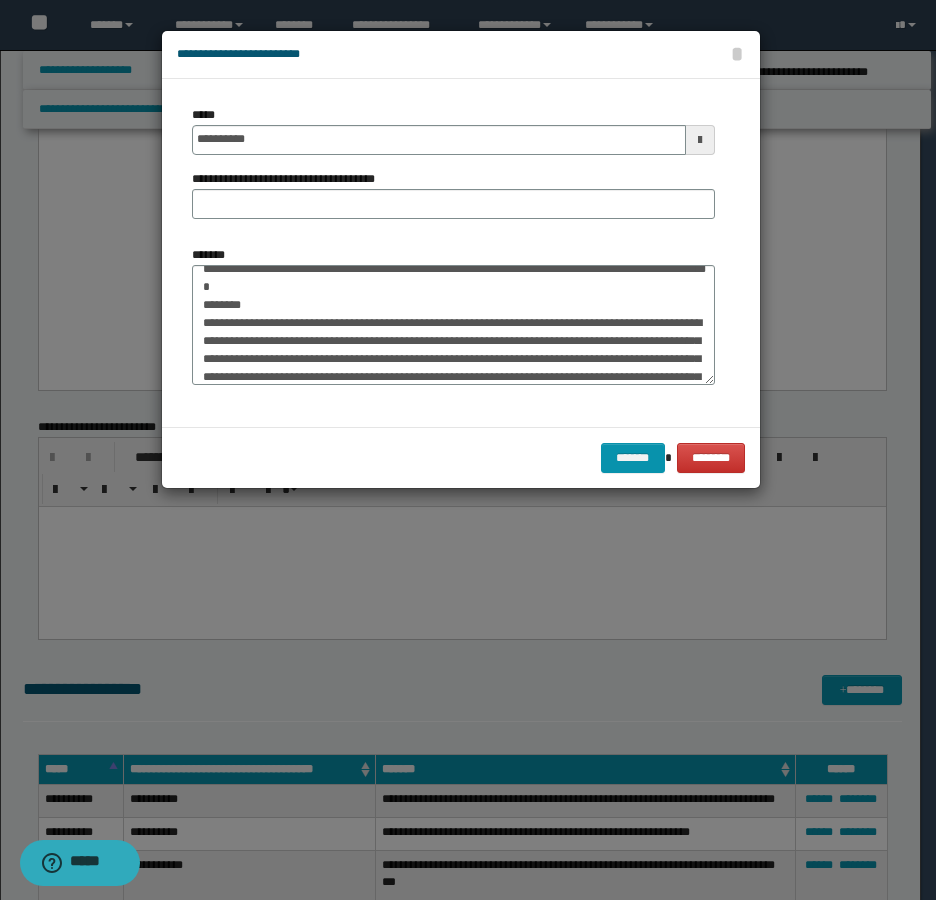 scroll, scrollTop: 0, scrollLeft: 0, axis: both 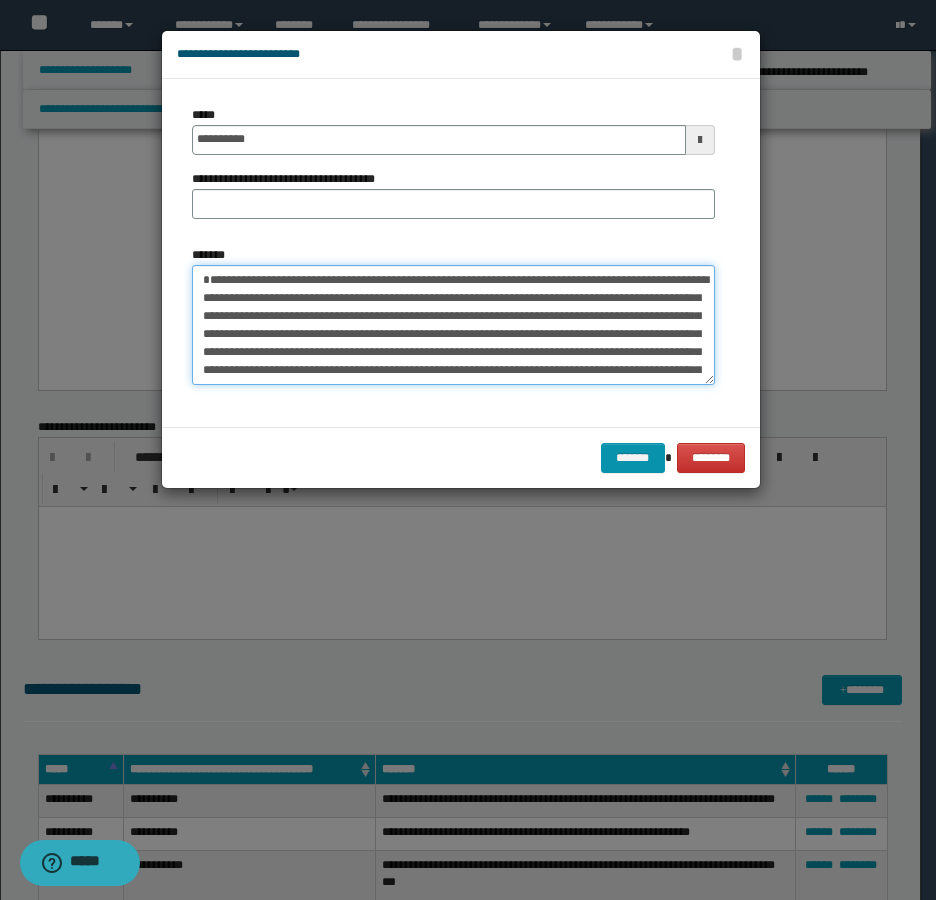 drag, startPoint x: 278, startPoint y: 319, endPoint x: 151, endPoint y: 274, distance: 134.73679 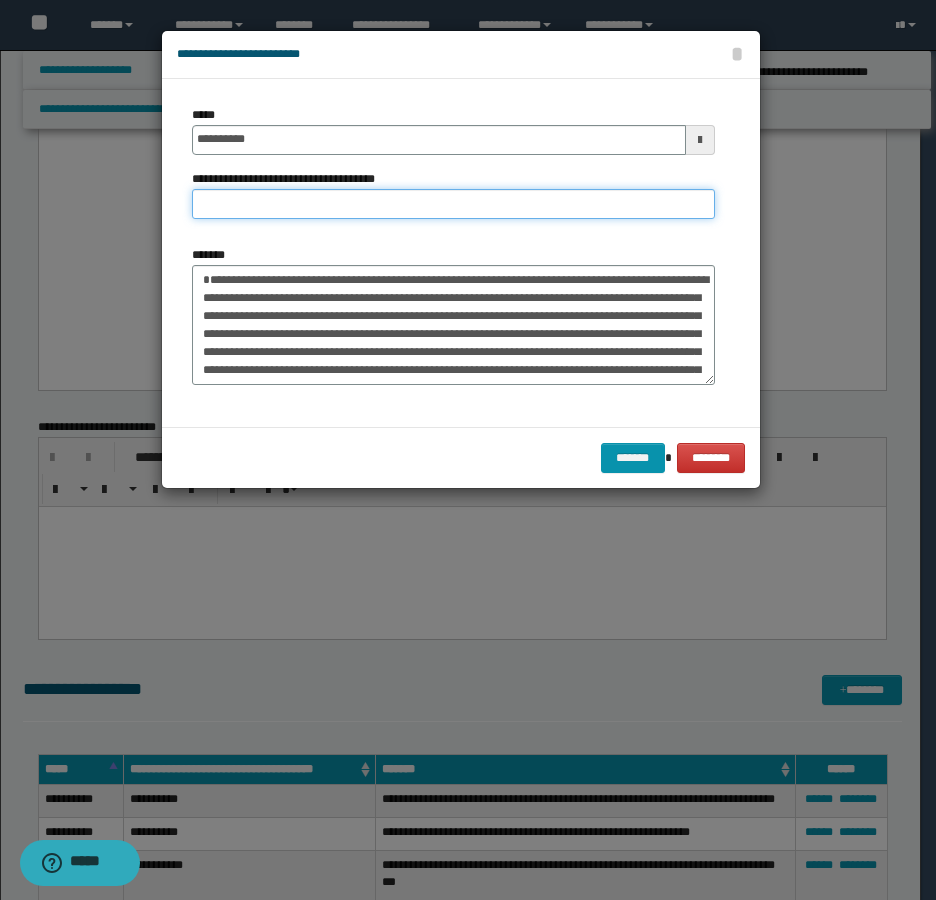 click on "**********" at bounding box center [453, 204] 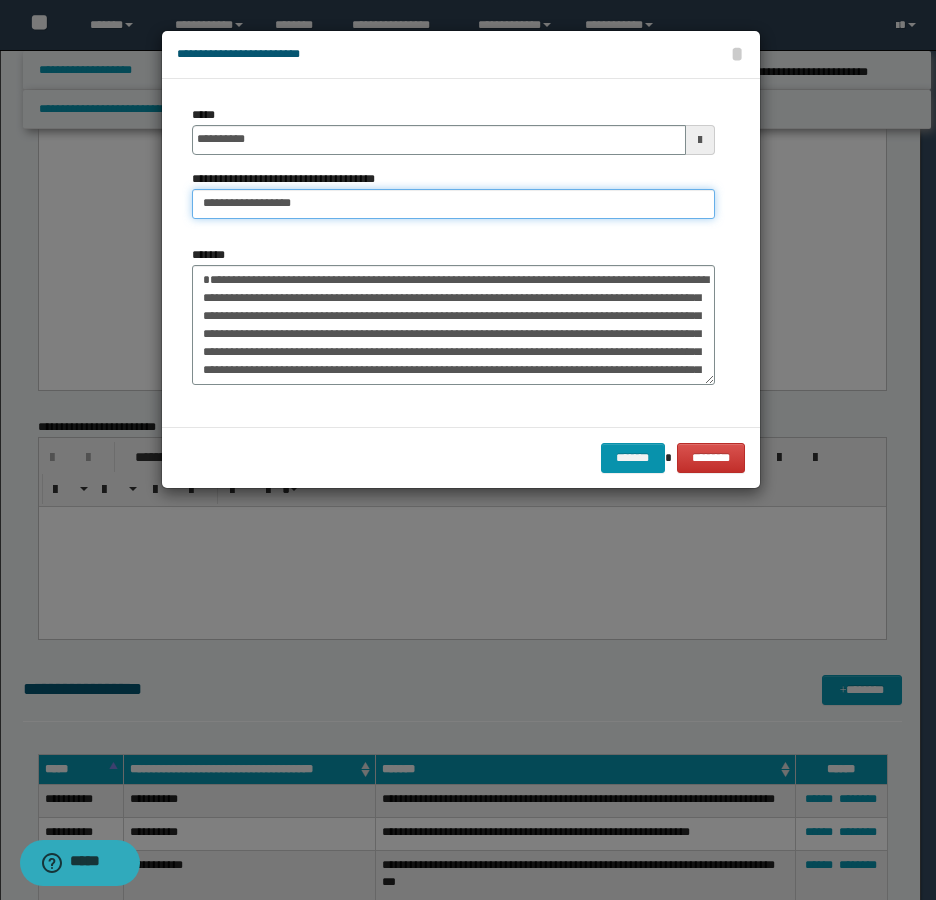 type on "**********" 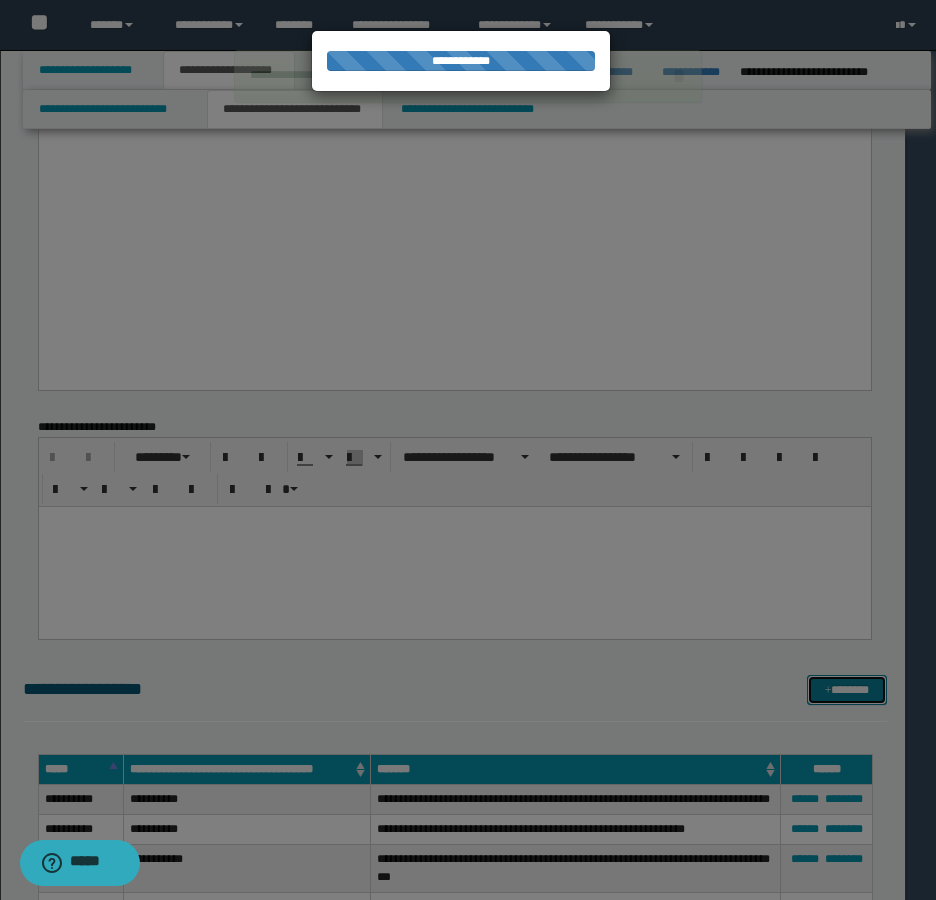type 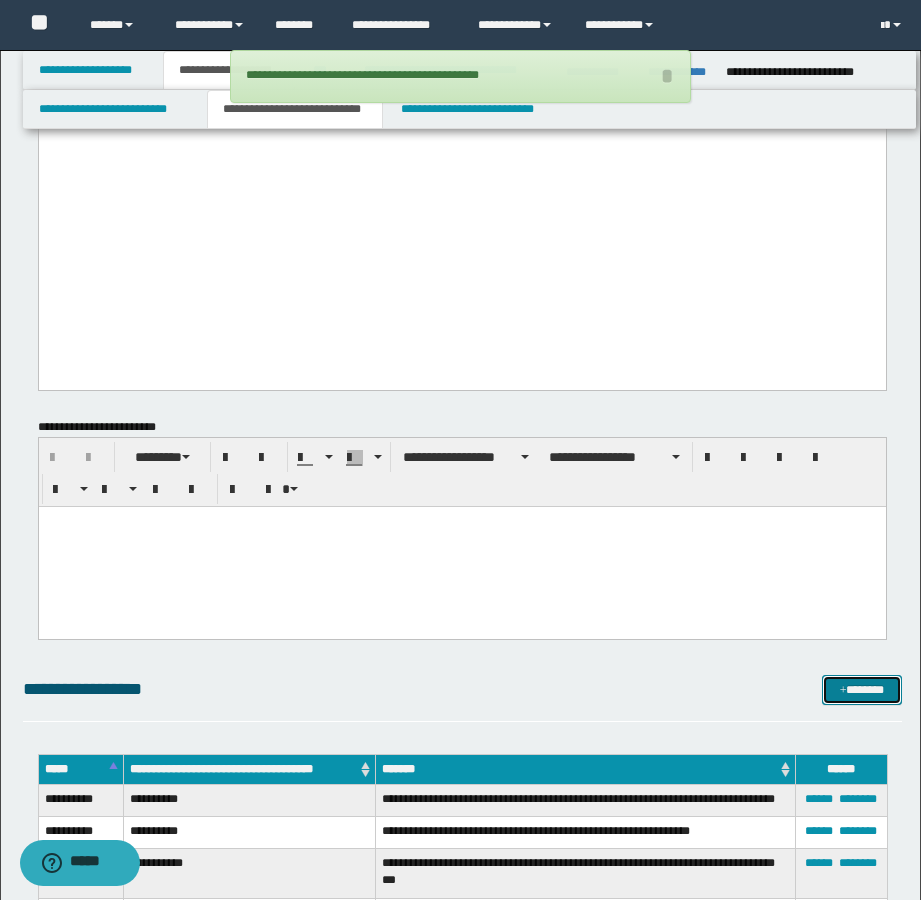 click on "*******" at bounding box center (862, 690) 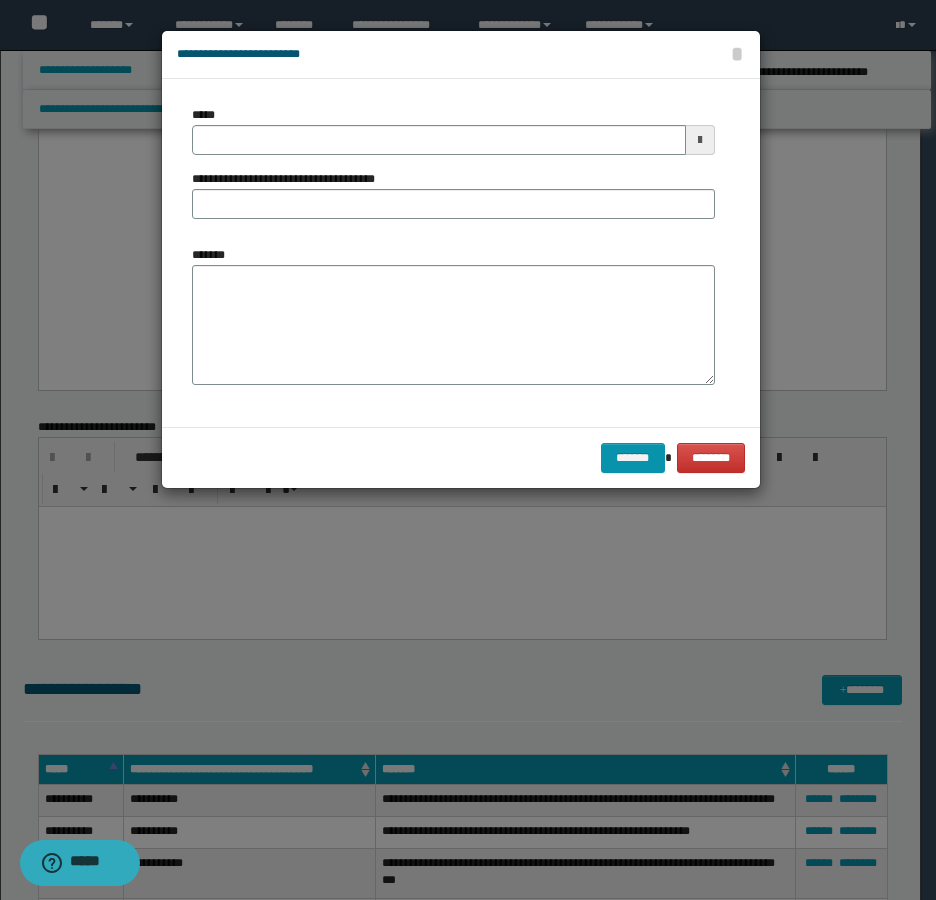 type 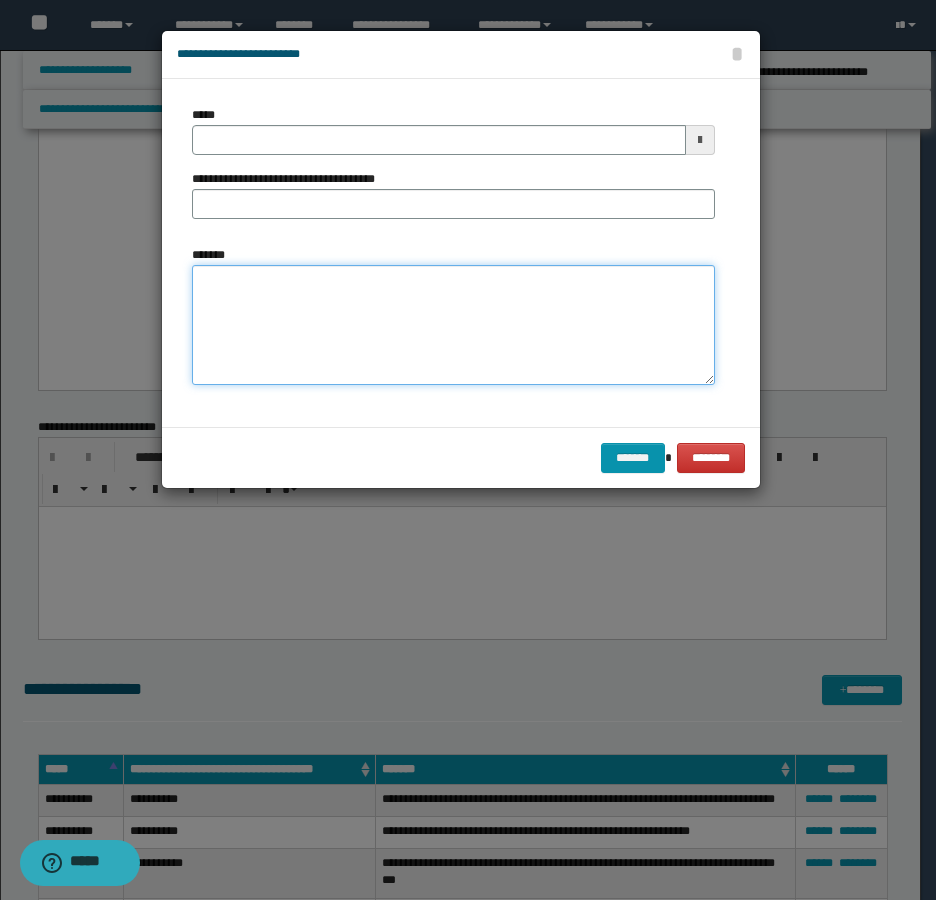 click on "*******" at bounding box center [453, 325] 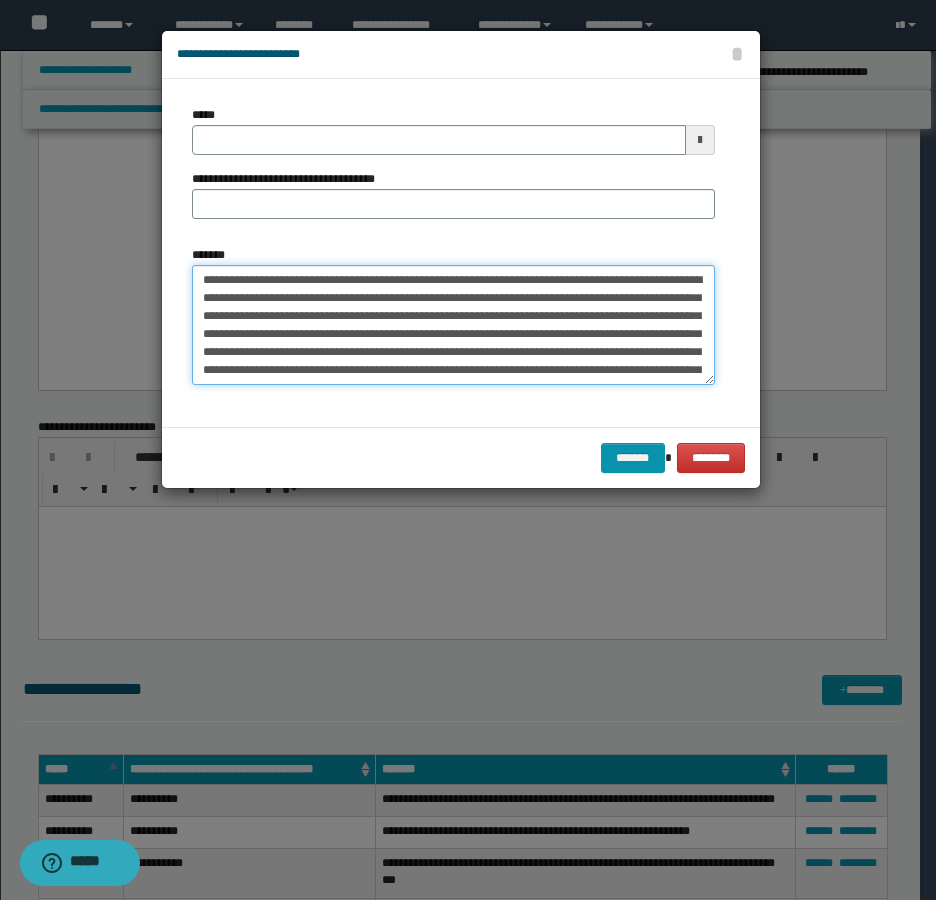 type 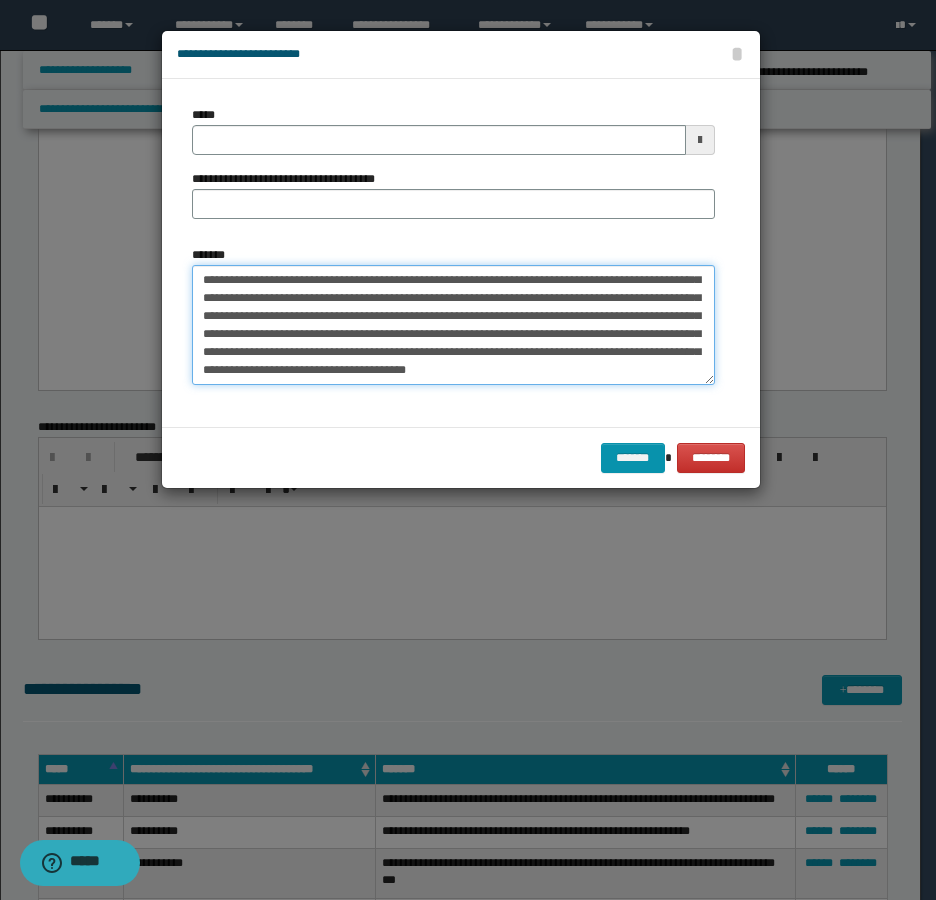 type on "**********" 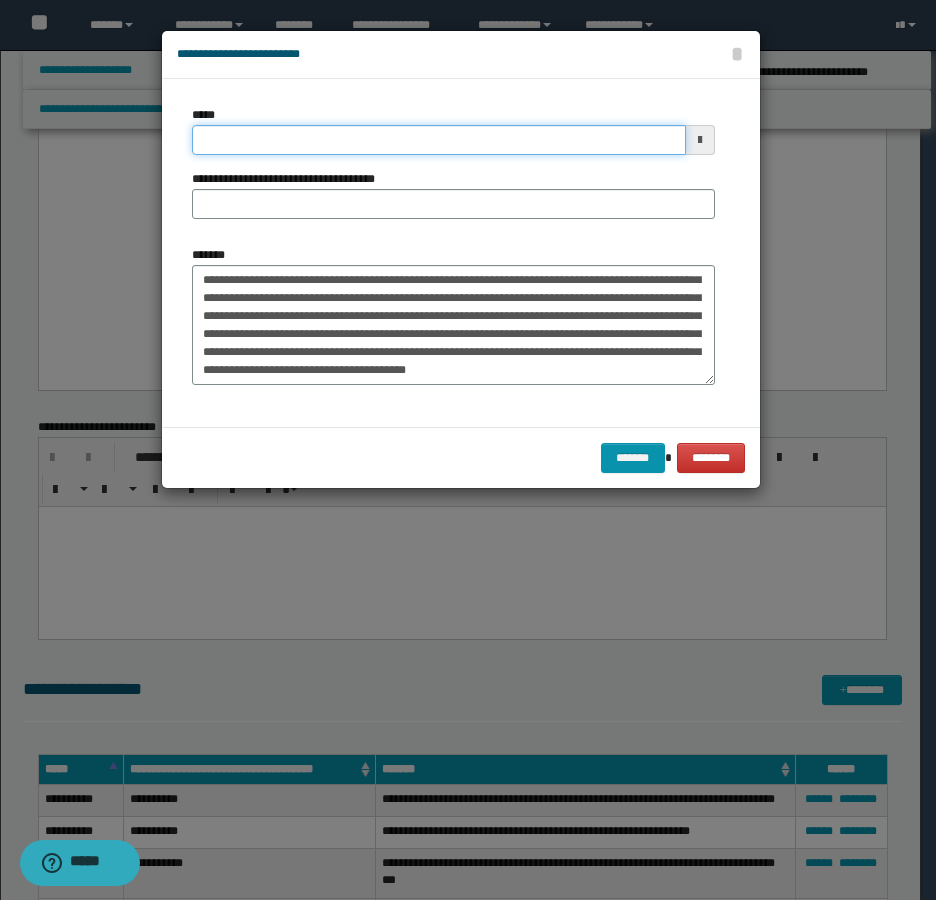 click on "*****" at bounding box center [439, 140] 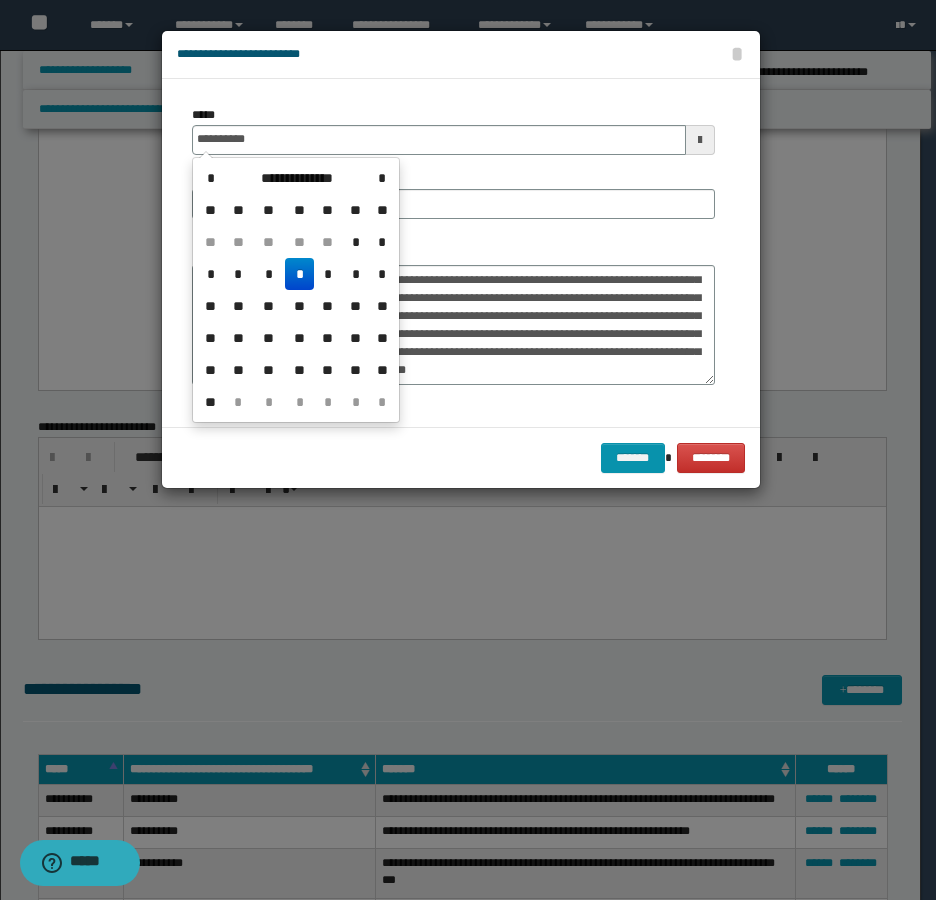 click on "*" at bounding box center [299, 274] 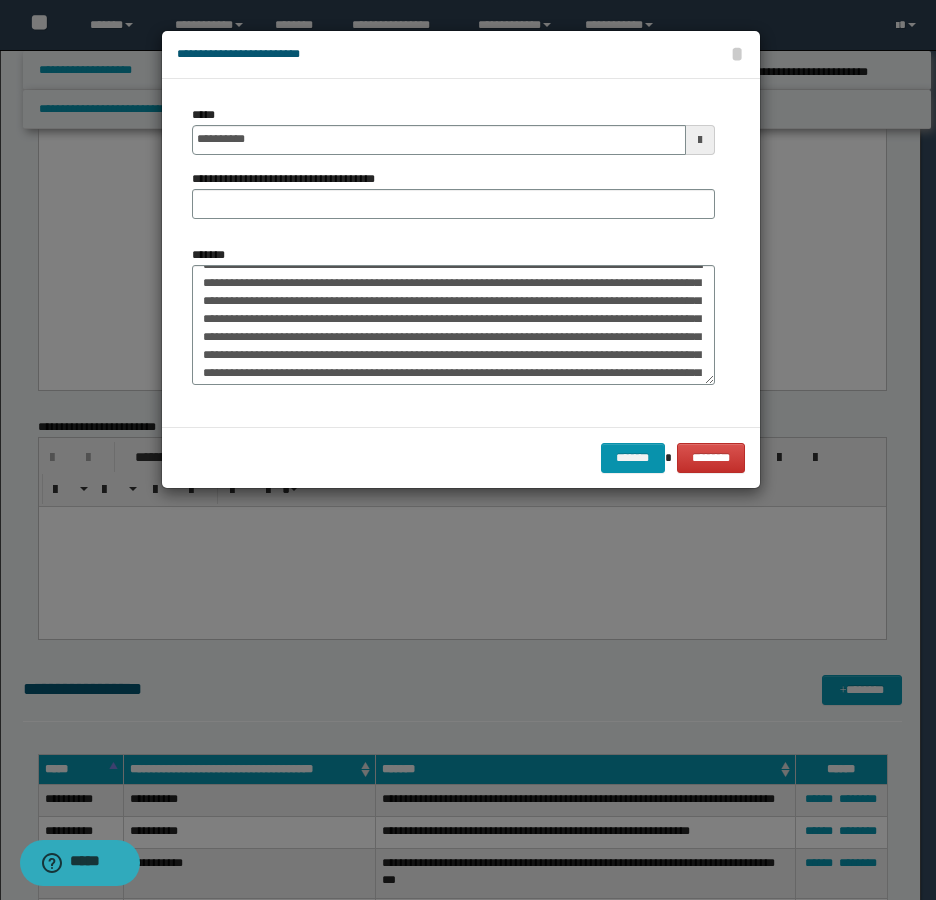 scroll, scrollTop: 0, scrollLeft: 0, axis: both 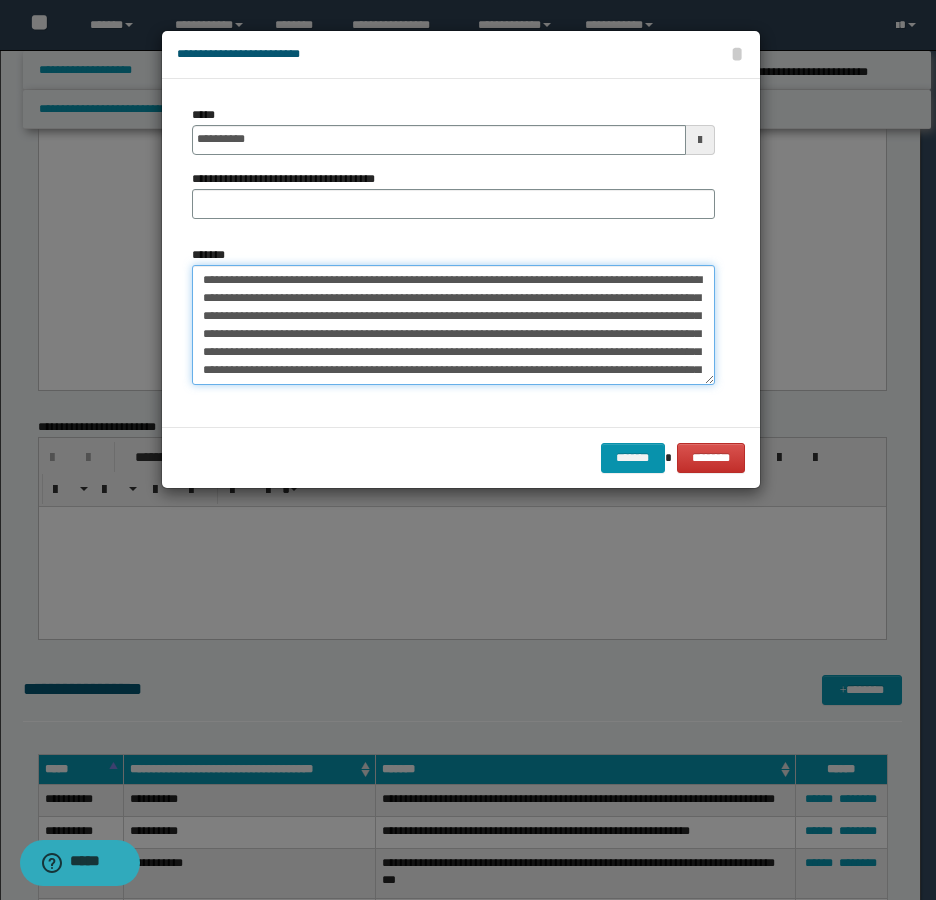 drag, startPoint x: 375, startPoint y: 283, endPoint x: 279, endPoint y: 271, distance: 96.74709 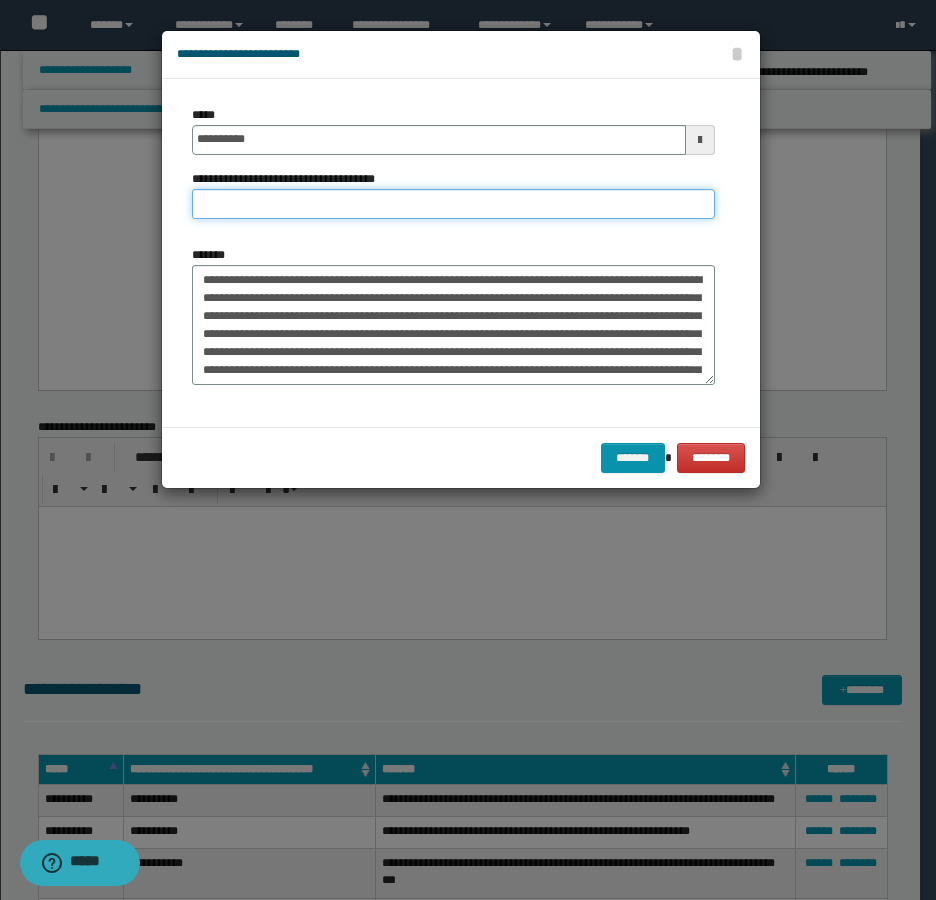 click on "**********" at bounding box center (453, 204) 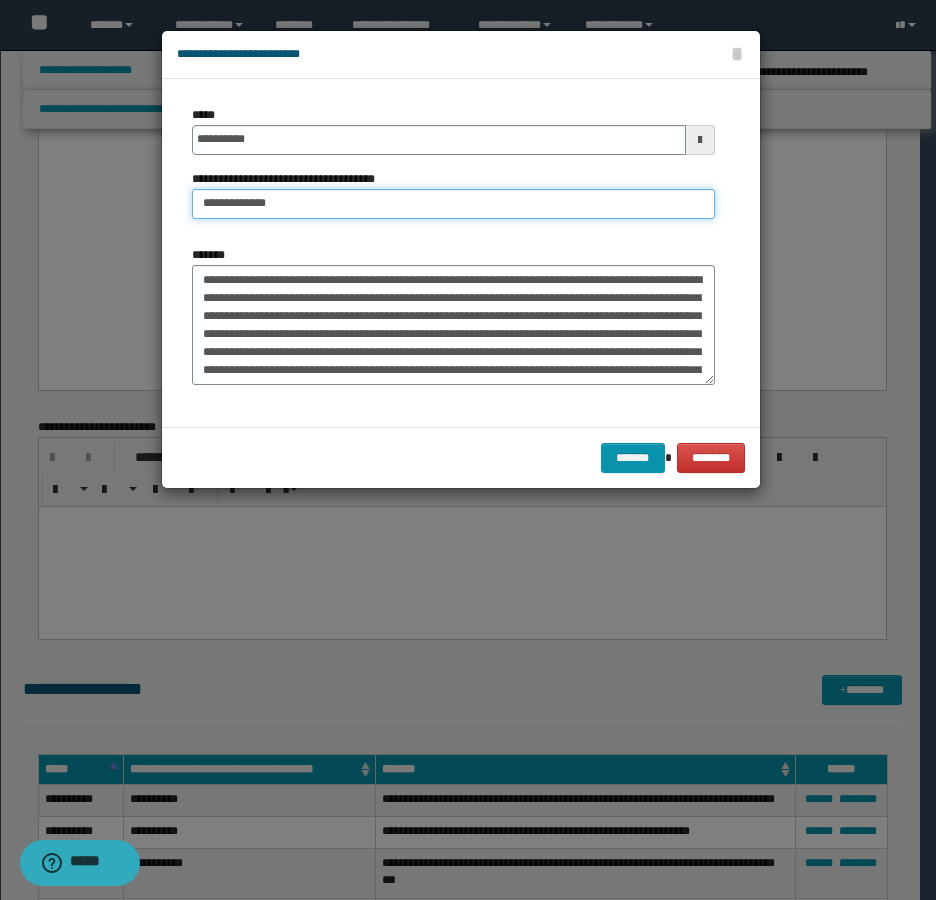 type on "**********" 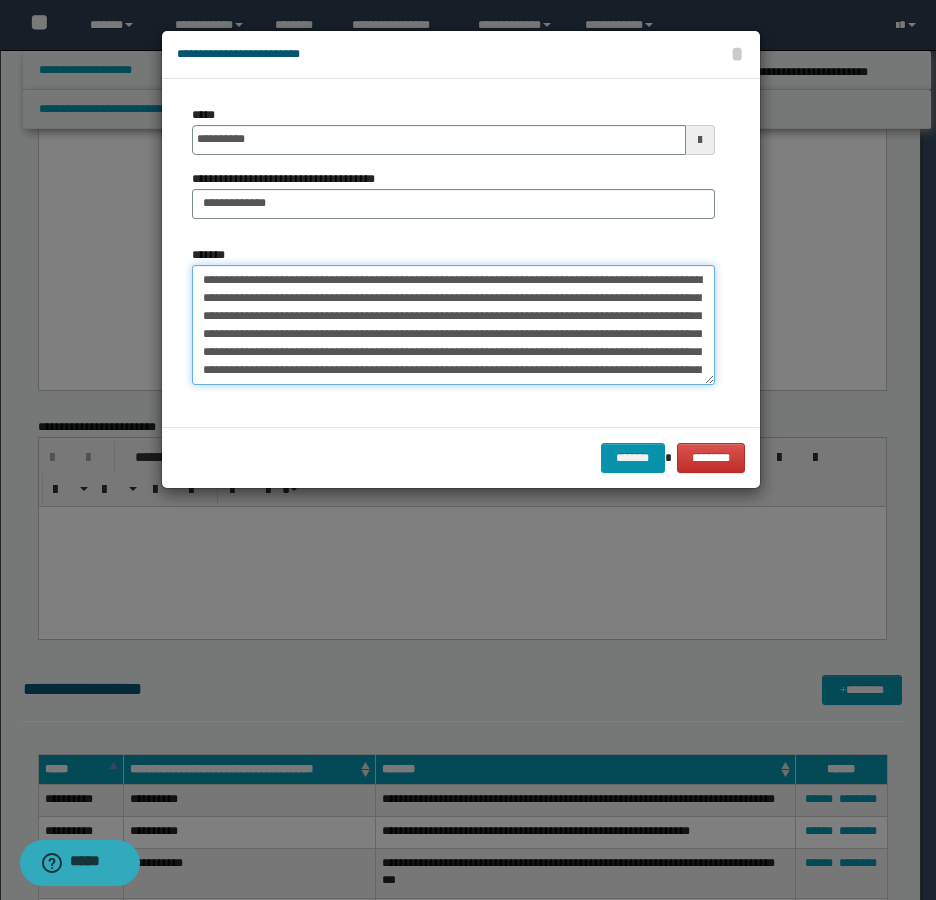 drag, startPoint x: 297, startPoint y: 278, endPoint x: 46, endPoint y: 279, distance: 251.002 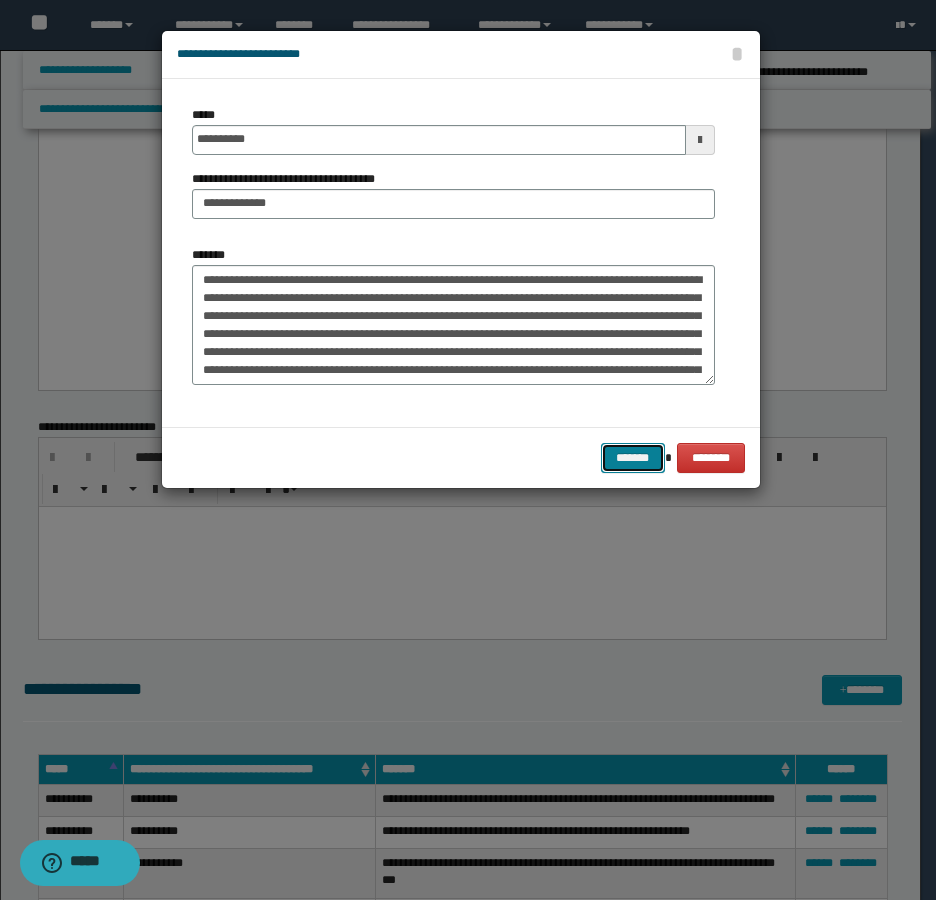 click on "*******" at bounding box center [633, 458] 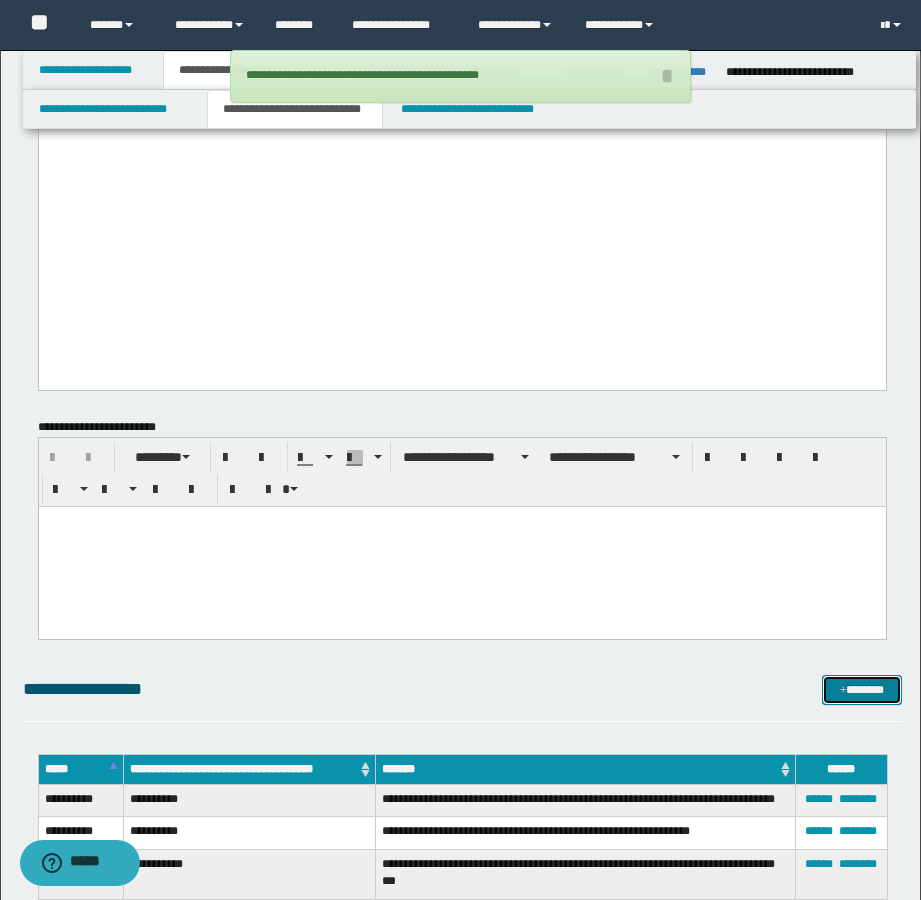 click on "*******" at bounding box center [862, 690] 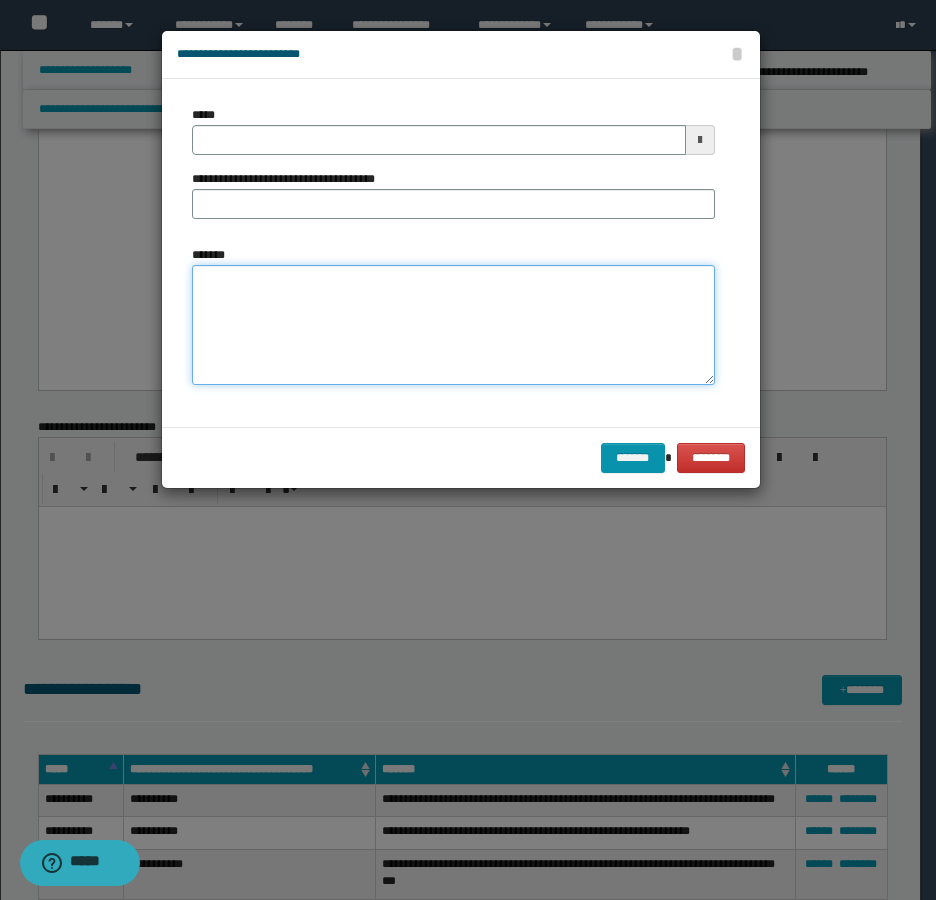 click on "*******" at bounding box center (453, 325) 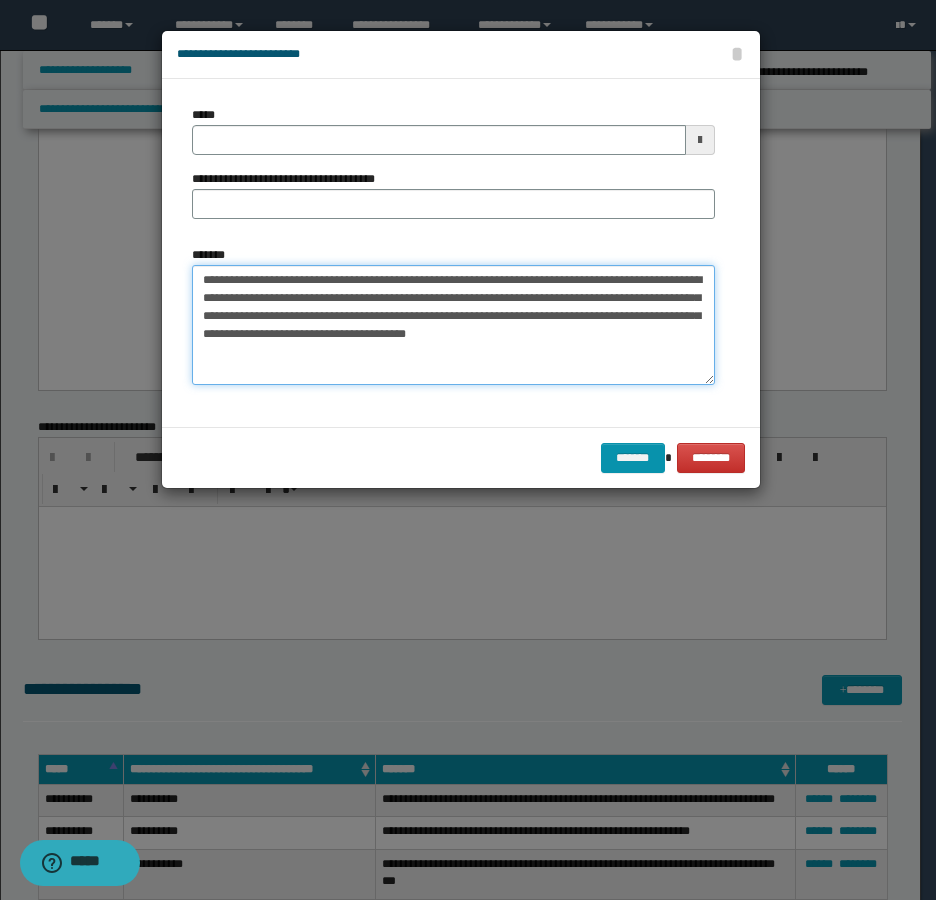 type 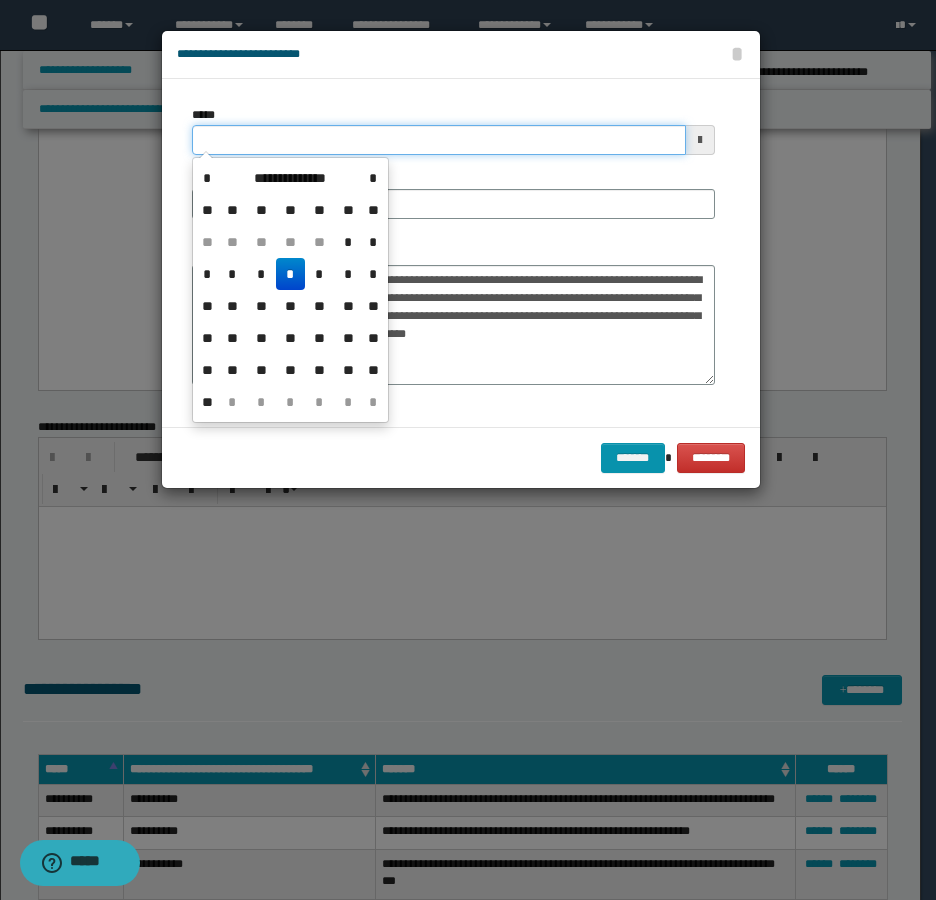 click on "*****" at bounding box center [439, 140] 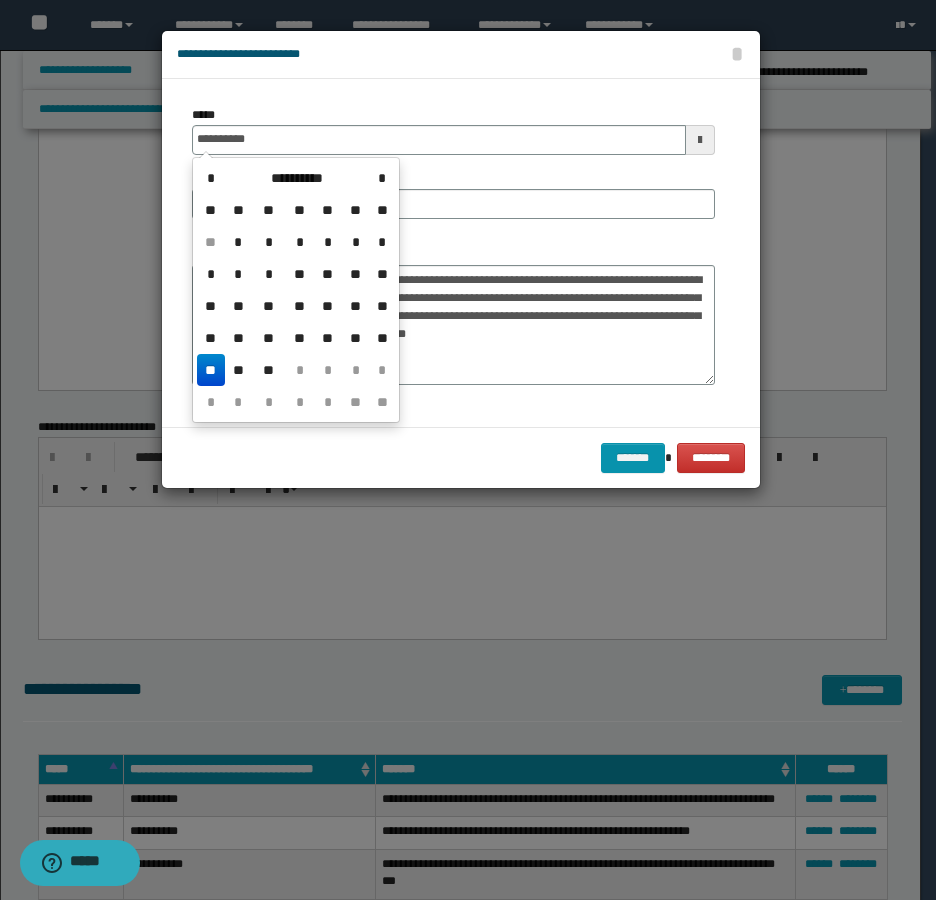click on "**" at bounding box center [211, 370] 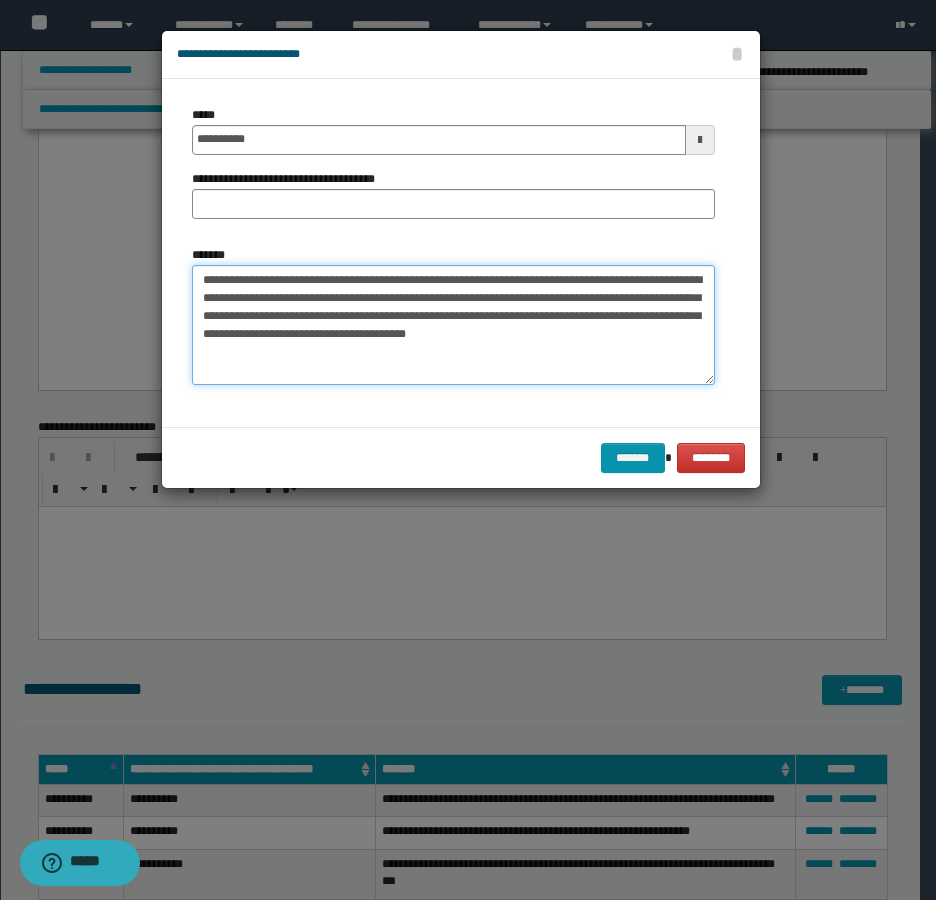drag, startPoint x: 392, startPoint y: 279, endPoint x: 183, endPoint y: 276, distance: 209.02153 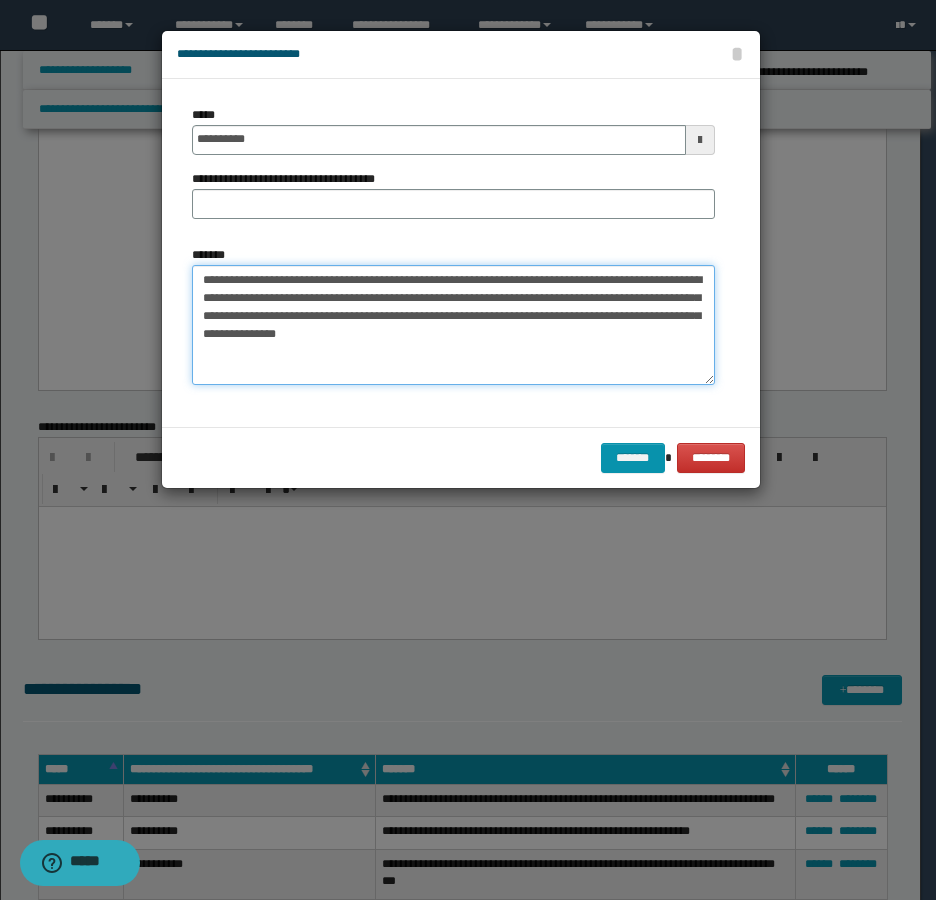 type on "**********" 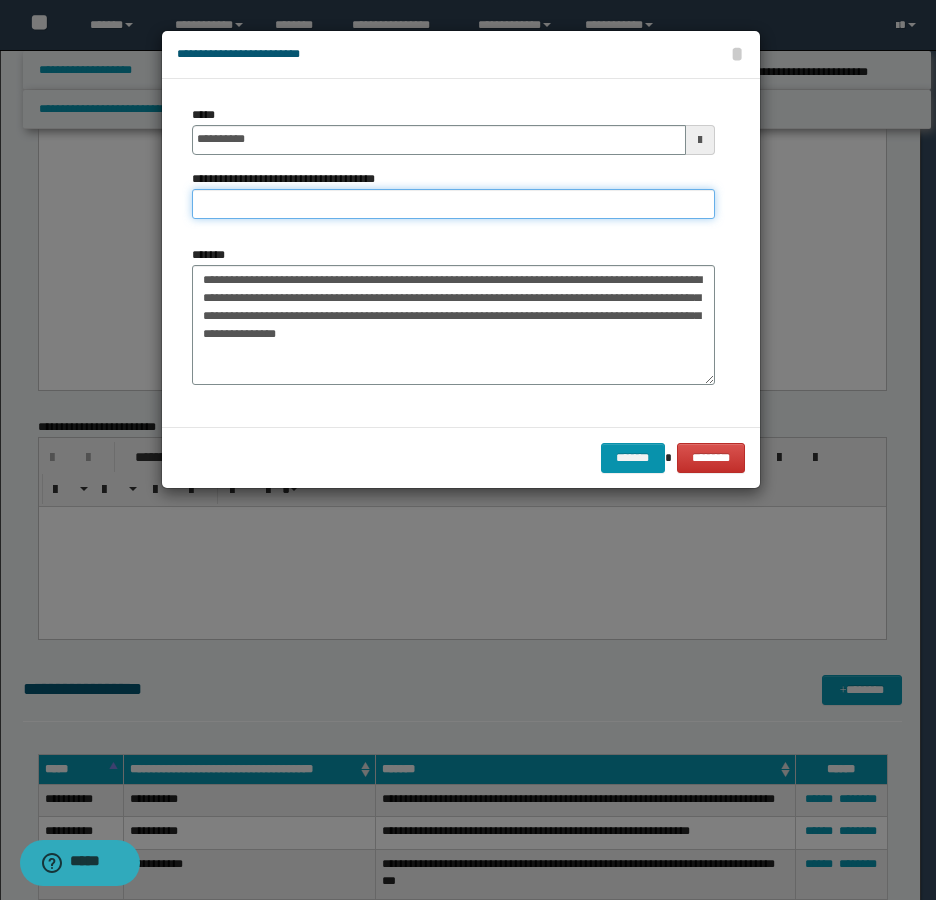 click on "**********" at bounding box center [453, 204] 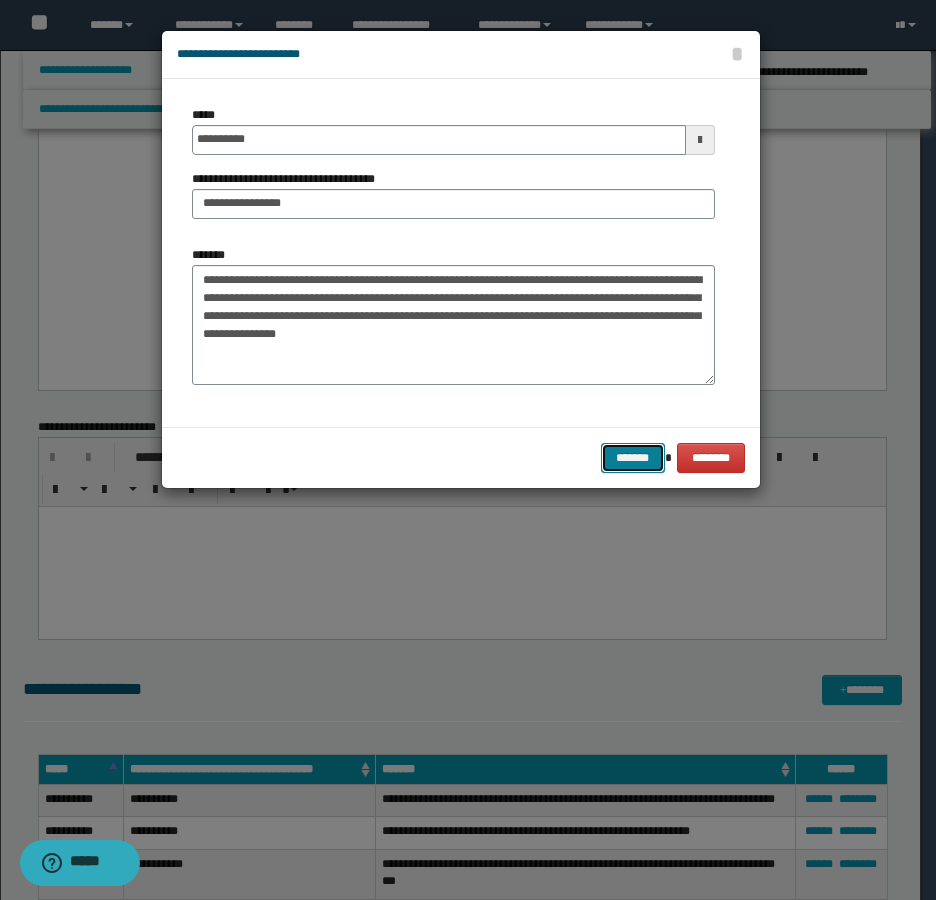 click on "*******" at bounding box center [633, 458] 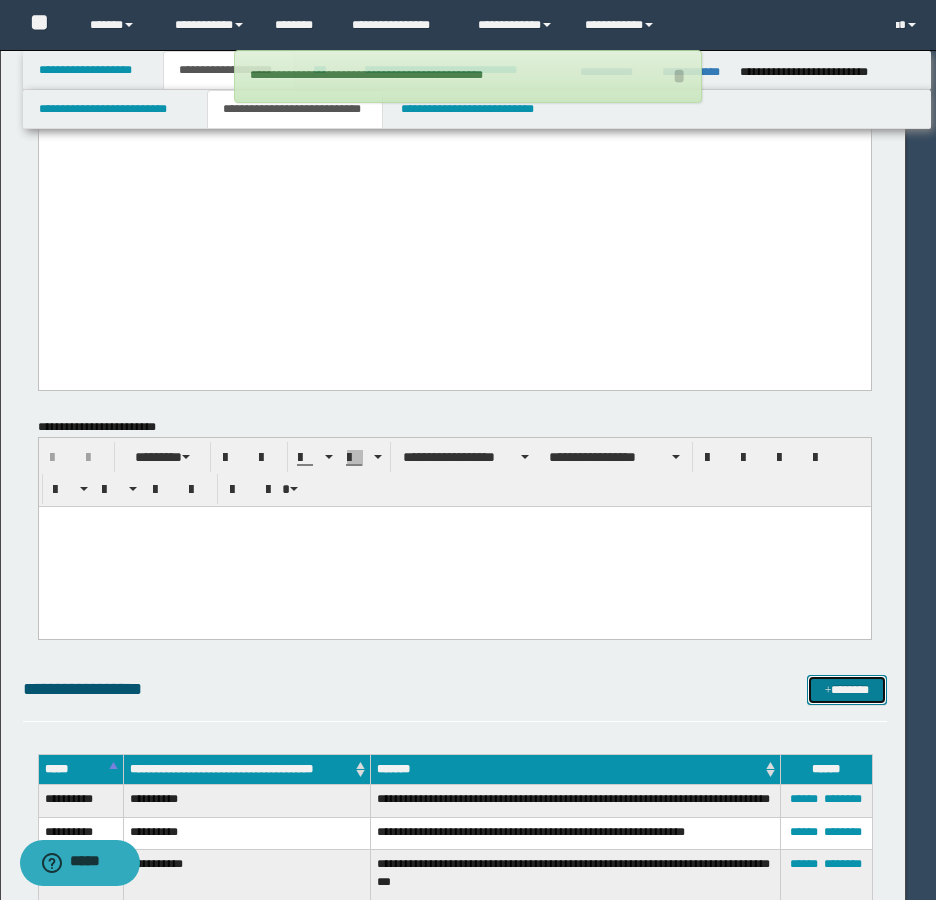 type 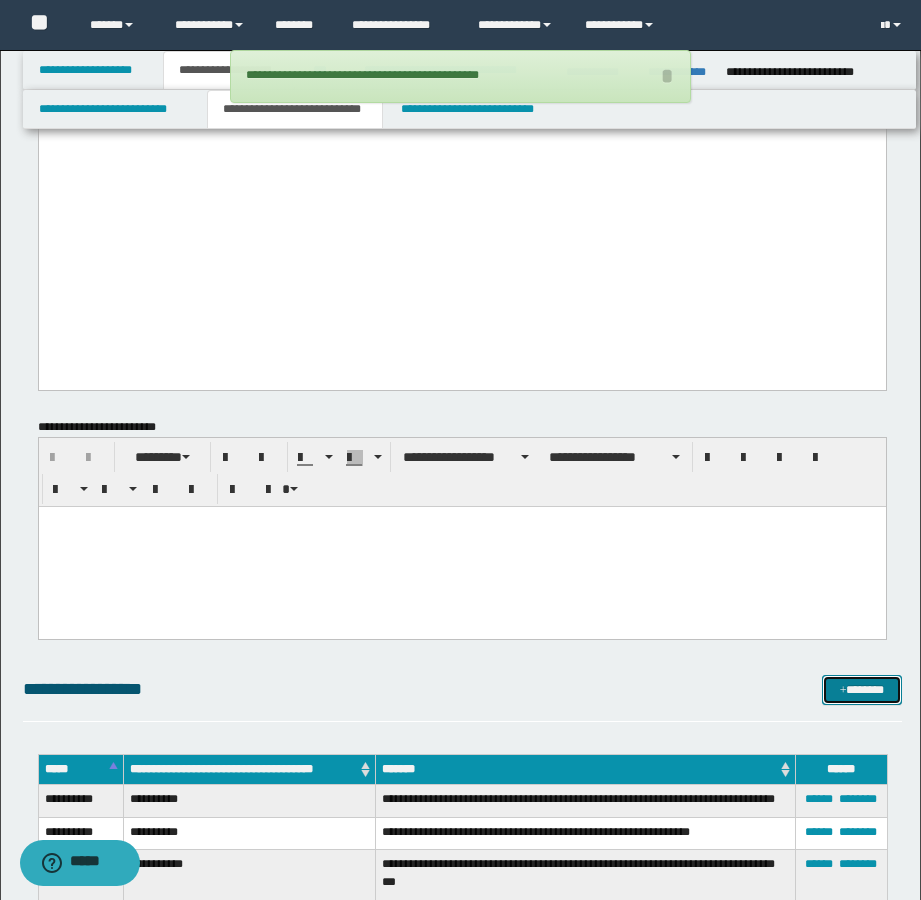 click on "*******" at bounding box center [862, 690] 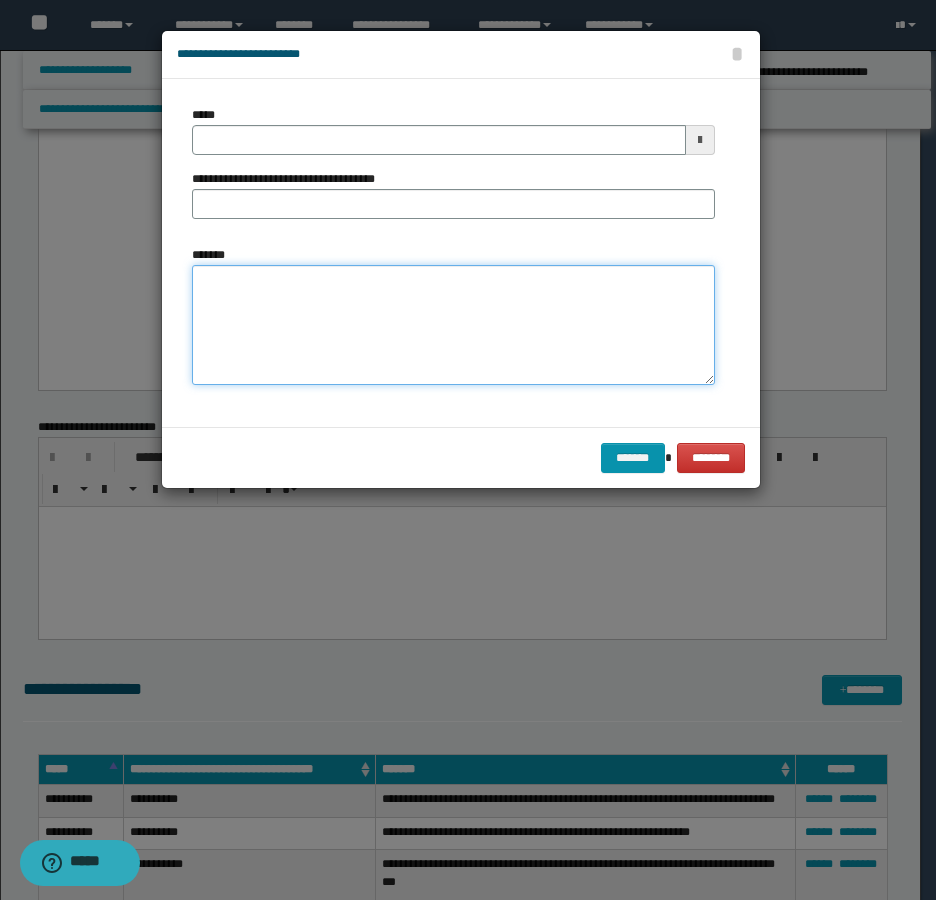 click on "*******" at bounding box center (453, 325) 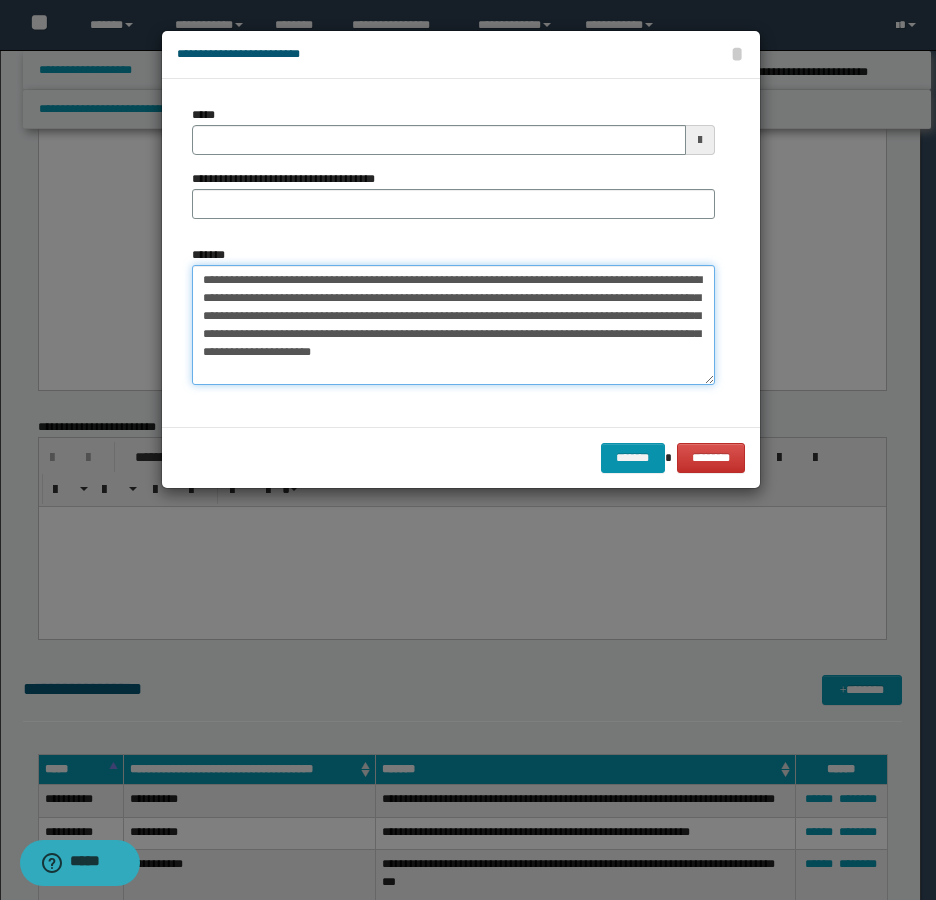 type 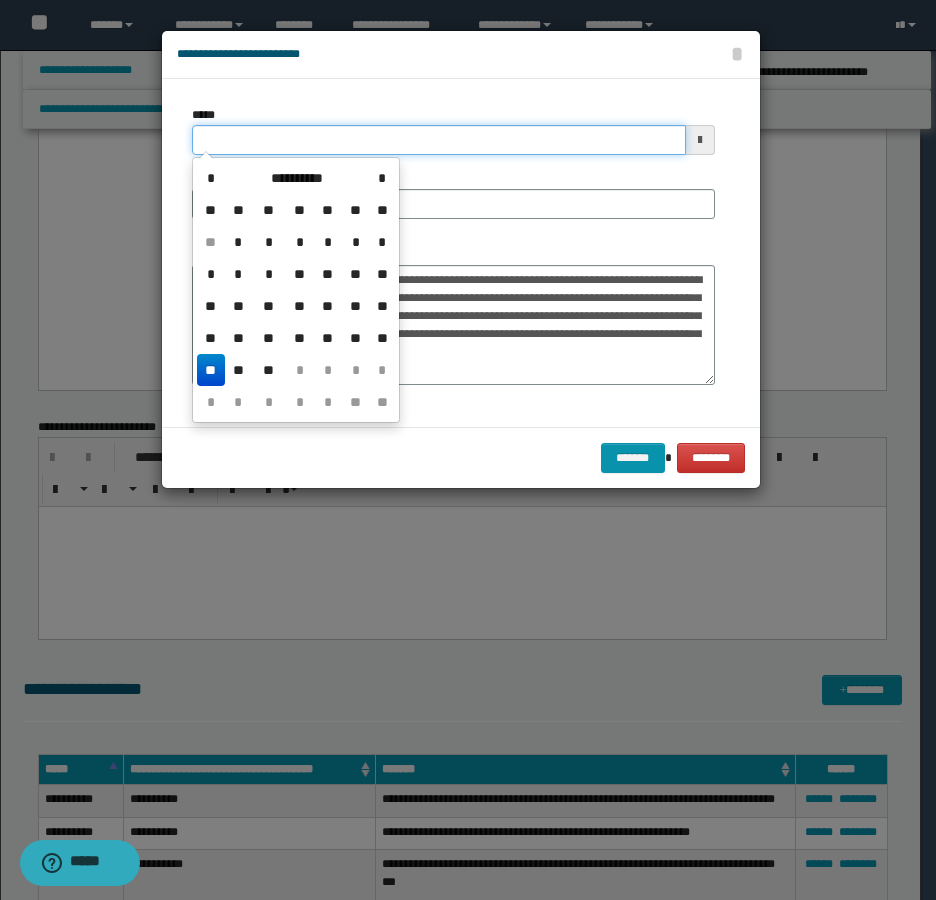 click on "*****" at bounding box center (439, 140) 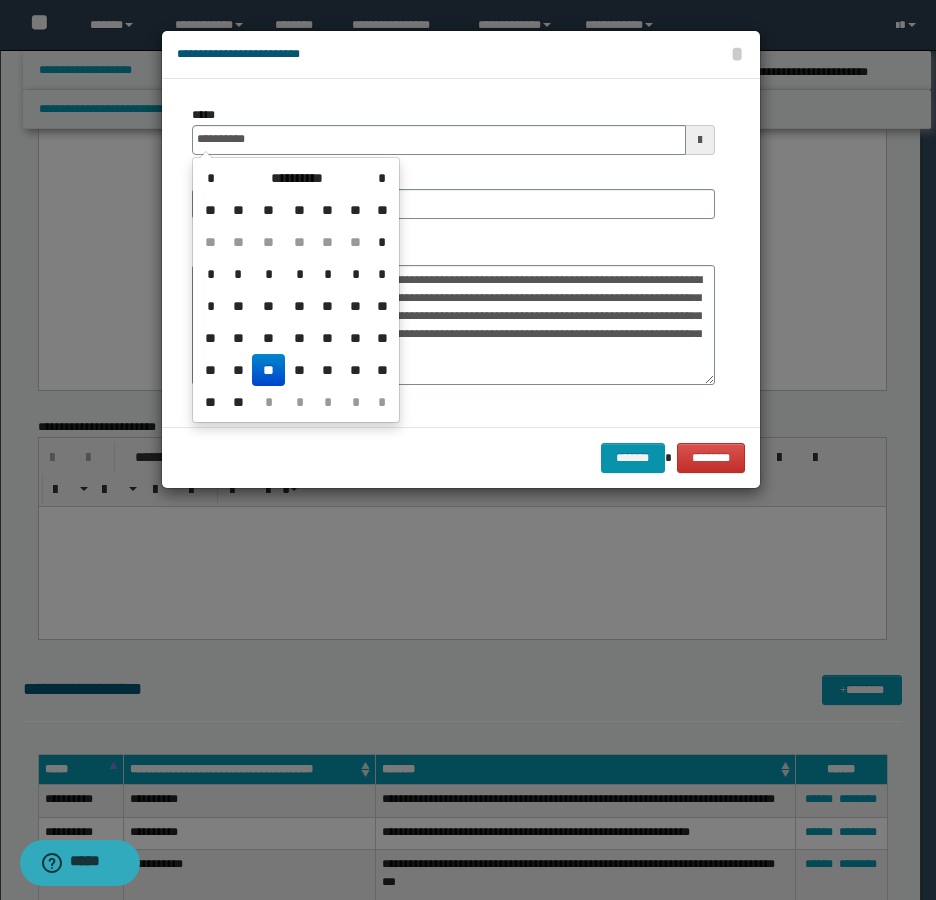 click on "**" at bounding box center [268, 370] 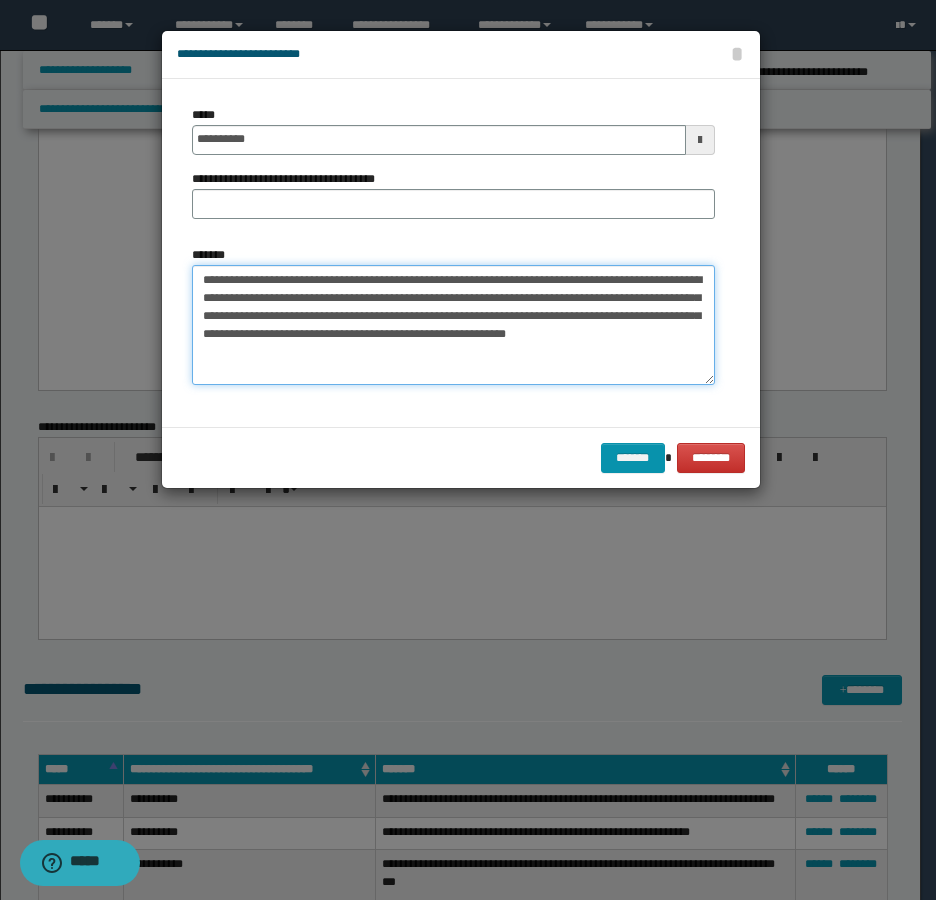 drag, startPoint x: 369, startPoint y: 280, endPoint x: 97, endPoint y: 289, distance: 272.14886 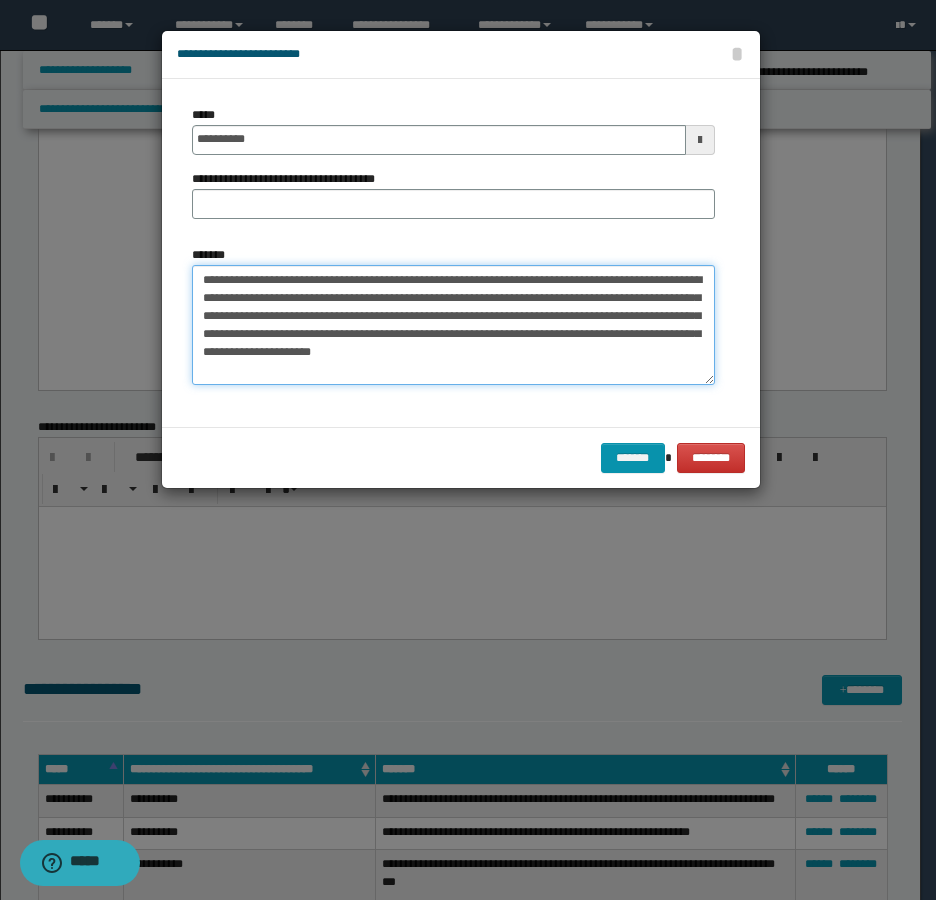 click on "**********" at bounding box center [453, 325] 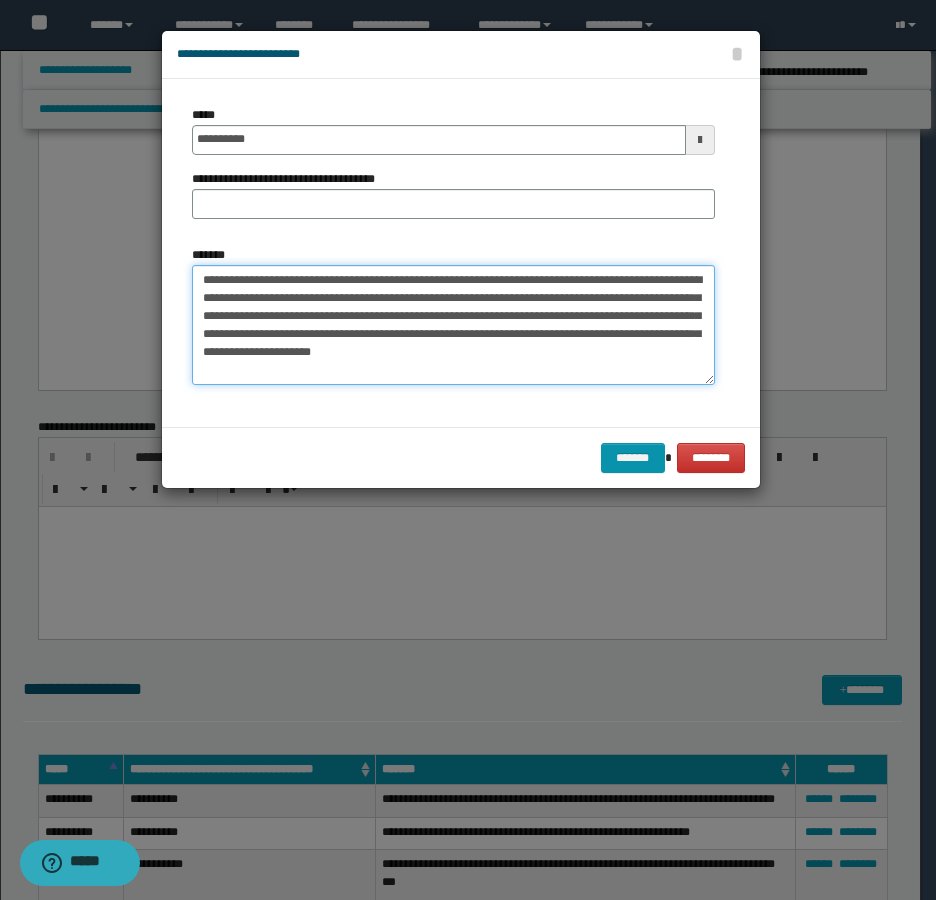 drag, startPoint x: 367, startPoint y: 278, endPoint x: 194, endPoint y: 272, distance: 173.10402 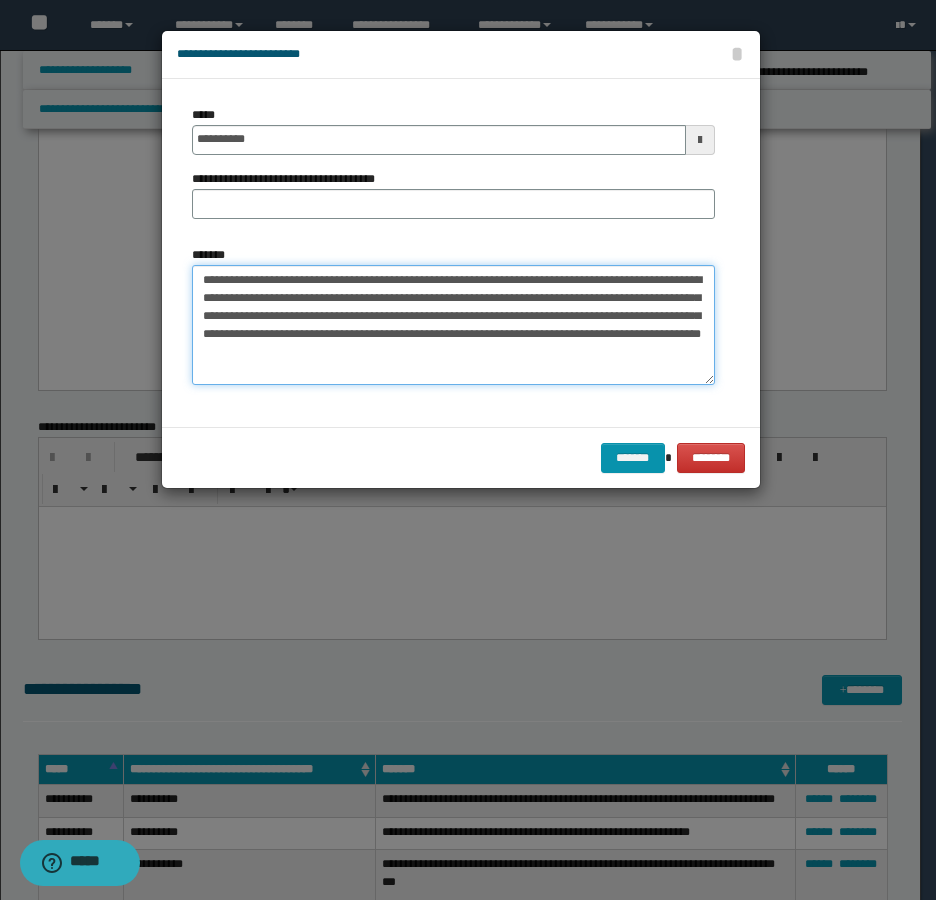 type on "**********" 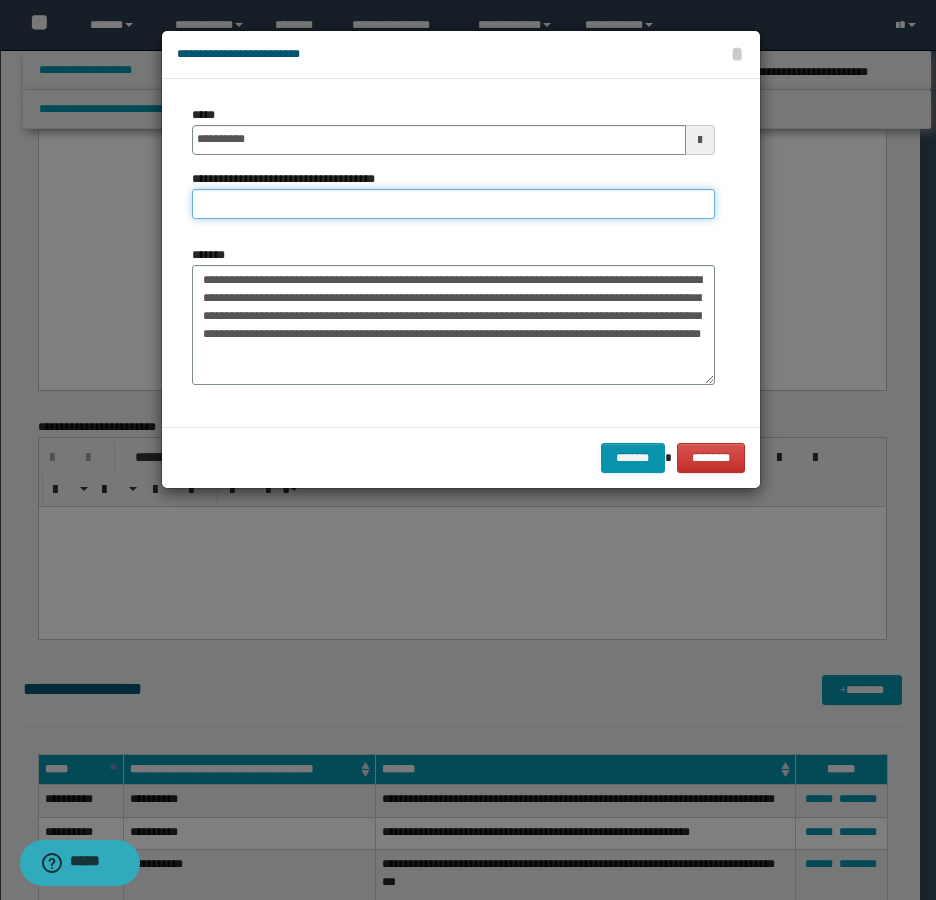 click on "**********" at bounding box center (453, 204) 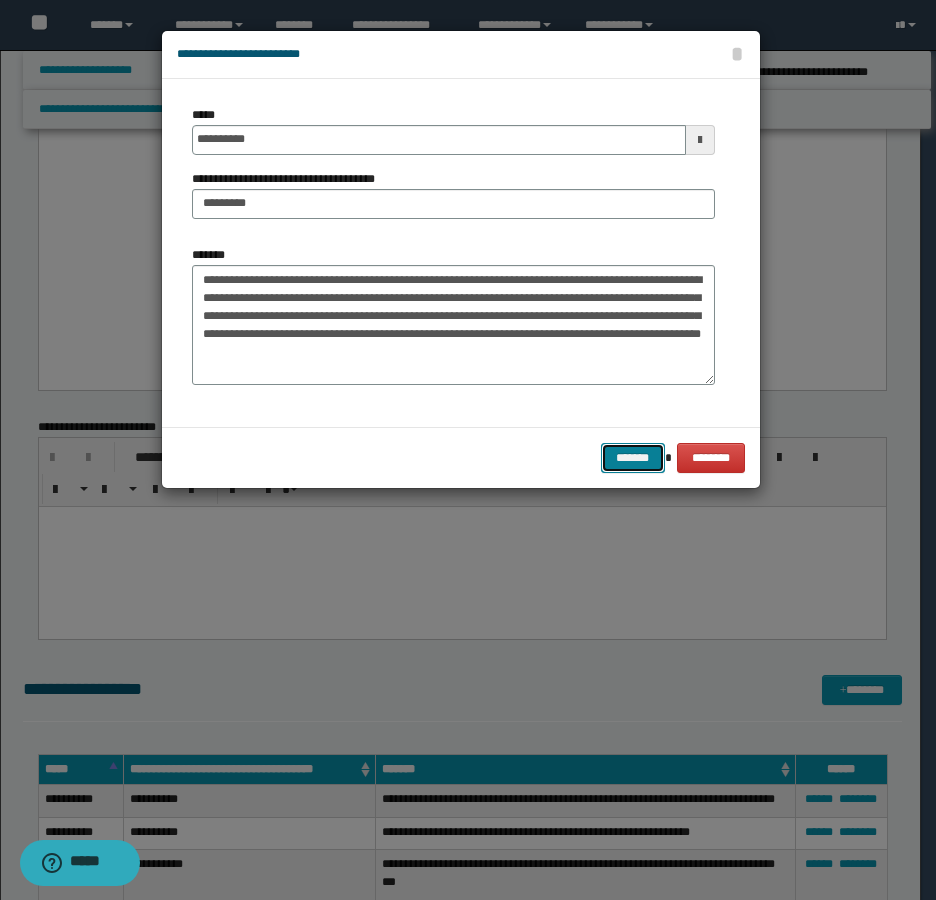 click on "*******" at bounding box center [633, 458] 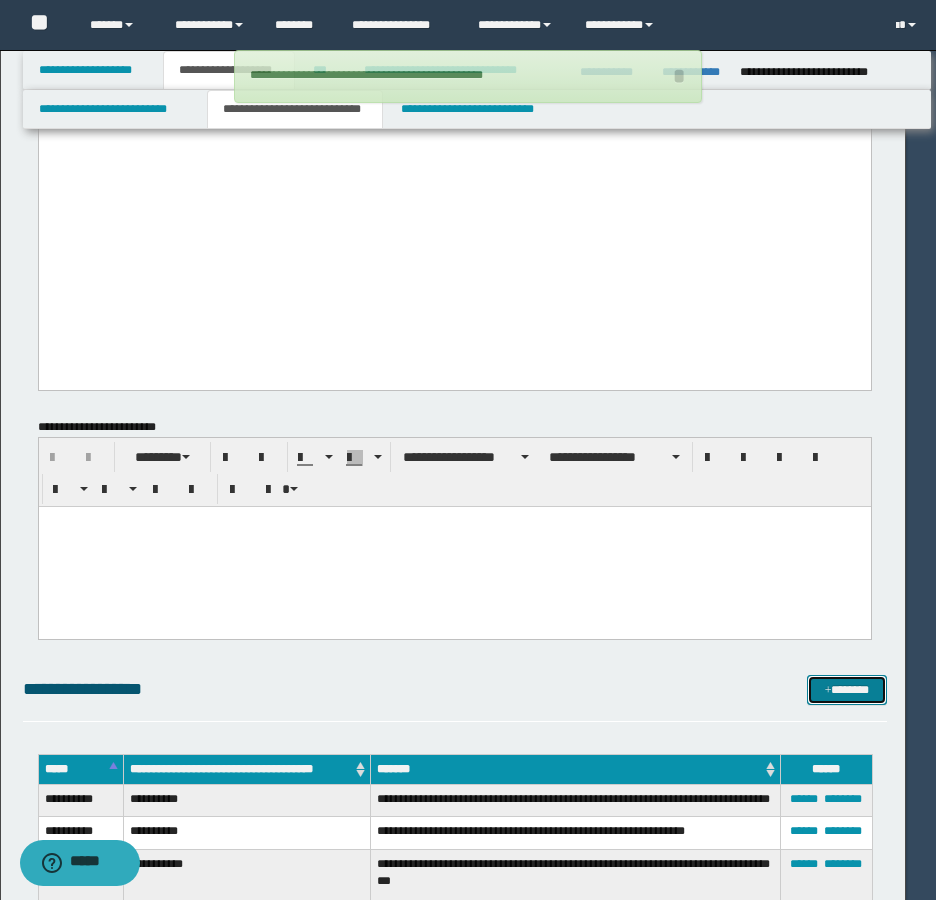 type 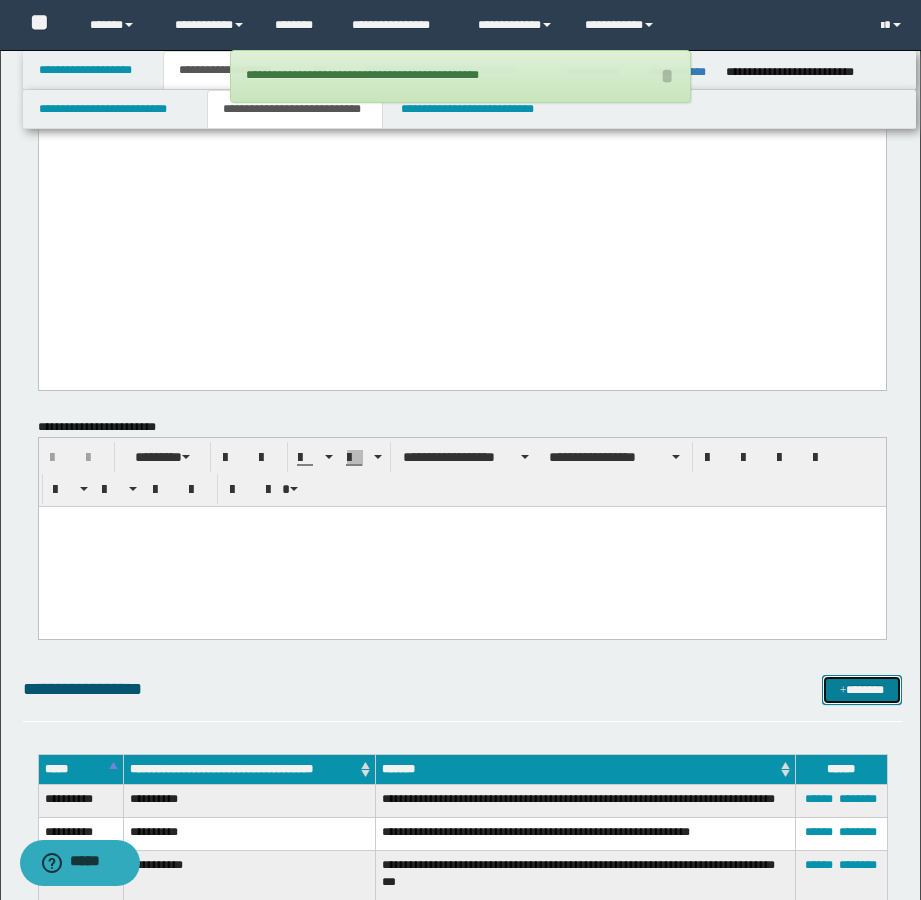 click on "*******" at bounding box center [862, 690] 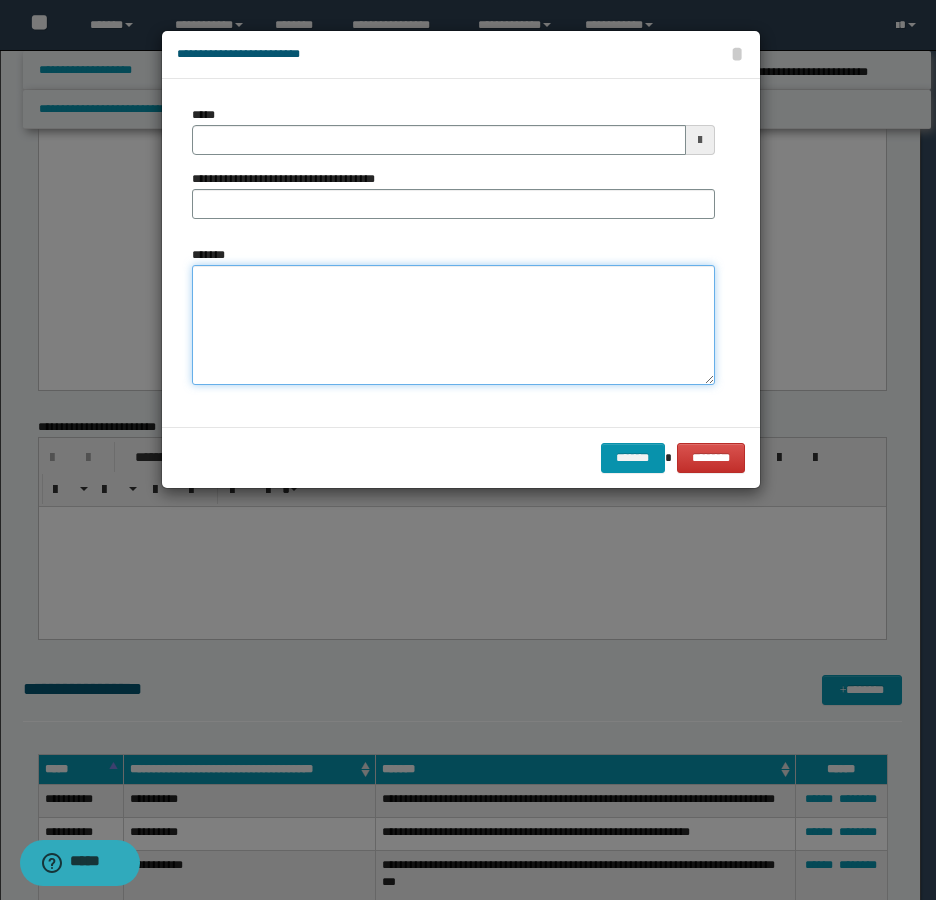 click on "*******" at bounding box center [453, 325] 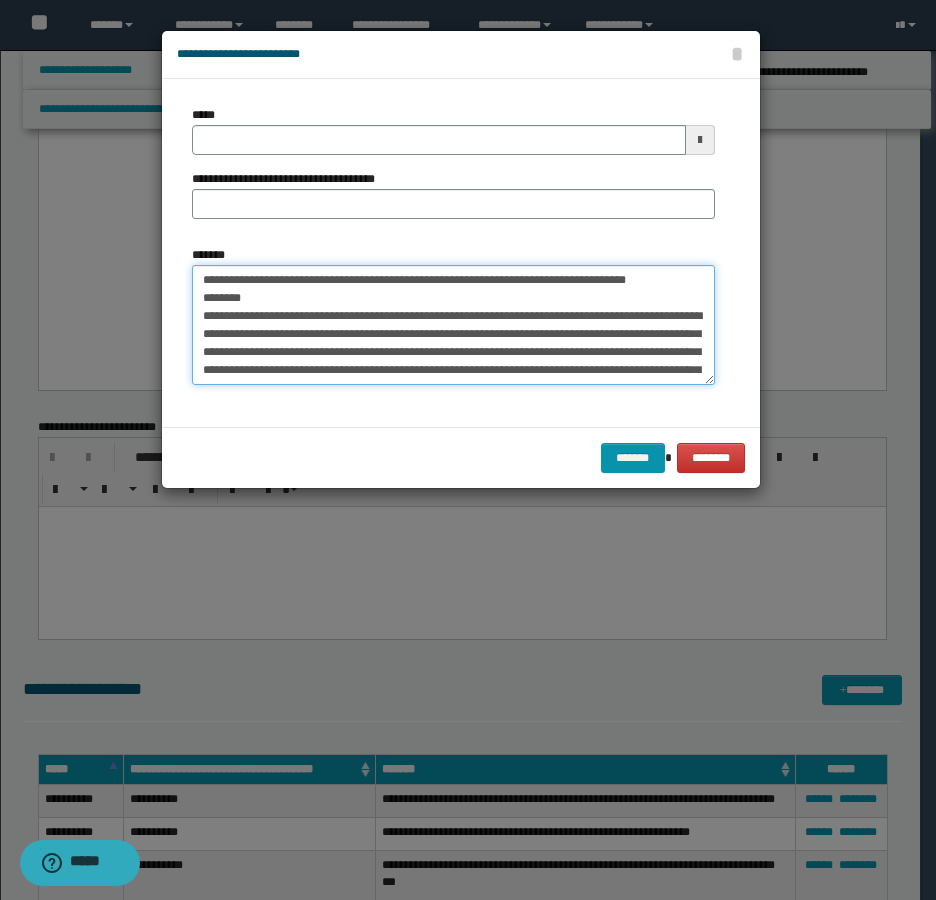 scroll, scrollTop: 210, scrollLeft: 0, axis: vertical 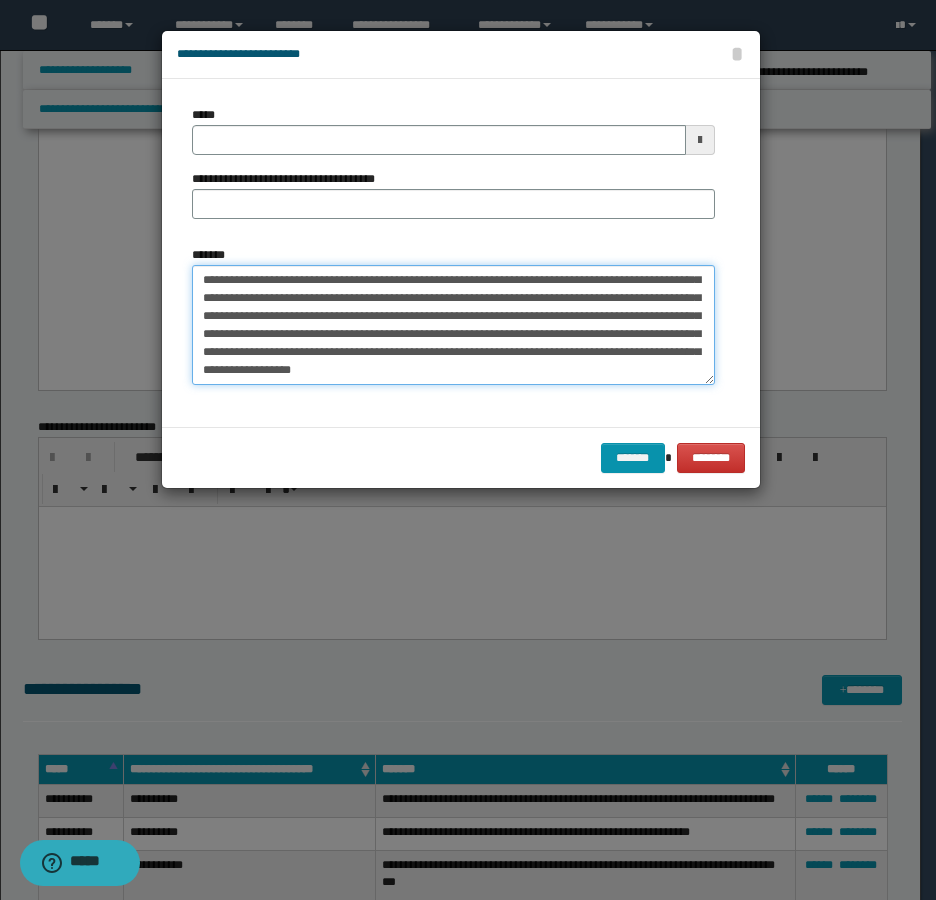 type on "**********" 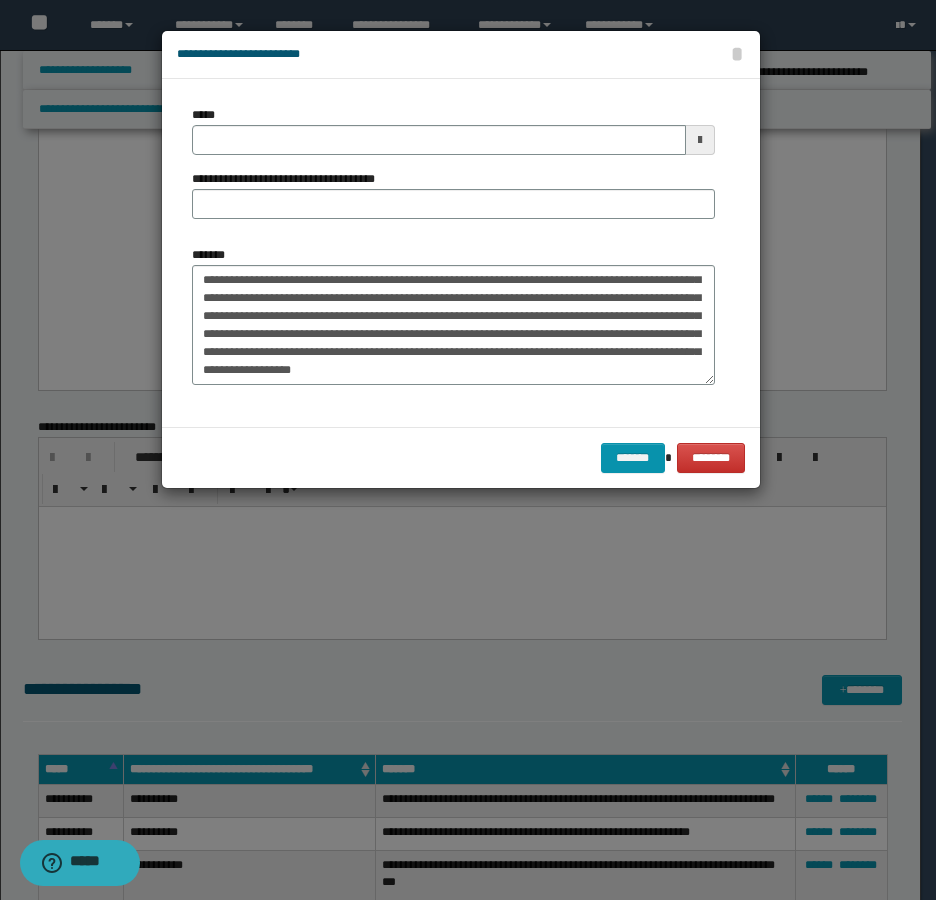click on "**********" at bounding box center [453, 170] 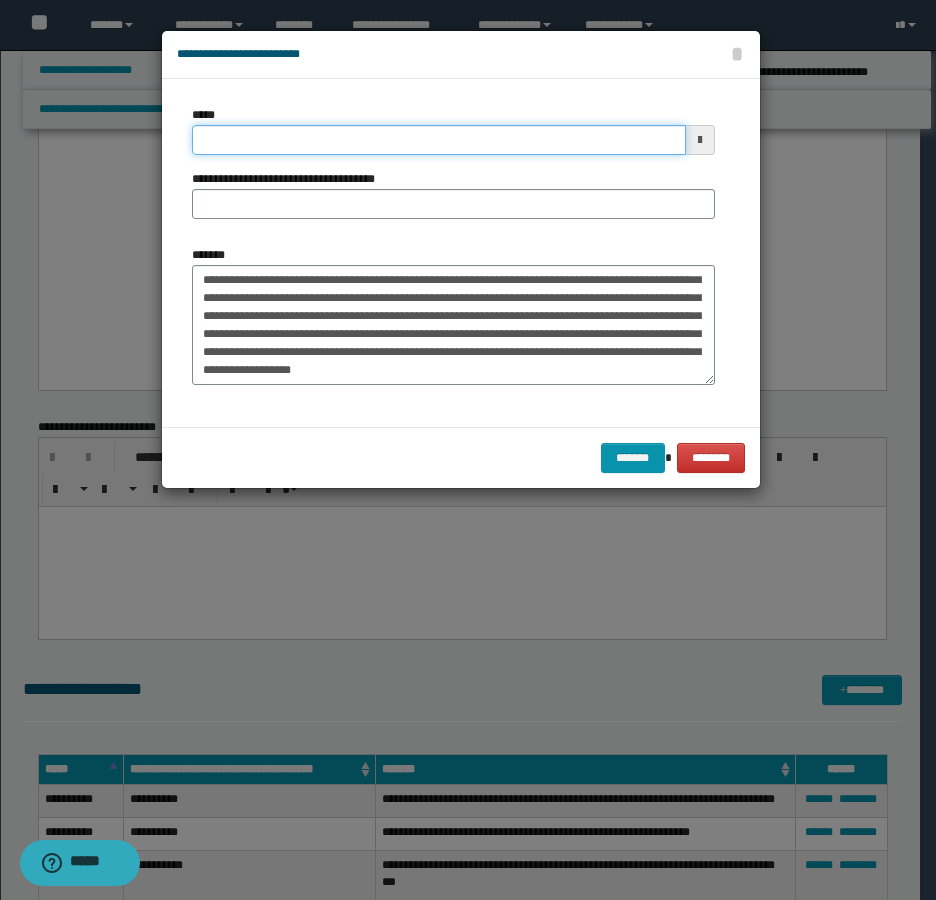 click on "*****" at bounding box center (439, 140) 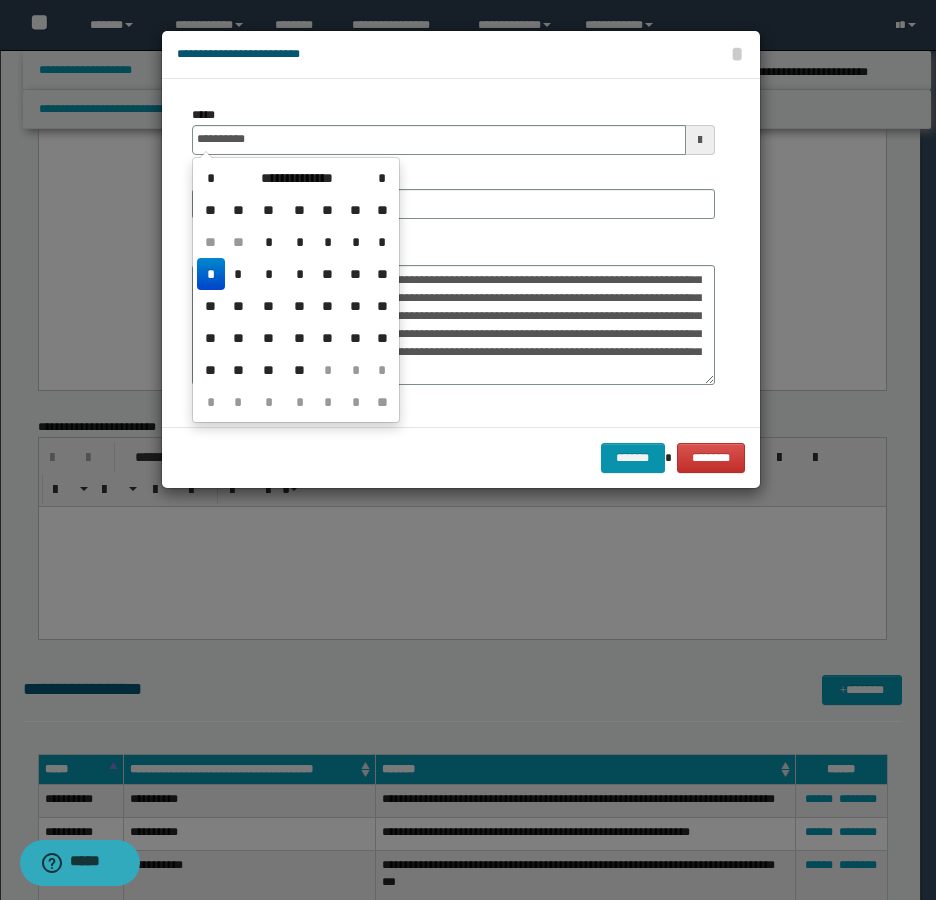 click on "*" at bounding box center (211, 274) 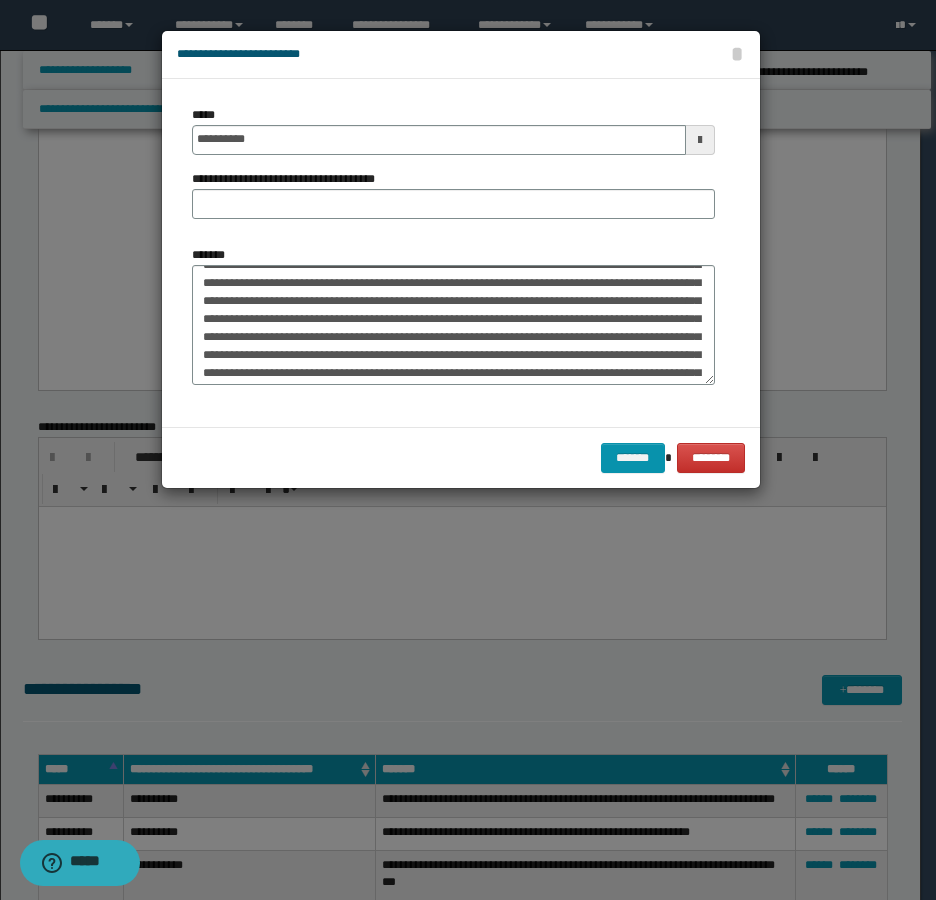 scroll, scrollTop: 0, scrollLeft: 0, axis: both 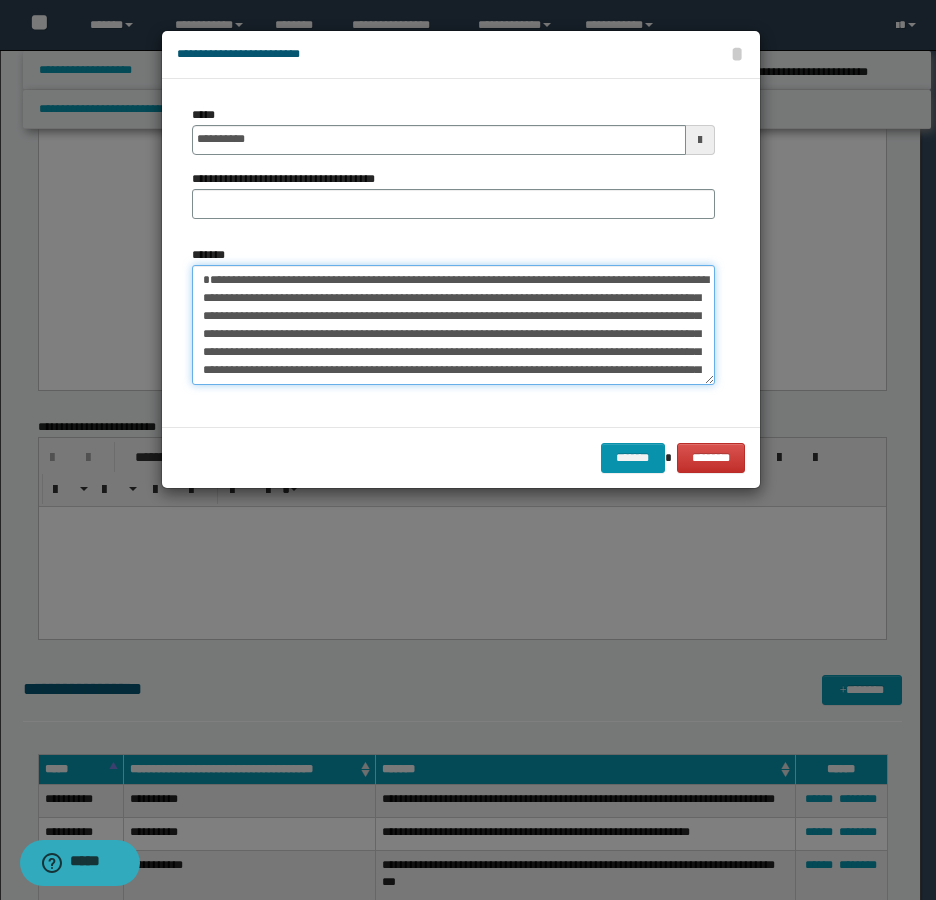 drag, startPoint x: 221, startPoint y: 282, endPoint x: 187, endPoint y: 258, distance: 41.617306 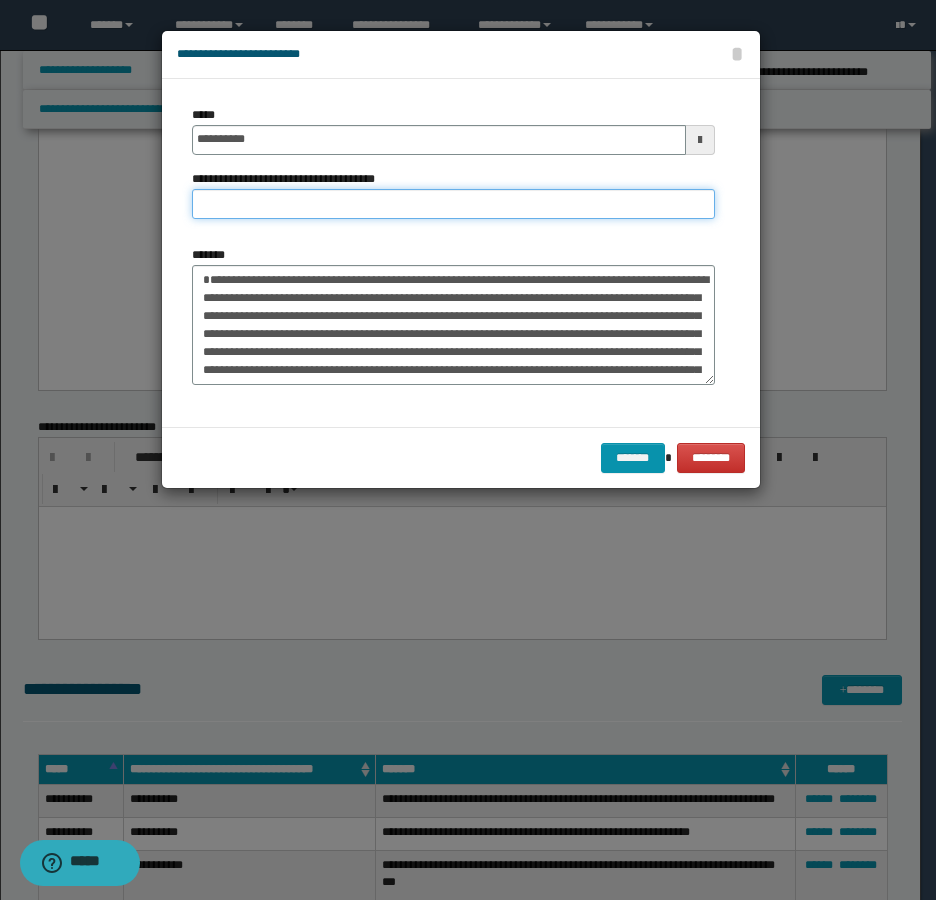 click on "**********" at bounding box center (453, 204) 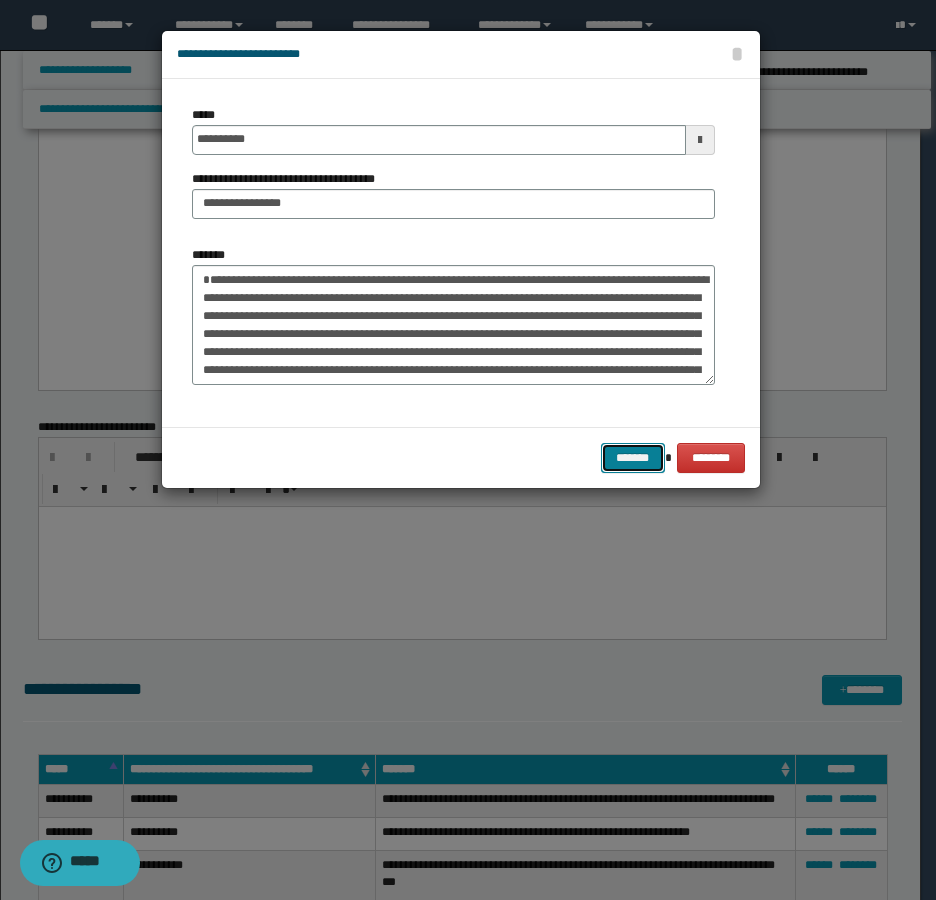 click on "*******" at bounding box center [633, 458] 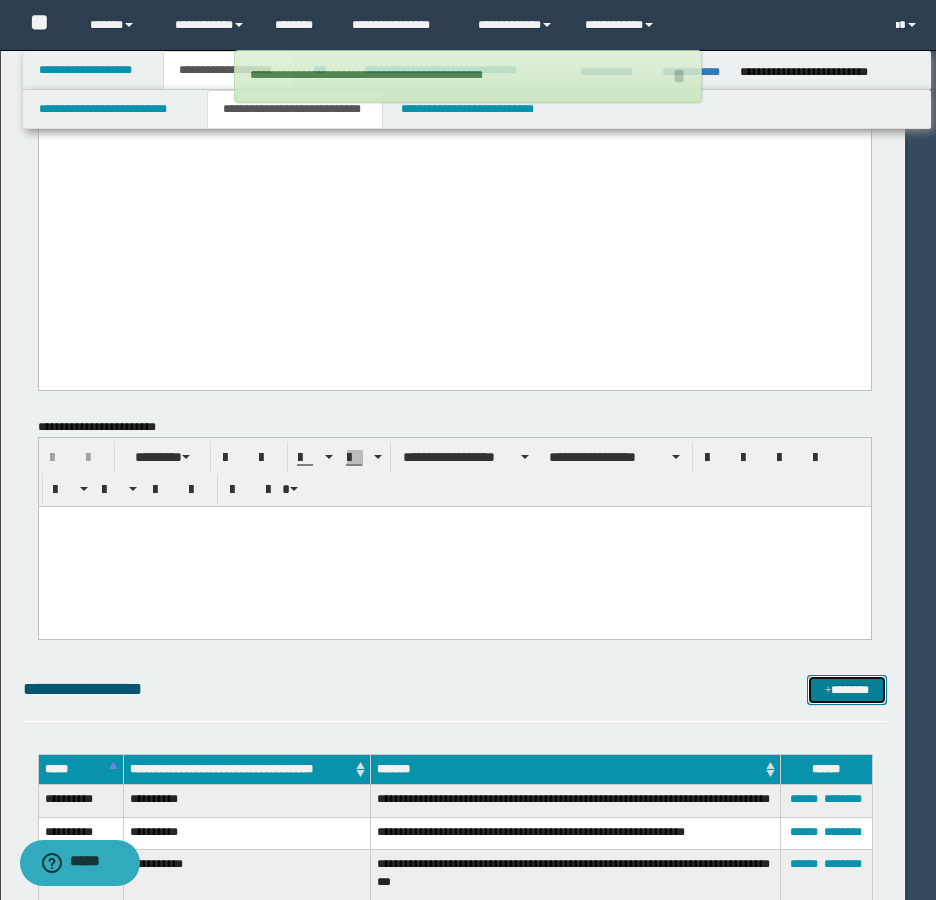 type 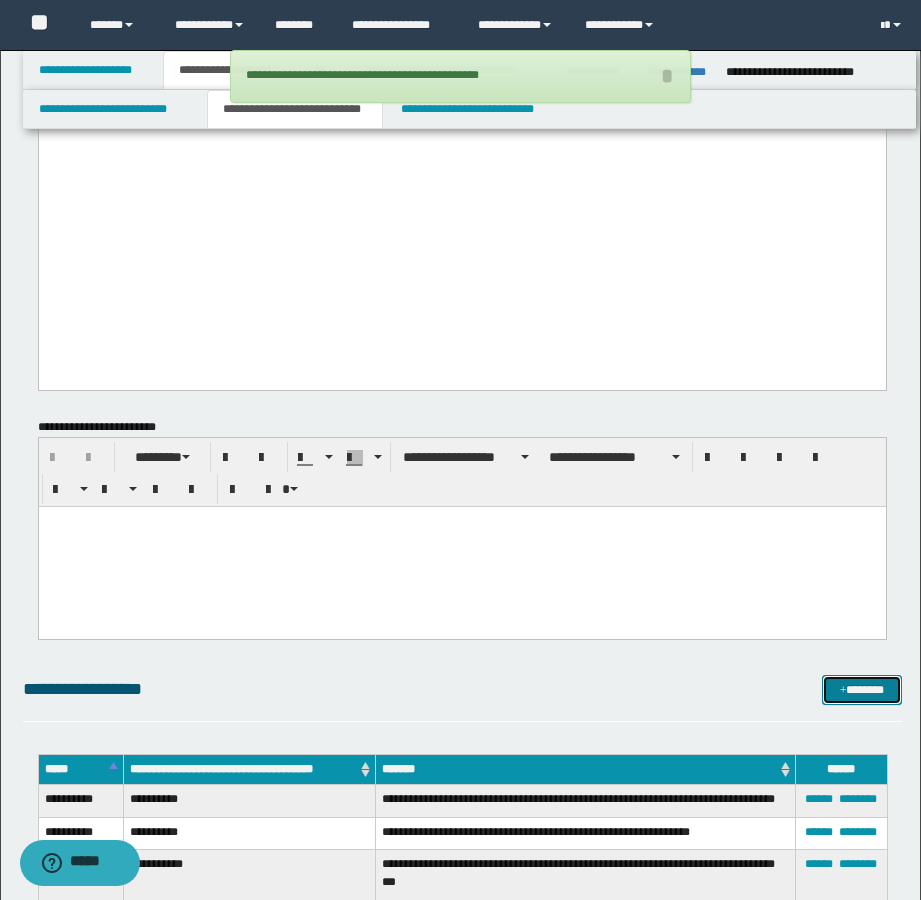 click on "*******" at bounding box center [862, 690] 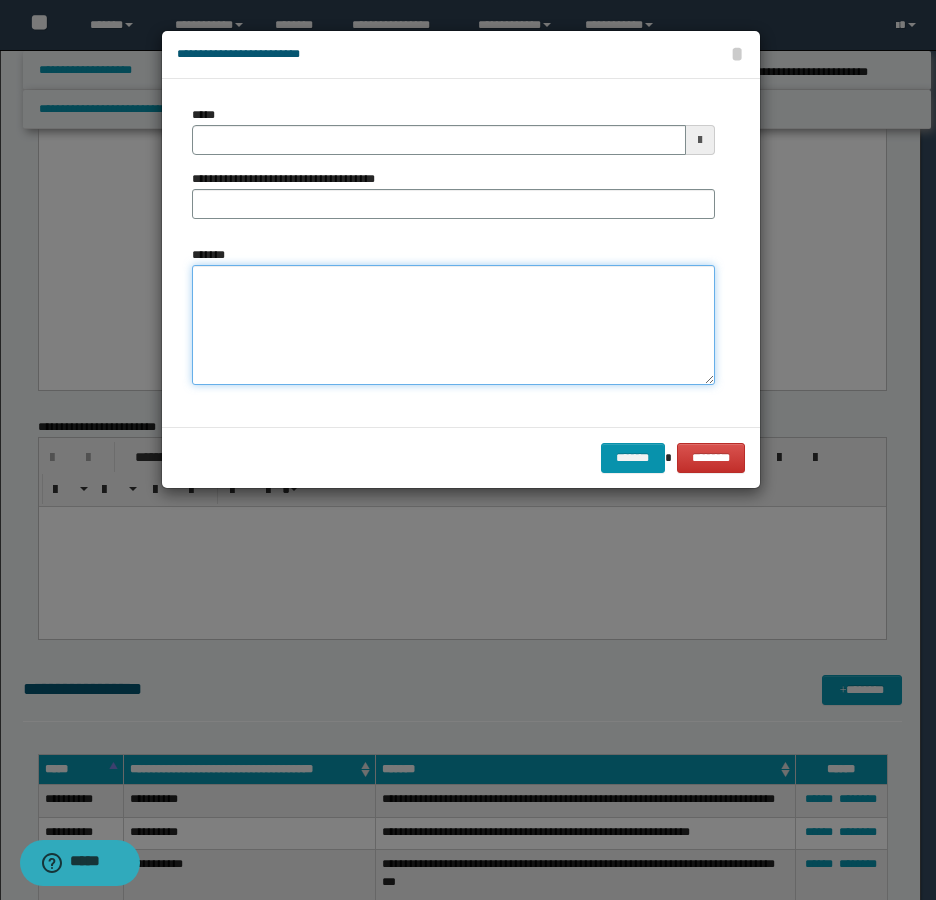 click on "*******" at bounding box center (453, 325) 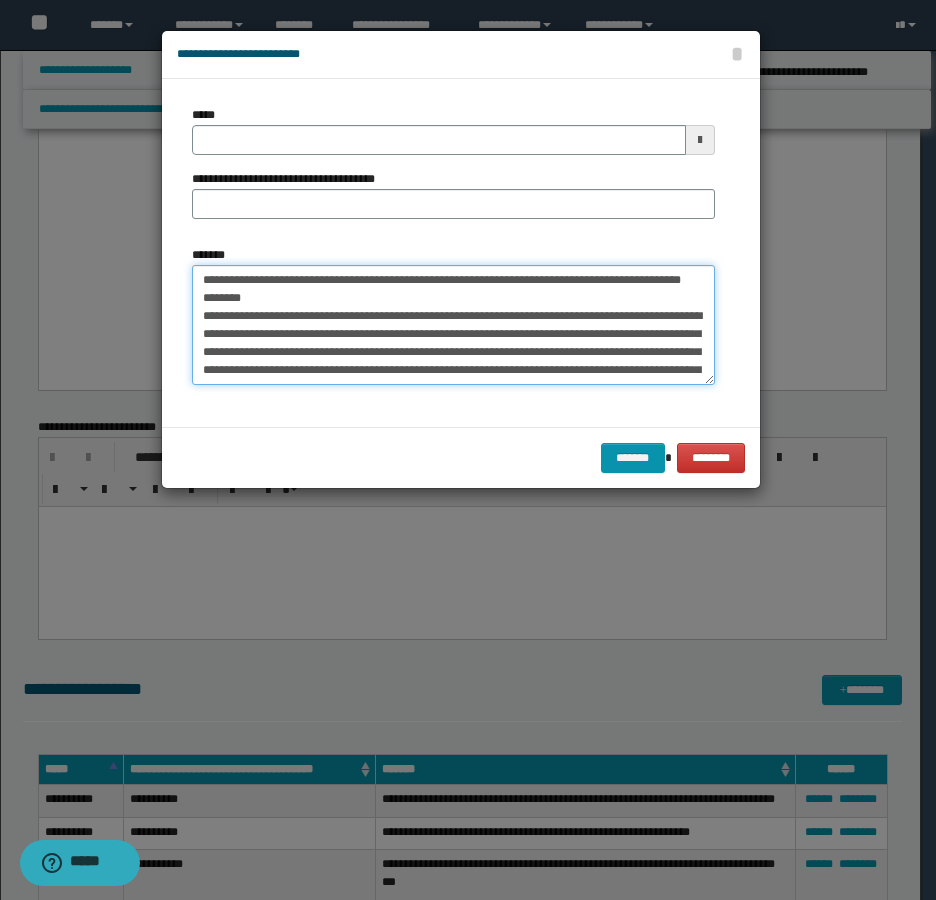 scroll, scrollTop: 66, scrollLeft: 0, axis: vertical 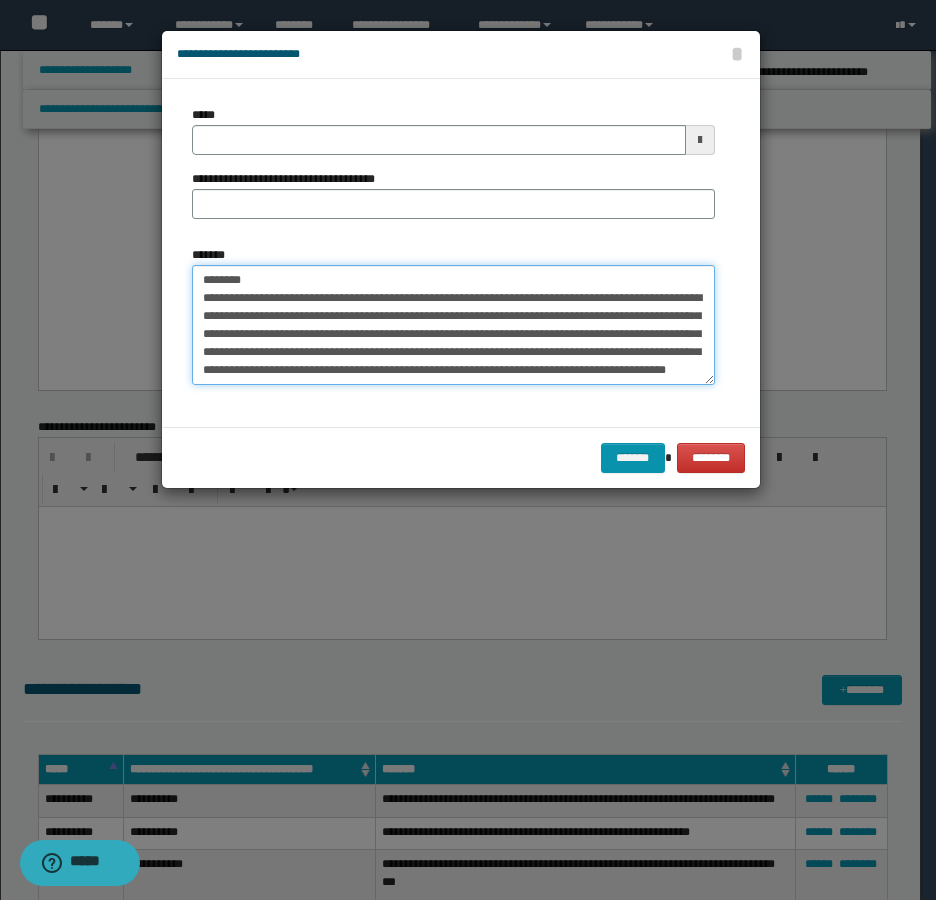 type 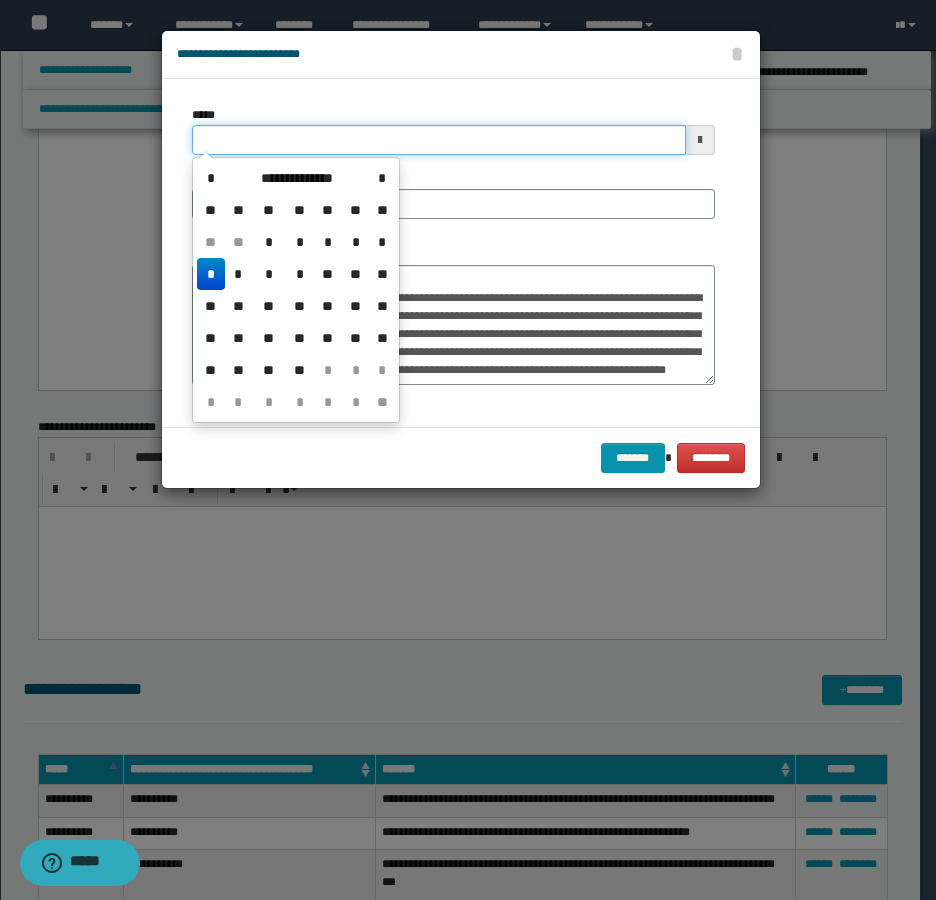 click on "*****" at bounding box center (439, 140) 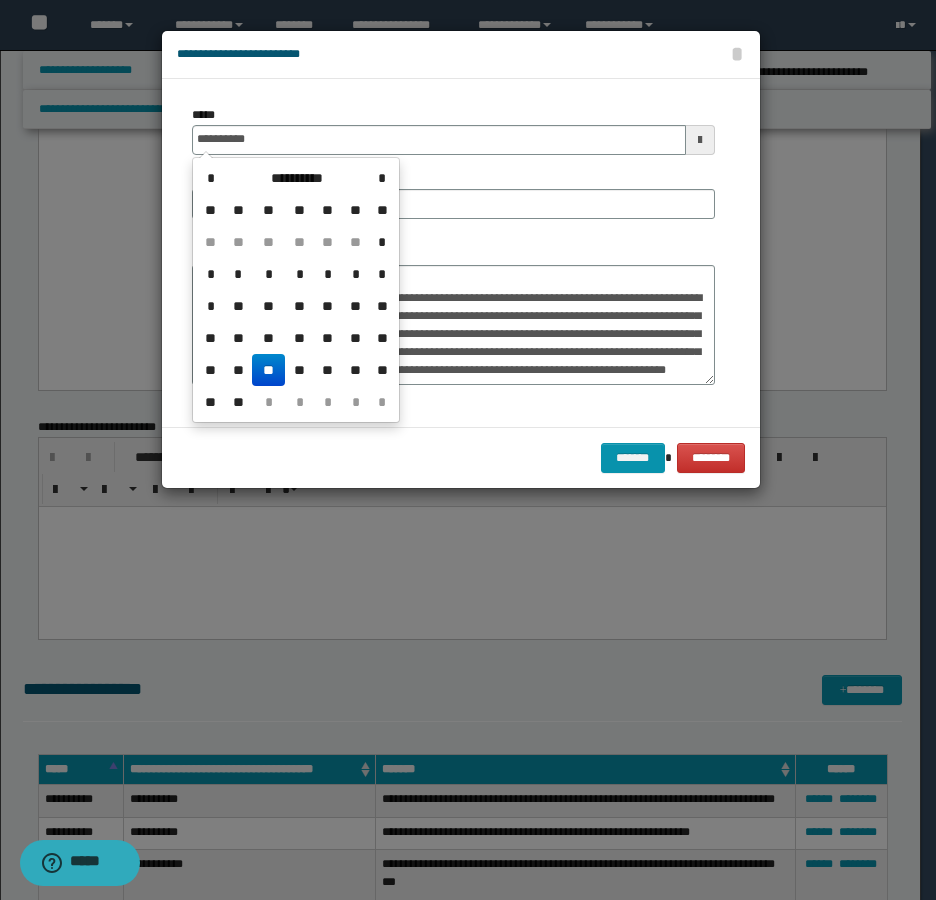 click on "**" at bounding box center (268, 370) 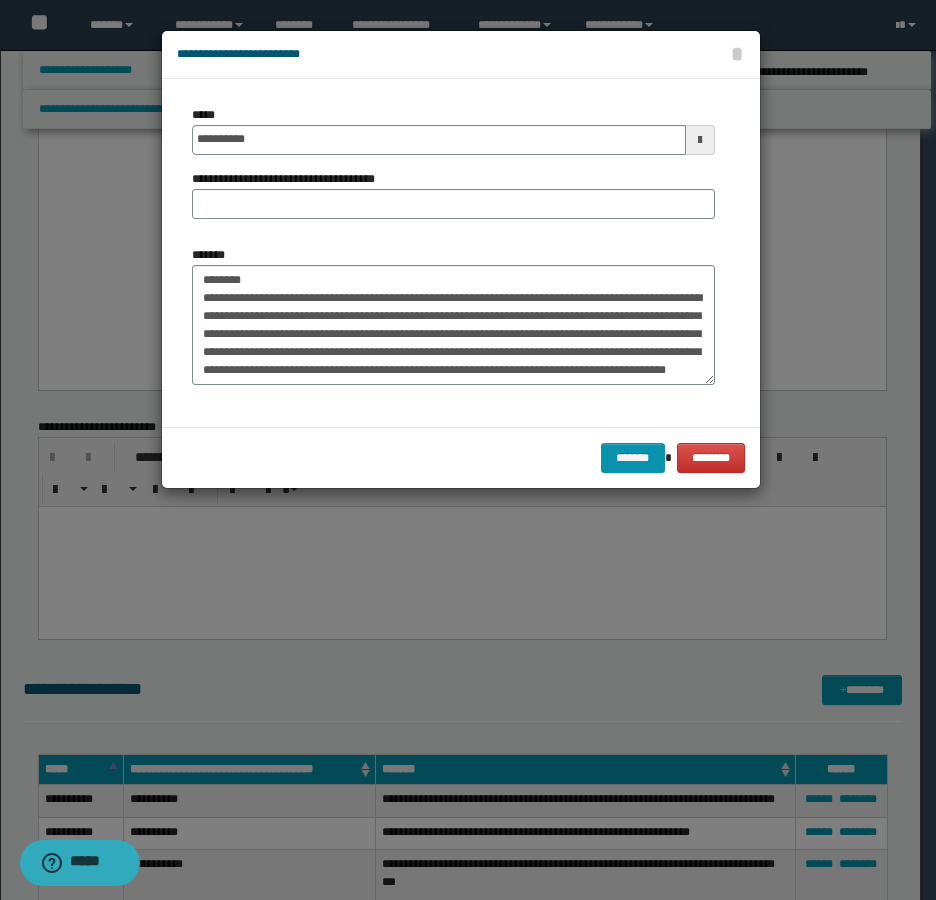 click on "**********" at bounding box center [453, 170] 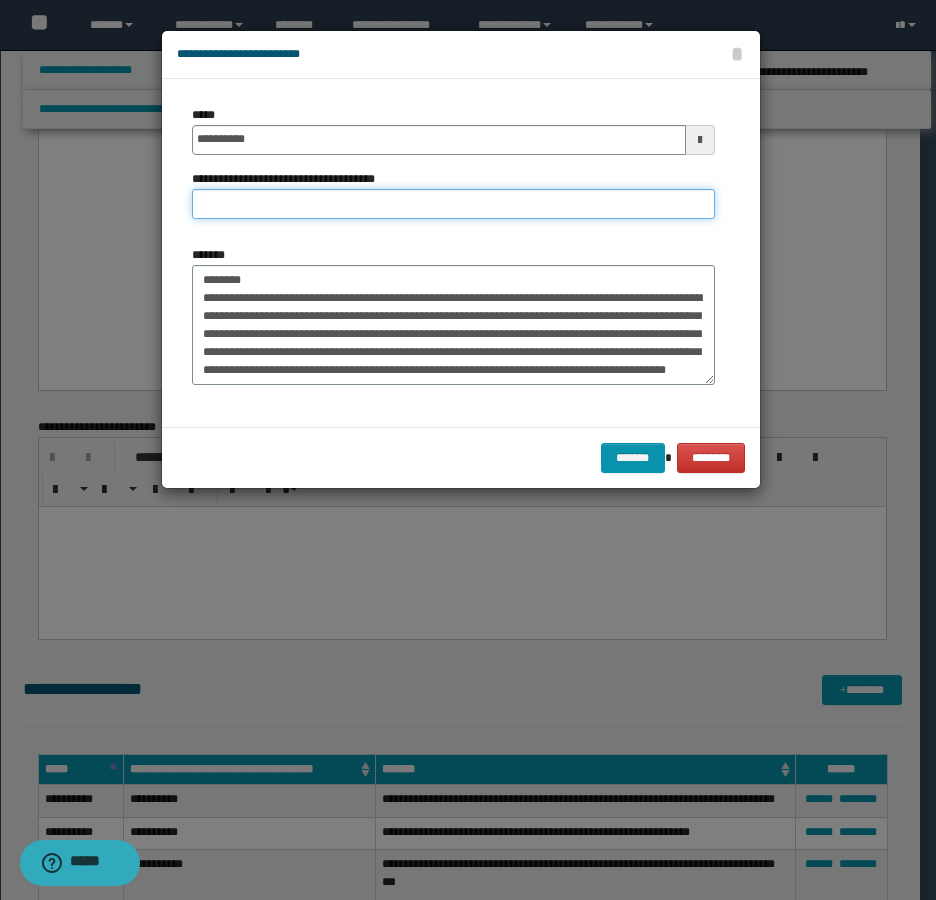 click on "**********" at bounding box center [453, 204] 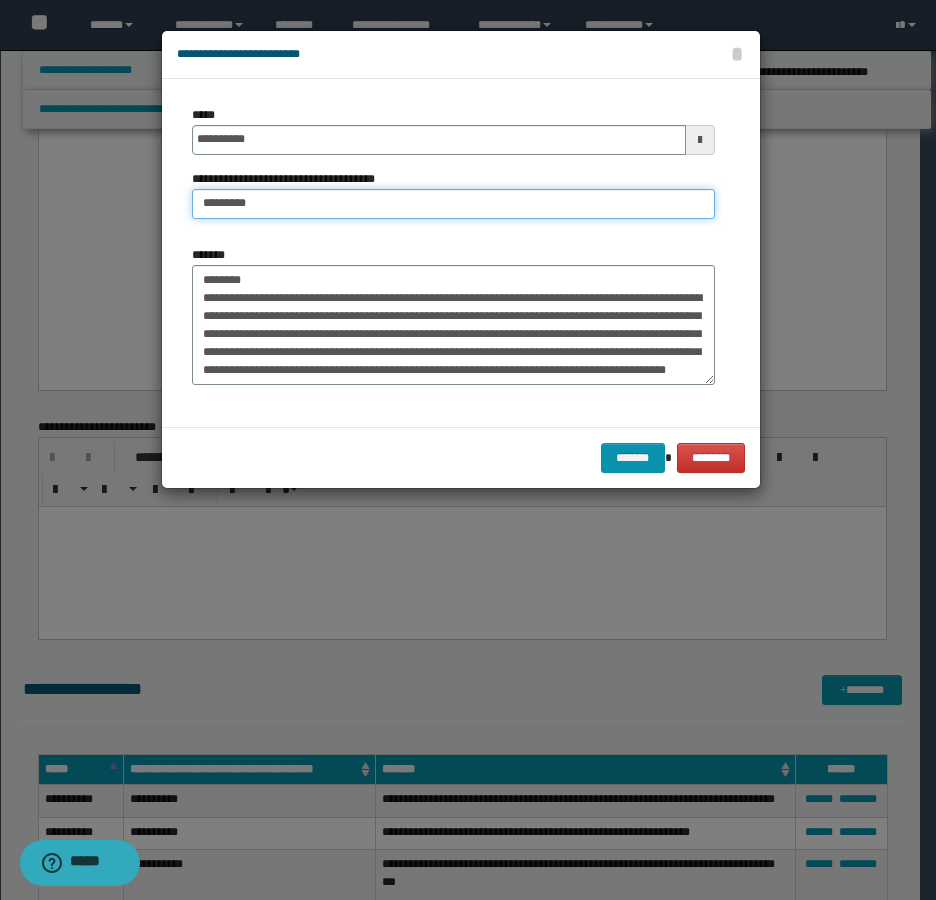 scroll, scrollTop: 0, scrollLeft: 0, axis: both 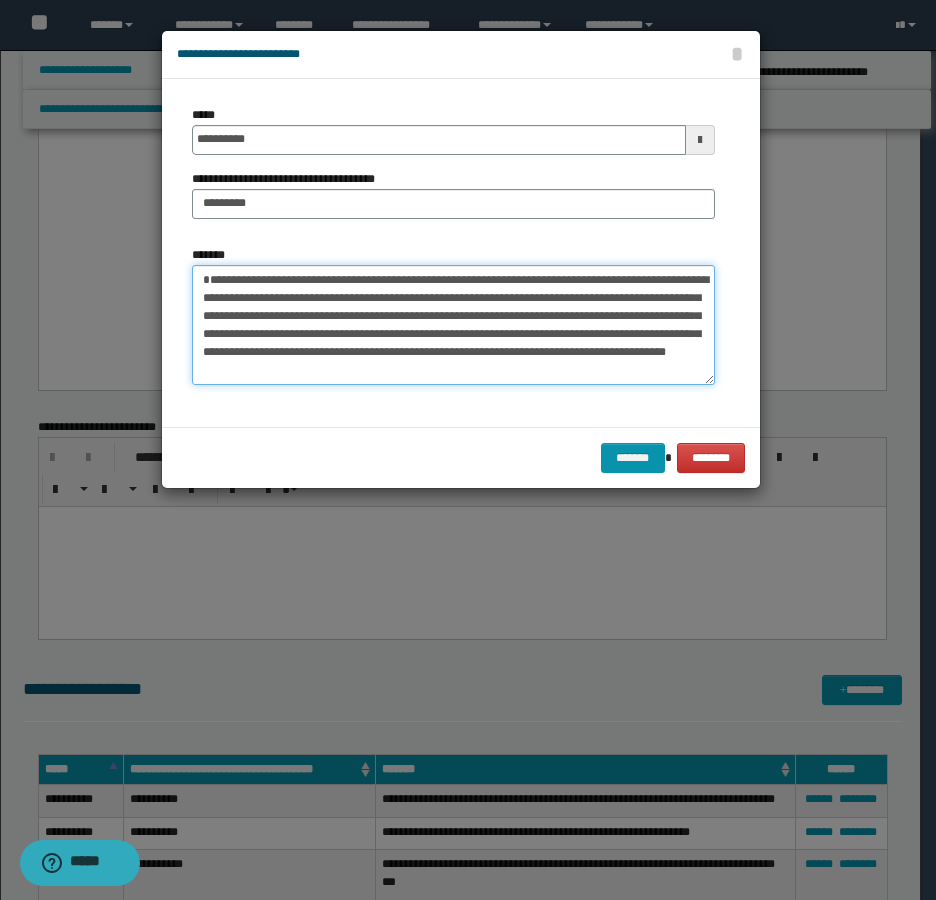 drag, startPoint x: 288, startPoint y: 318, endPoint x: 117, endPoint y: 246, distance: 185.53975 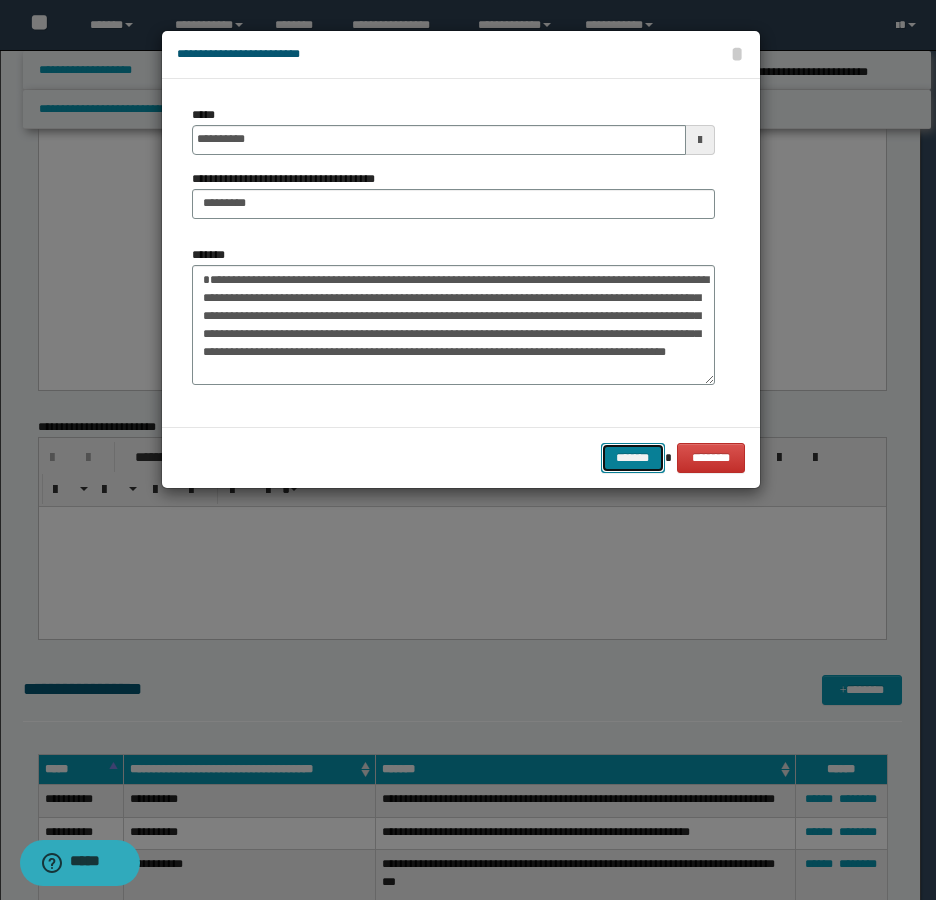 drag, startPoint x: 629, startPoint y: 465, endPoint x: 629, endPoint y: 478, distance: 13 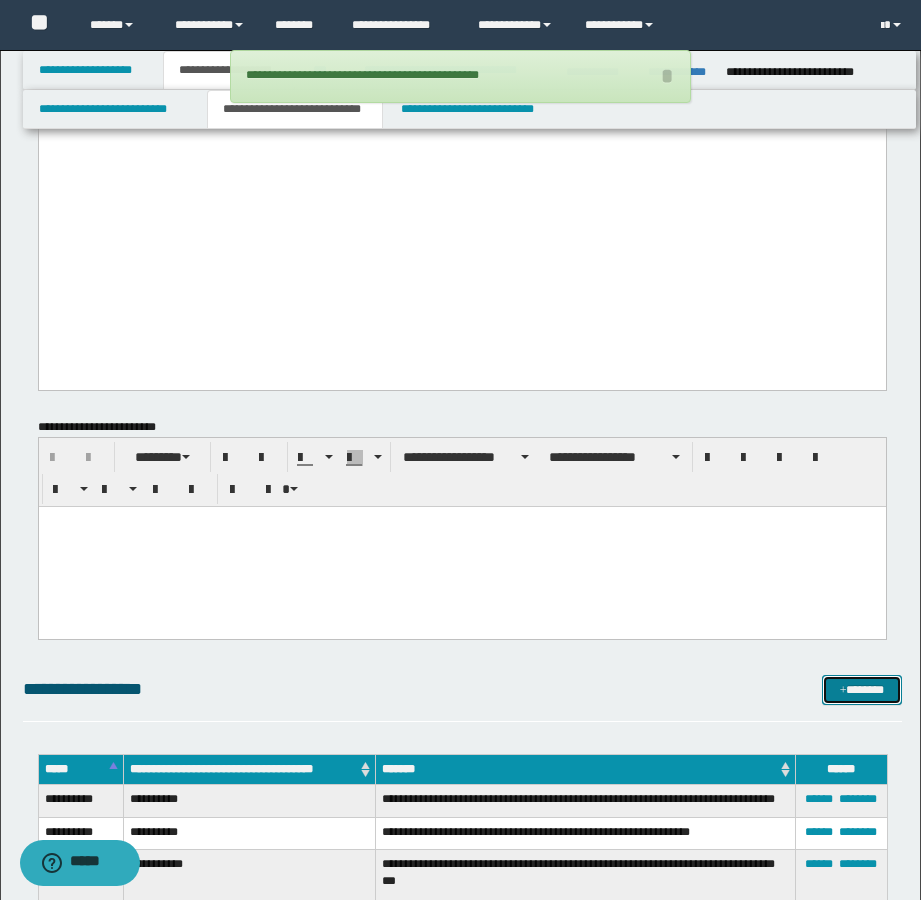 click on "*******" at bounding box center (862, 690) 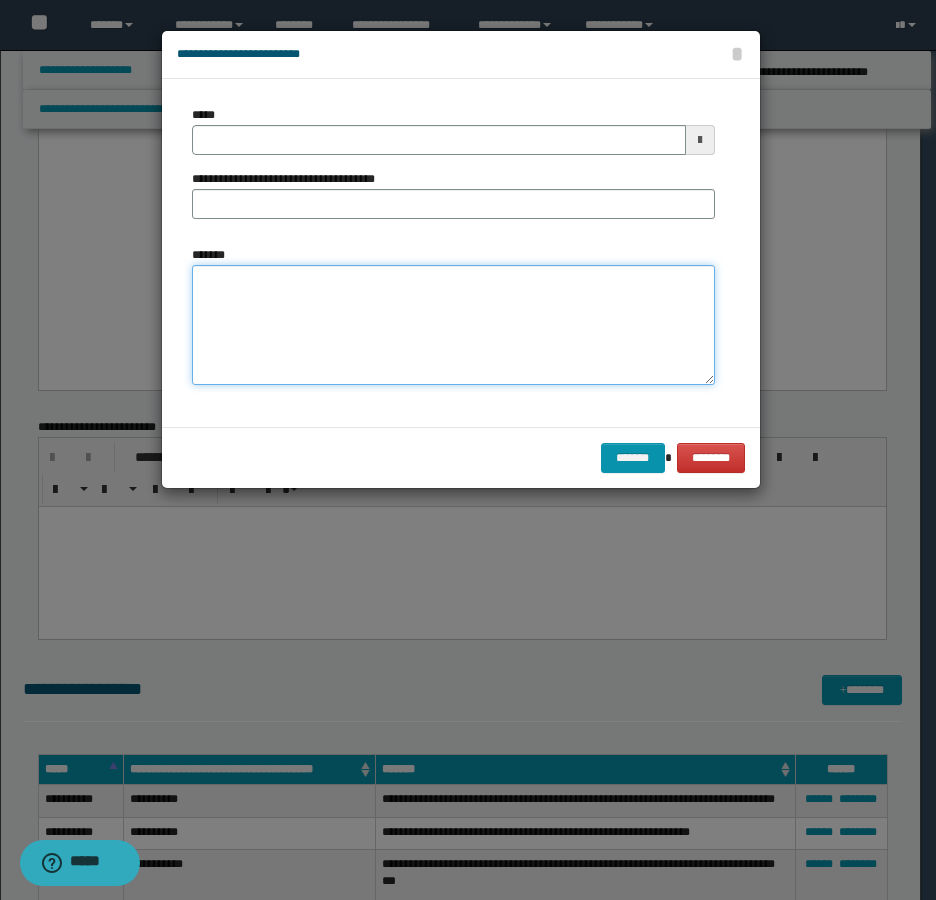 click on "*******" at bounding box center (453, 325) 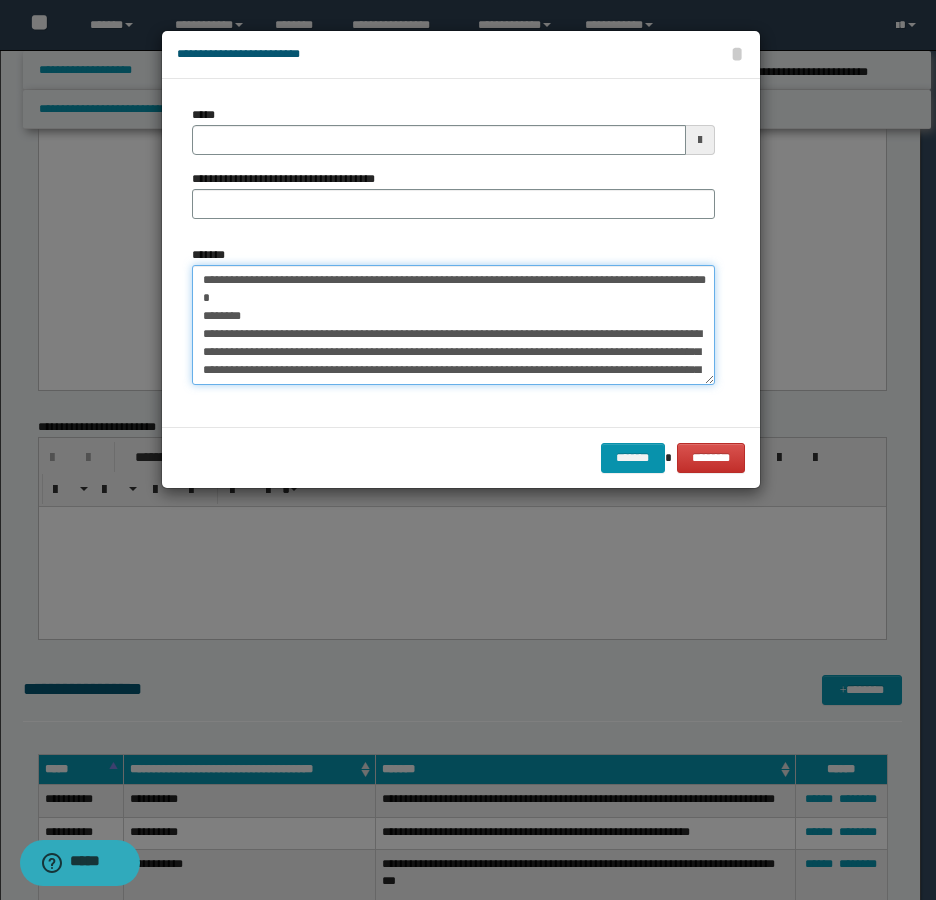 scroll, scrollTop: 66, scrollLeft: 0, axis: vertical 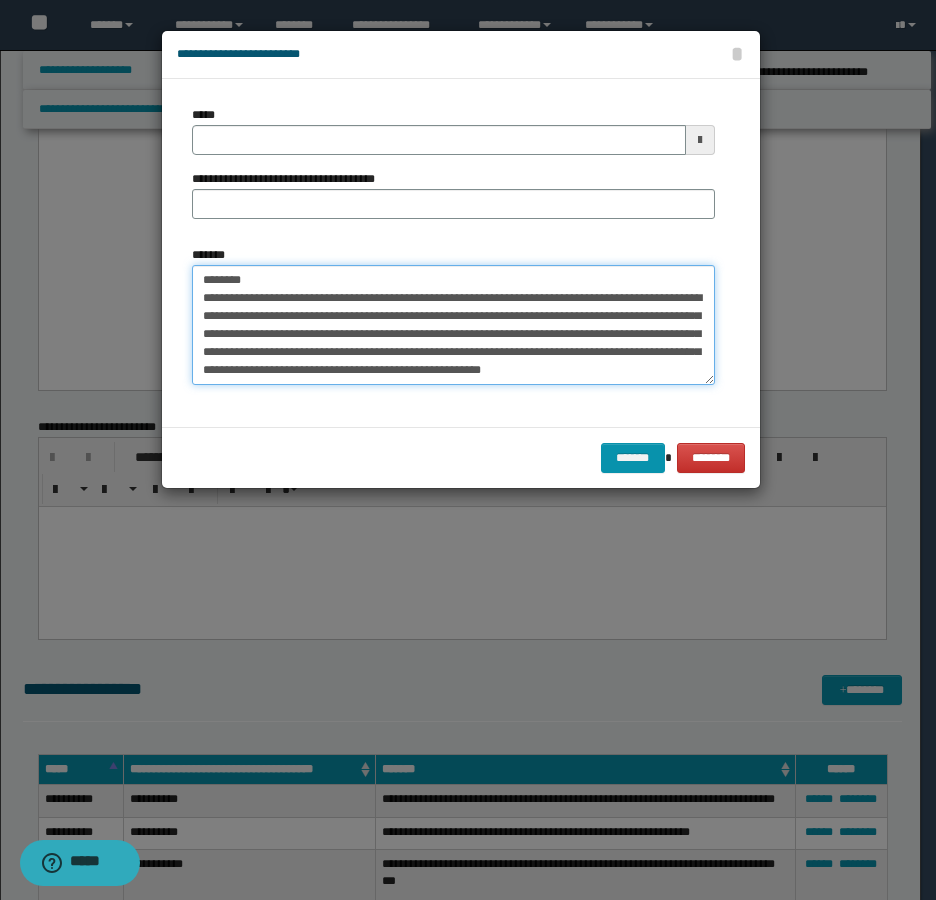 type 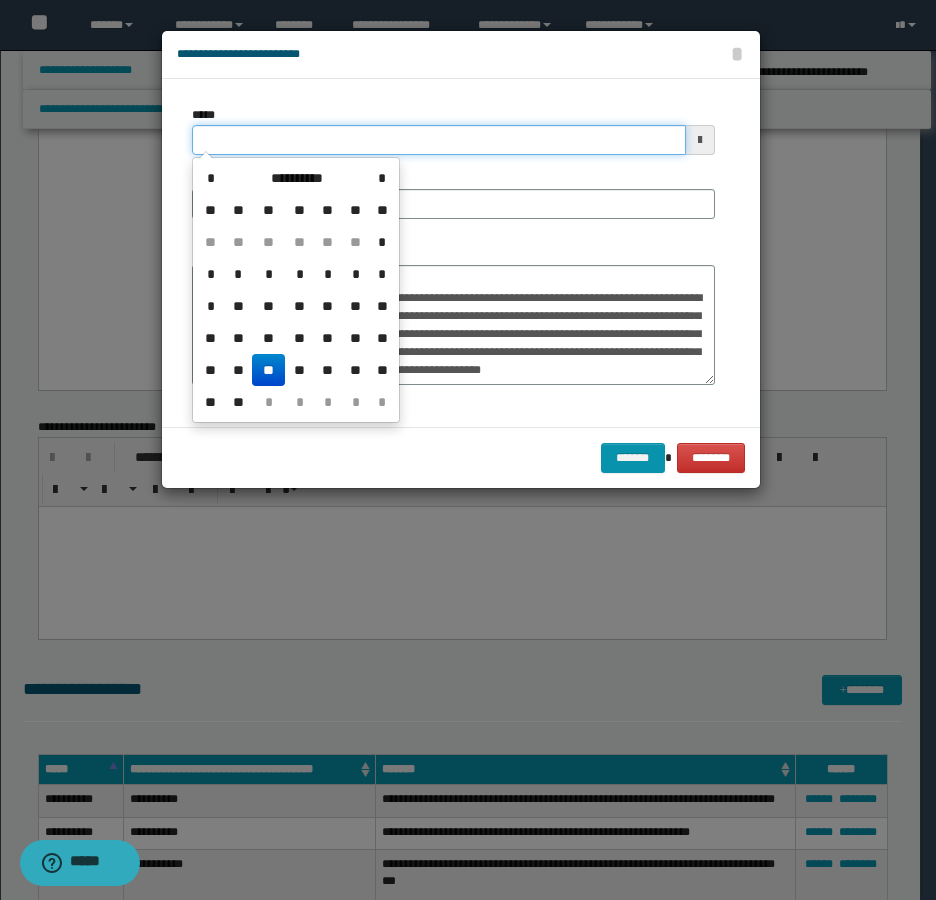 click on "*****" at bounding box center [439, 140] 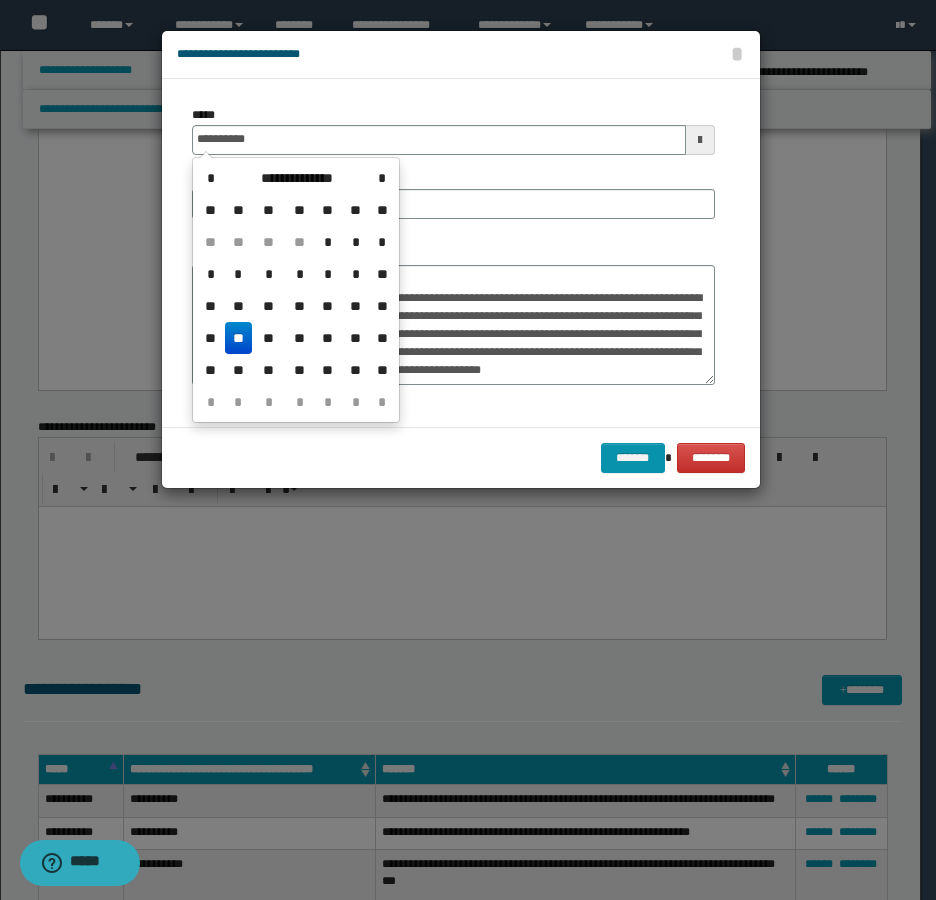 click on "**" at bounding box center [239, 338] 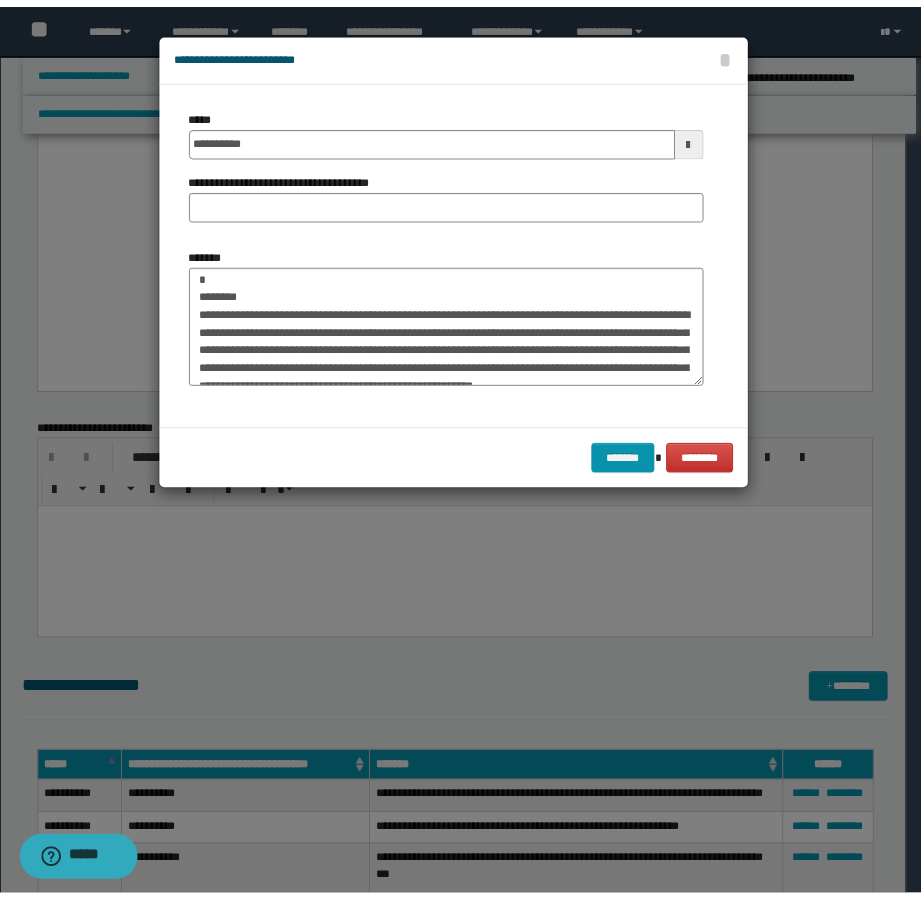 scroll, scrollTop: 0, scrollLeft: 0, axis: both 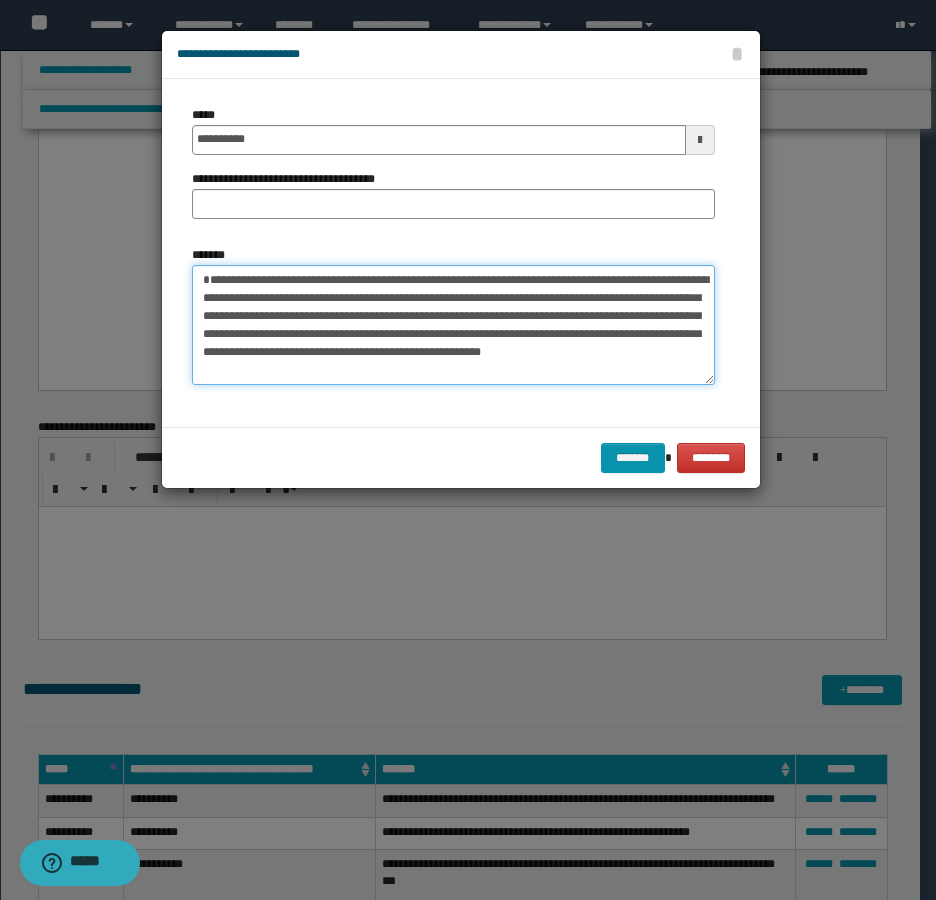 drag, startPoint x: 240, startPoint y: 309, endPoint x: 142, endPoint y: 255, distance: 111.89281 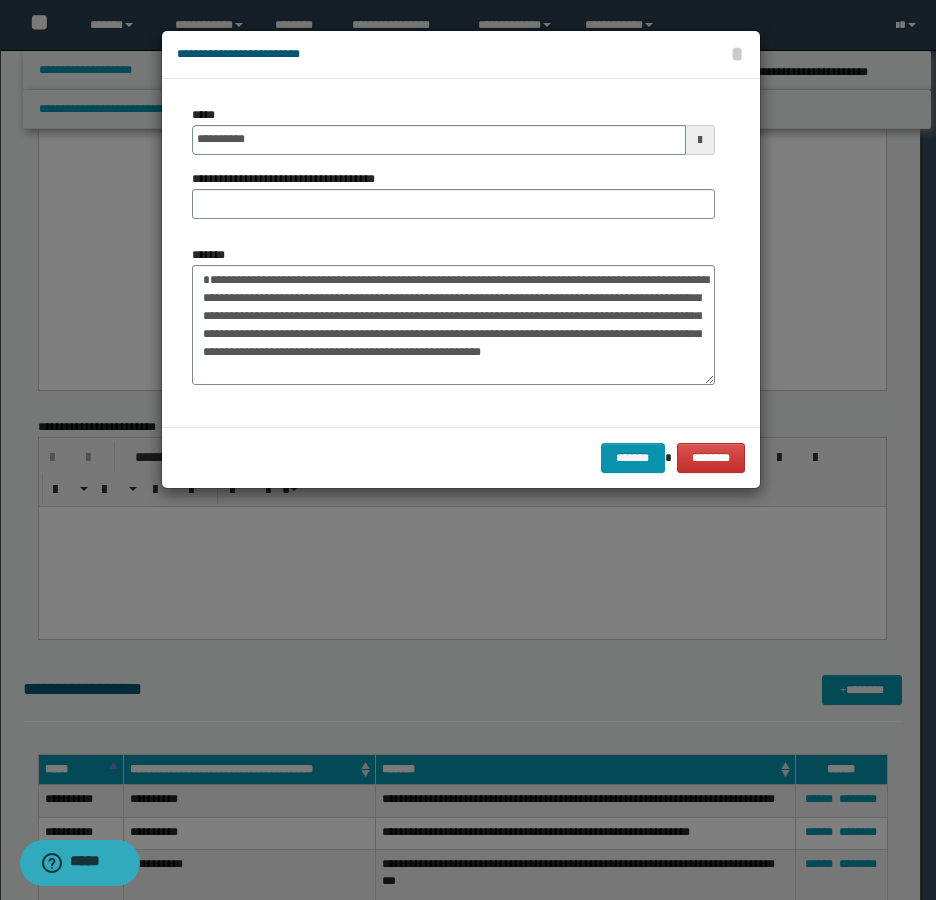 click on "**********" at bounding box center [291, 179] 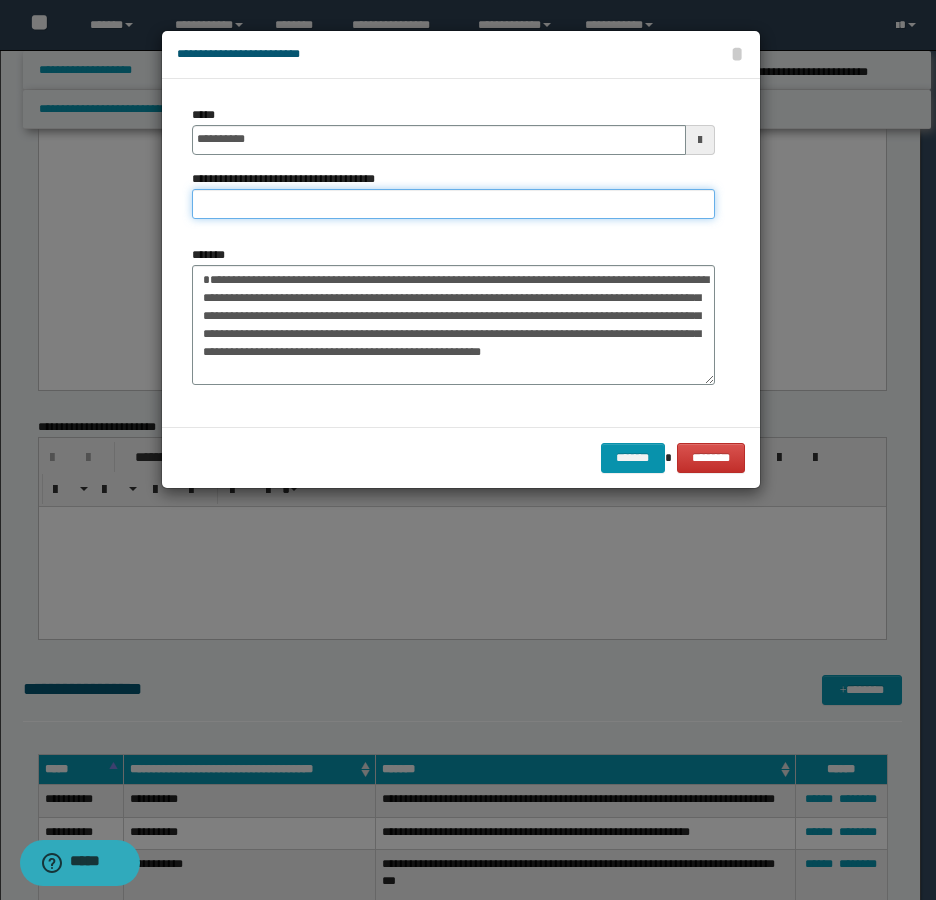 click on "**********" at bounding box center [453, 204] 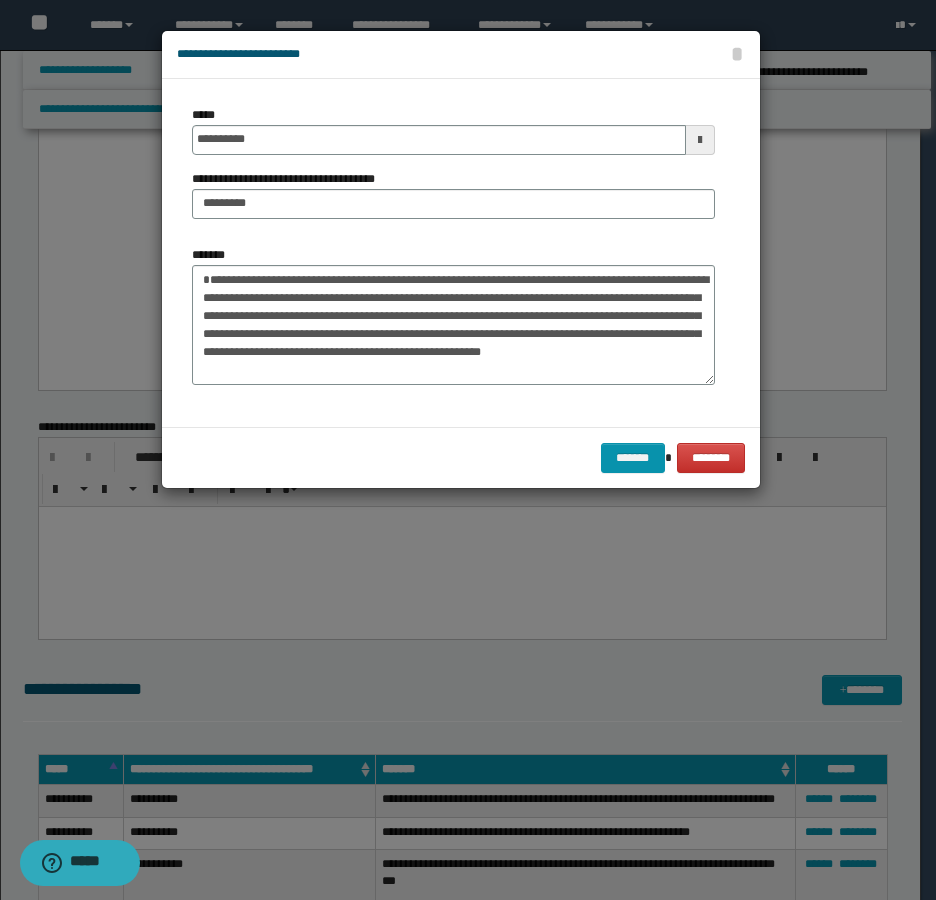 click on "*******
********" at bounding box center [461, 457] 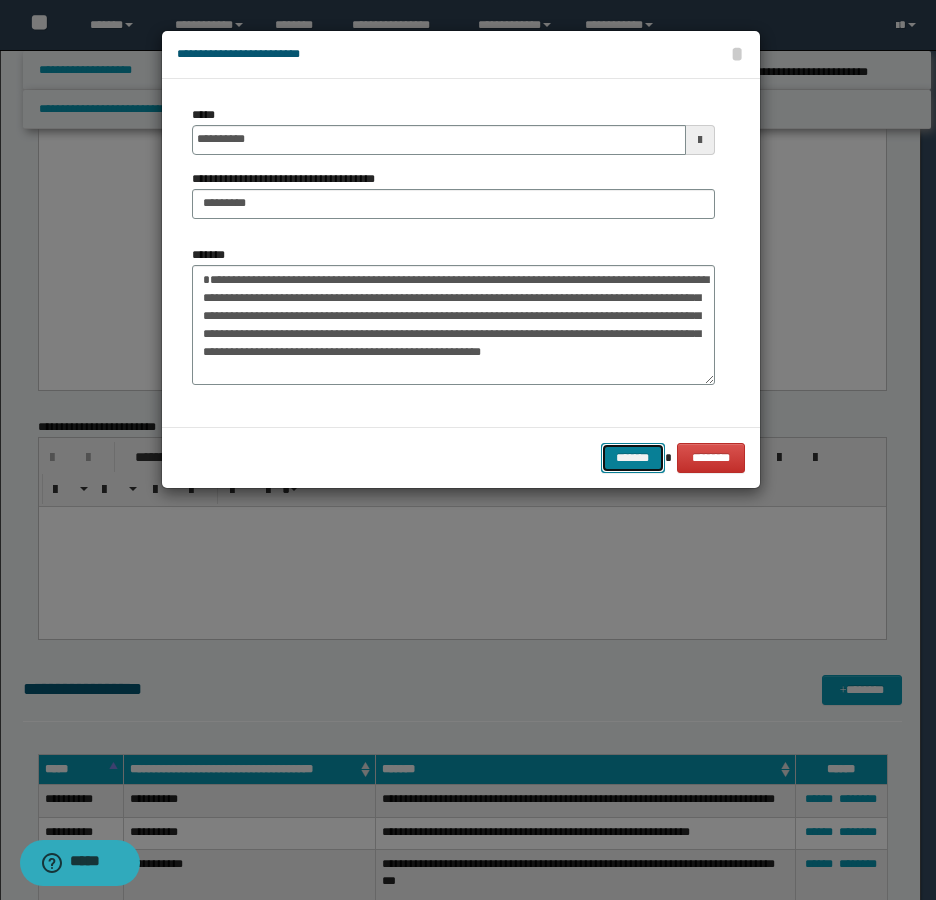 click on "*******" at bounding box center [633, 458] 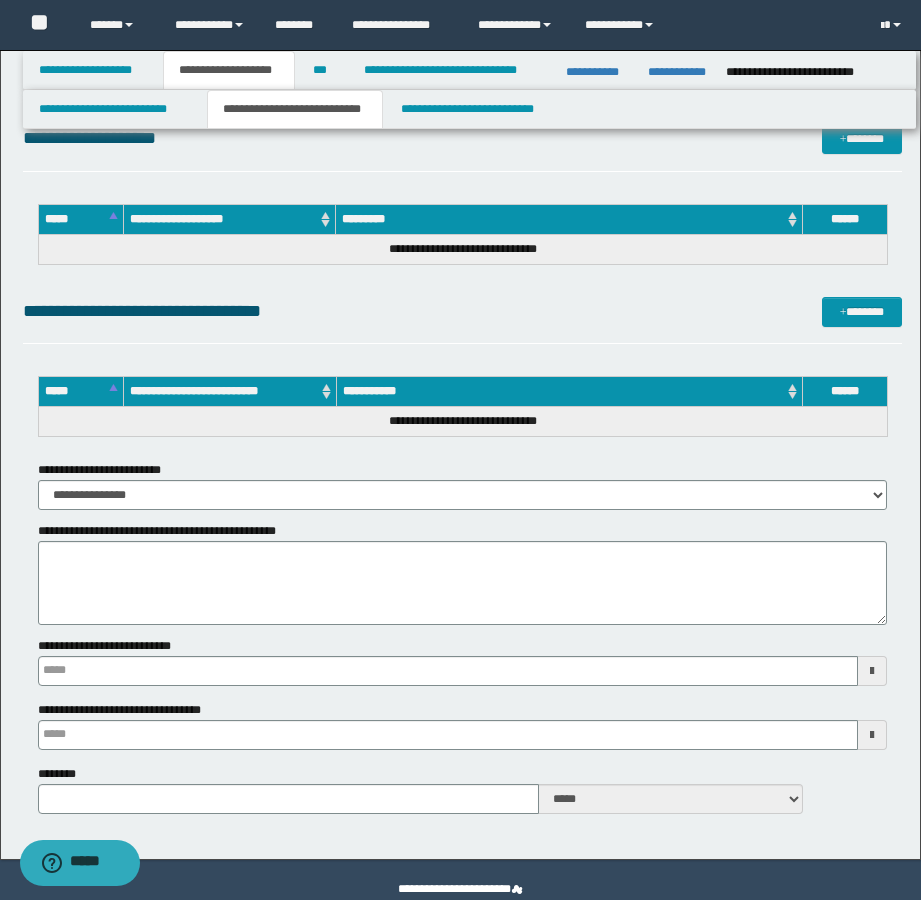 scroll, scrollTop: 5388, scrollLeft: 0, axis: vertical 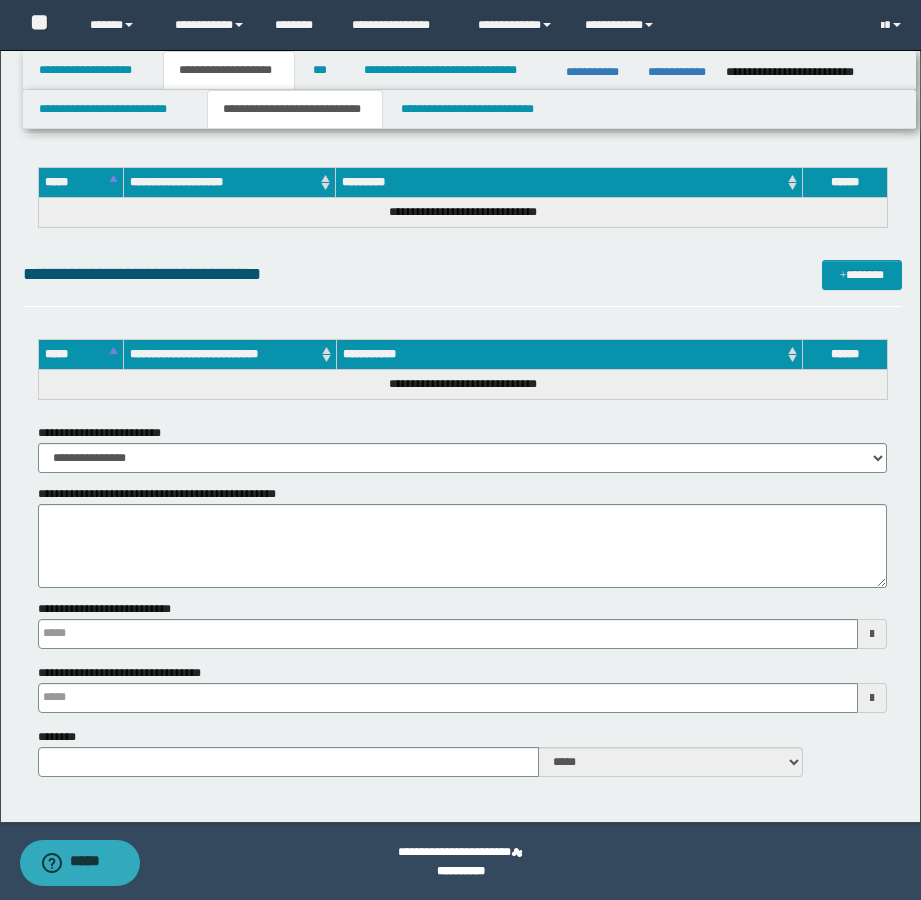 type 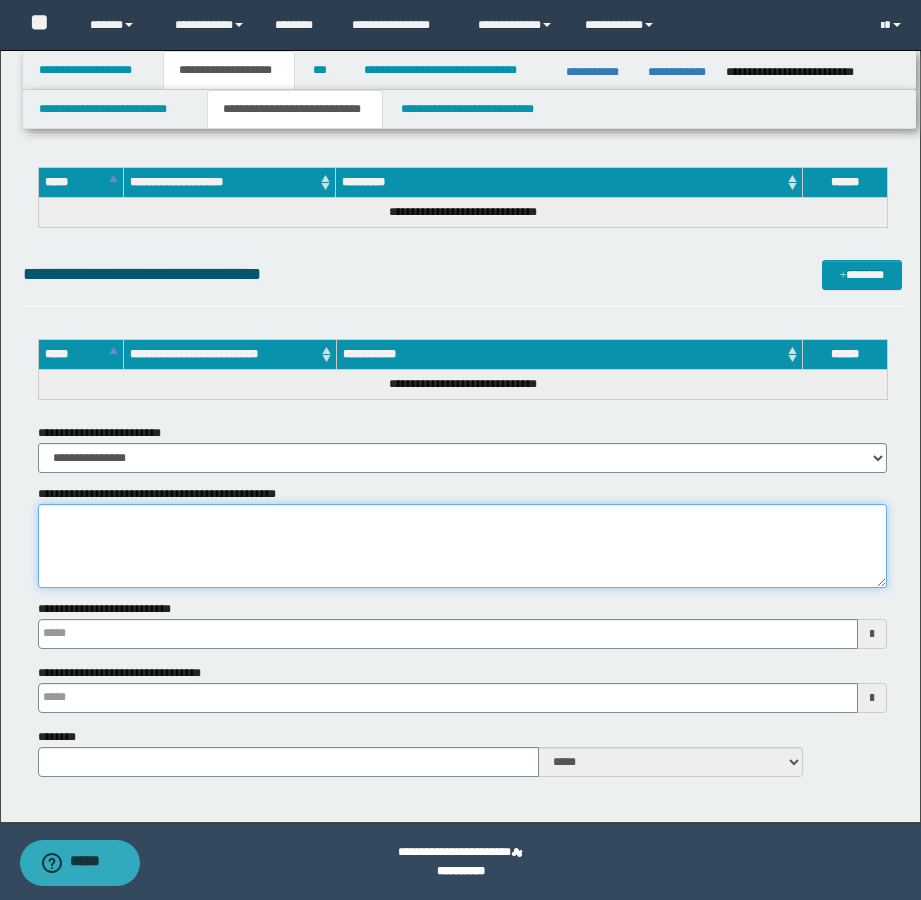 click on "**********" at bounding box center (462, 546) 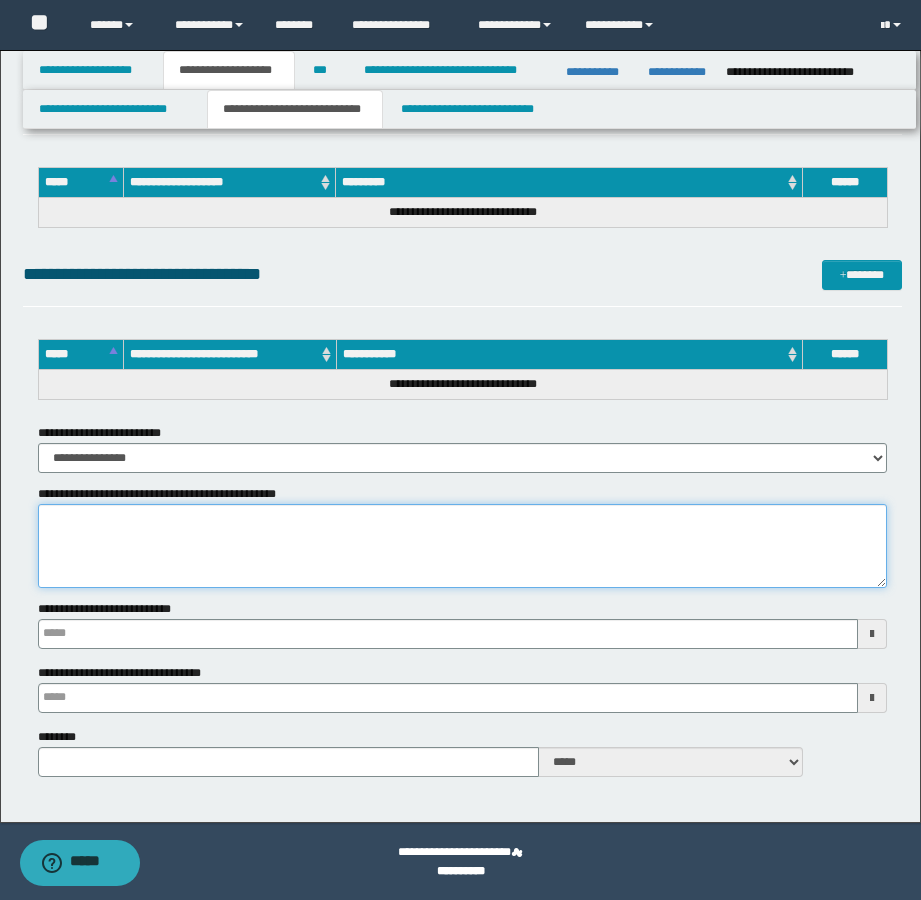 paste on "**********" 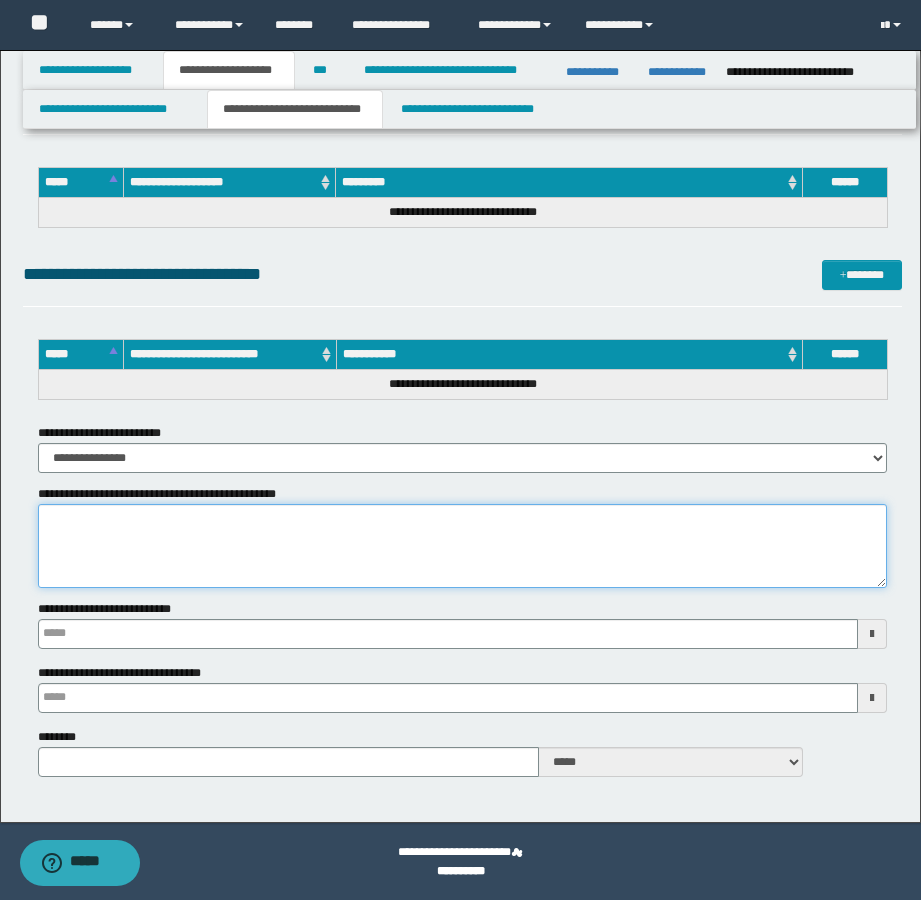 type on "**********" 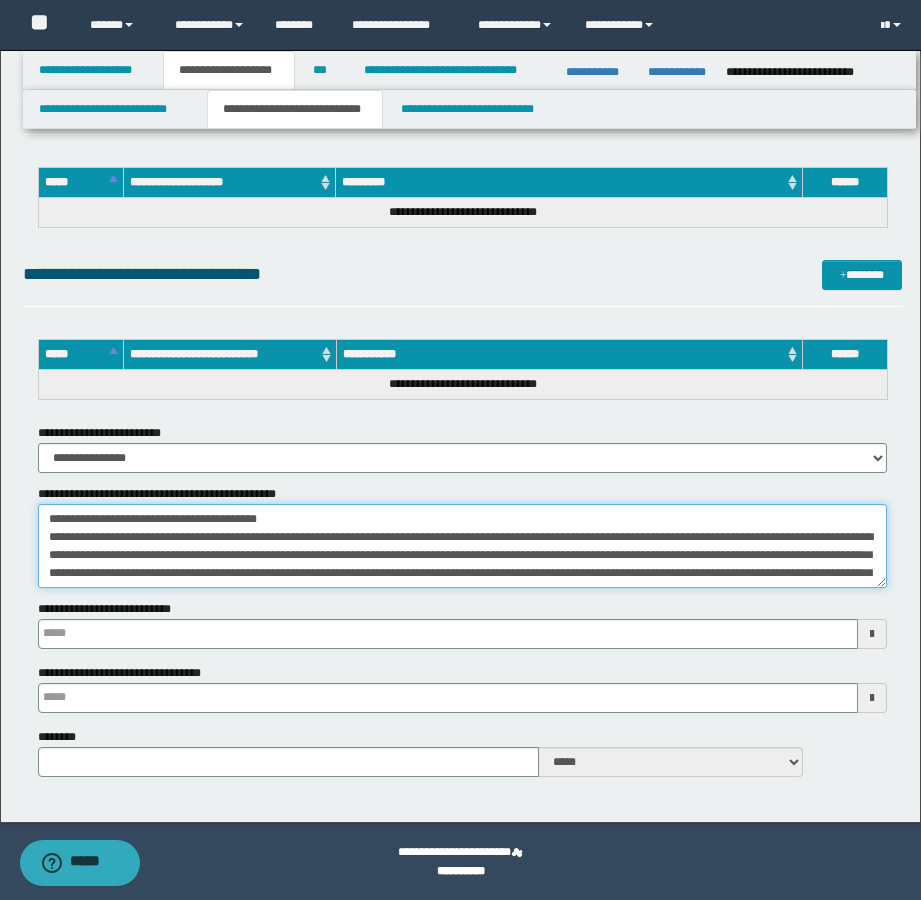 scroll, scrollTop: 49, scrollLeft: 0, axis: vertical 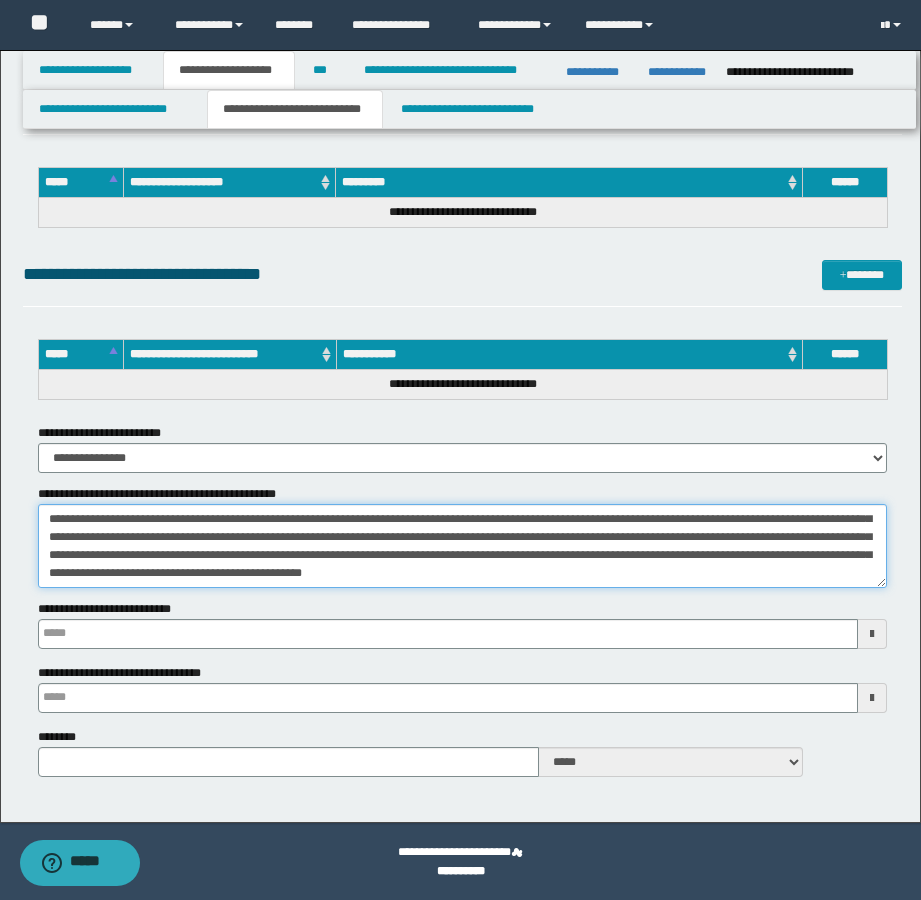 type 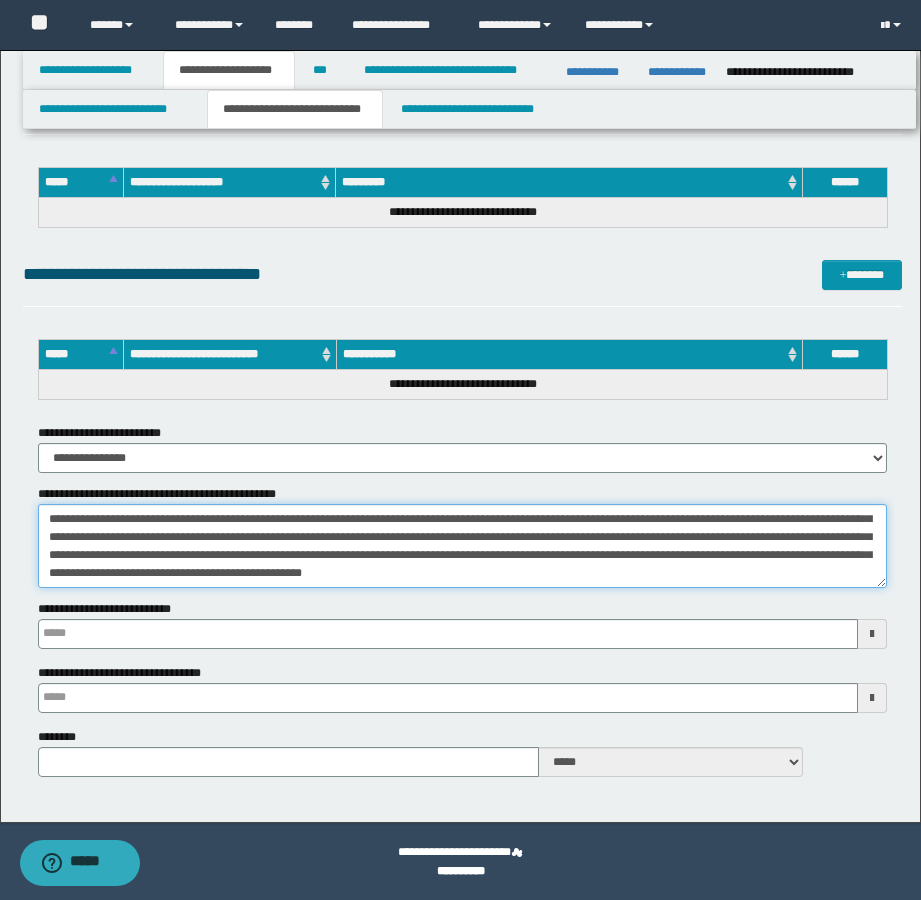 type on "**********" 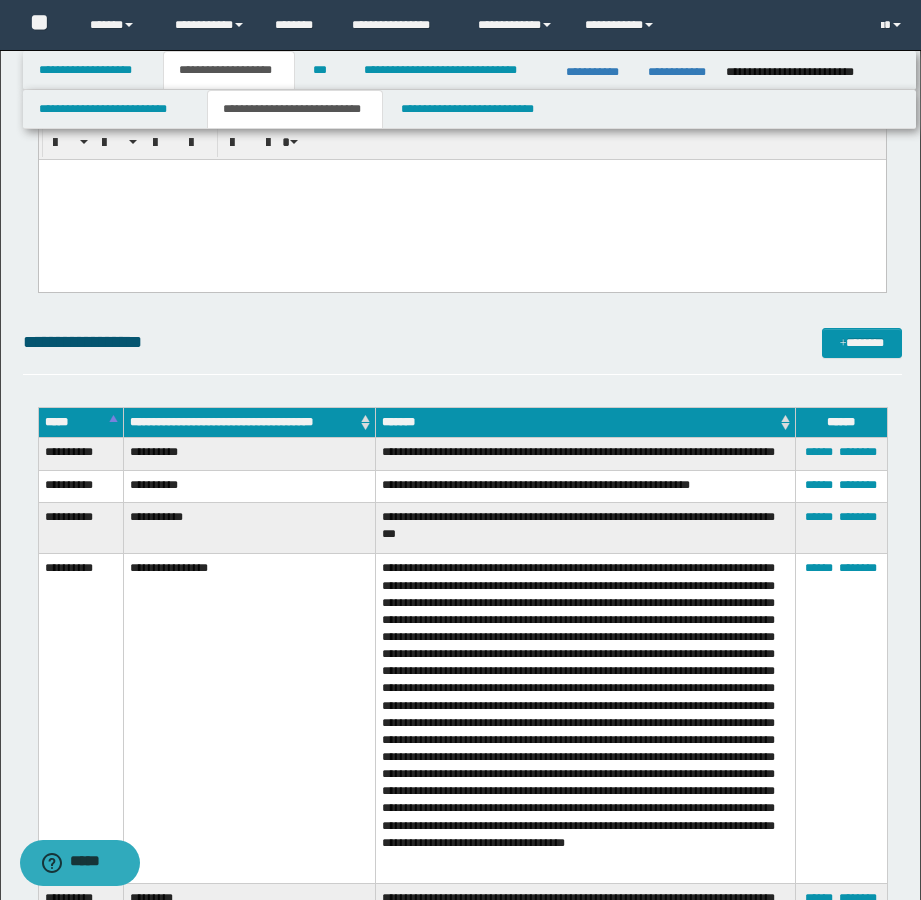 scroll, scrollTop: 2988, scrollLeft: 0, axis: vertical 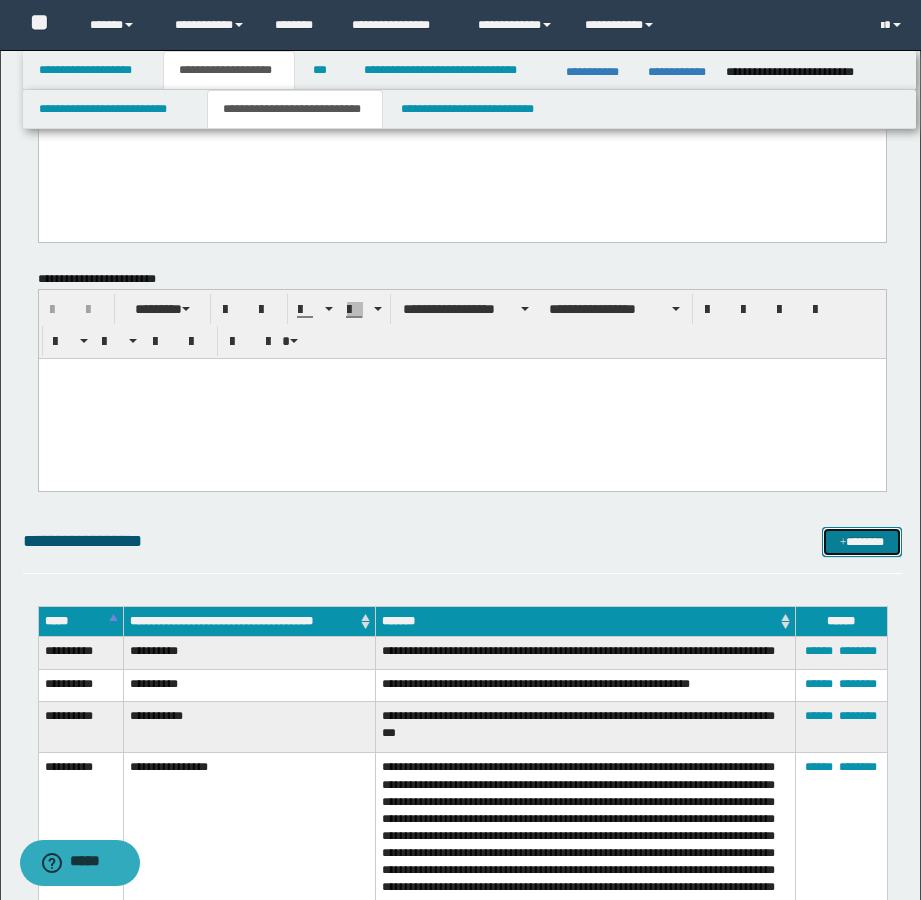 click on "*******" at bounding box center [862, 542] 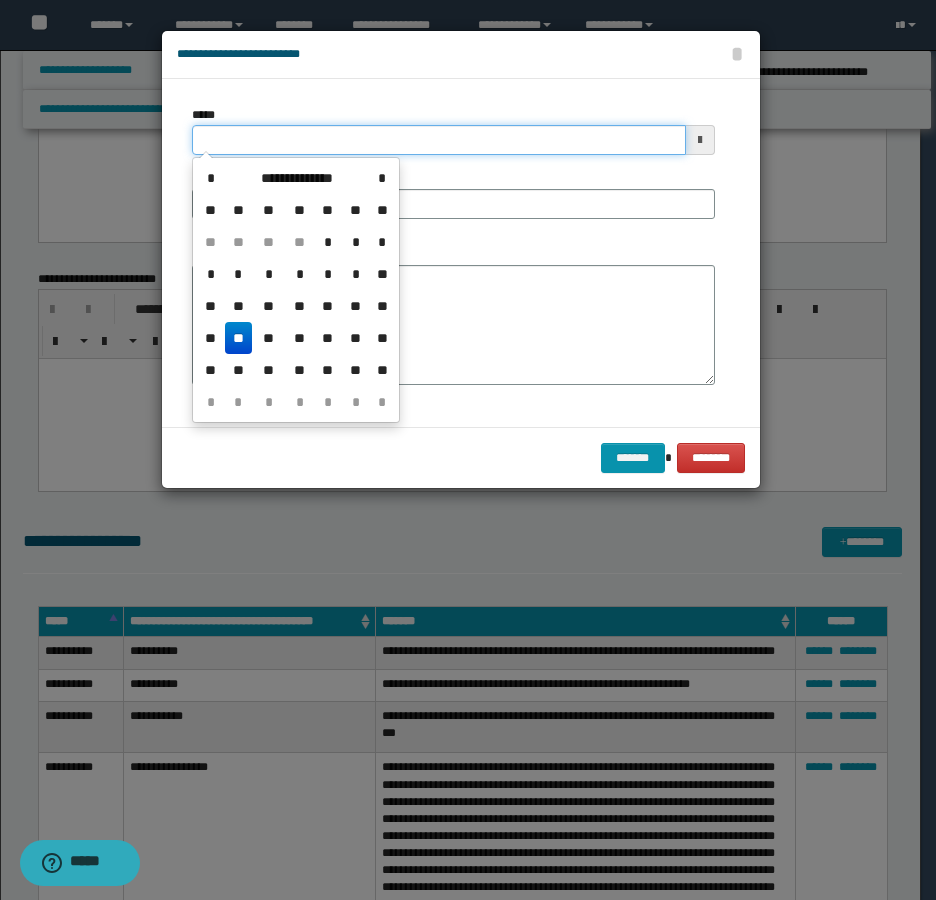 click on "*****" at bounding box center [439, 140] 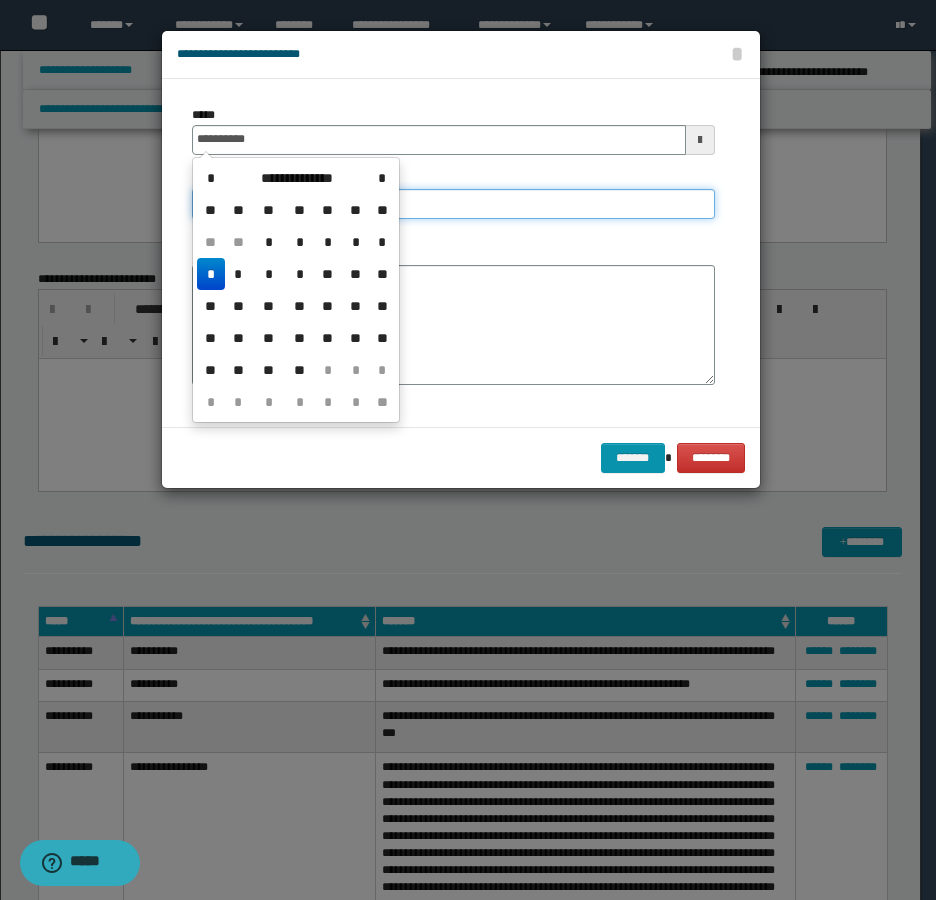 type on "**********" 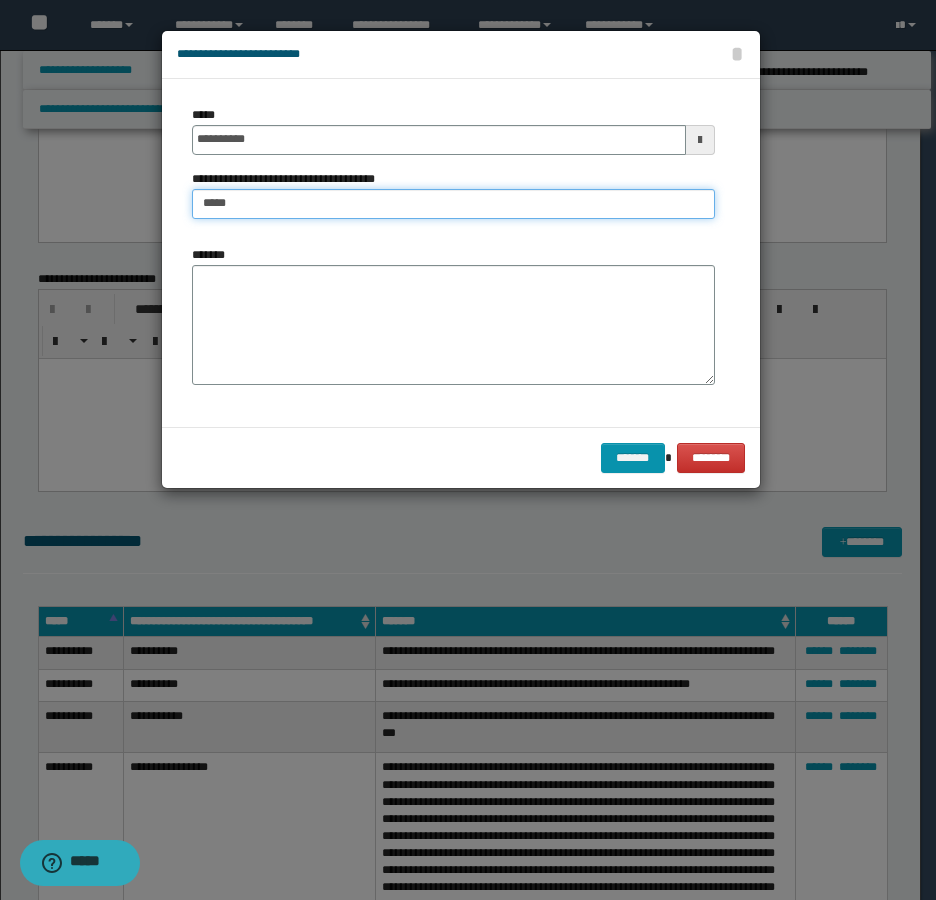 type on "*****" 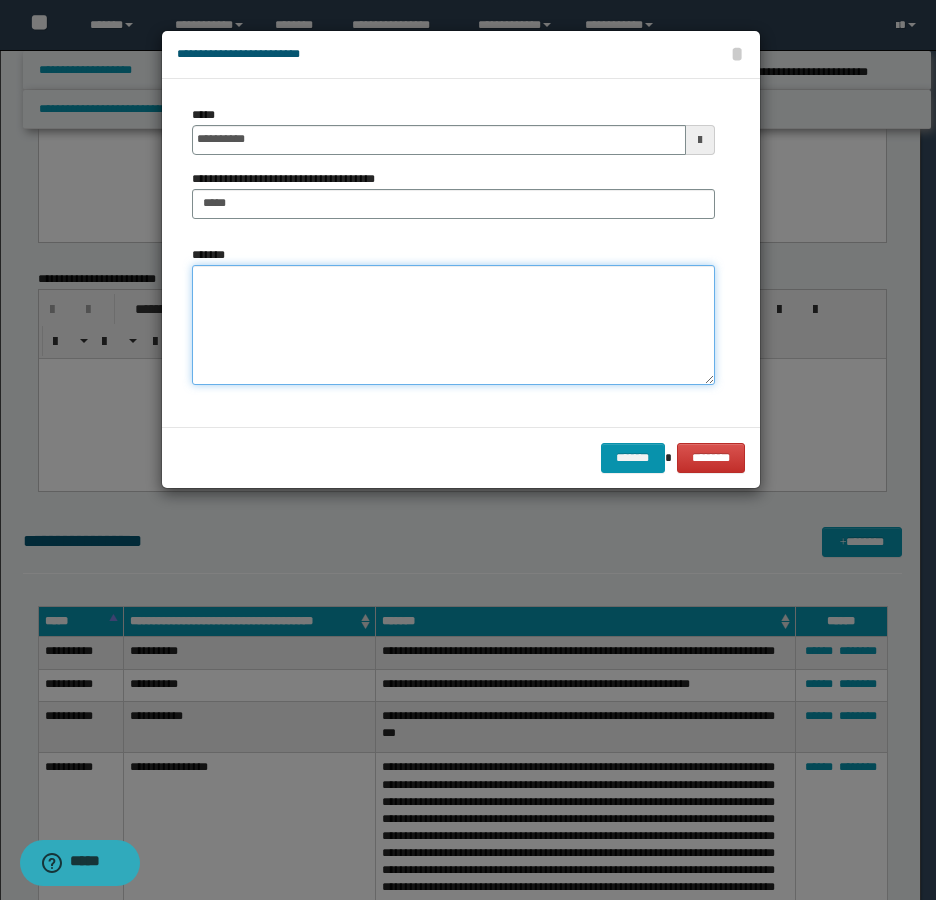 click on "*******" at bounding box center (453, 325) 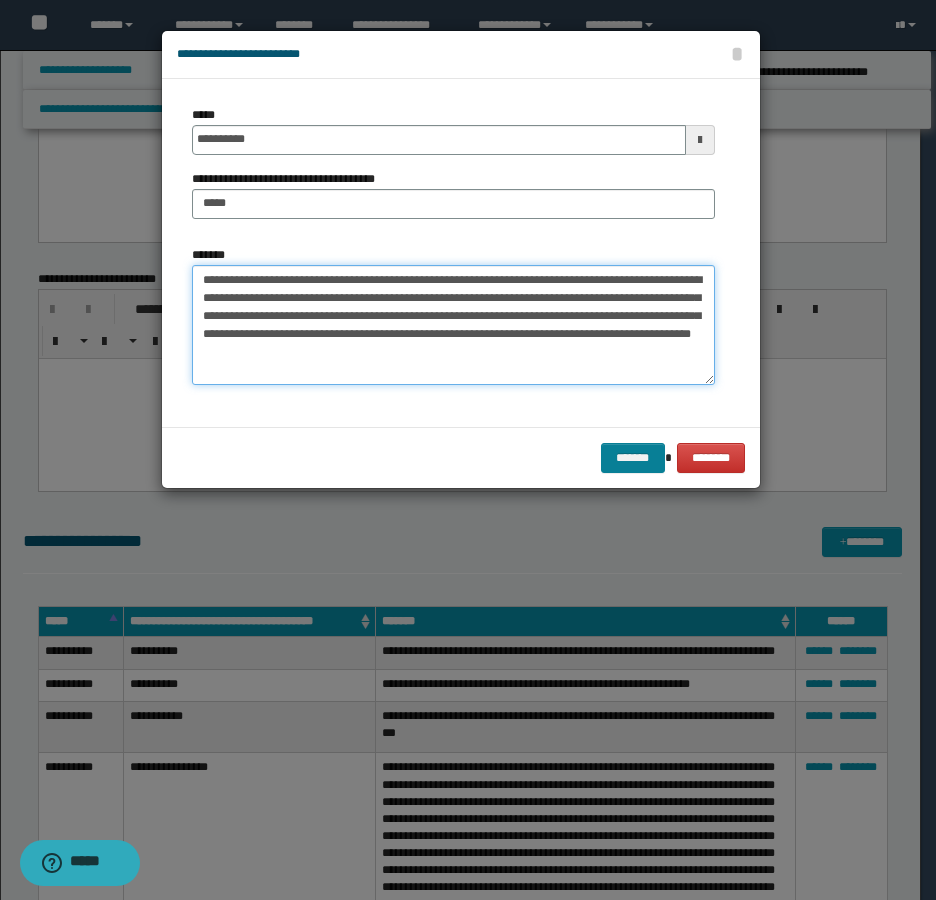 type on "**********" 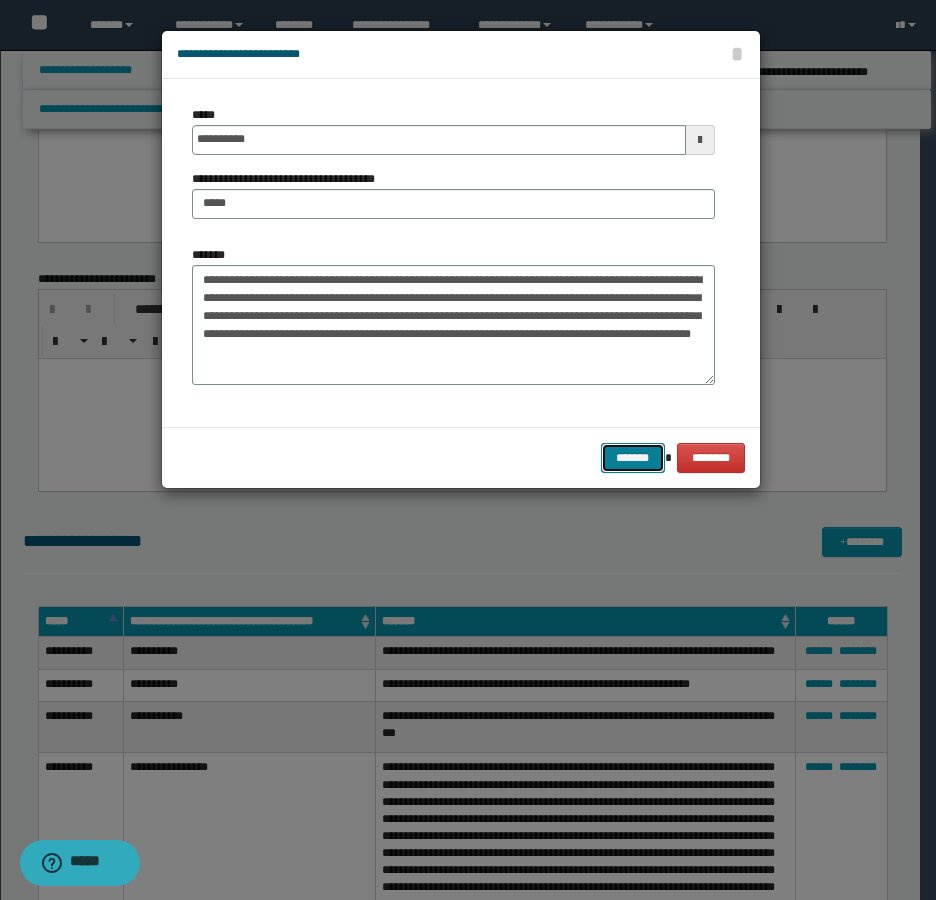 click on "*******" at bounding box center [633, 458] 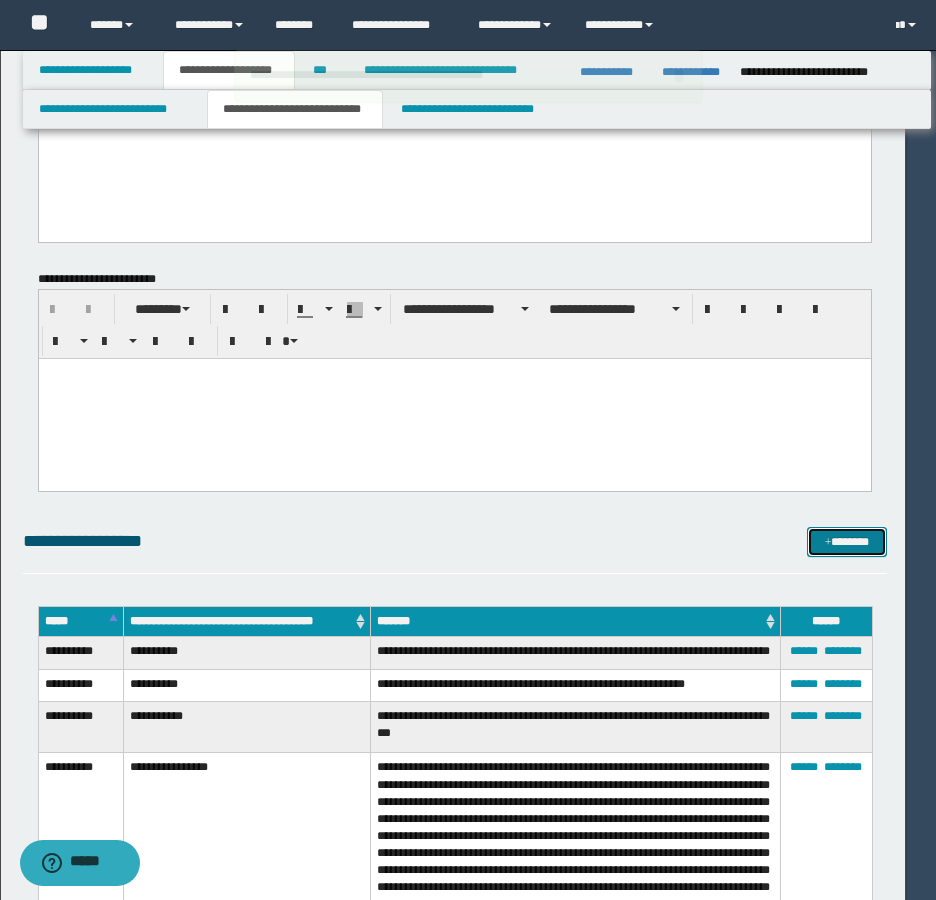 type 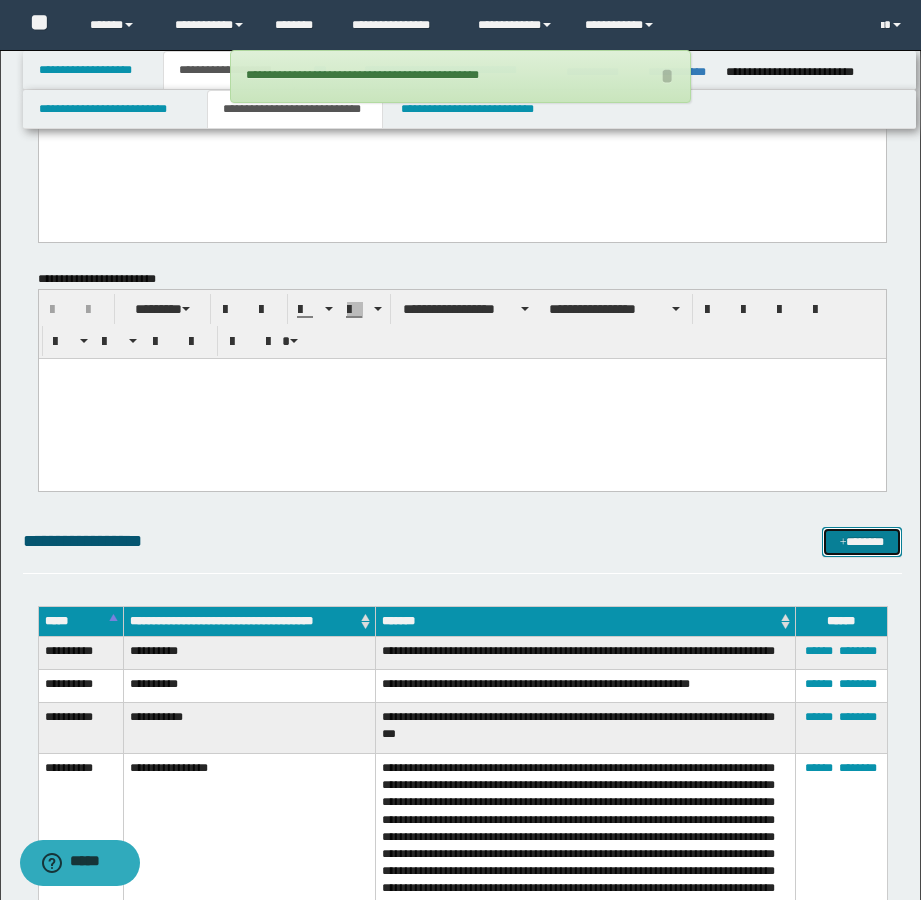 click on "*******" at bounding box center (862, 542) 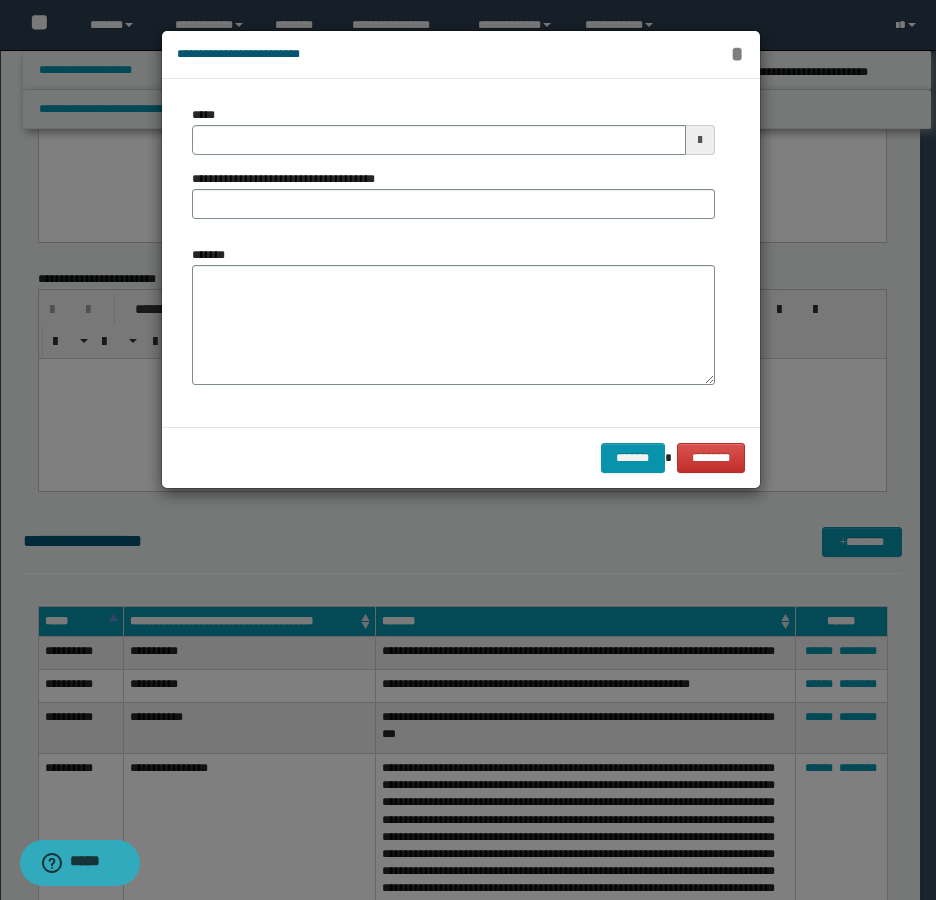 click on "*" at bounding box center (737, 54) 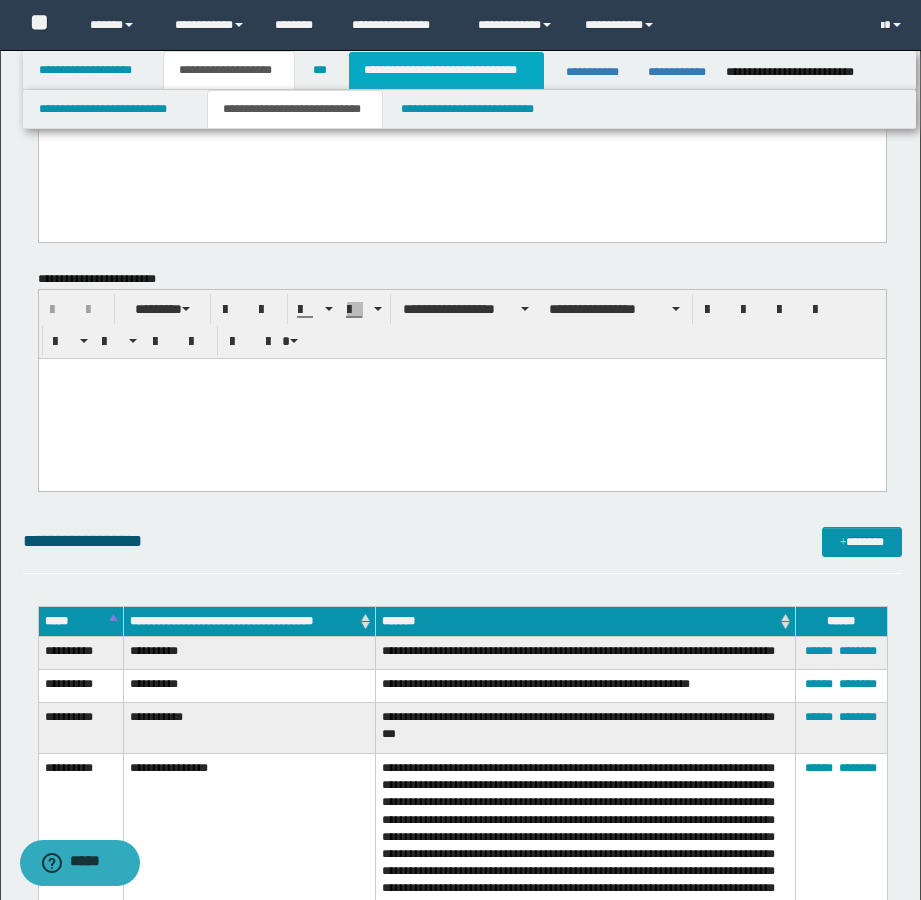 click on "**********" at bounding box center [446, 70] 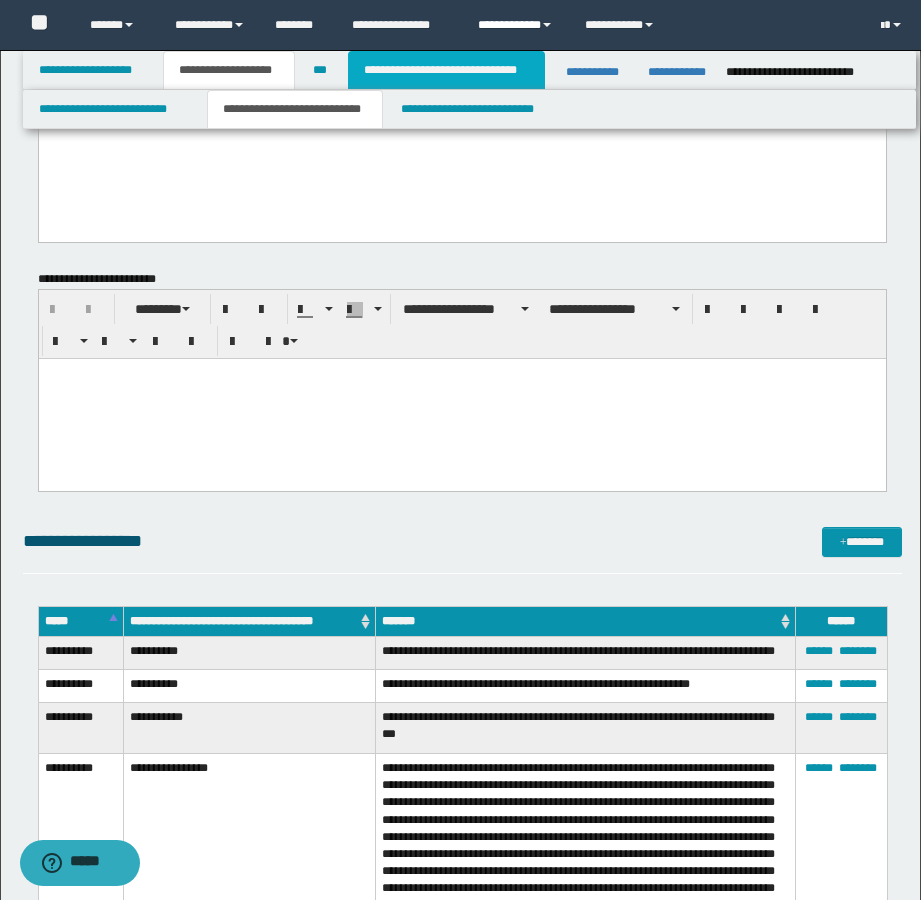scroll, scrollTop: 1153, scrollLeft: 0, axis: vertical 